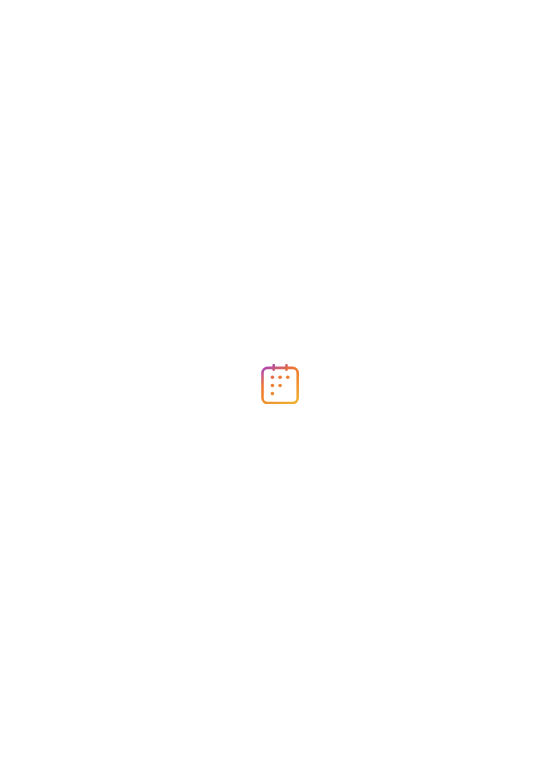 scroll, scrollTop: 0, scrollLeft: 0, axis: both 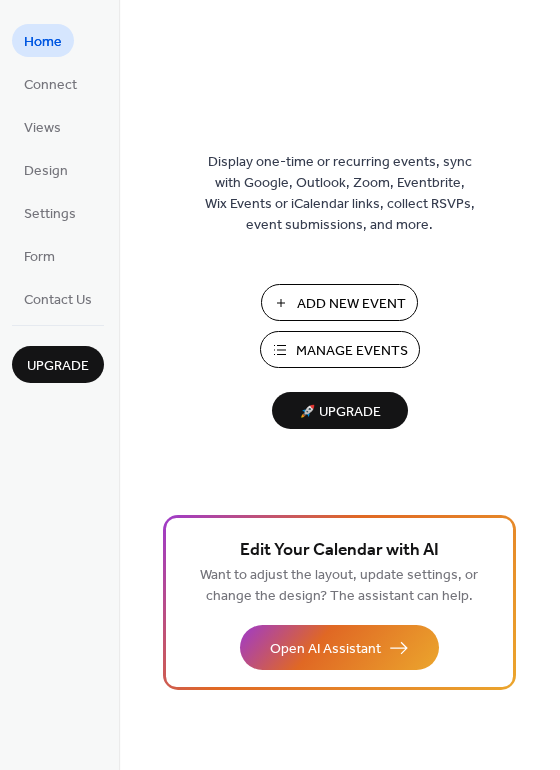 click on "Add New Event" at bounding box center (351, 304) 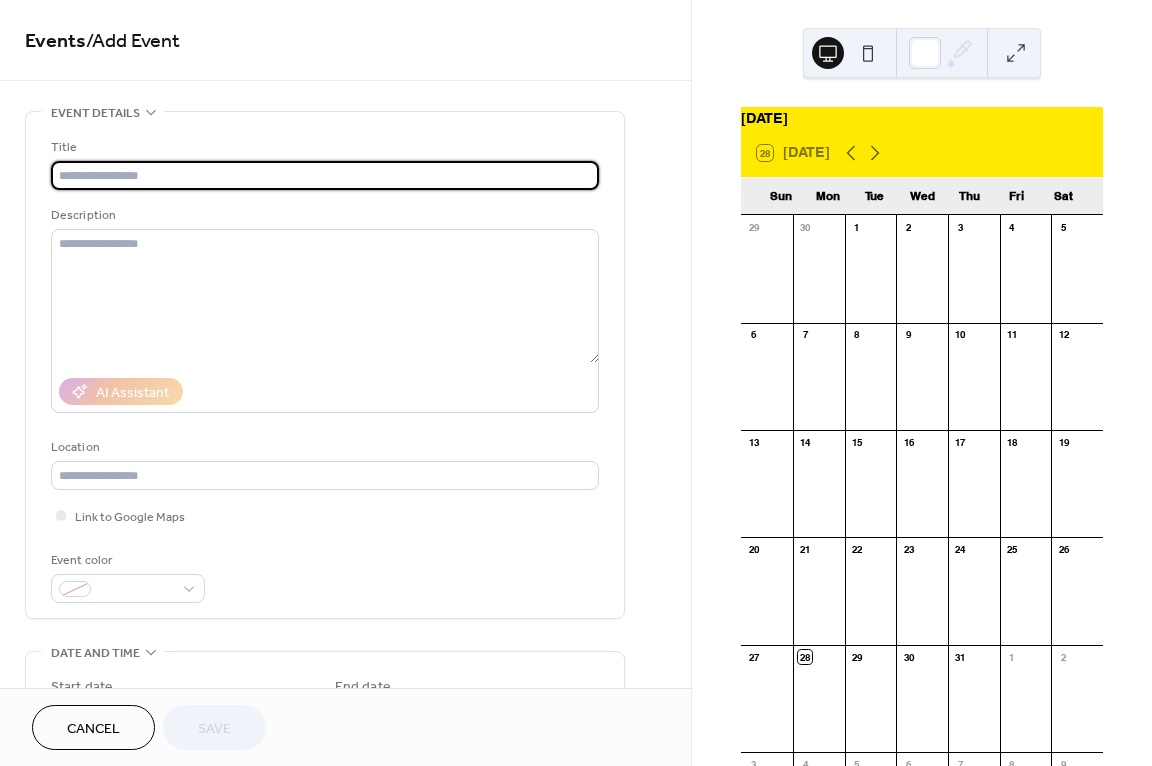 scroll, scrollTop: 0, scrollLeft: 0, axis: both 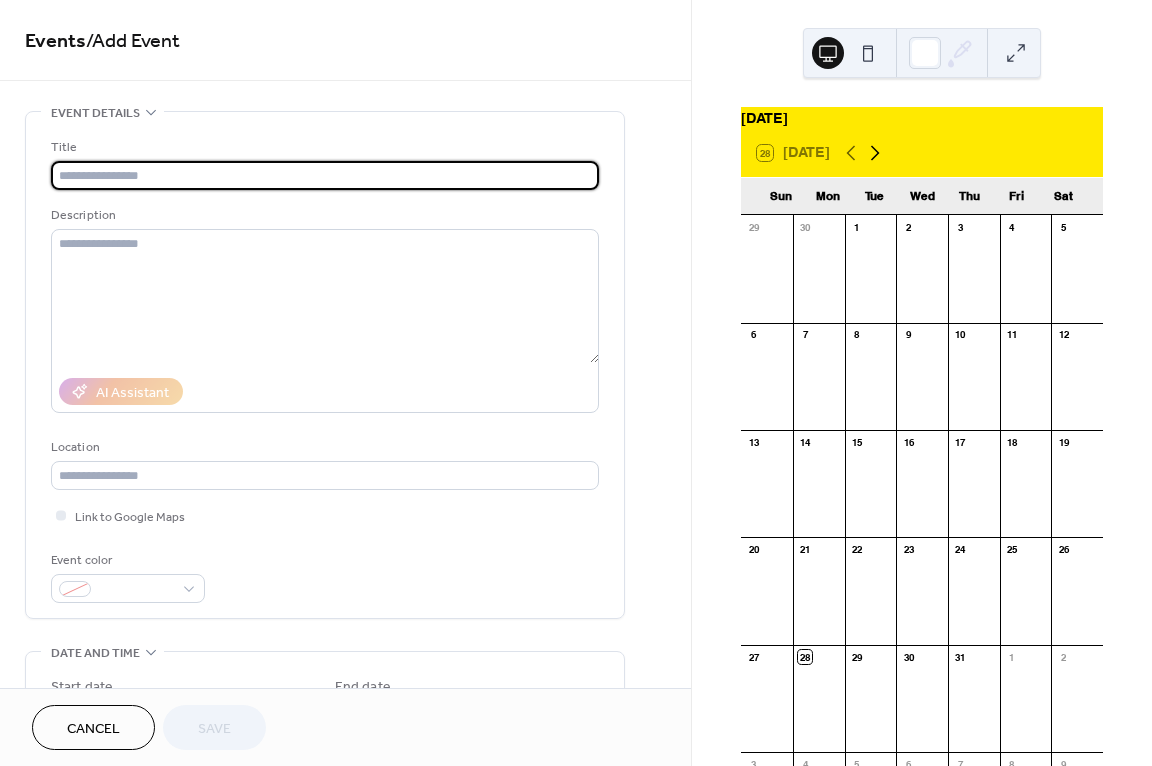 click 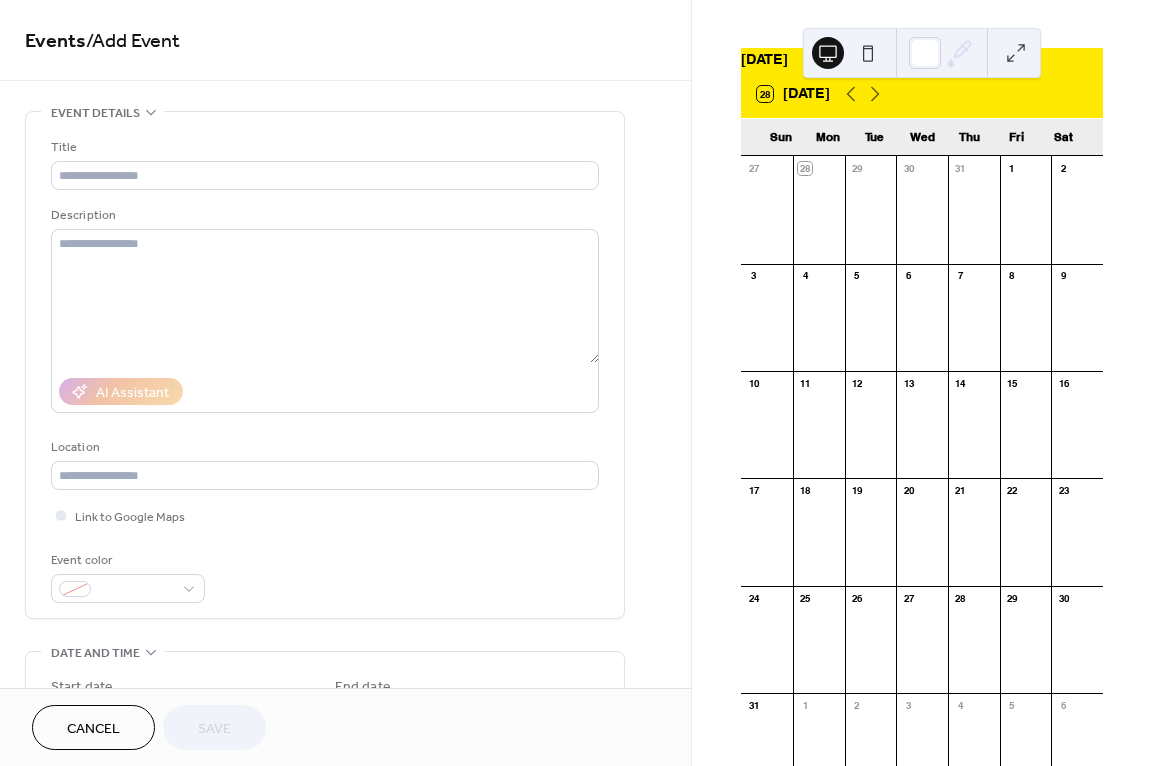 scroll, scrollTop: 54, scrollLeft: 0, axis: vertical 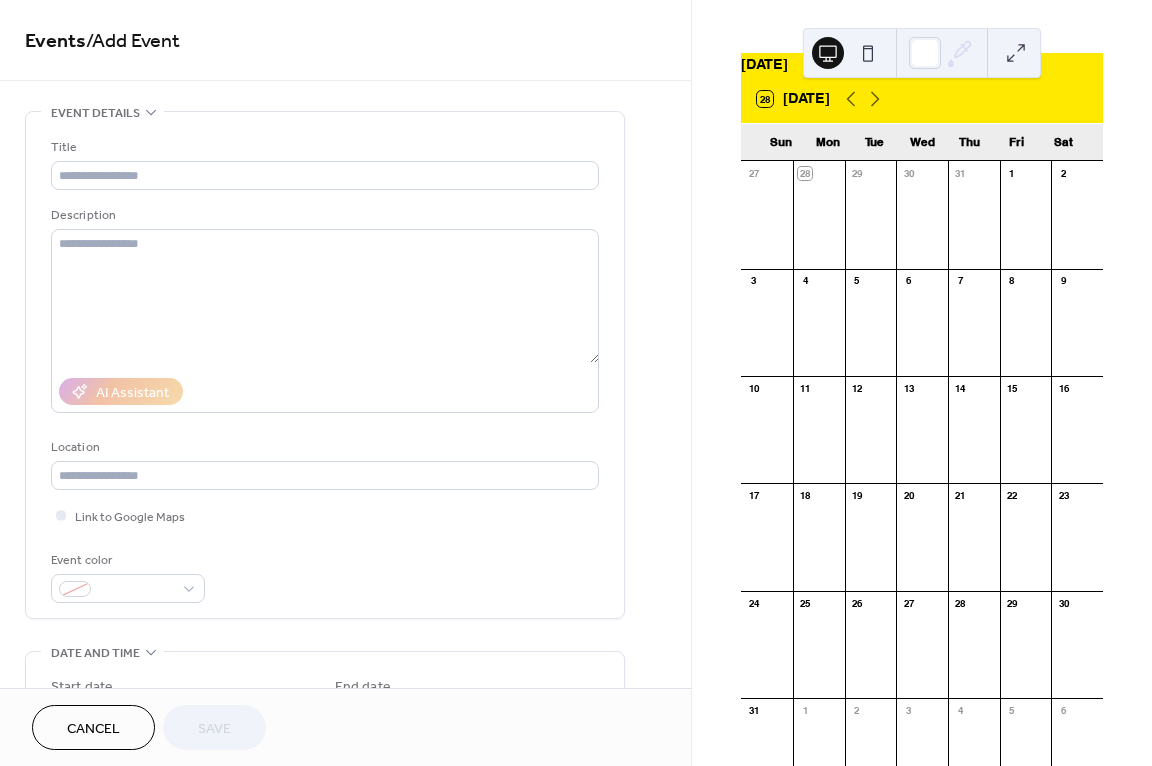 click at bounding box center (871, 546) 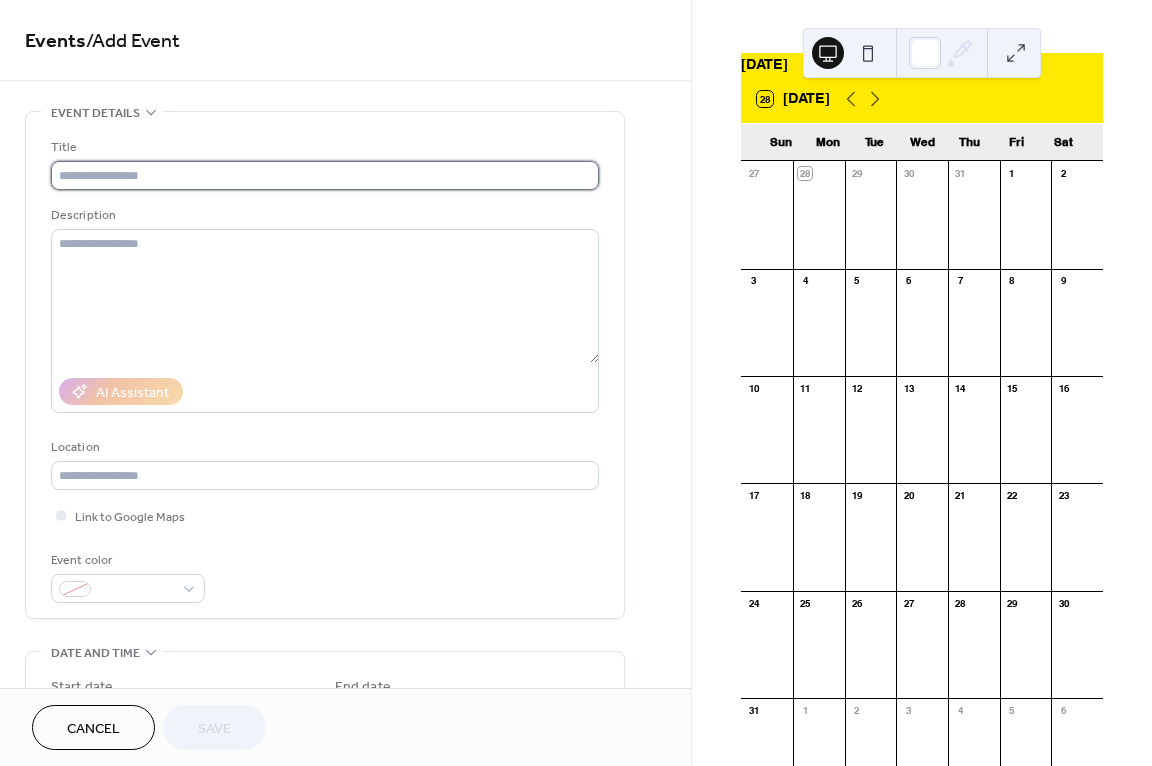click at bounding box center [325, 175] 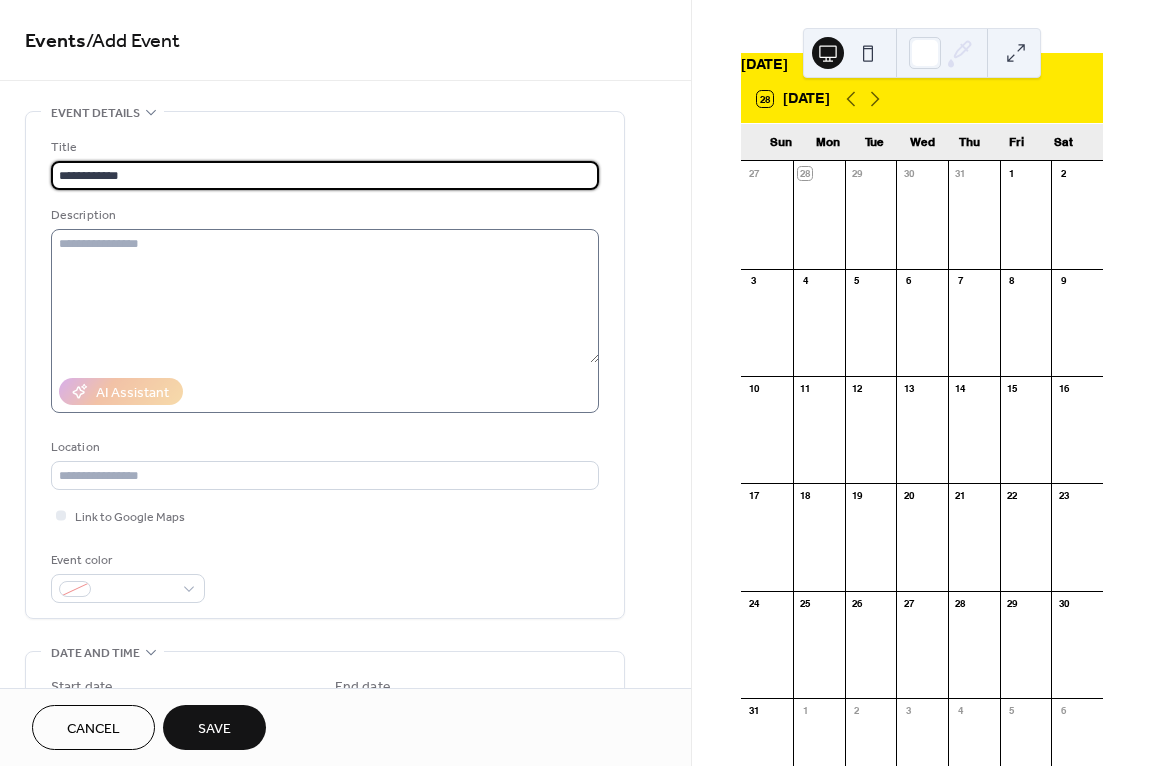 type on "**********" 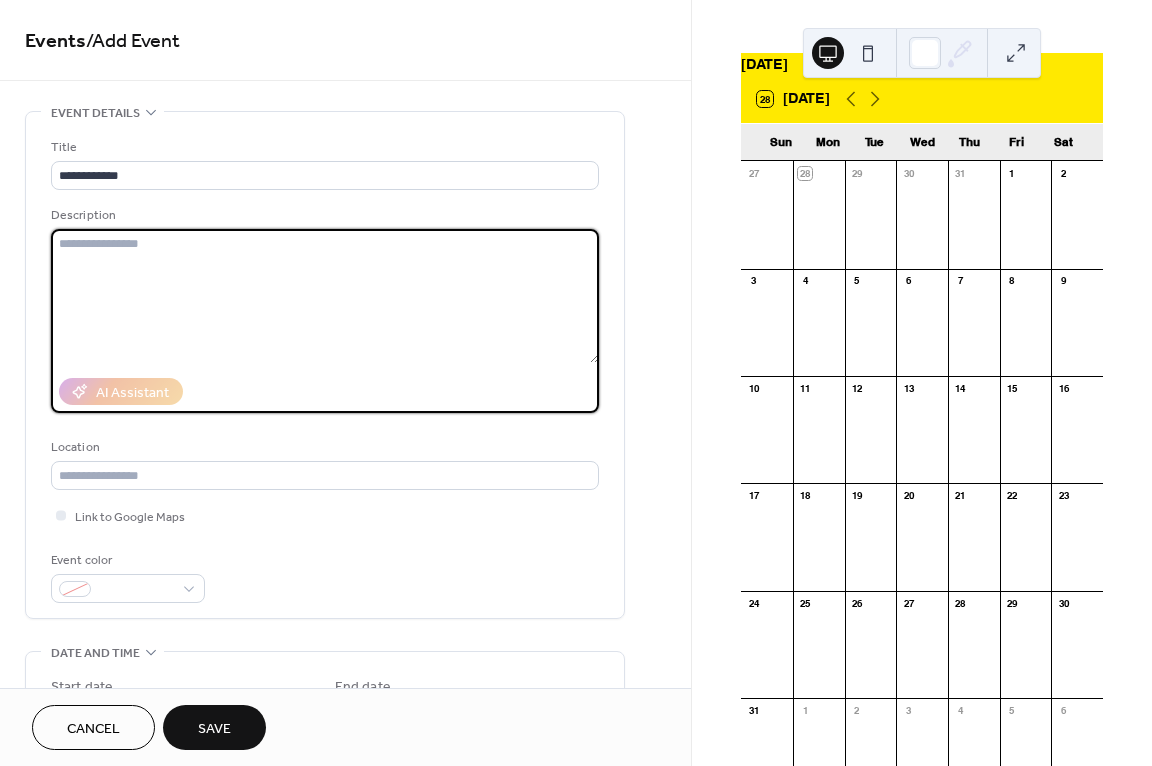 click at bounding box center (325, 296) 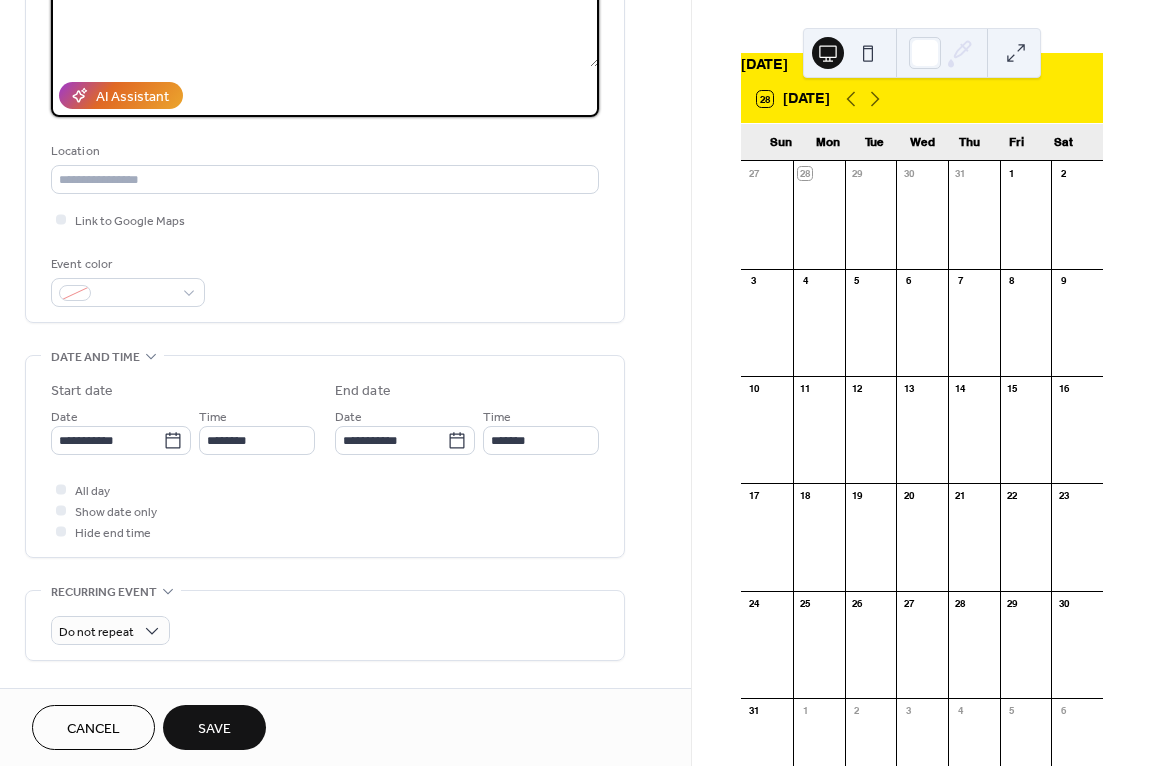 scroll, scrollTop: 300, scrollLeft: 0, axis: vertical 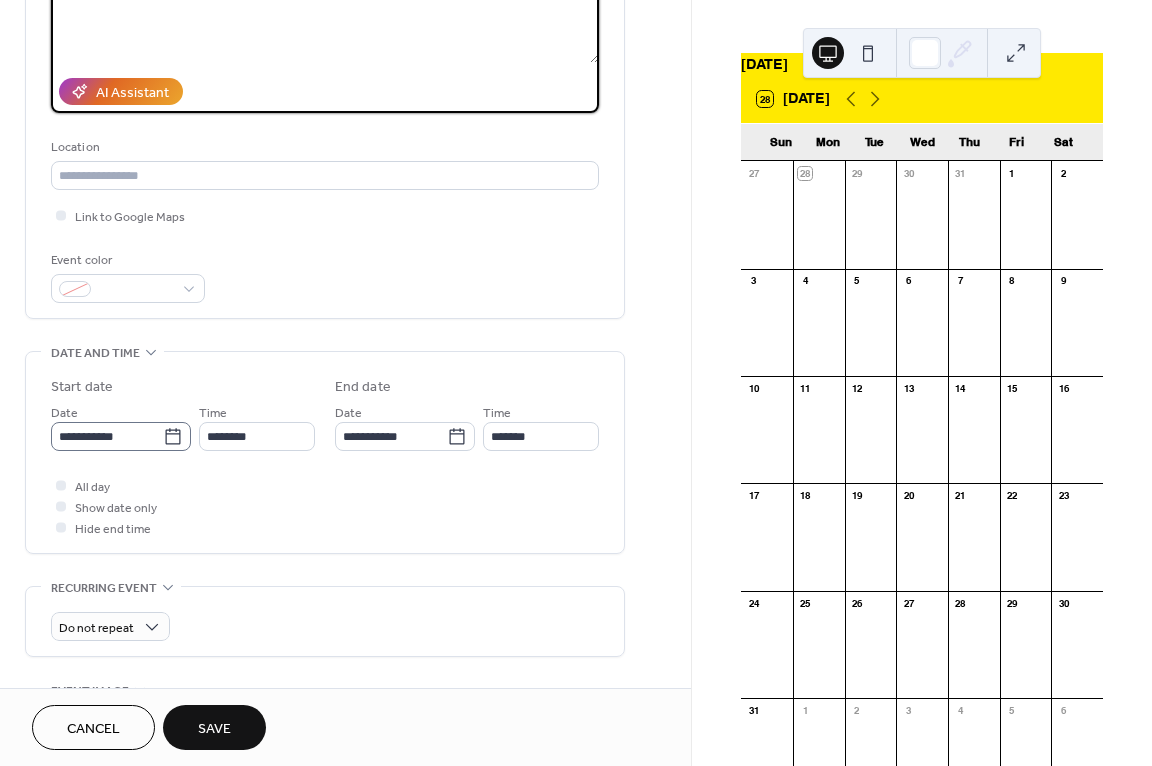 type on "***" 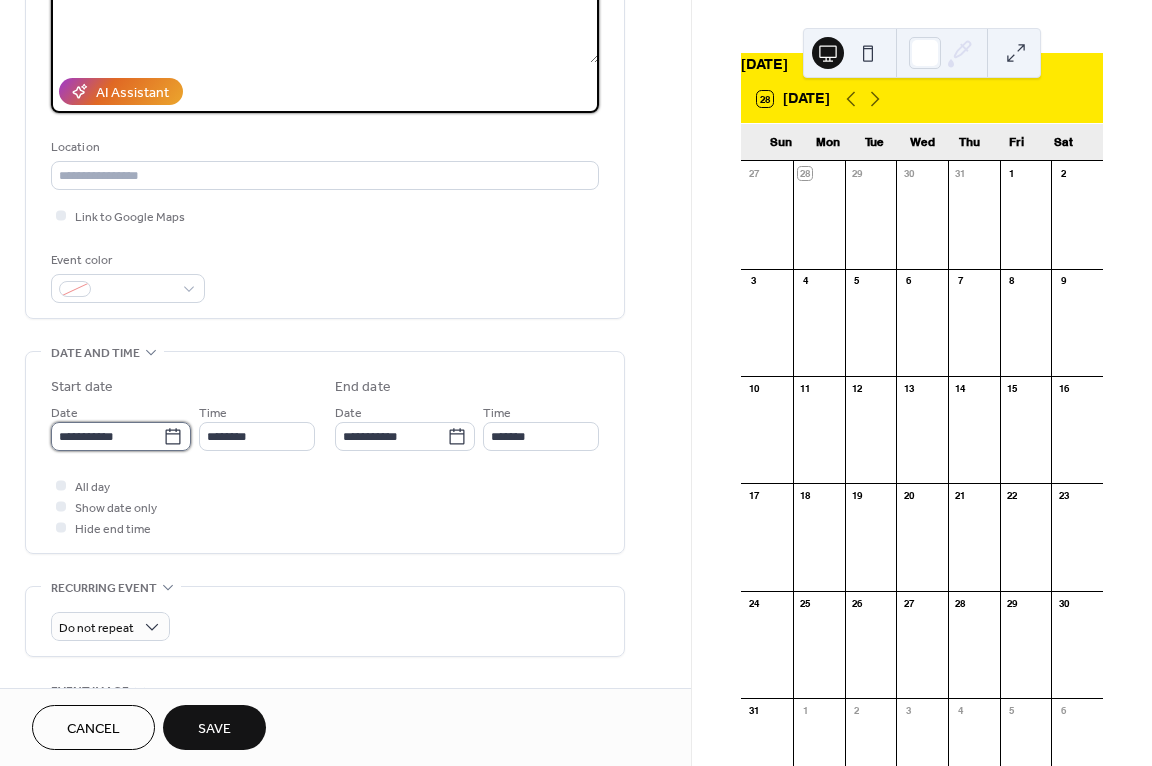 click on "**********" at bounding box center [107, 436] 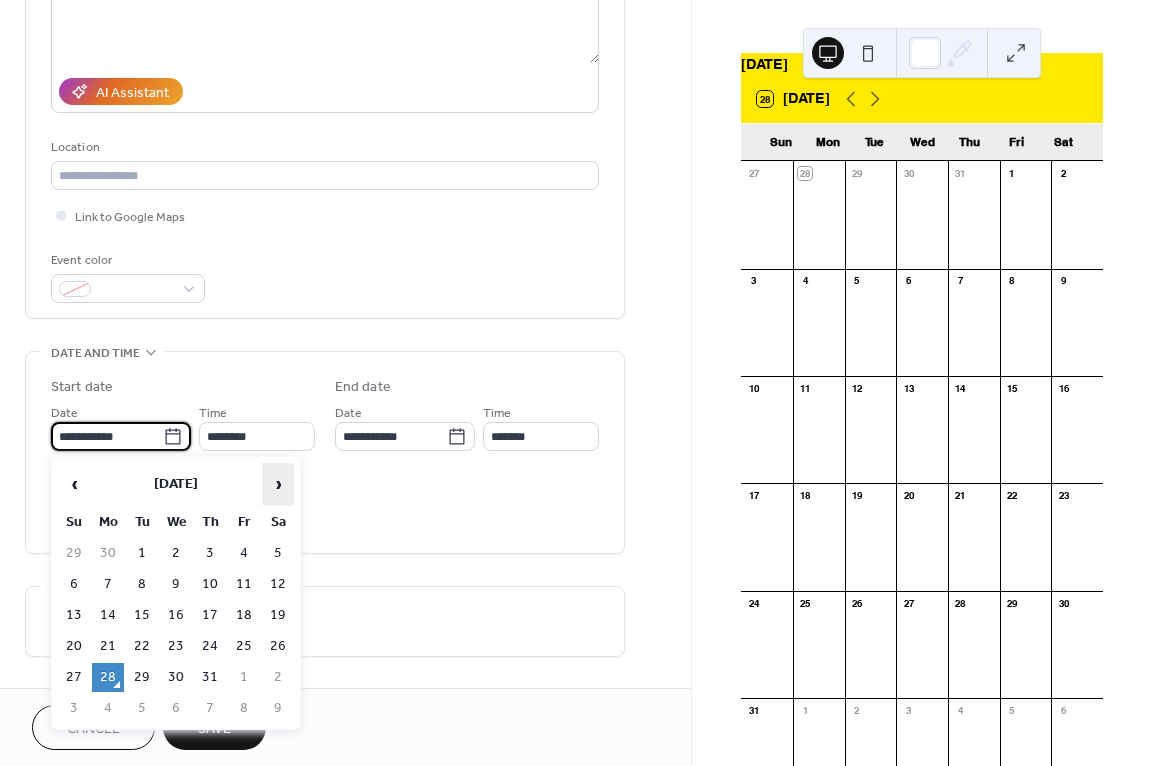 click on "›" at bounding box center [278, 484] 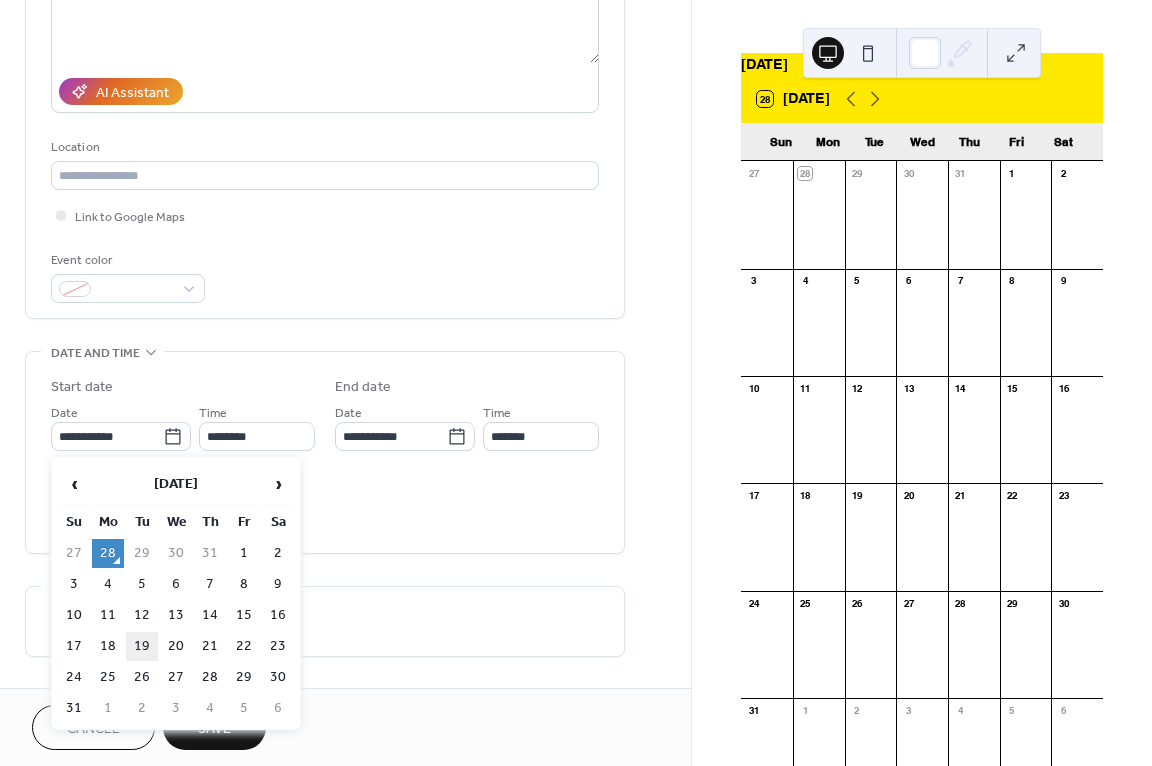 click on "19" at bounding box center [142, 646] 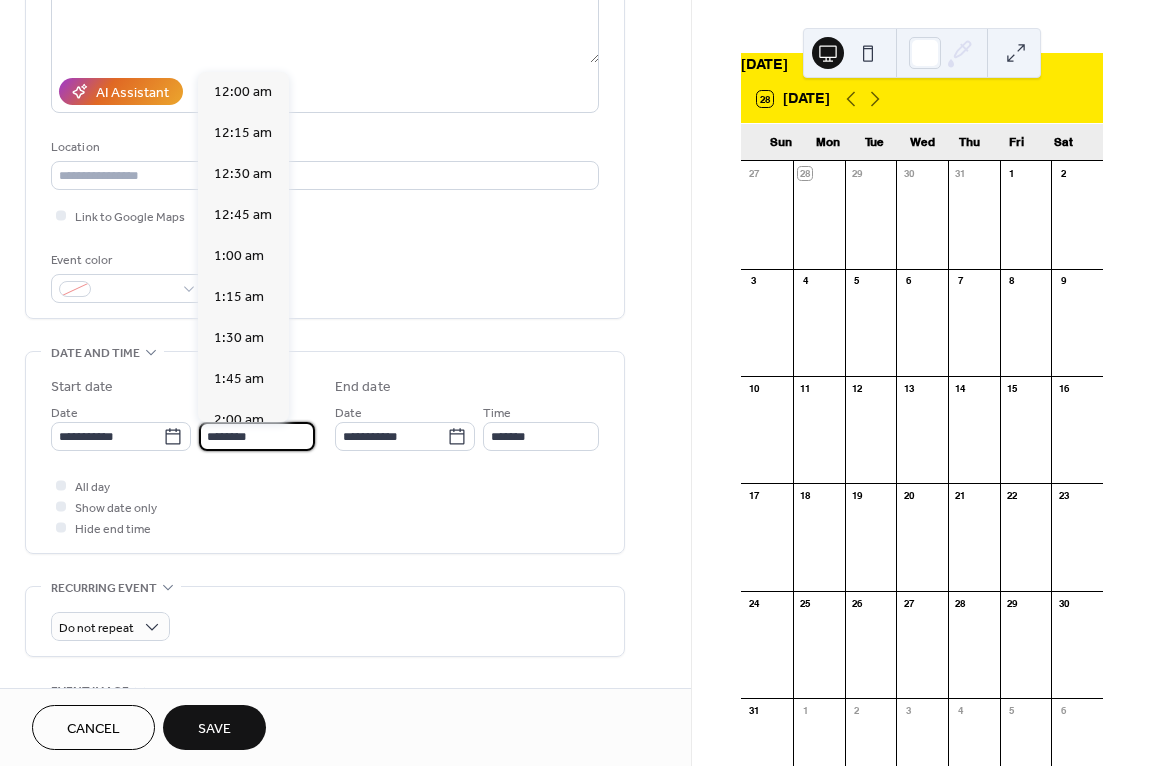 click on "********" at bounding box center (257, 436) 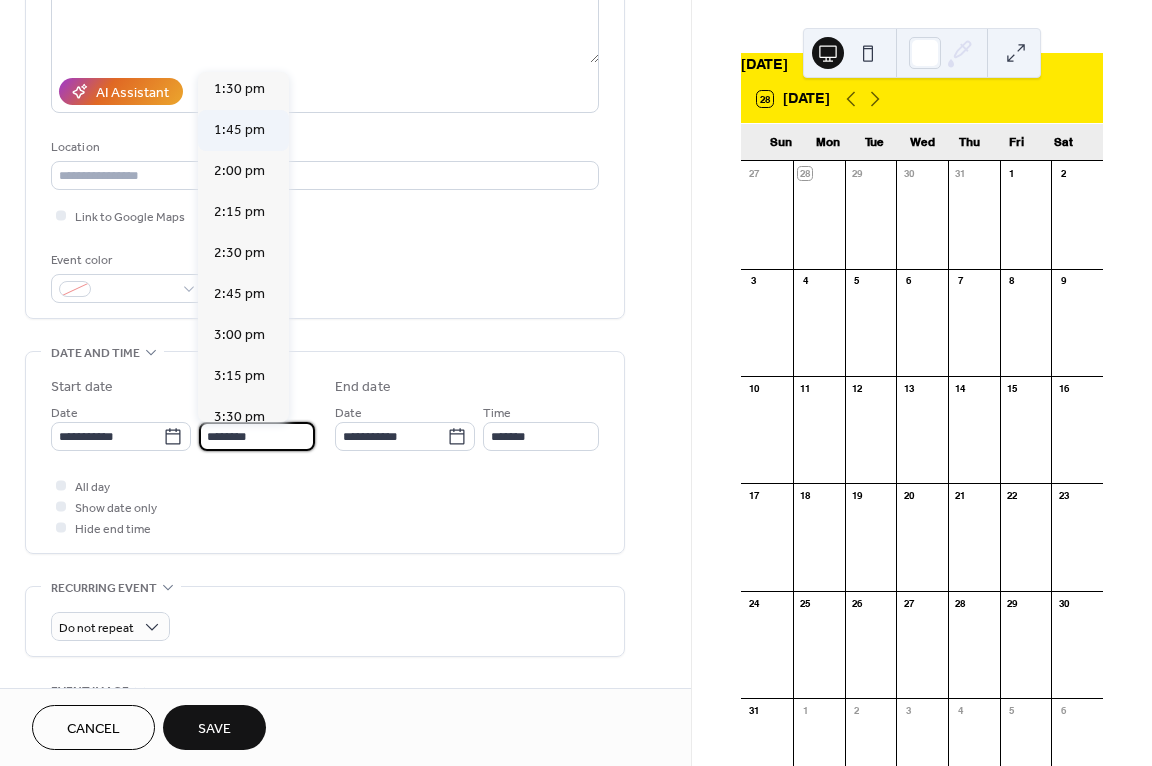 scroll, scrollTop: 2268, scrollLeft: 0, axis: vertical 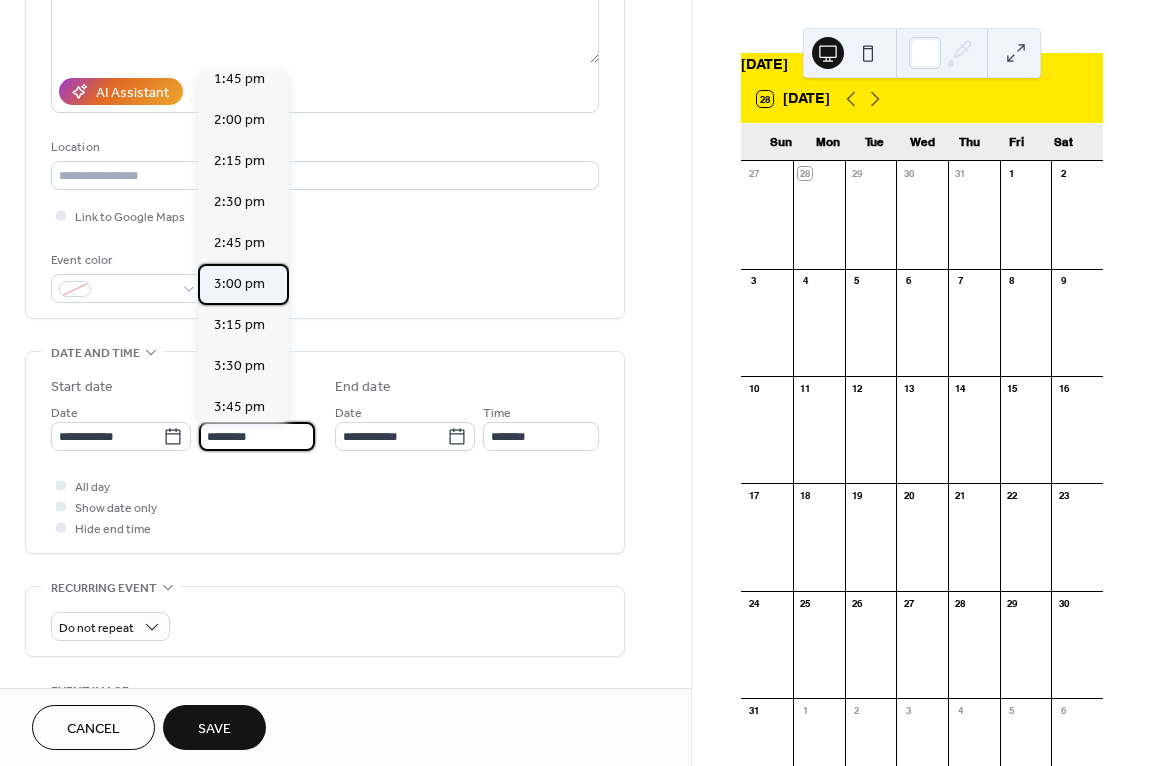 click on "3:00 pm" at bounding box center [239, 284] 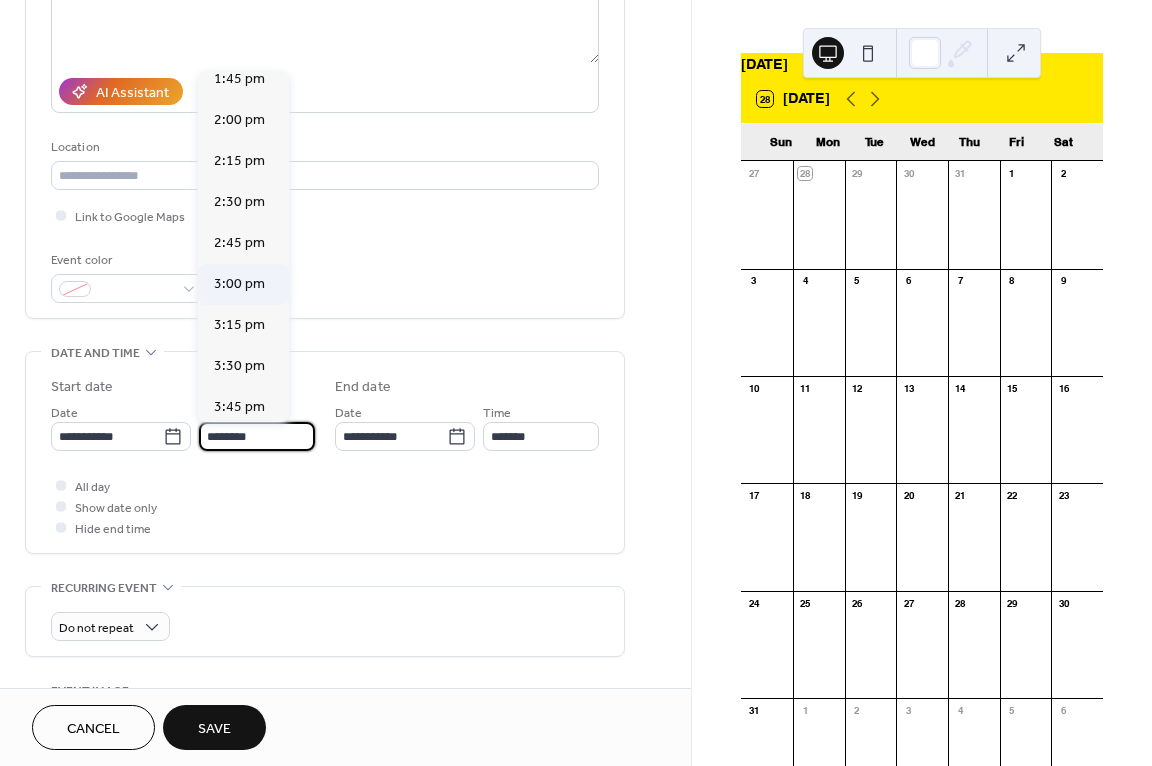 type on "*******" 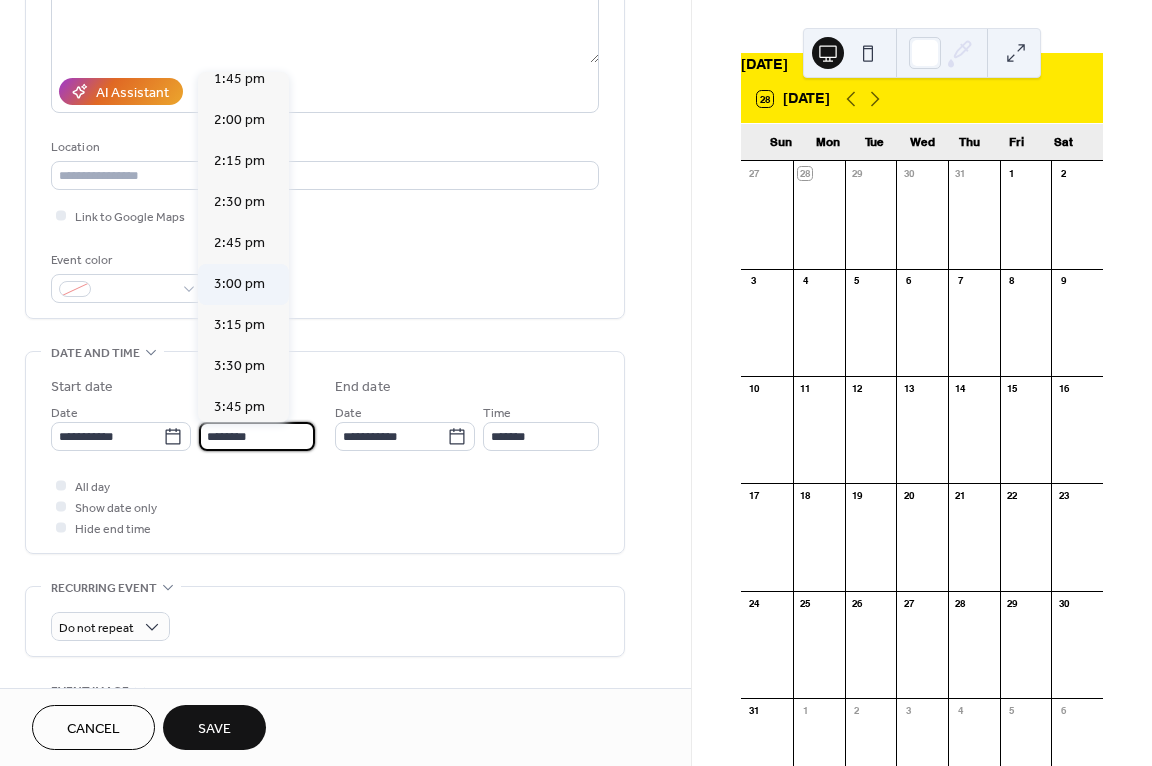 type on "*******" 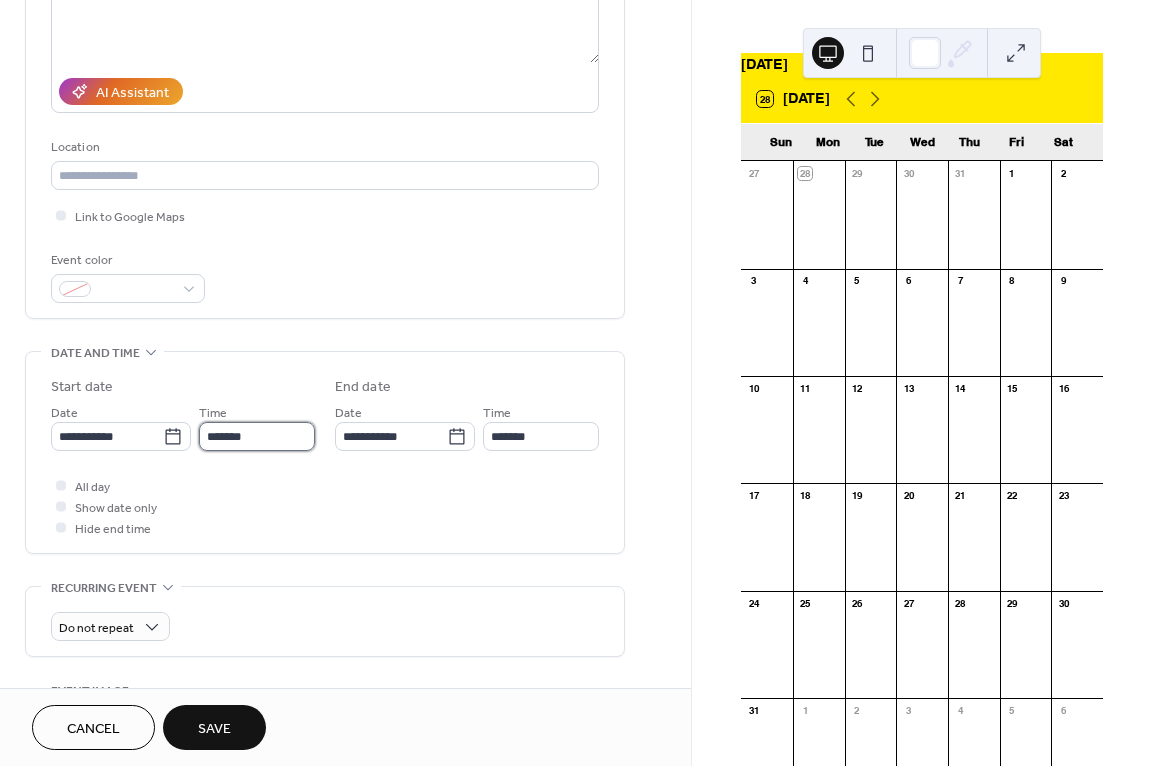 click on "*******" at bounding box center [257, 436] 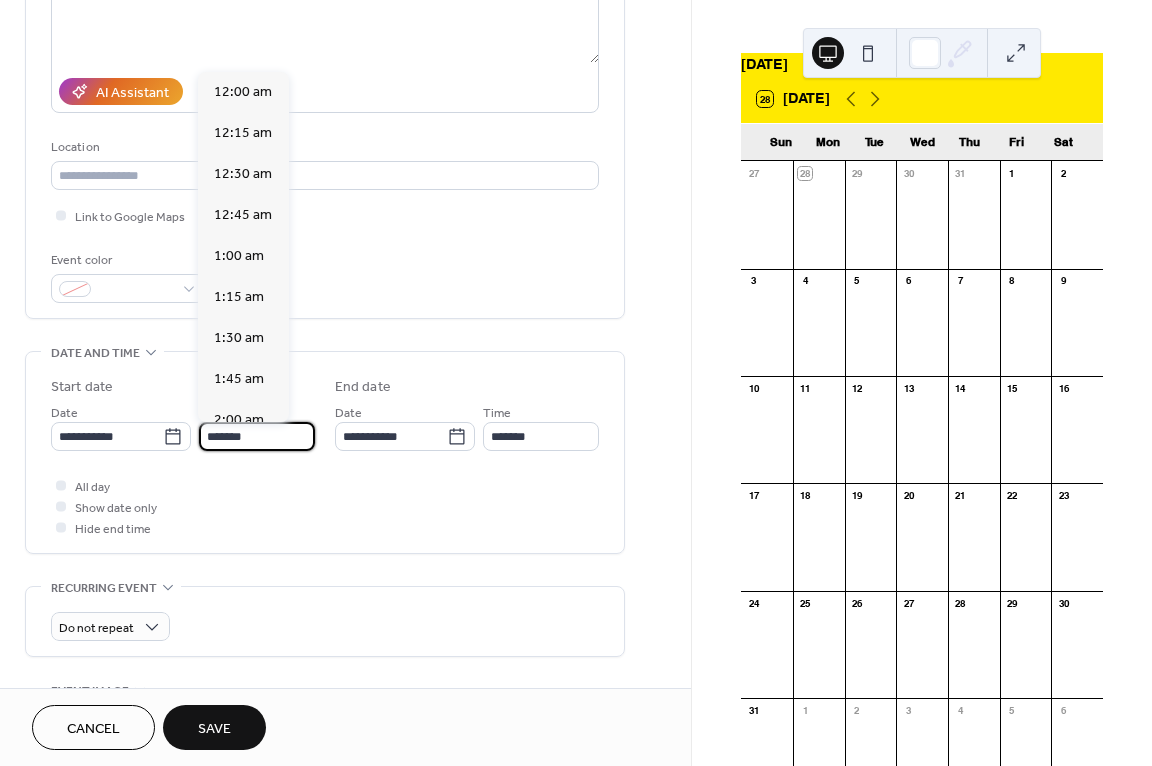 scroll, scrollTop: 2460, scrollLeft: 0, axis: vertical 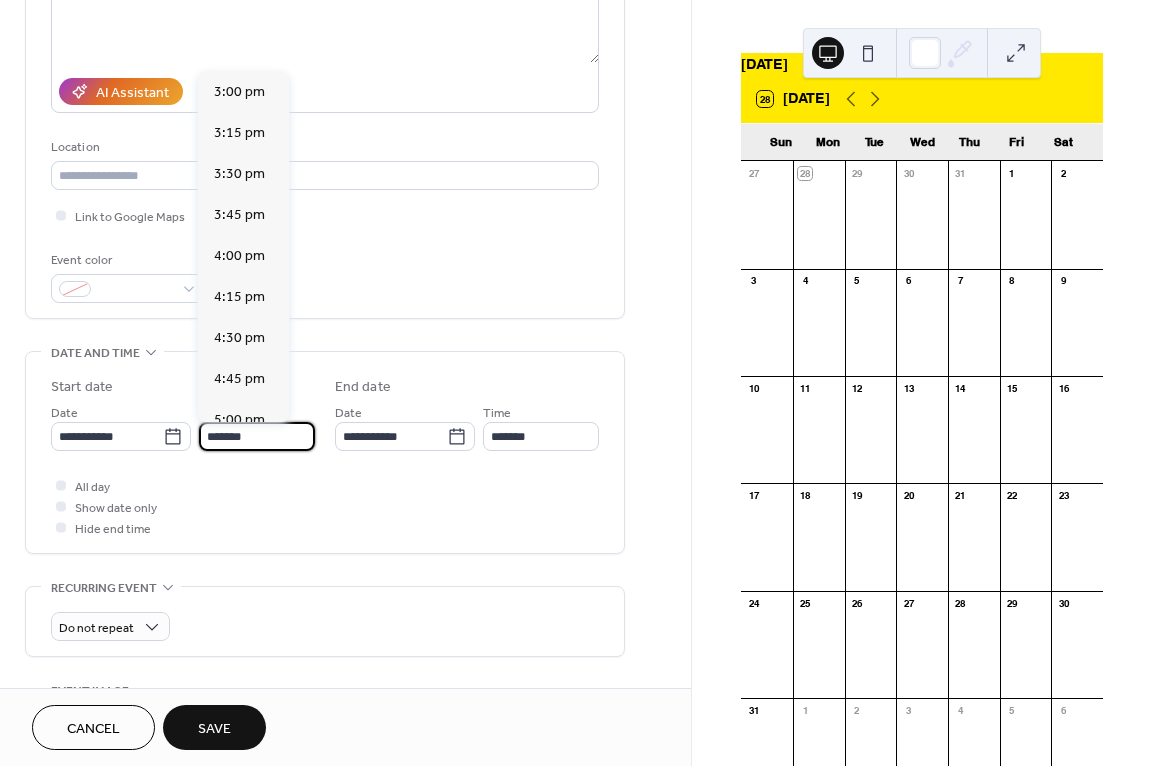 type on "*******" 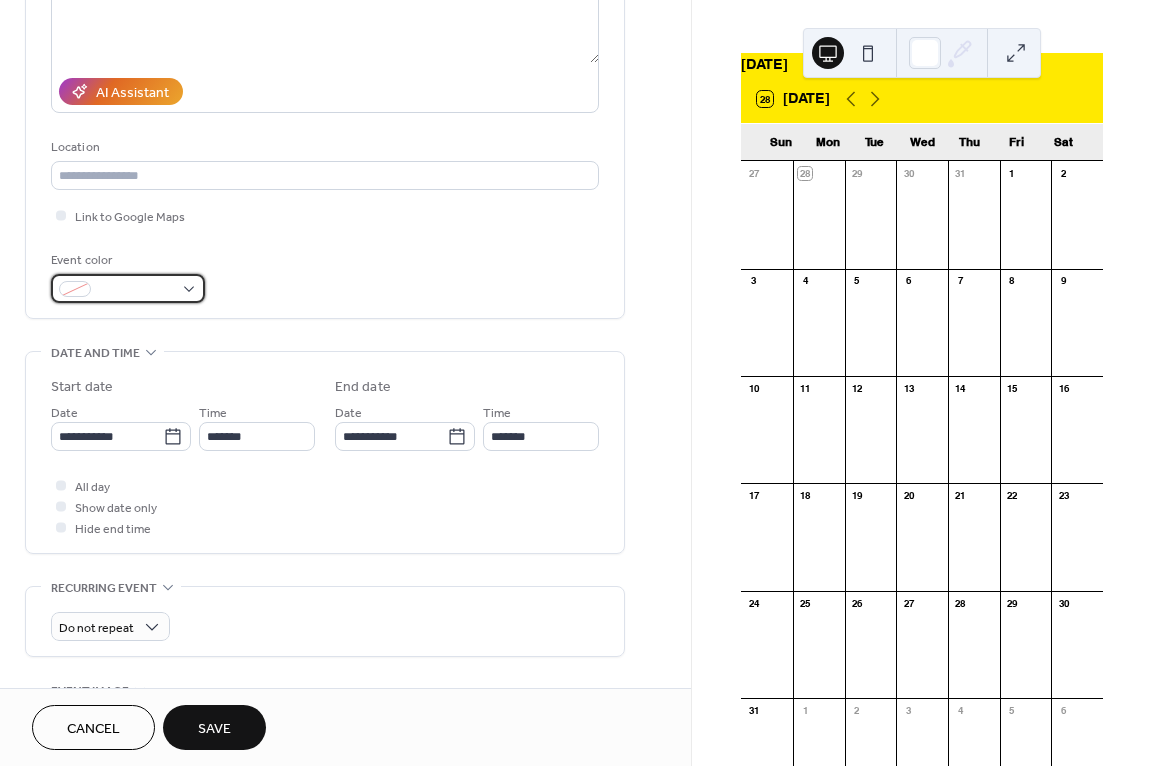 click at bounding box center (128, 288) 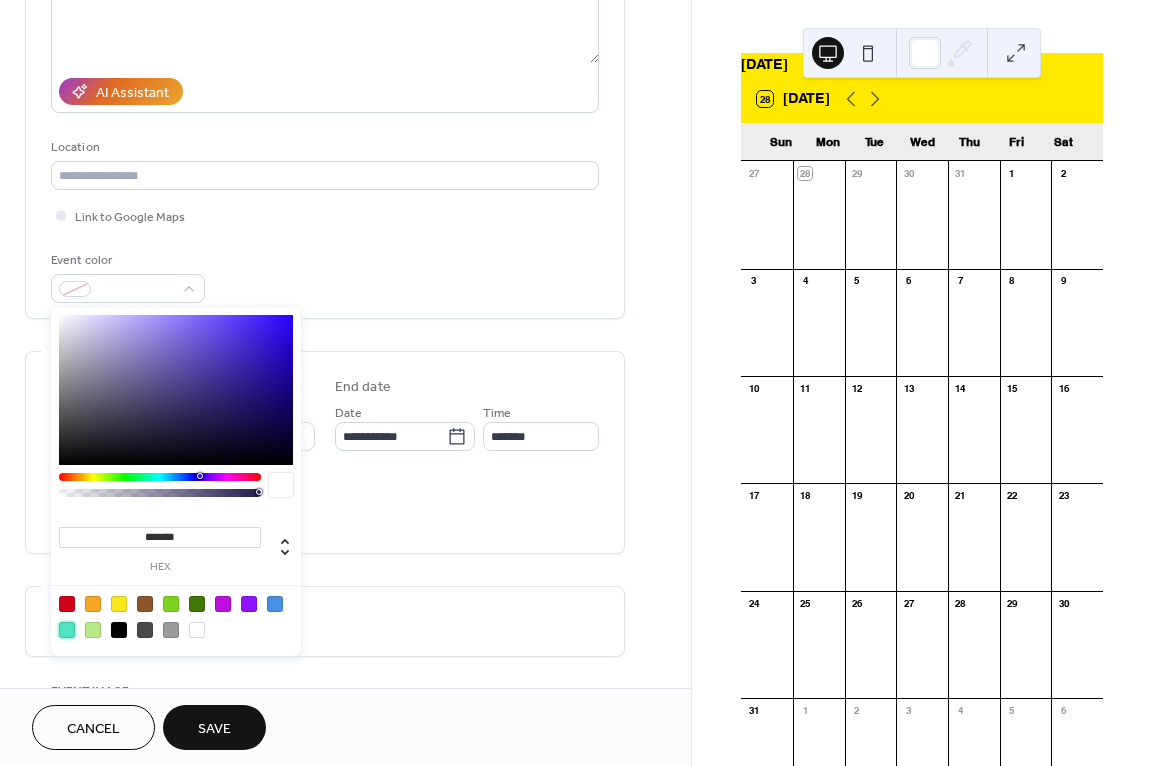 click at bounding box center (67, 630) 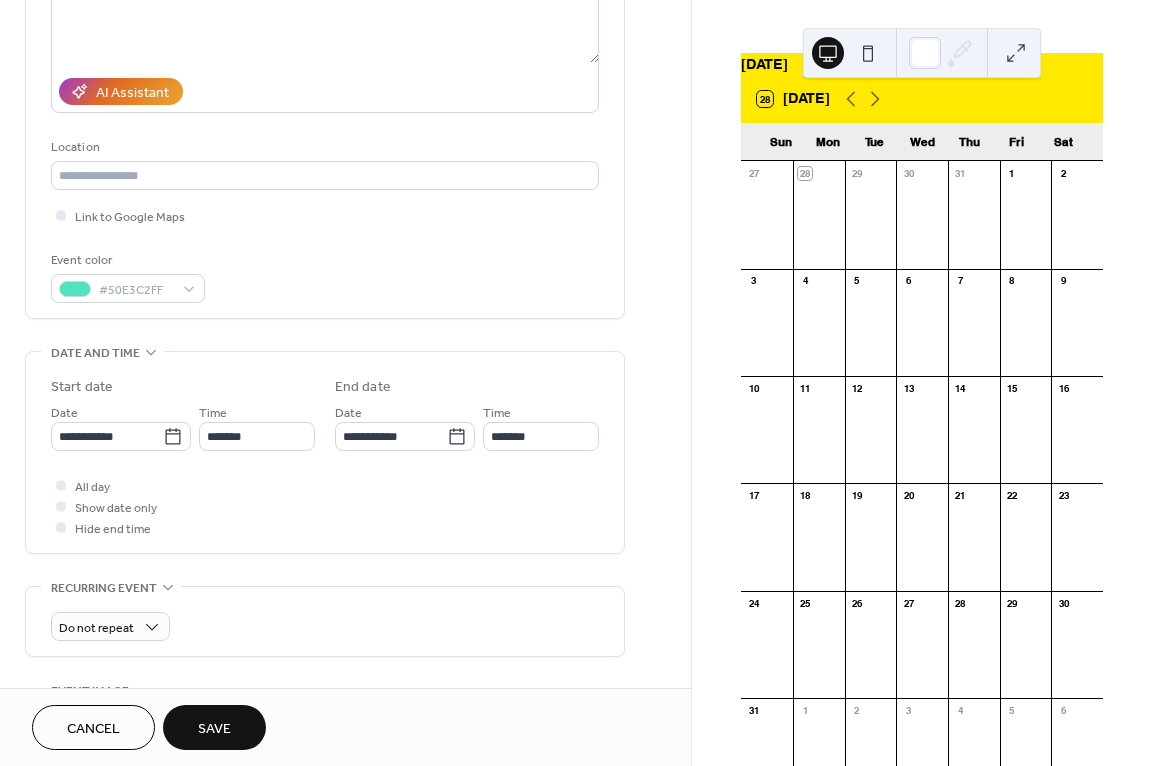 click on "All day Show date only Hide end time" at bounding box center (325, 506) 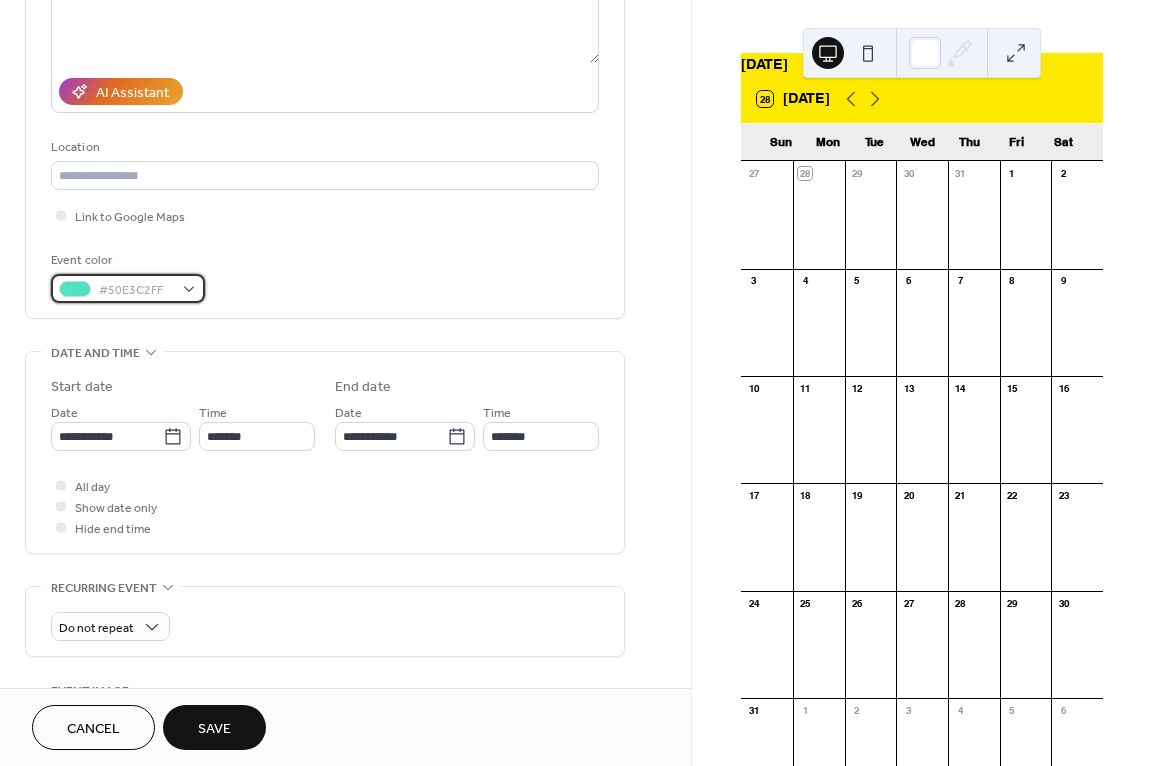 click on "#50E3C2FF" at bounding box center (128, 288) 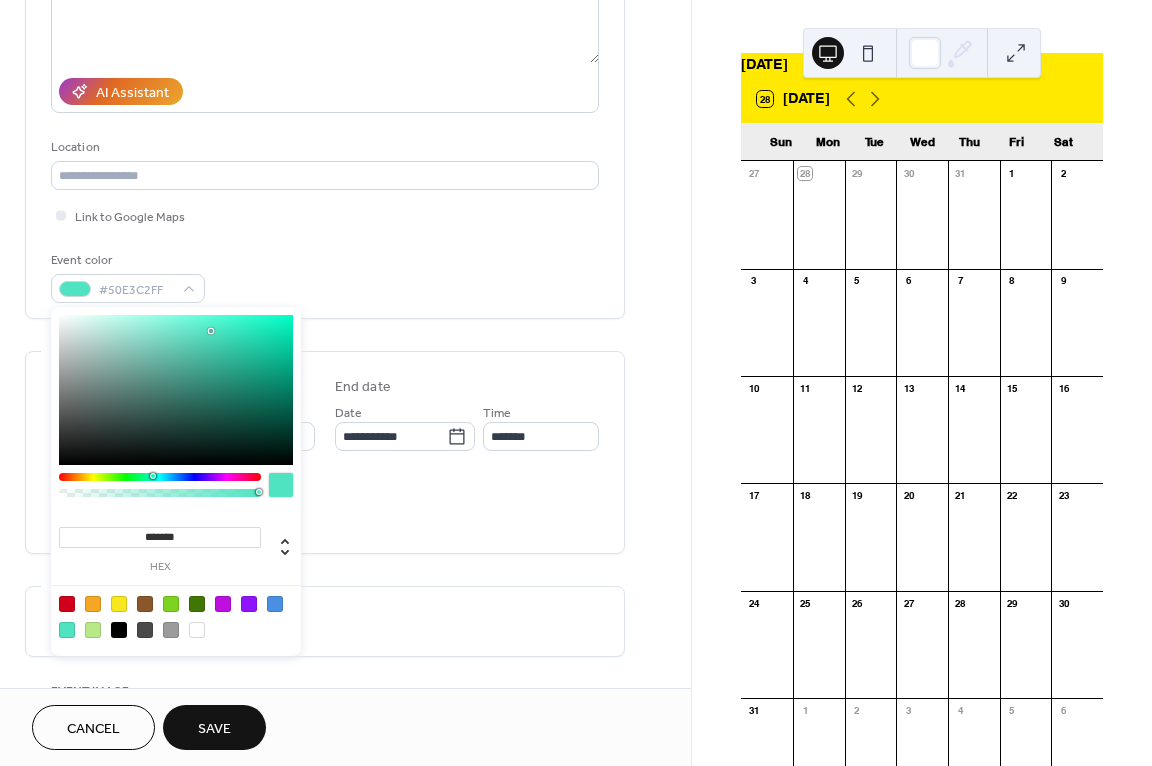 click at bounding box center (119, 630) 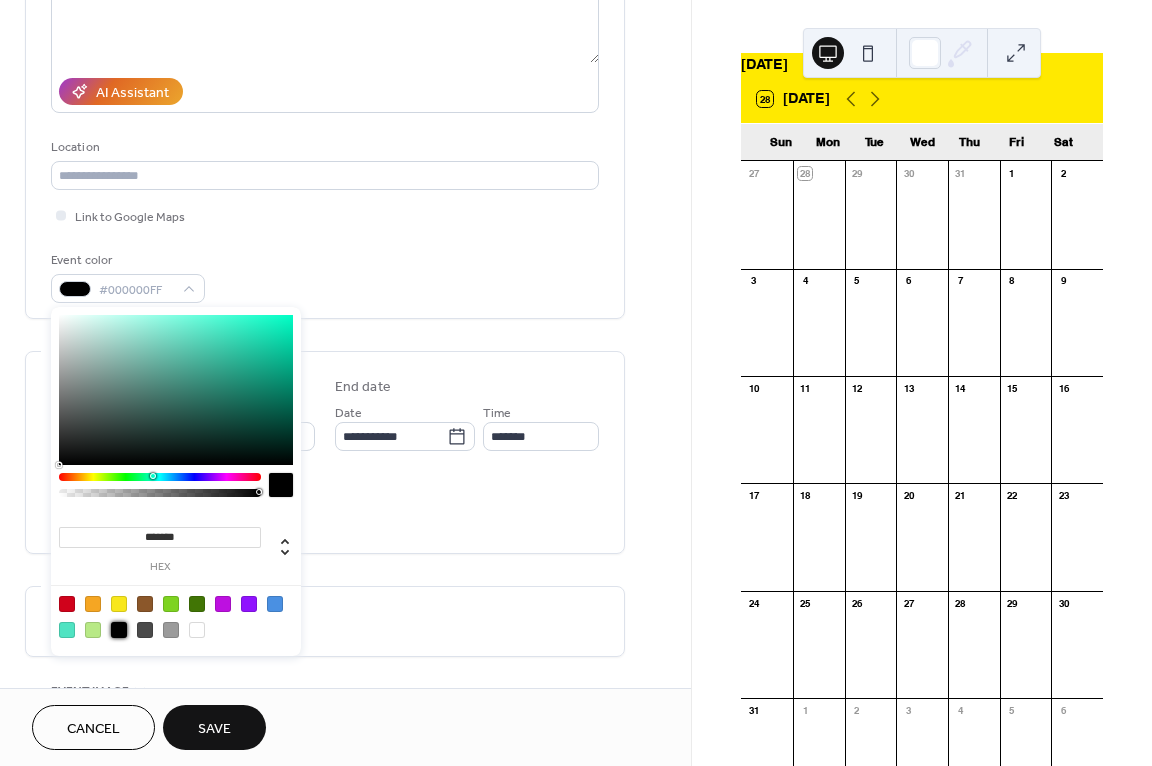 click on "All day Show date only Hide end time" at bounding box center (325, 506) 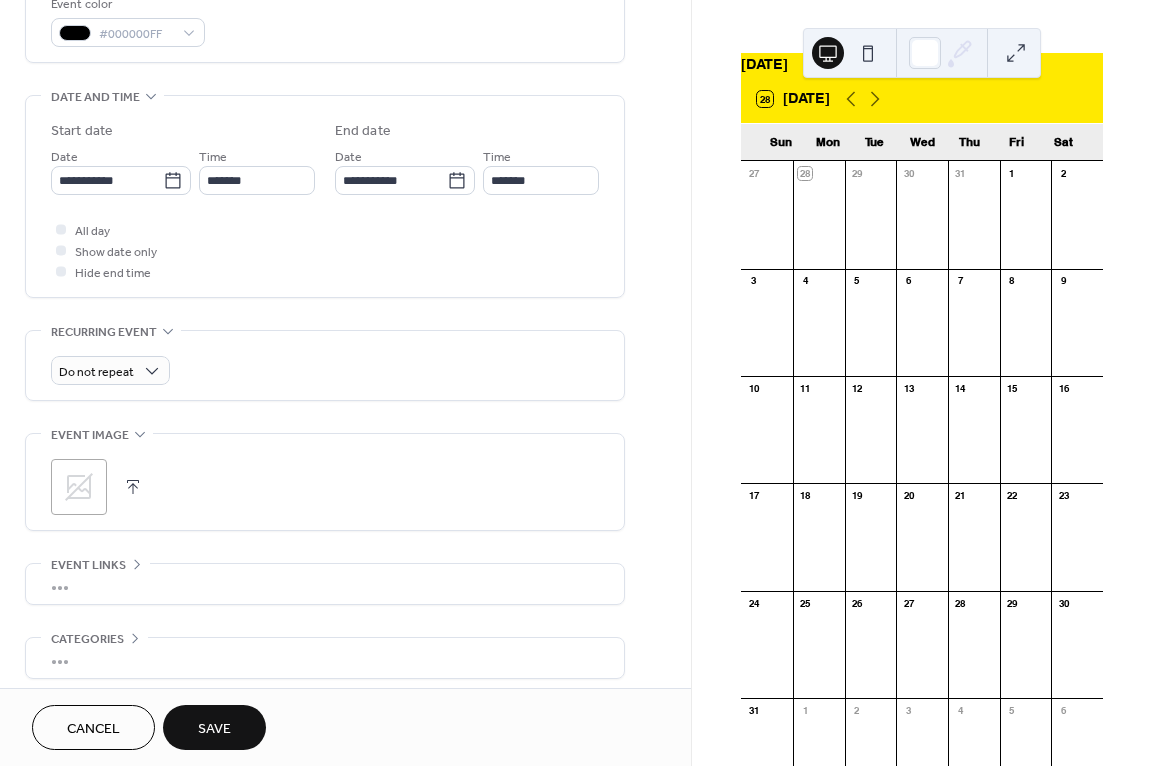 scroll, scrollTop: 600, scrollLeft: 0, axis: vertical 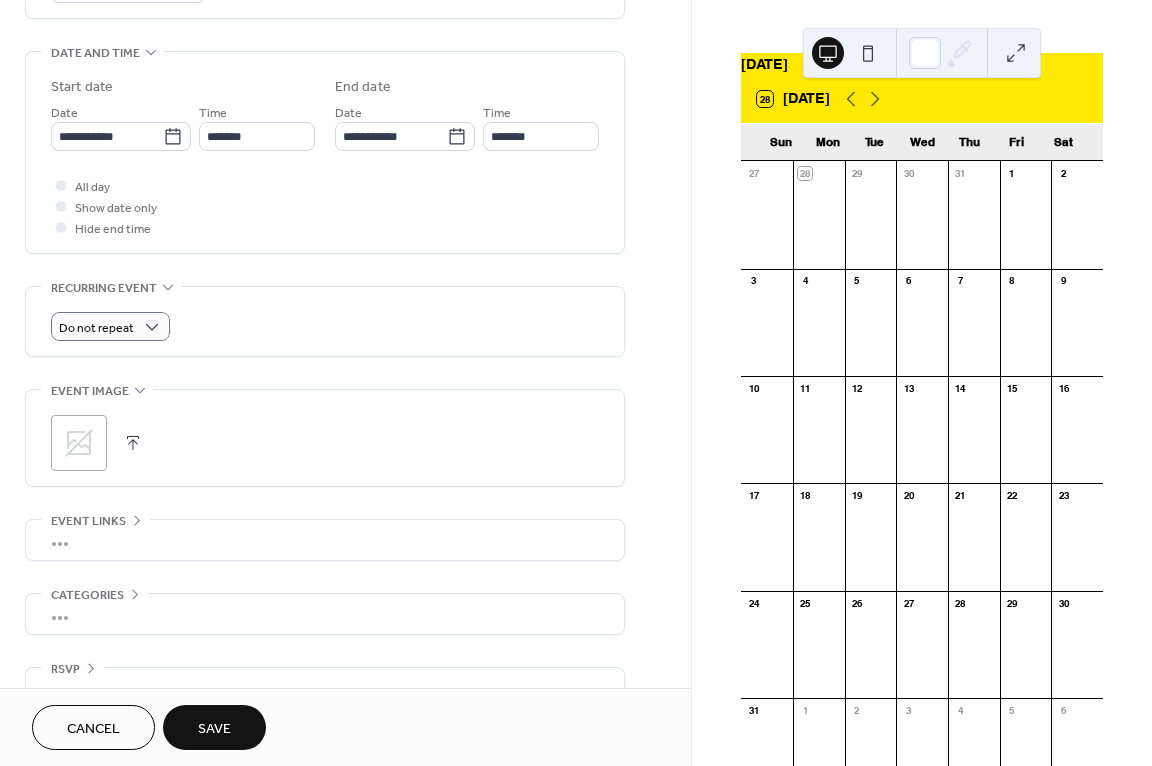 click on "Do not repeat" at bounding box center [325, 326] 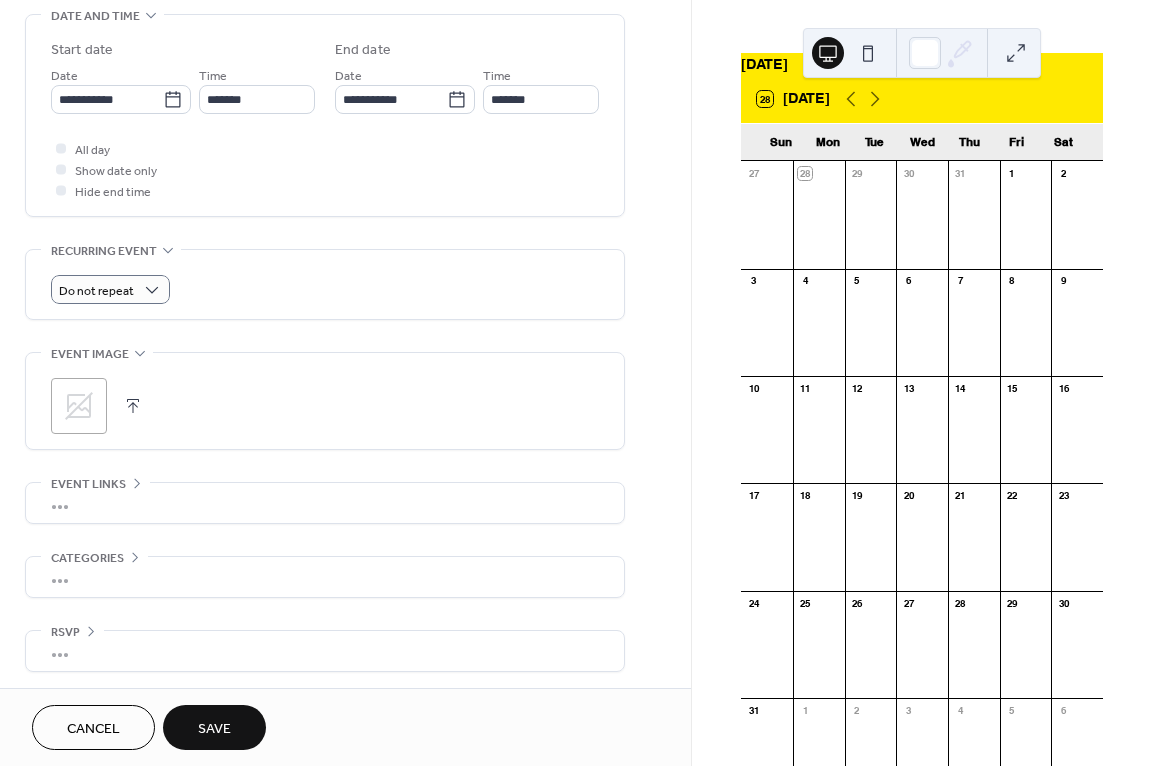 scroll, scrollTop: 641, scrollLeft: 0, axis: vertical 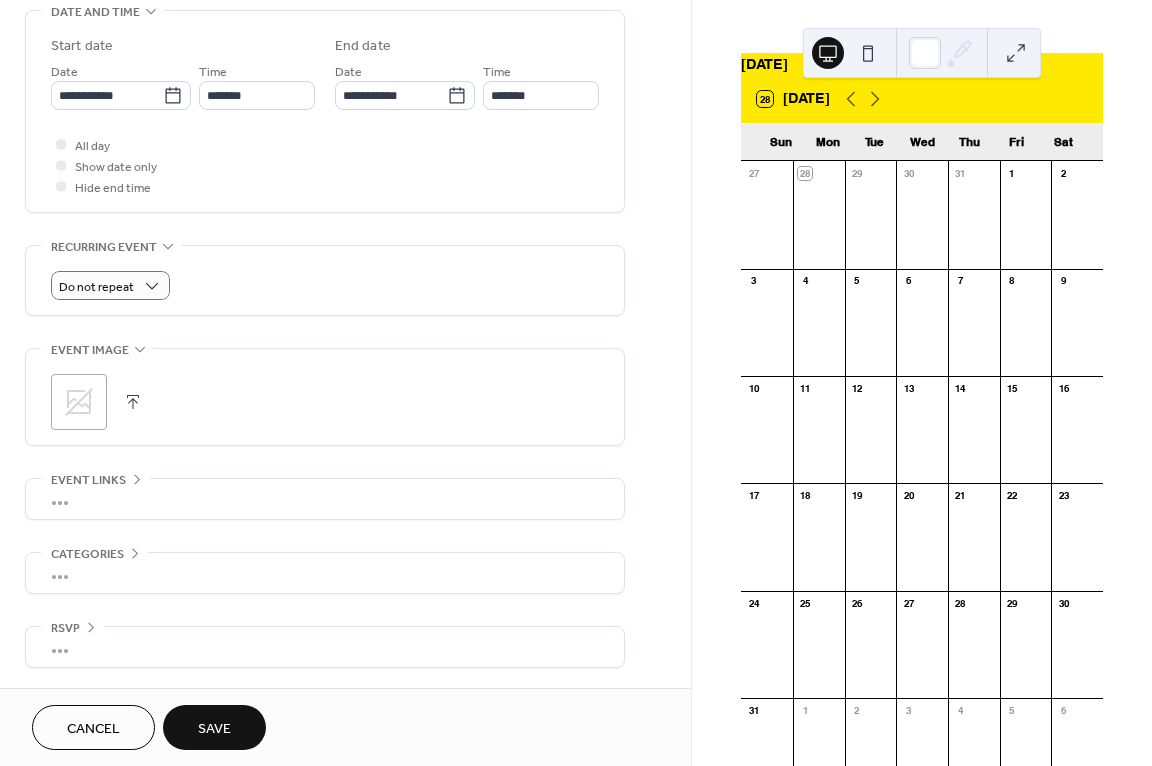 click on "Save" at bounding box center [214, 727] 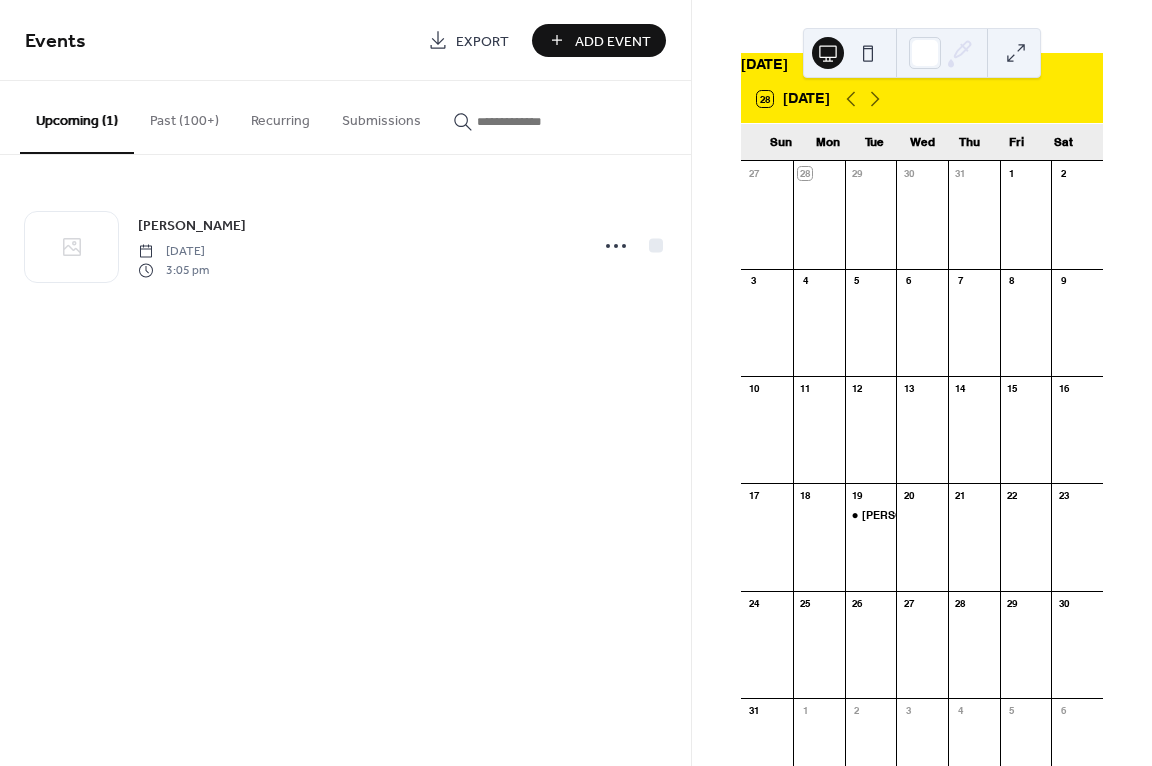 click at bounding box center [1016, 53] 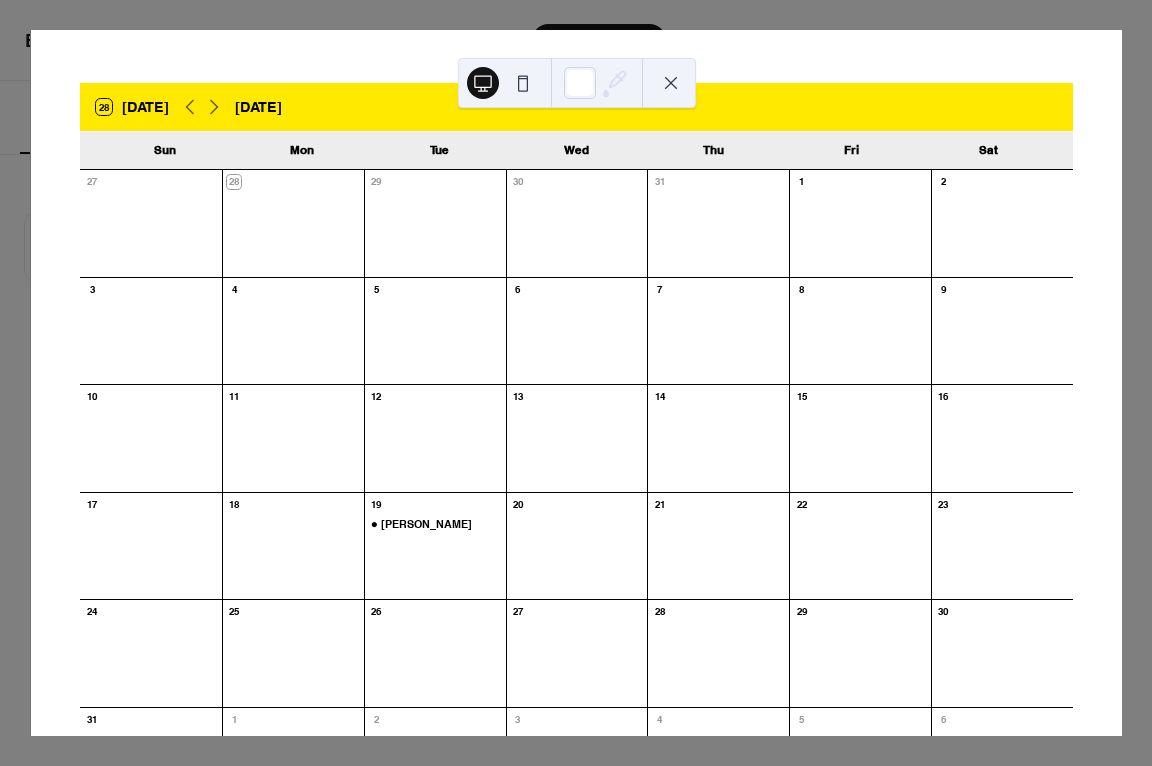 click on "Leman Marana" at bounding box center [435, 555] 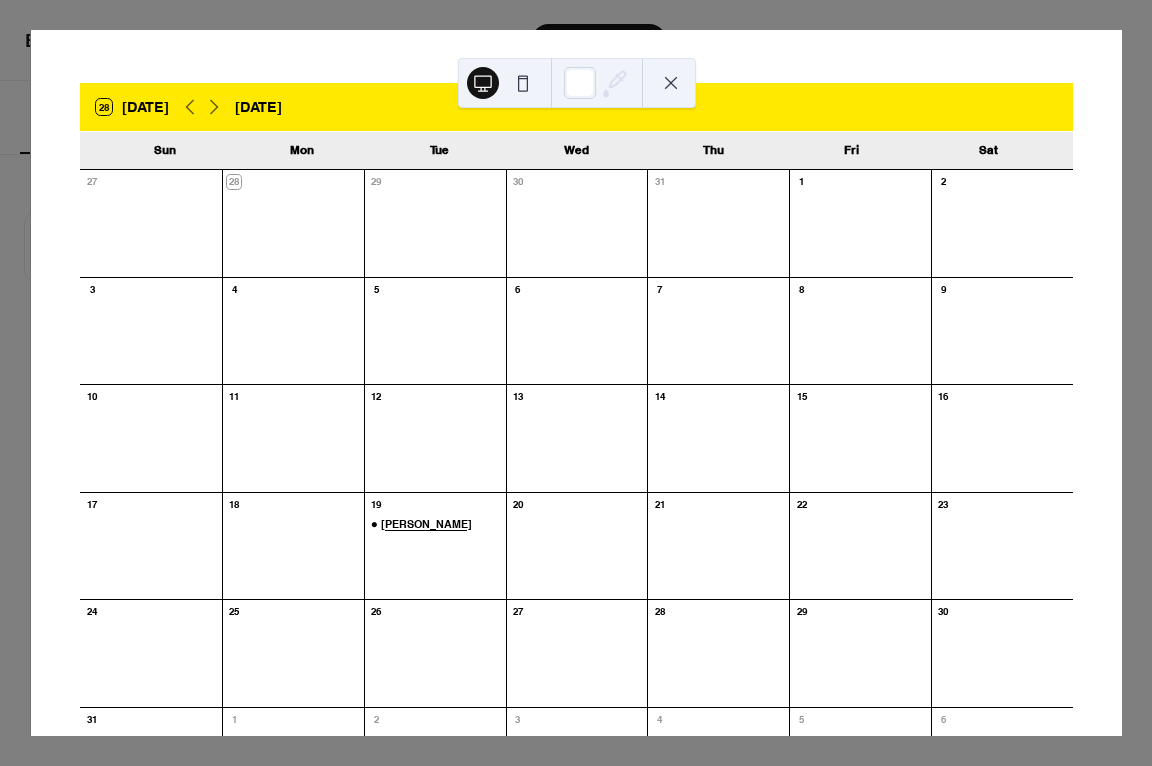 click on "Leman Marana" at bounding box center [426, 524] 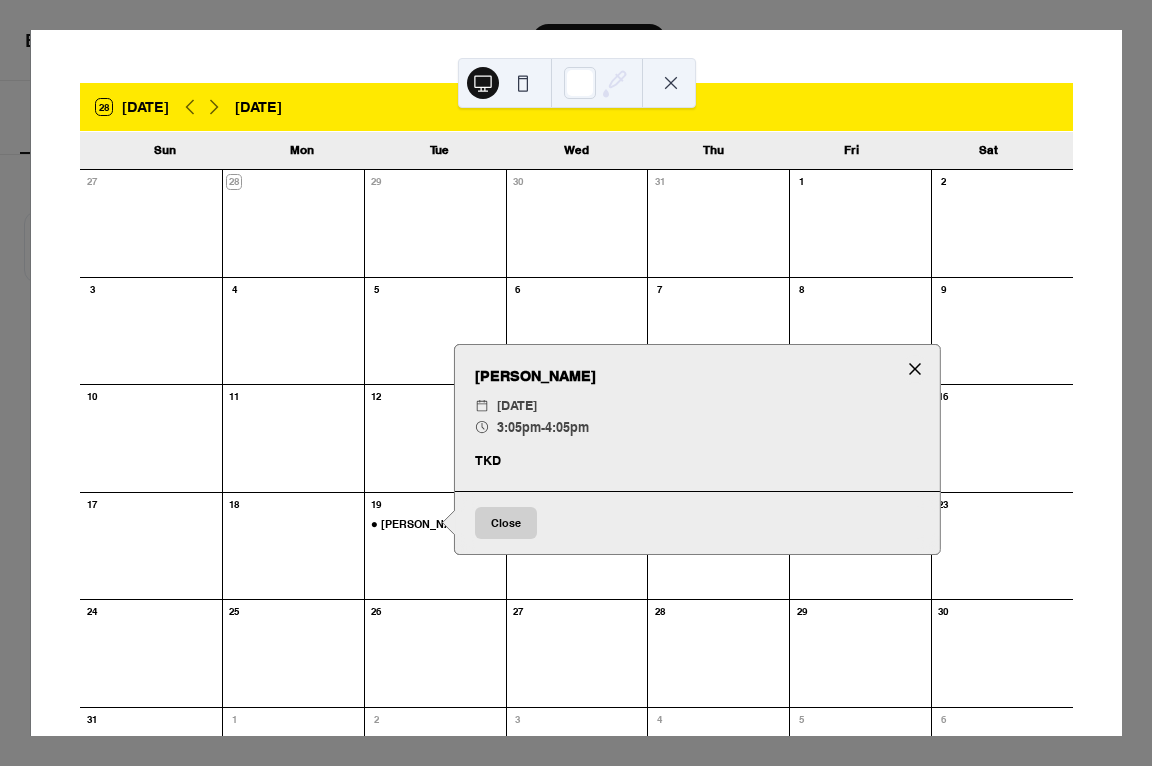 click at bounding box center (915, 369) 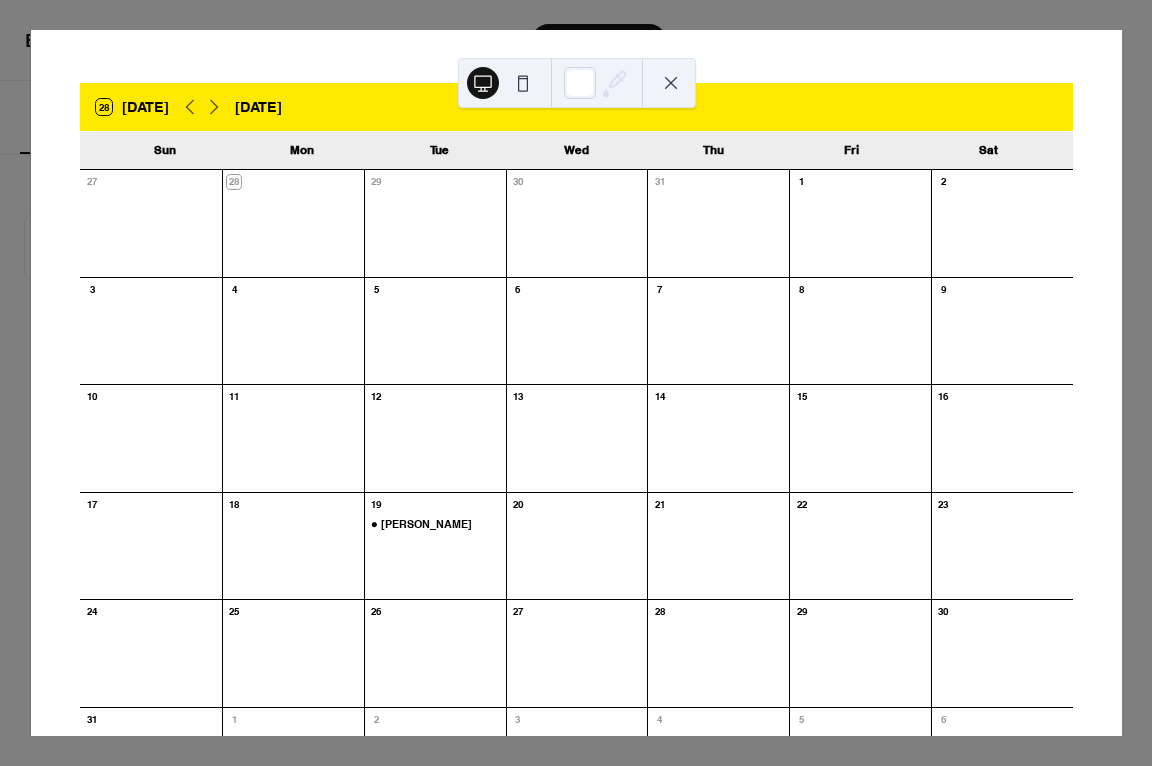 click at bounding box center (671, 83) 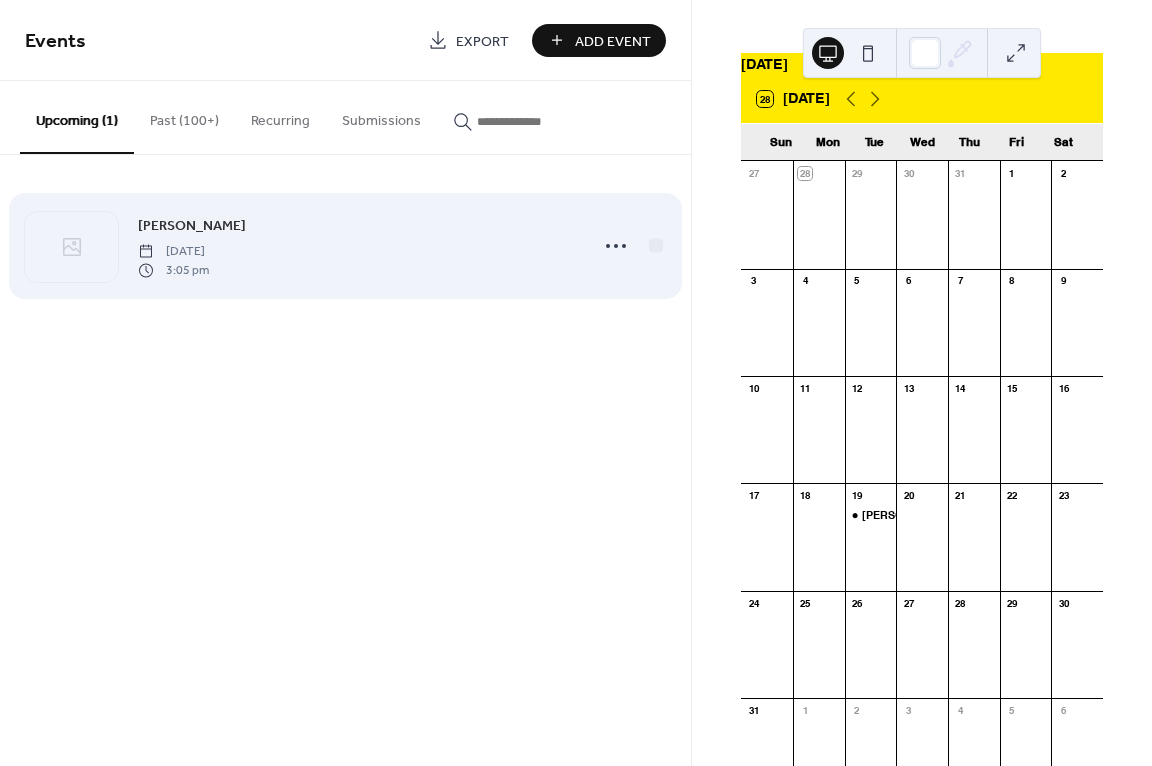 click on "[DATE]" at bounding box center (173, 252) 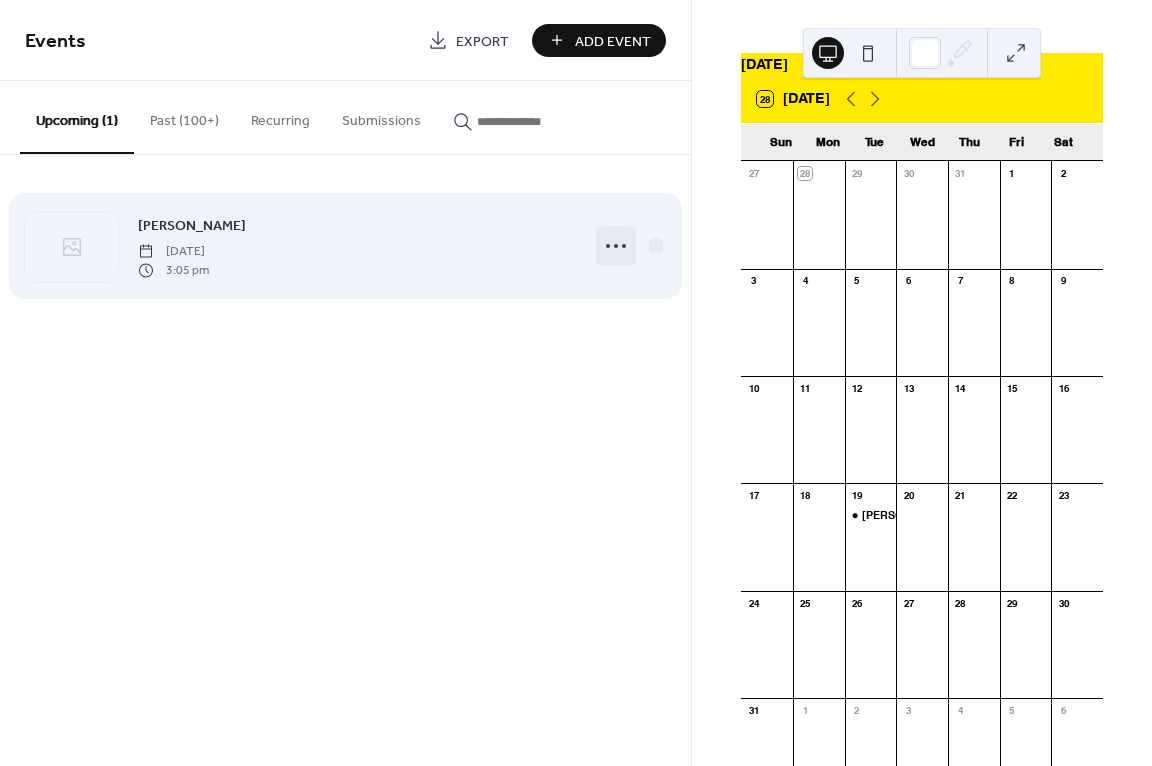 click 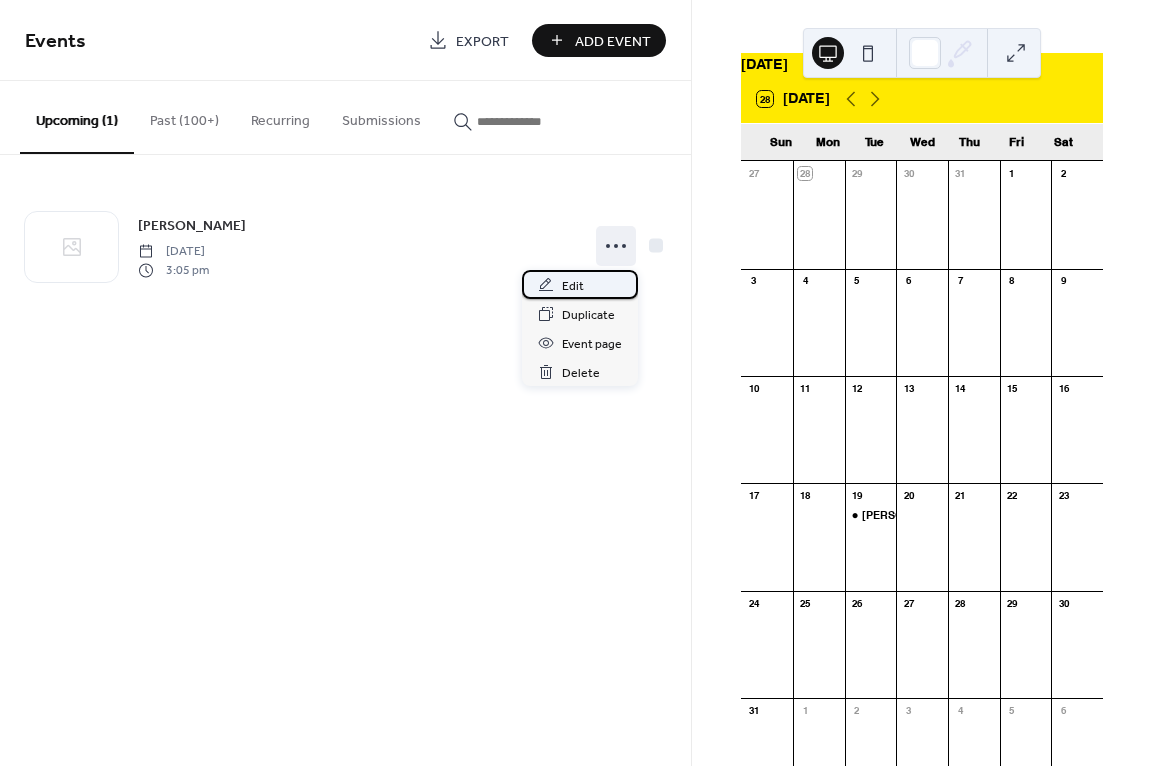 click on "Edit" at bounding box center [573, 286] 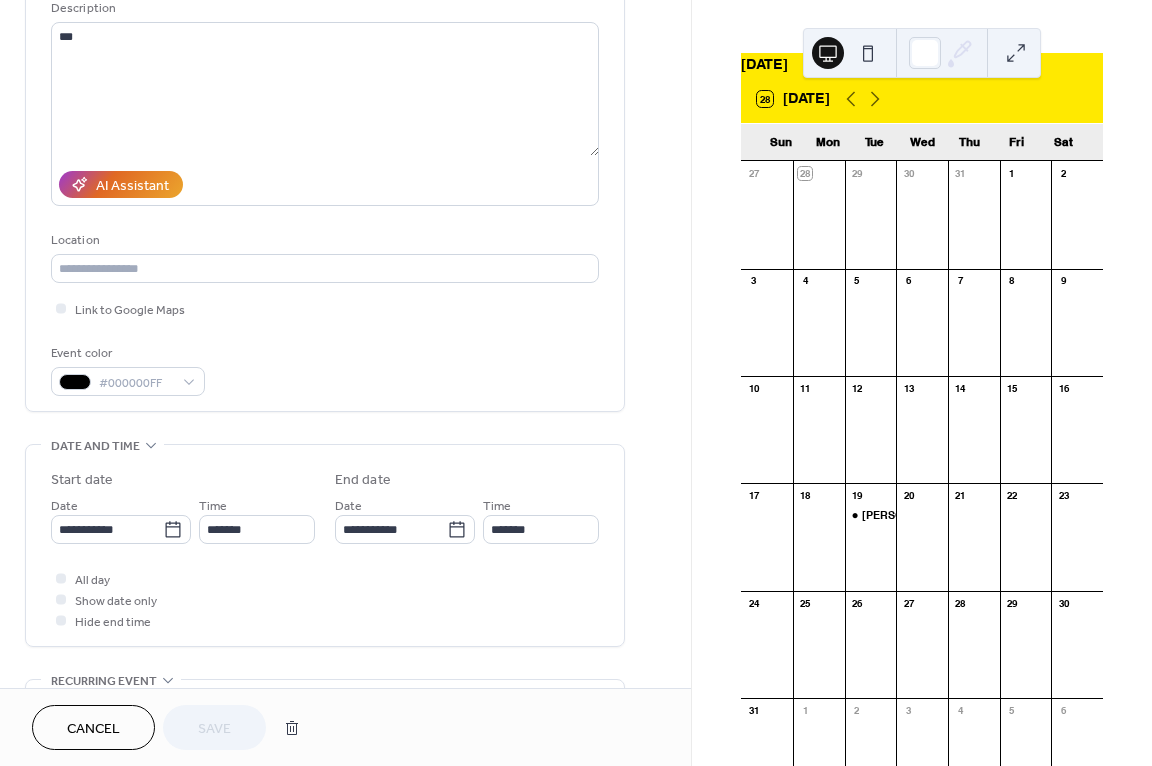 scroll, scrollTop: 300, scrollLeft: 0, axis: vertical 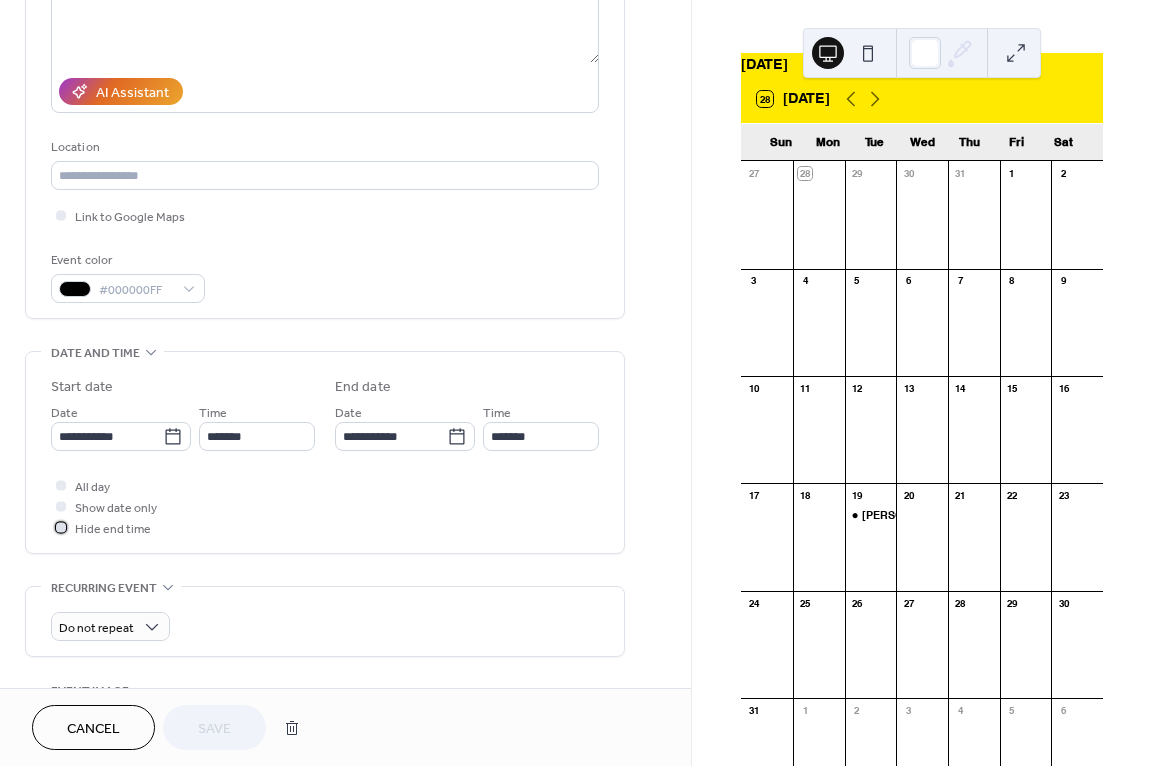 click at bounding box center [61, 527] 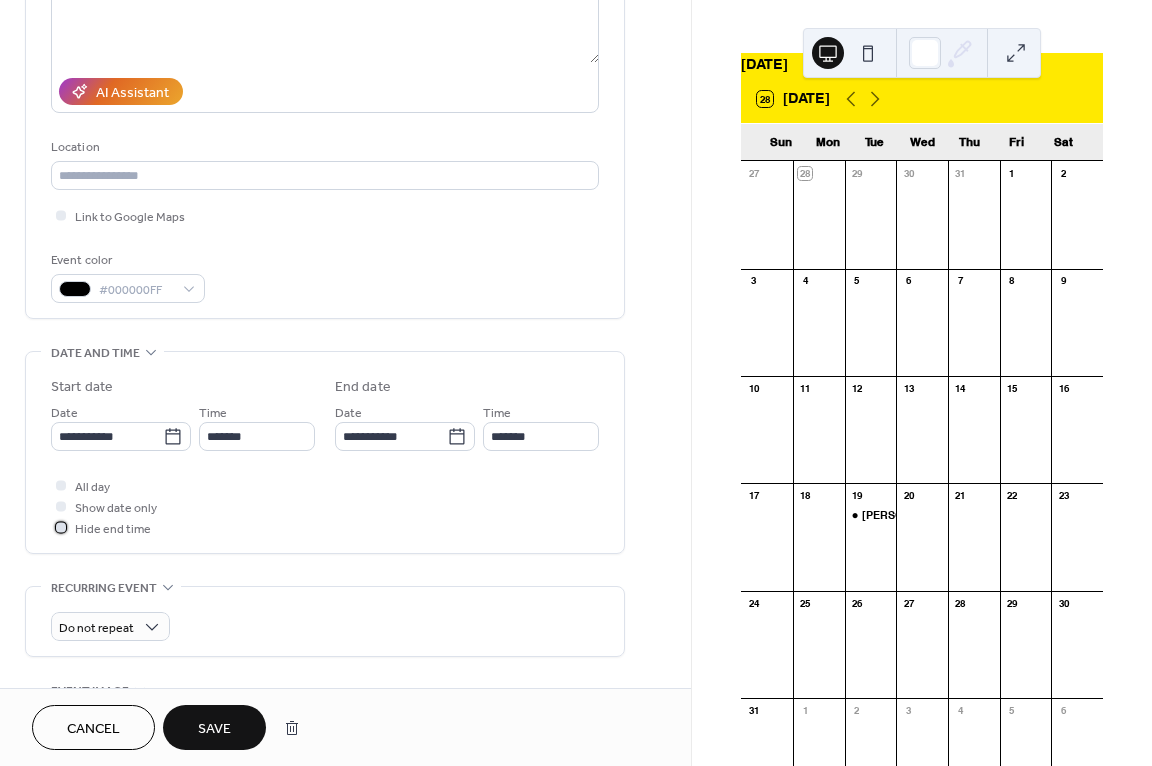 click 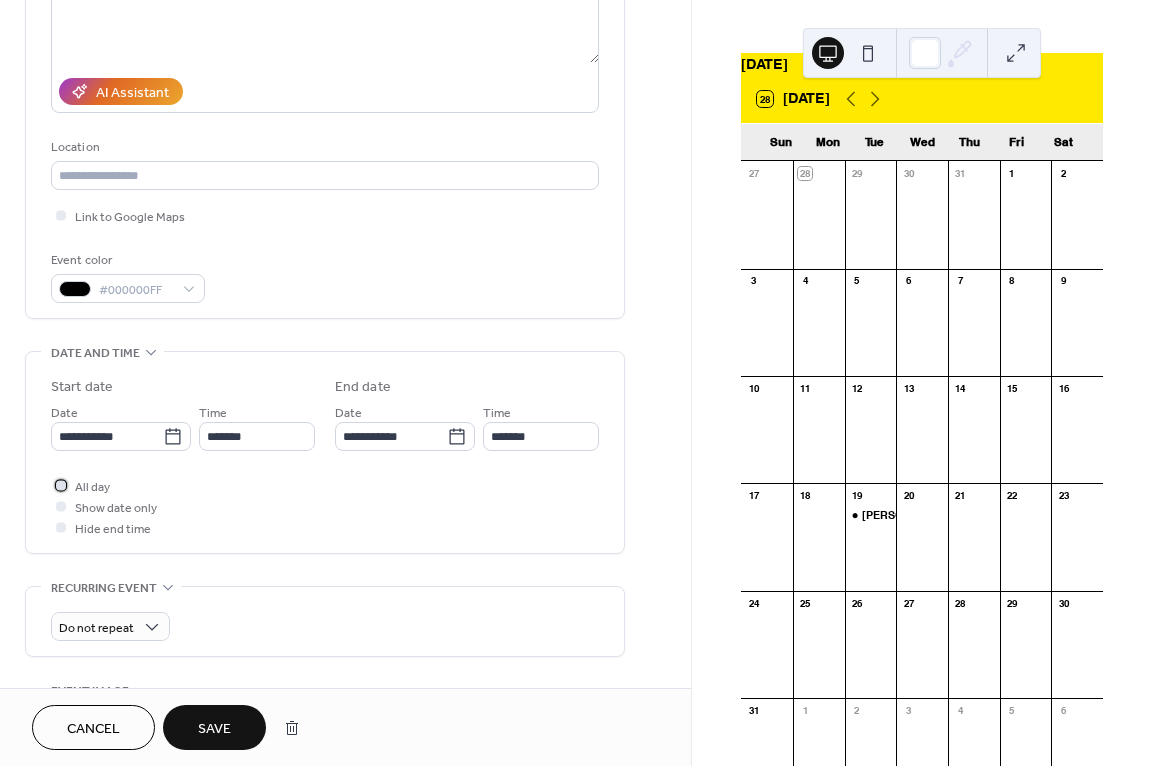 click at bounding box center (61, 485) 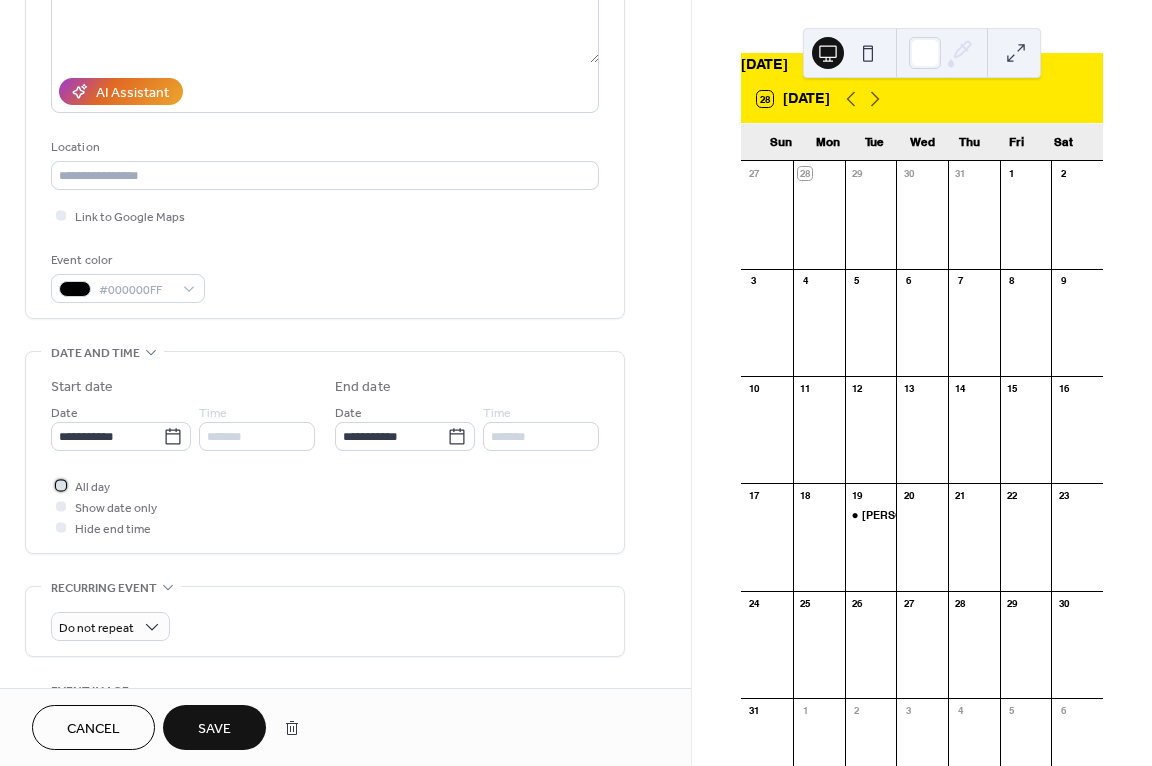 click 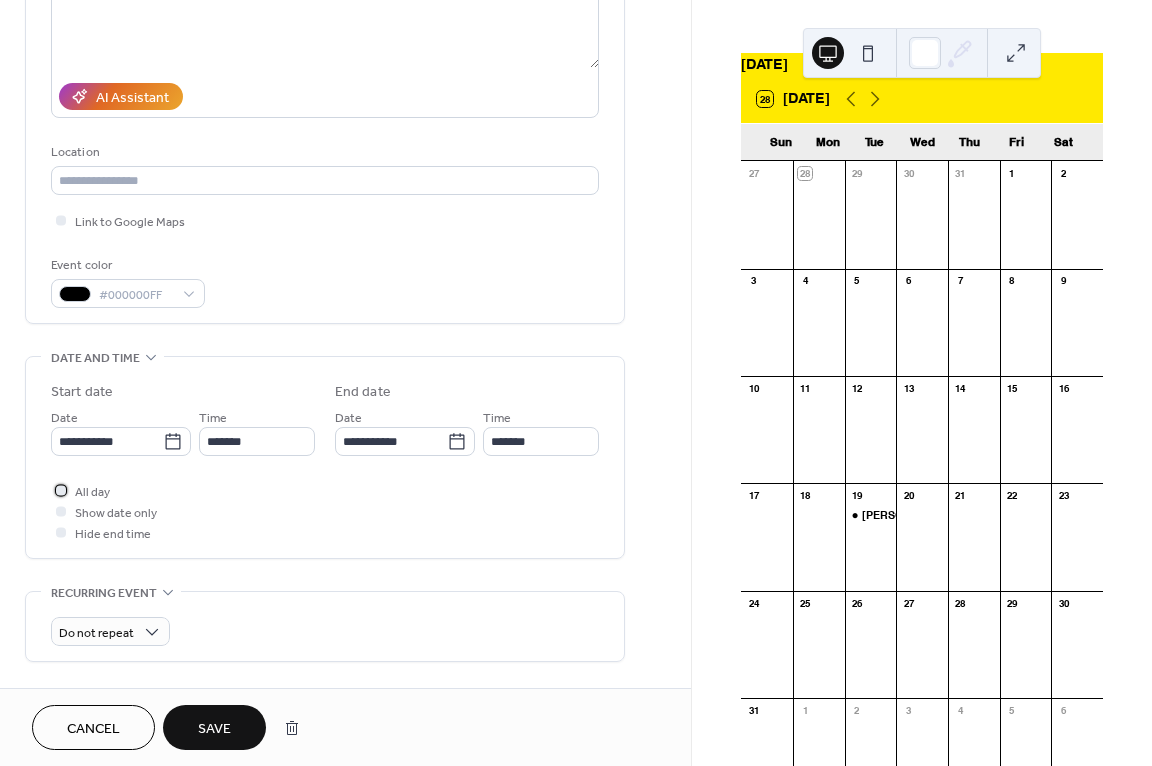 scroll, scrollTop: 300, scrollLeft: 0, axis: vertical 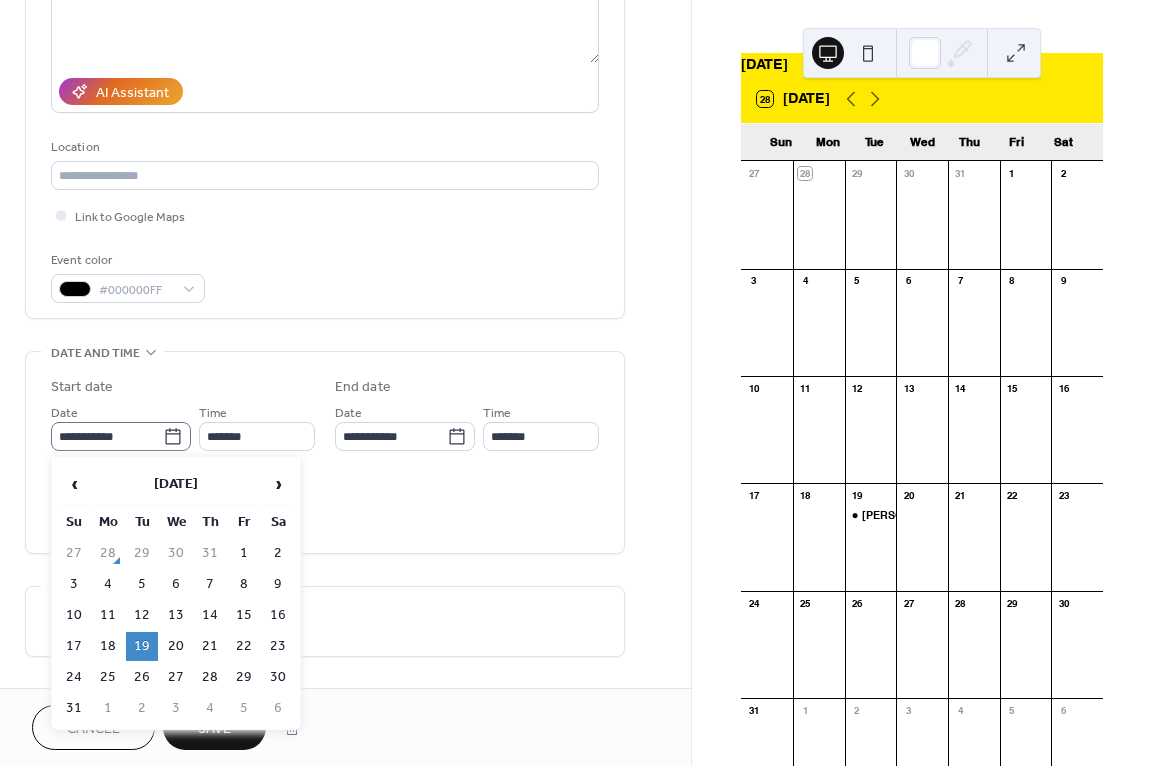 click 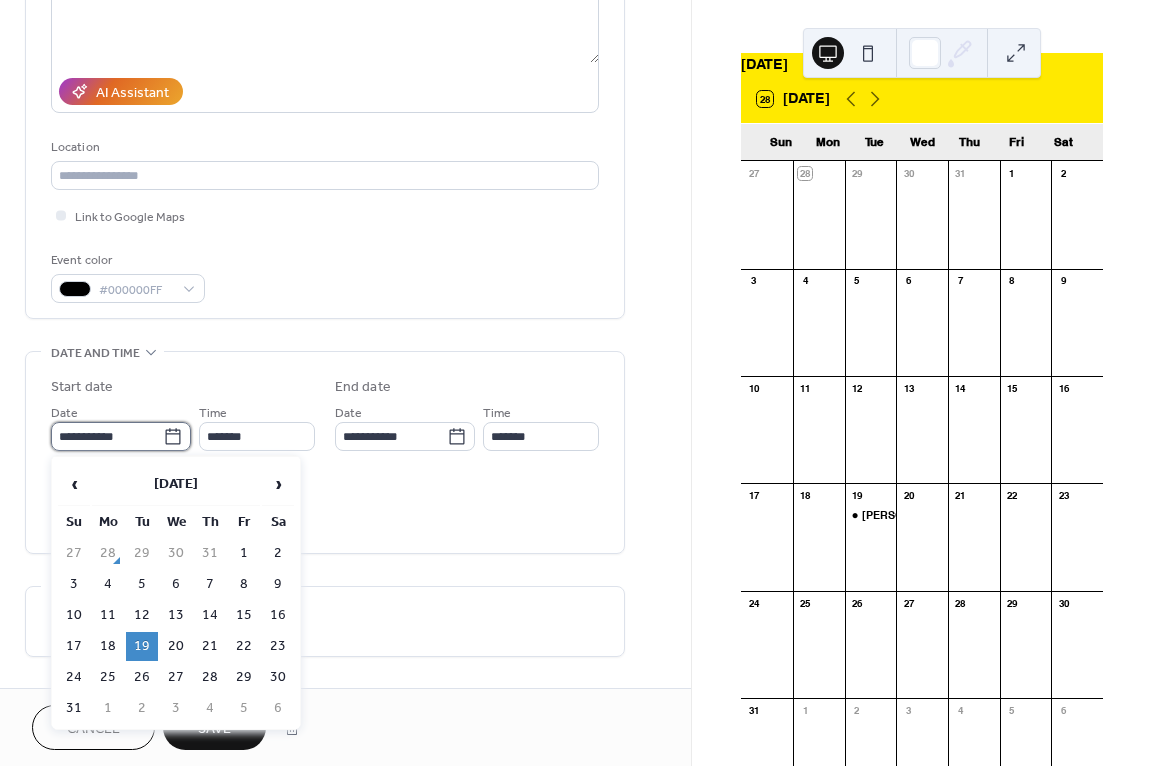 click on "**********" at bounding box center (107, 436) 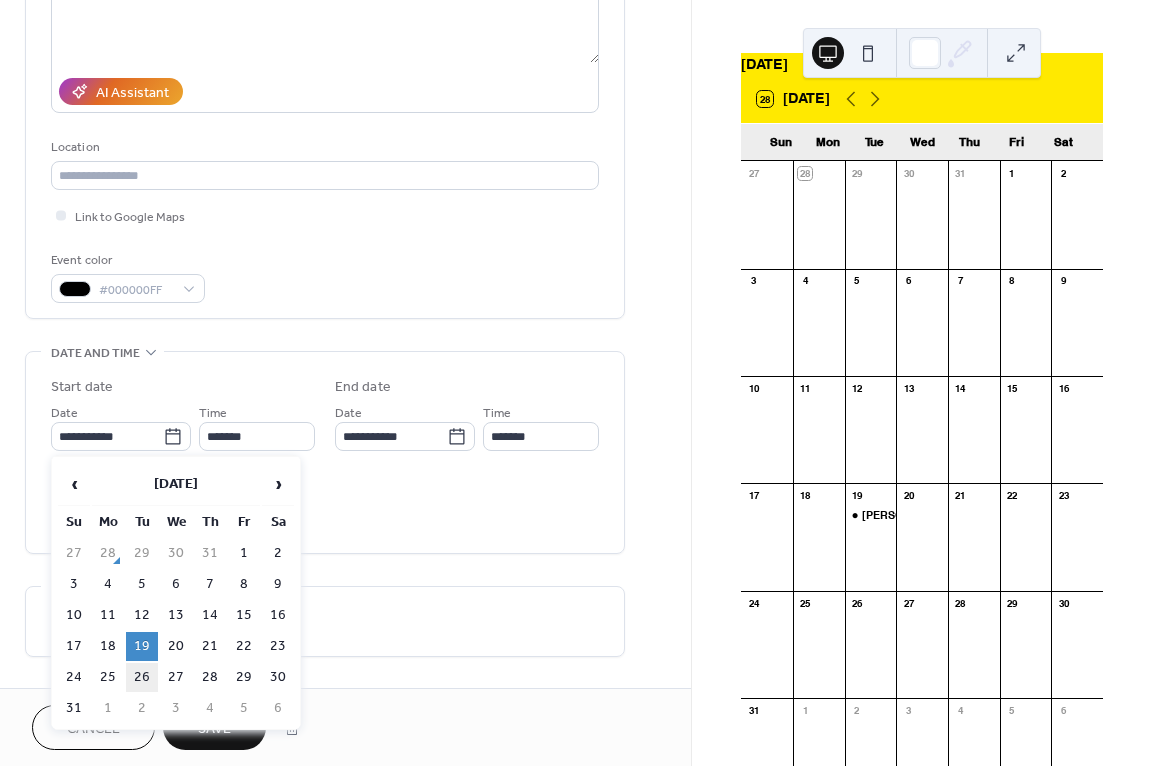 click on "26" at bounding box center (142, 677) 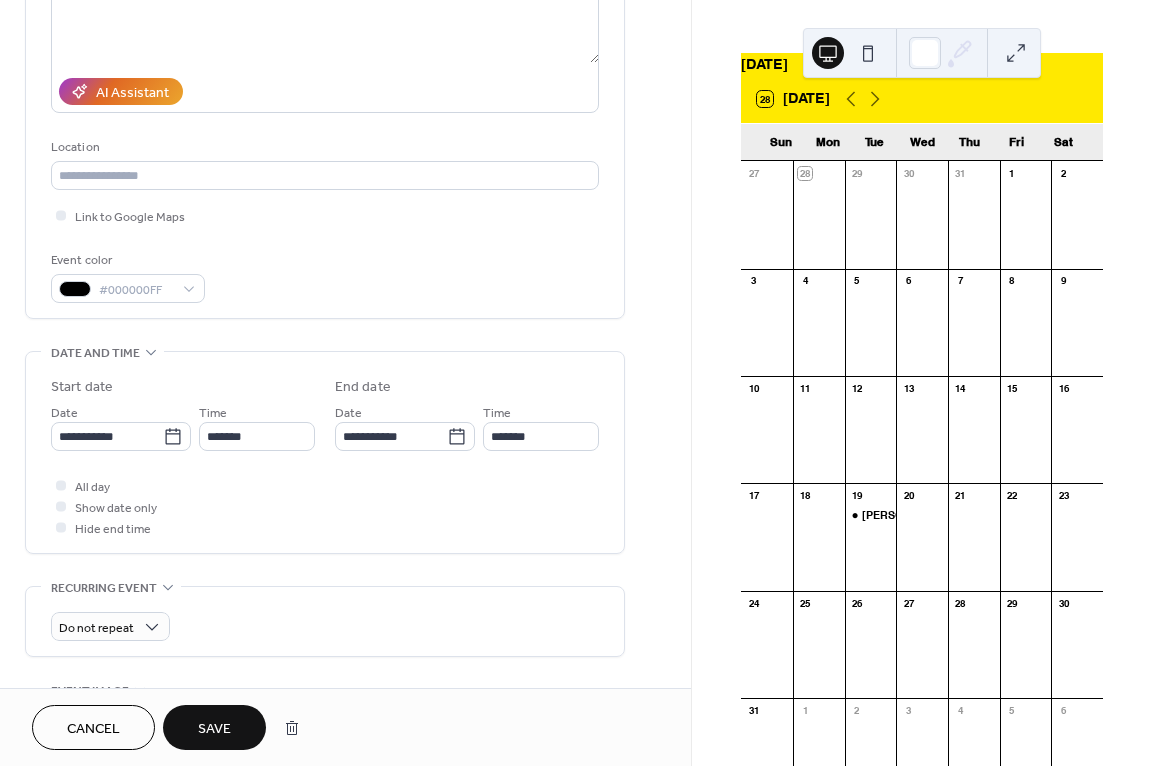 click on "Save" at bounding box center (214, 729) 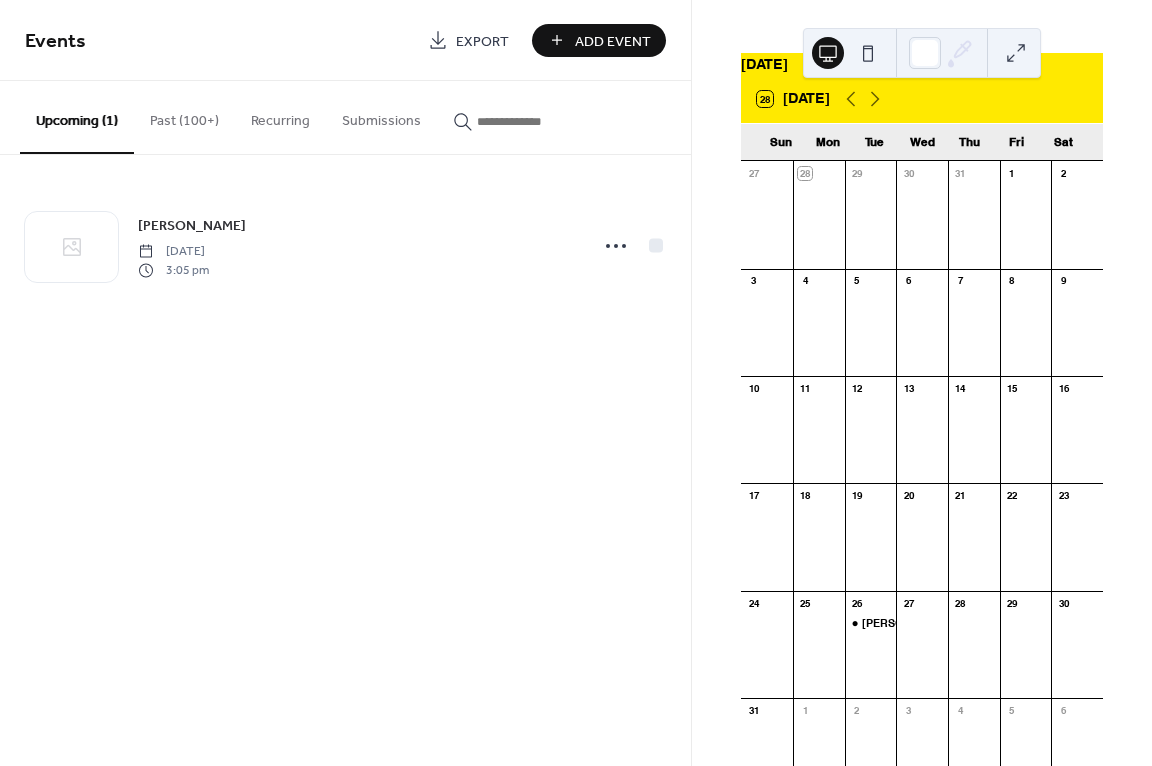 click on "Add Event" at bounding box center [613, 41] 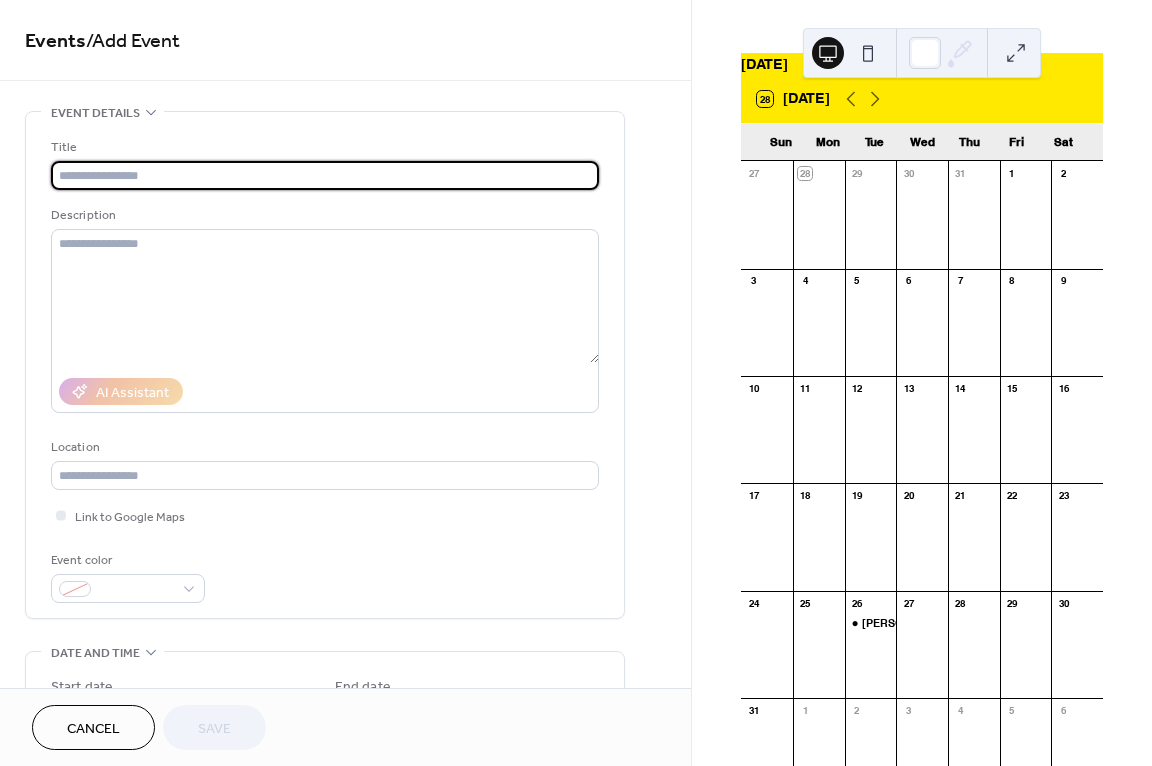 click at bounding box center [325, 175] 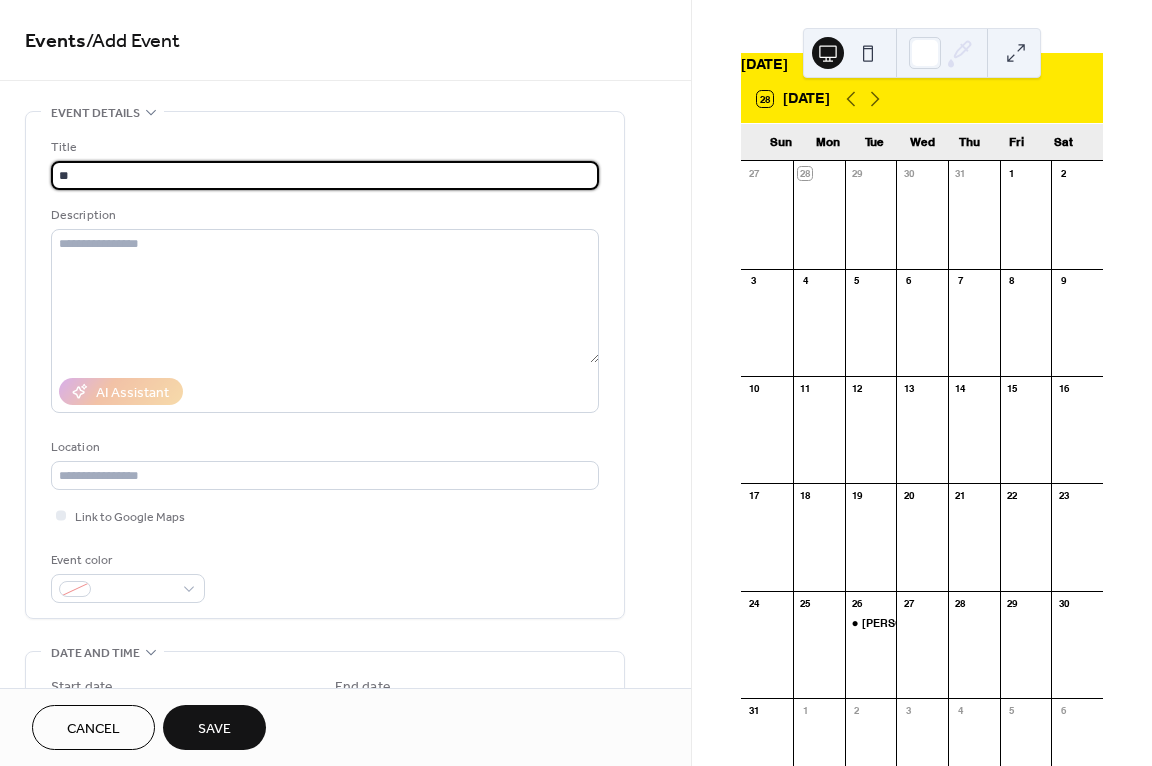 type on "*" 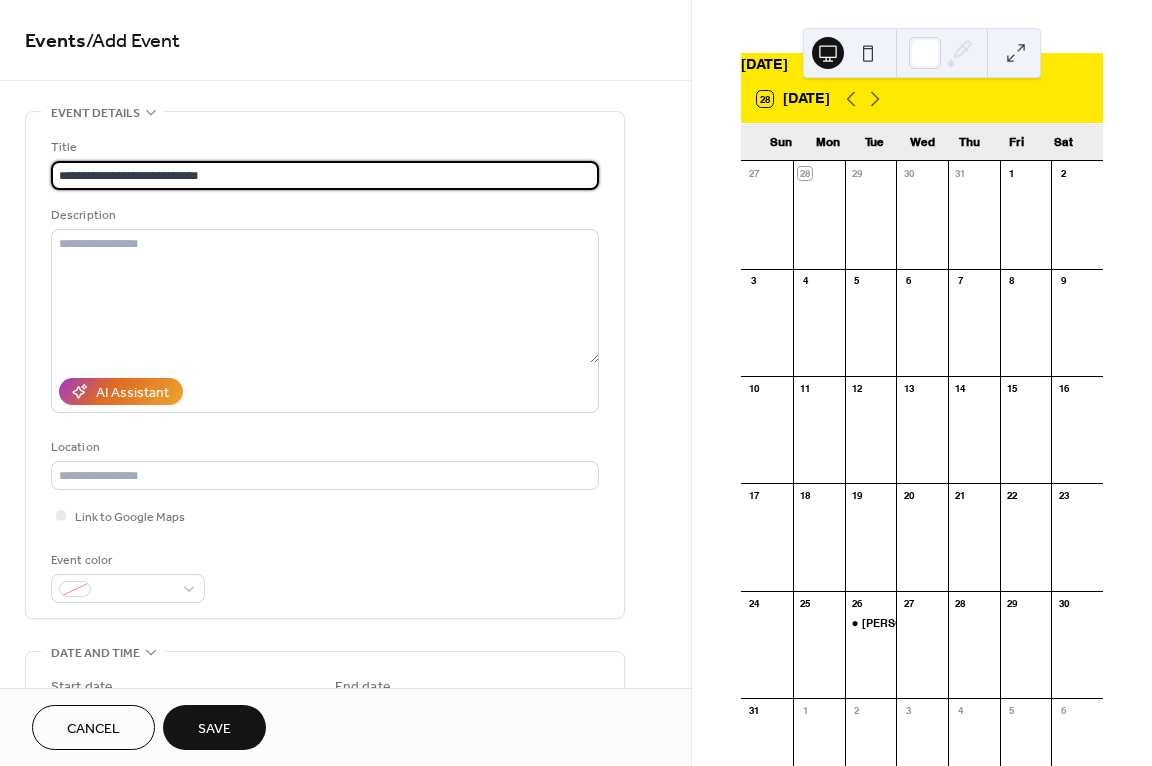 type on "**********" 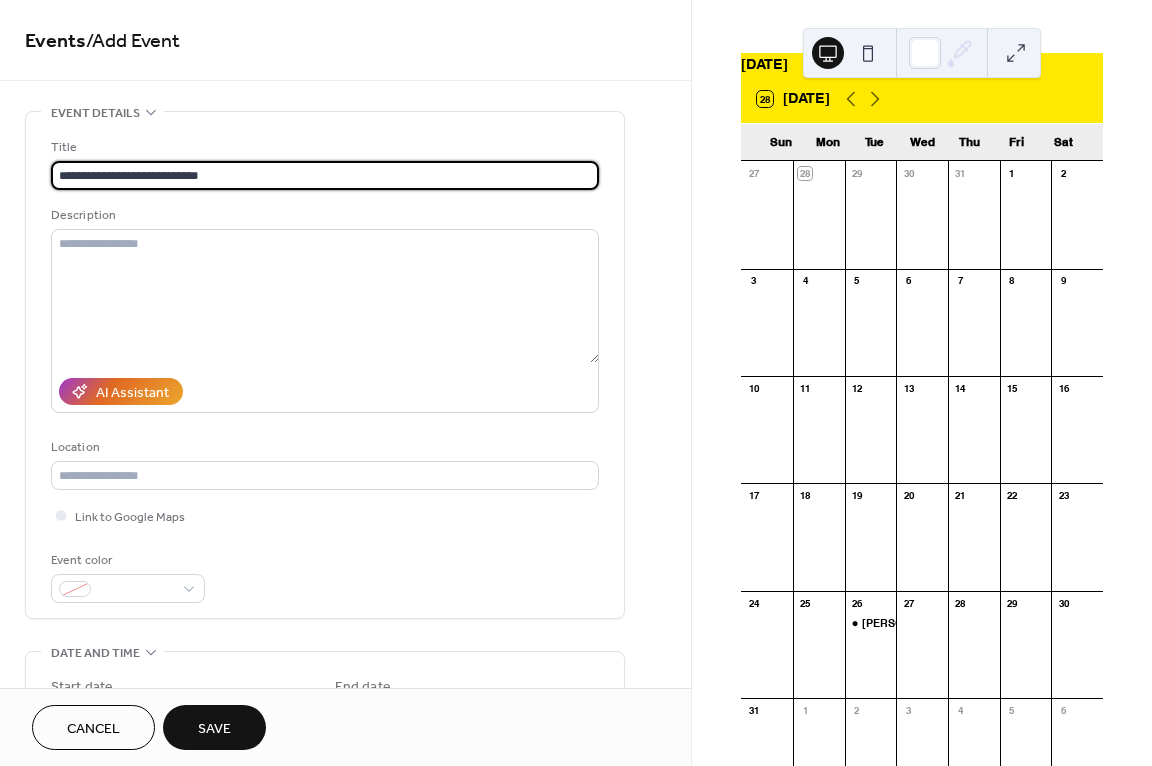scroll, scrollTop: 0, scrollLeft: 0, axis: both 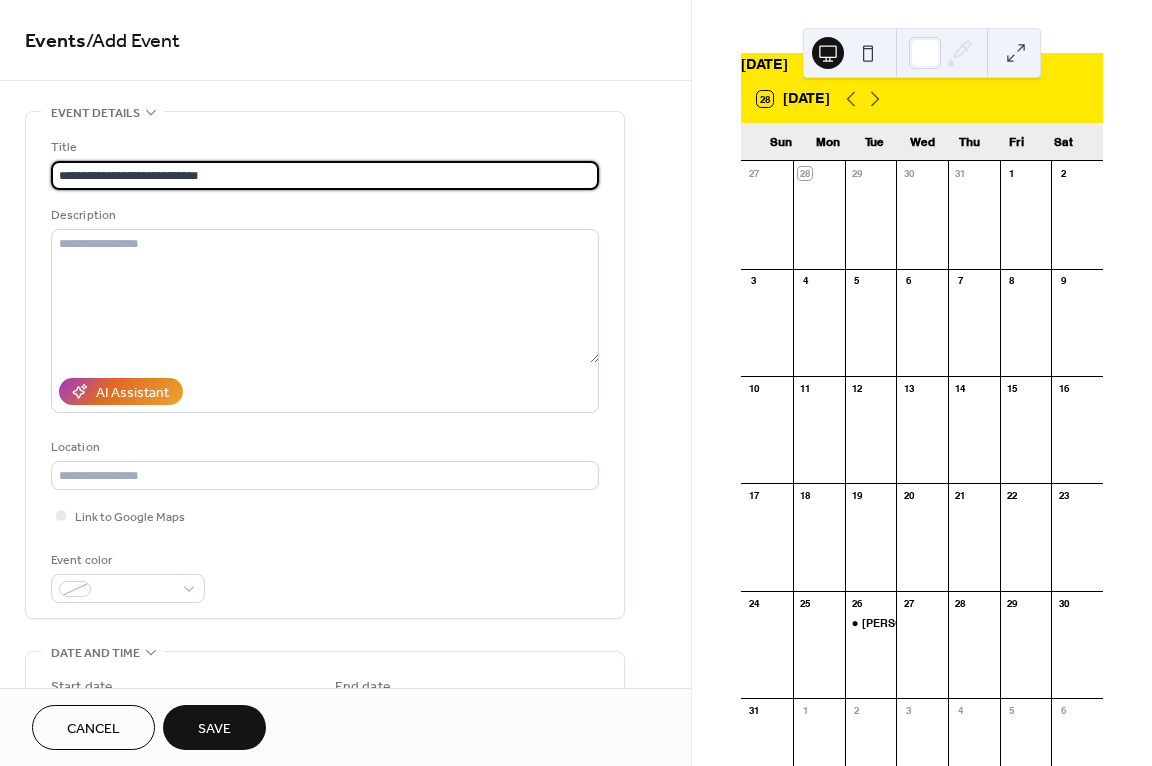 drag, startPoint x: 257, startPoint y: 171, endPoint x: 42, endPoint y: 164, distance: 215.11392 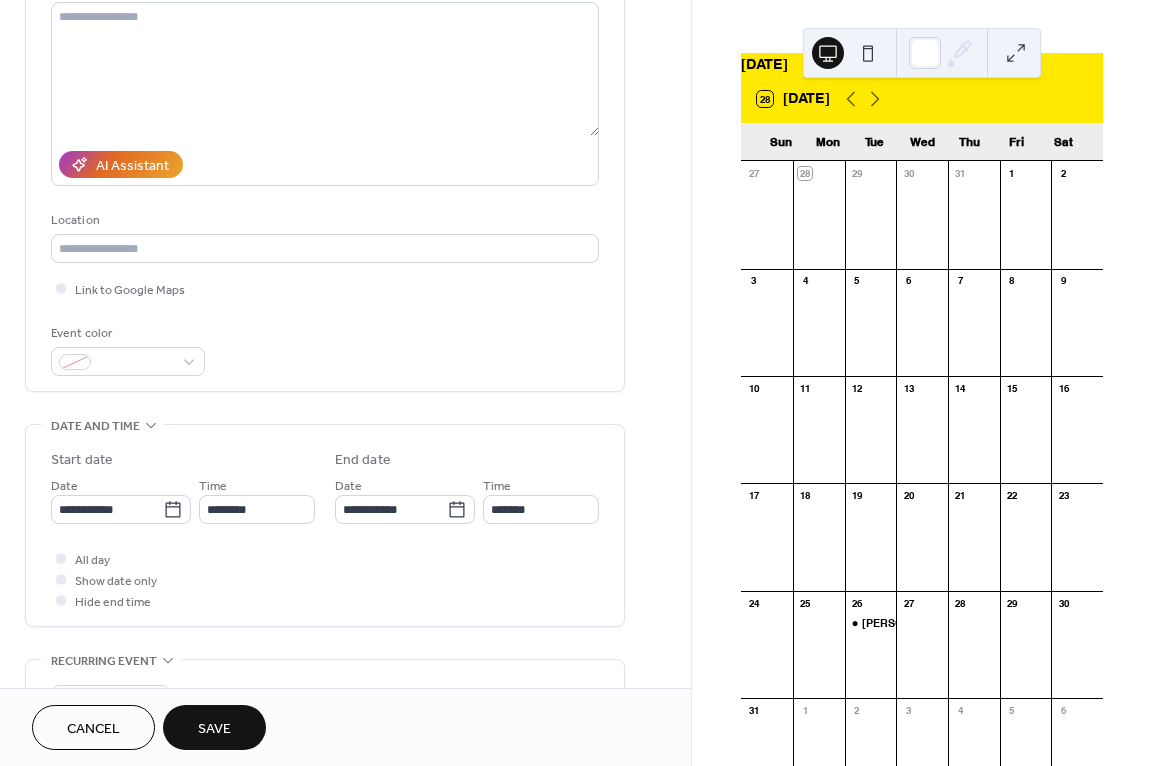 scroll, scrollTop: 300, scrollLeft: 0, axis: vertical 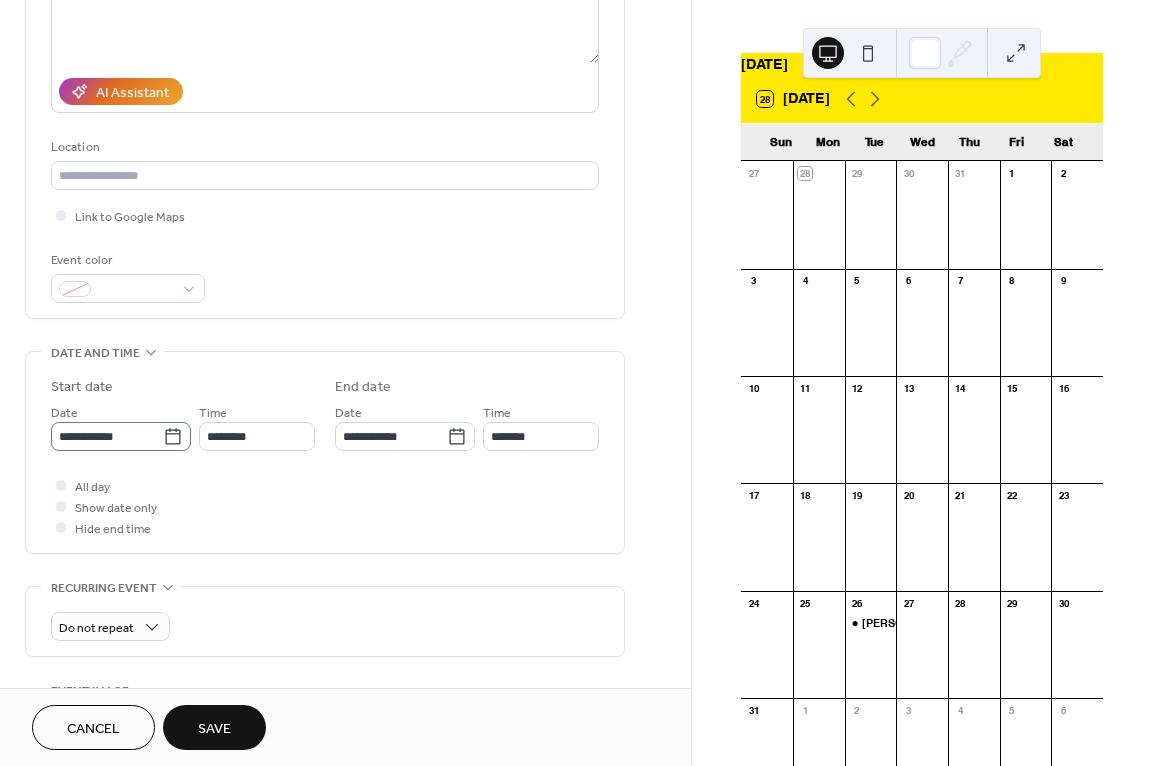 click 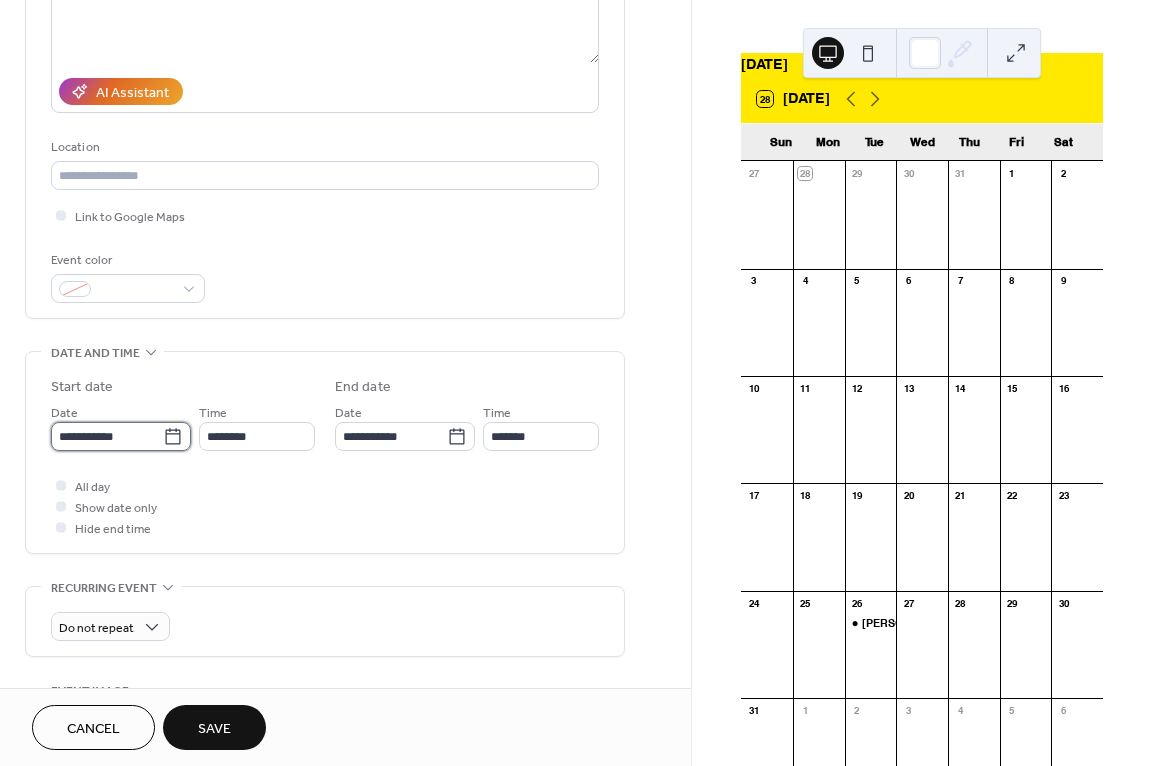 click on "**********" at bounding box center [107, 436] 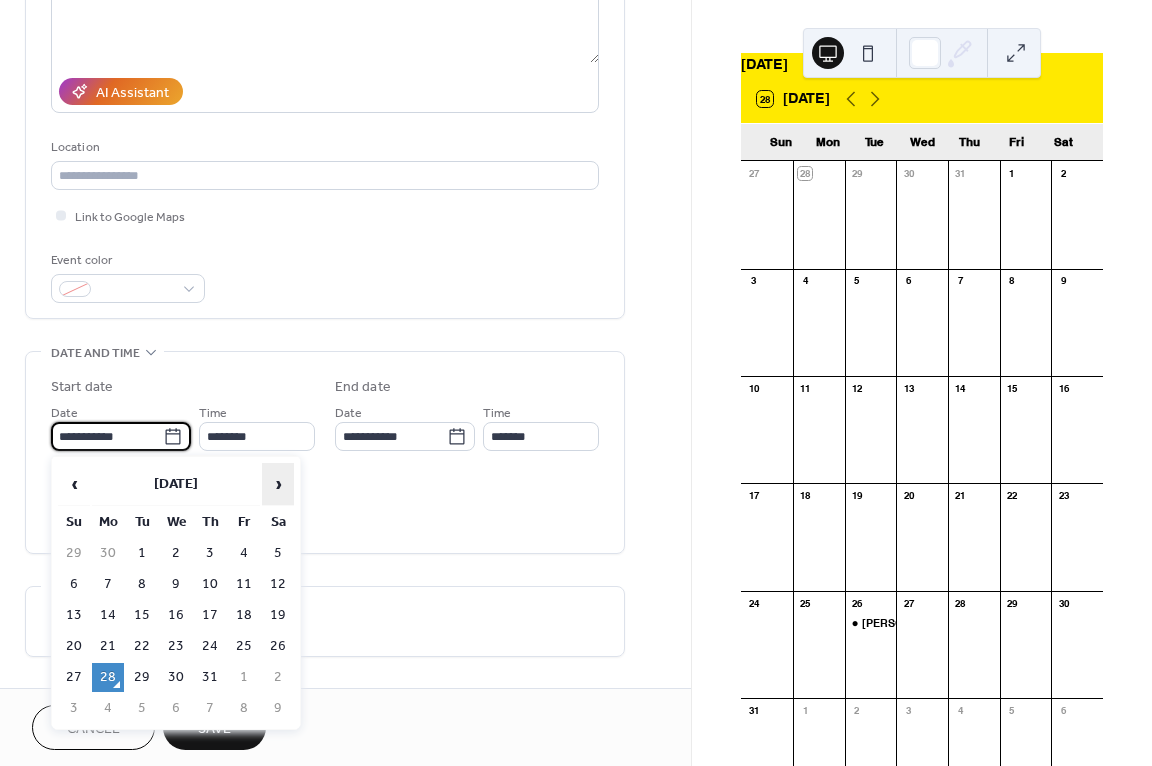 click on "›" at bounding box center [278, 484] 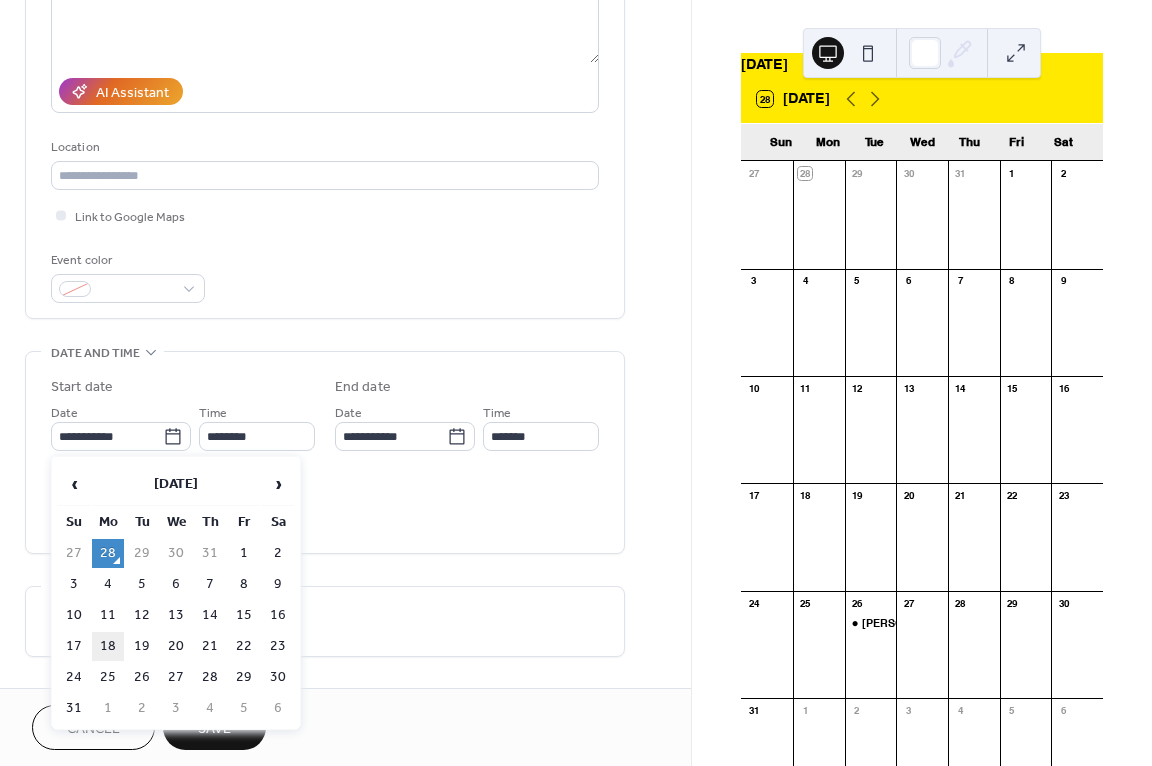 click on "18" at bounding box center [108, 646] 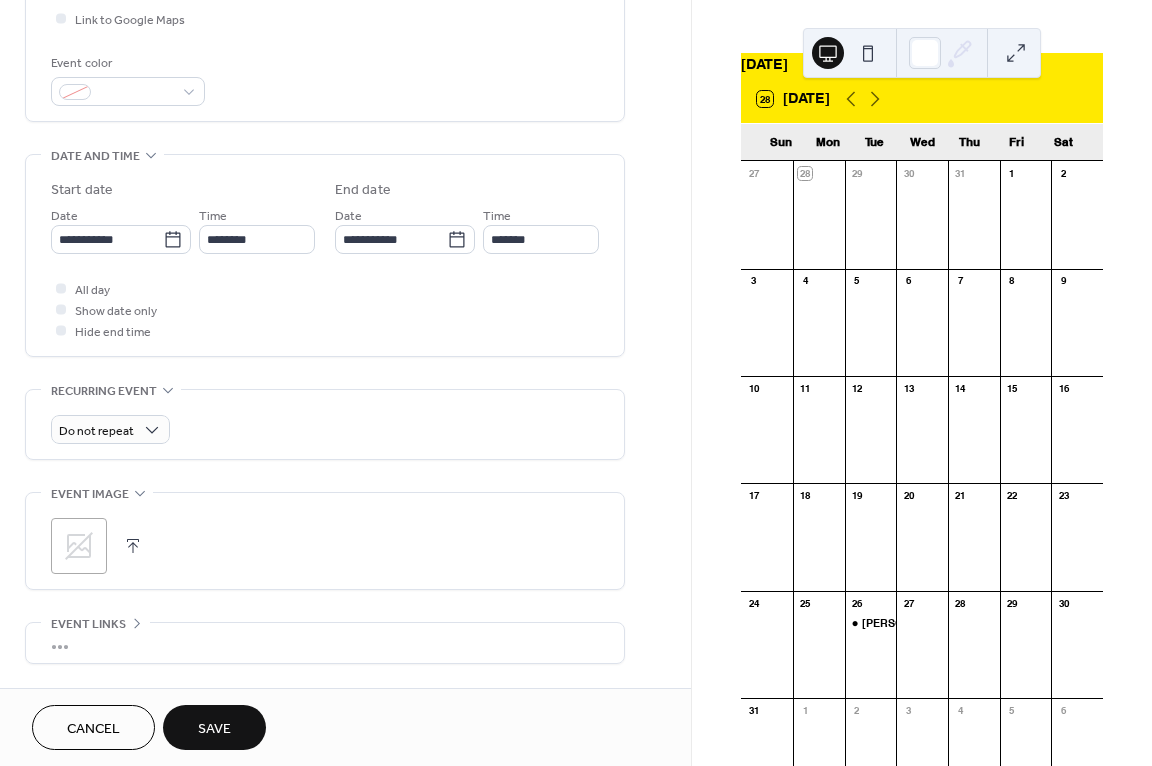 scroll, scrollTop: 500, scrollLeft: 0, axis: vertical 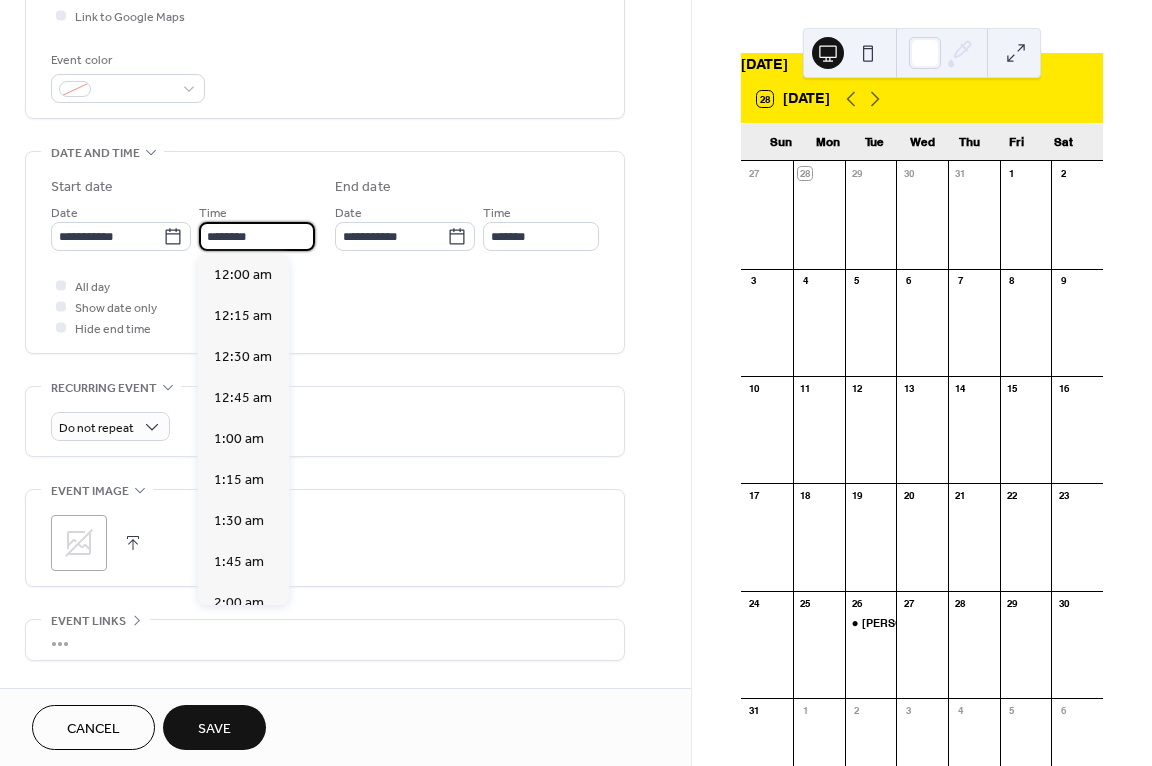 click on "********" at bounding box center [257, 236] 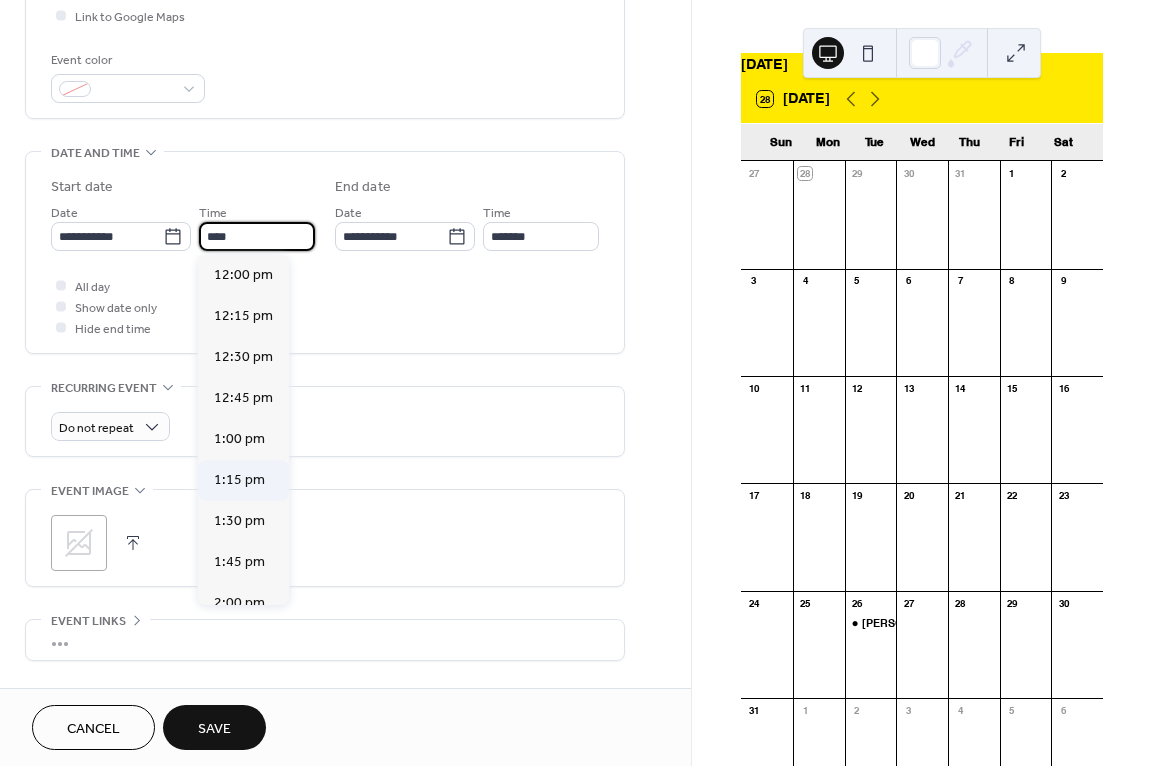 scroll, scrollTop: 0, scrollLeft: 0, axis: both 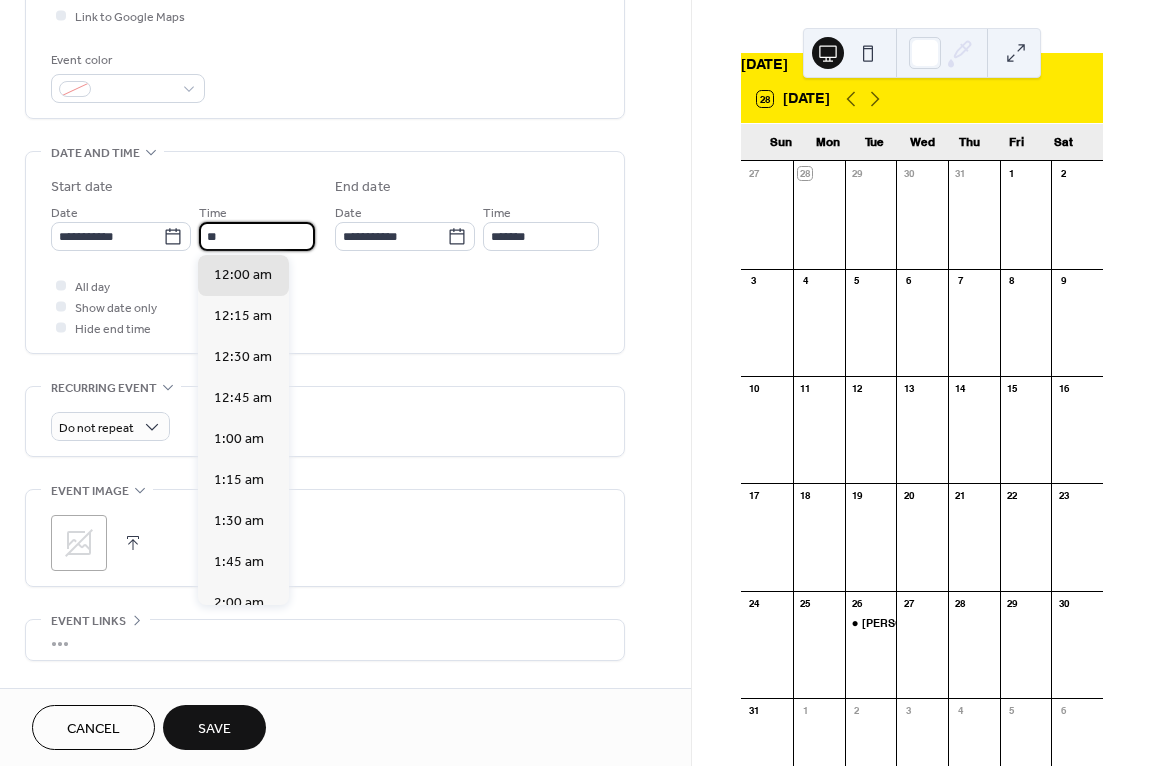 type on "*" 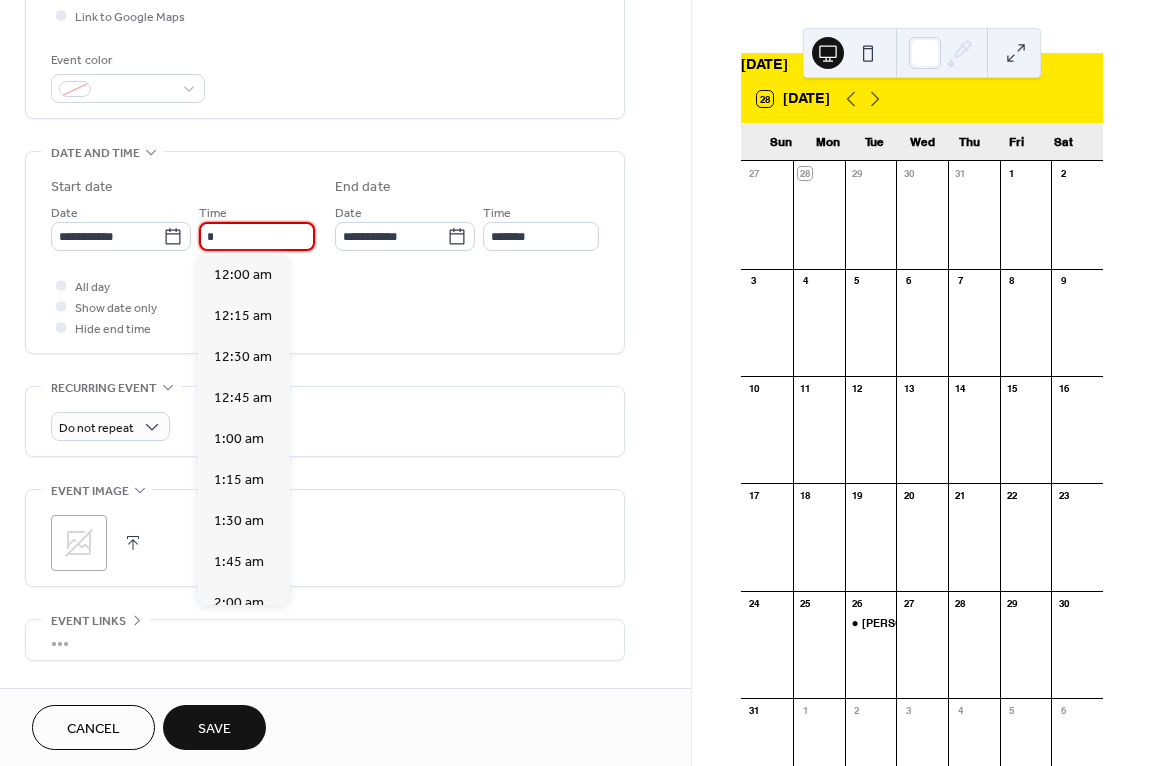 scroll, scrollTop: 492, scrollLeft: 0, axis: vertical 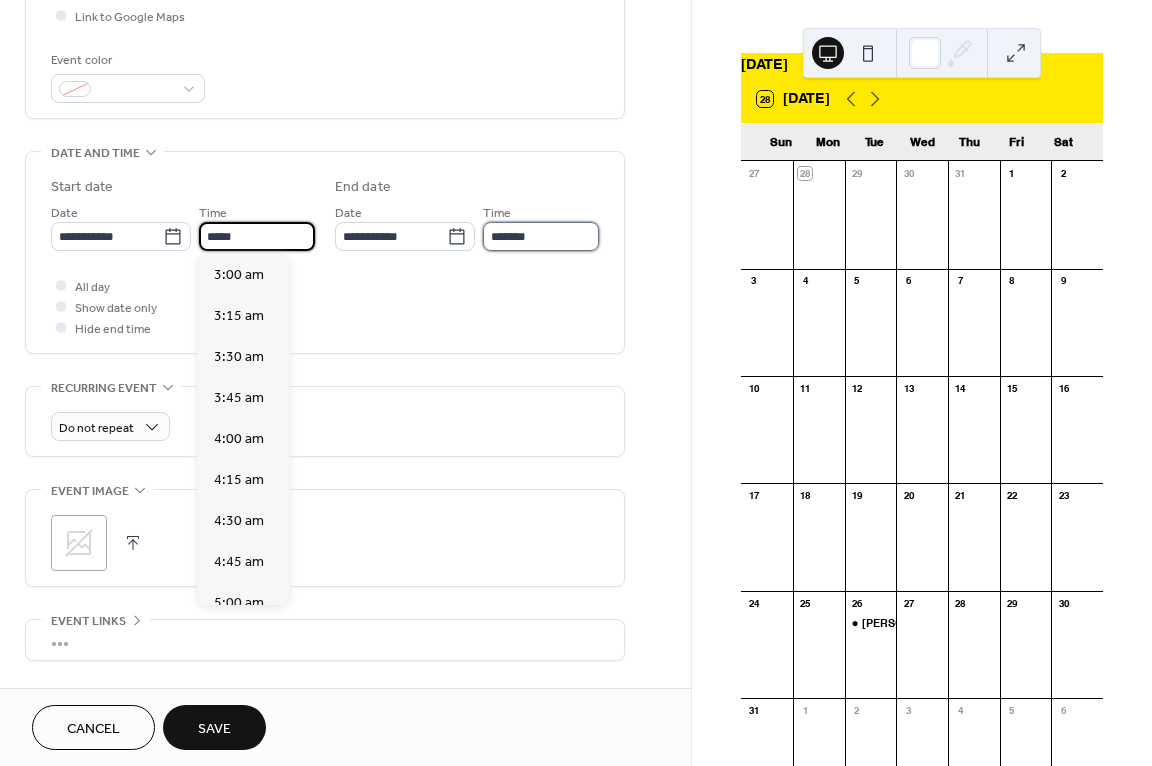 click on "*******" at bounding box center (541, 236) 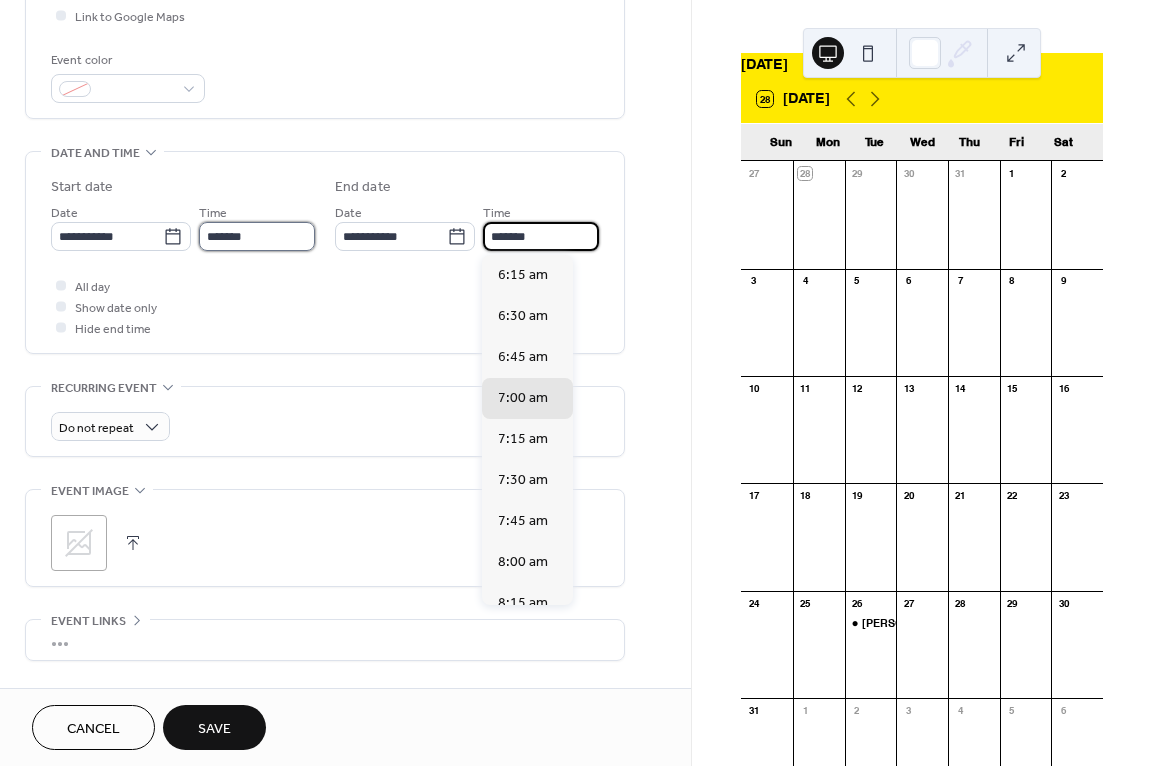 click on "*******" at bounding box center [257, 236] 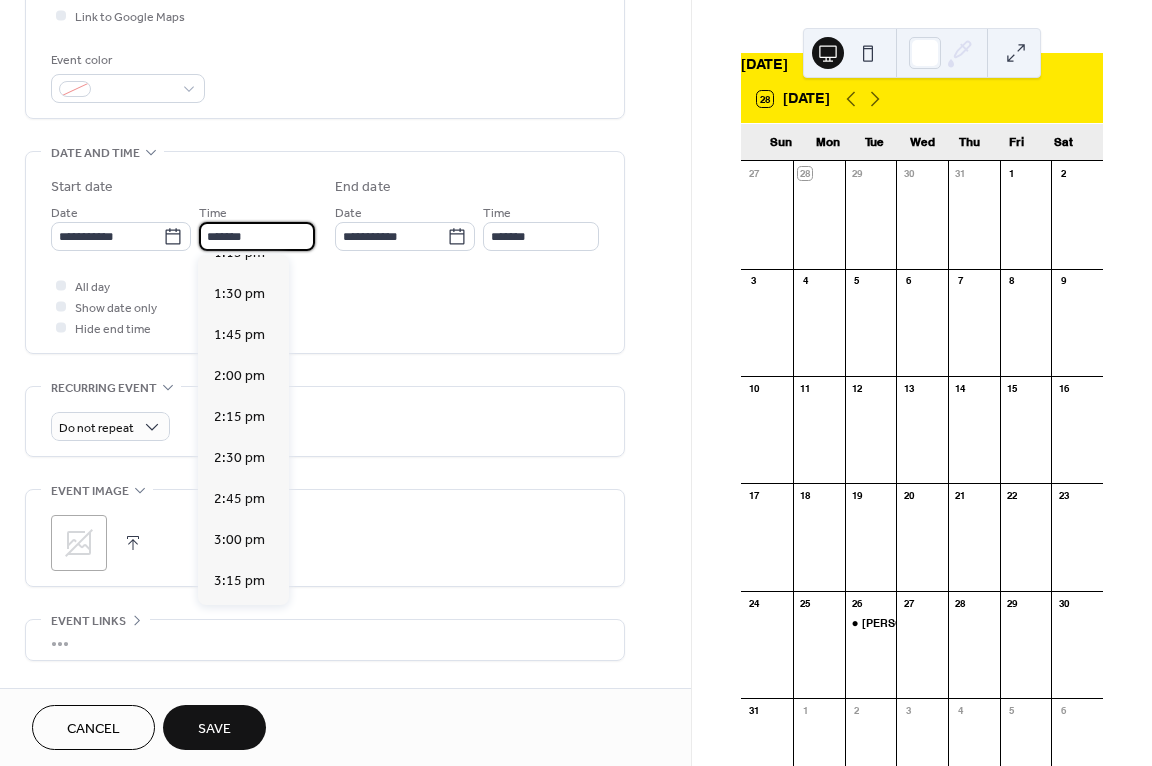 scroll, scrollTop: 2284, scrollLeft: 0, axis: vertical 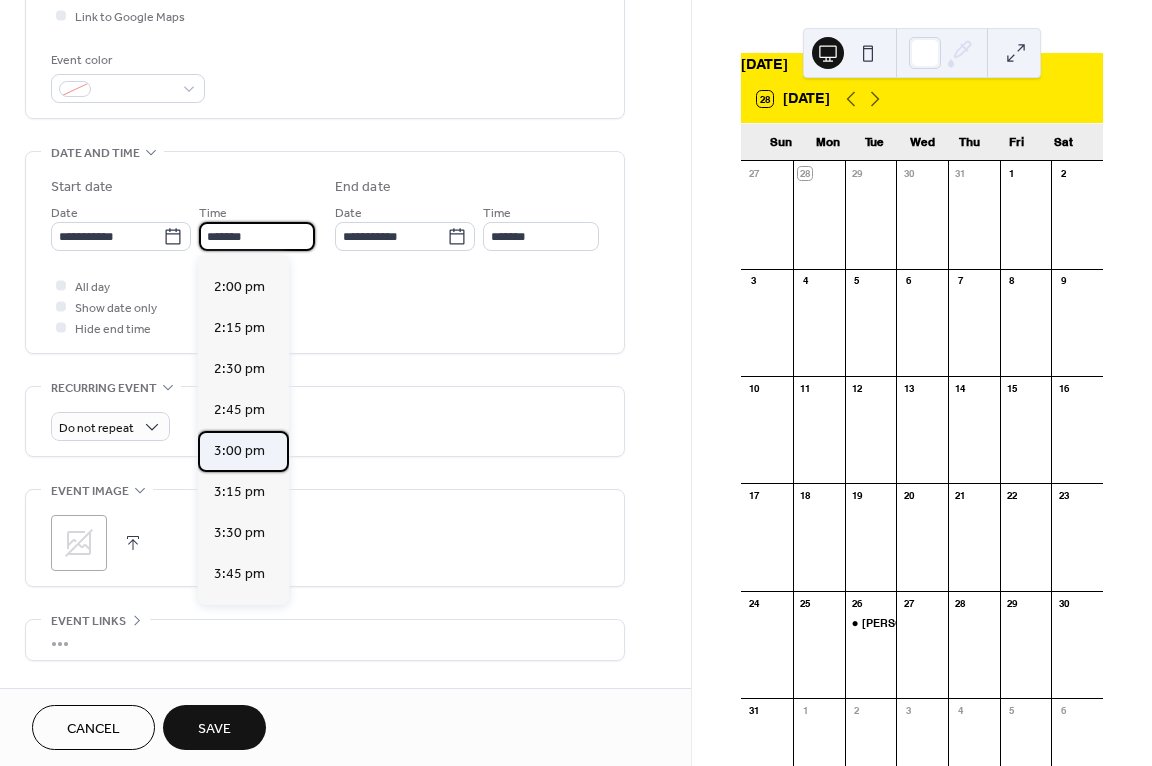 click on "3:00 pm" at bounding box center (239, 451) 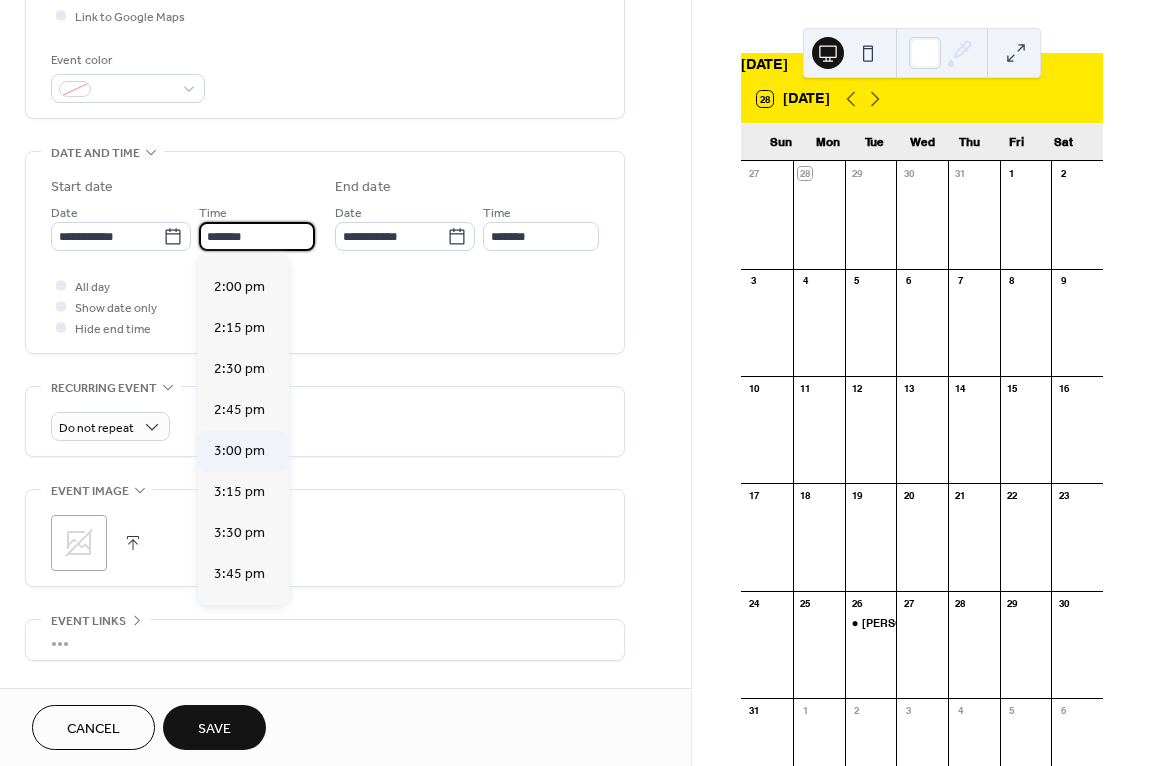 type on "*******" 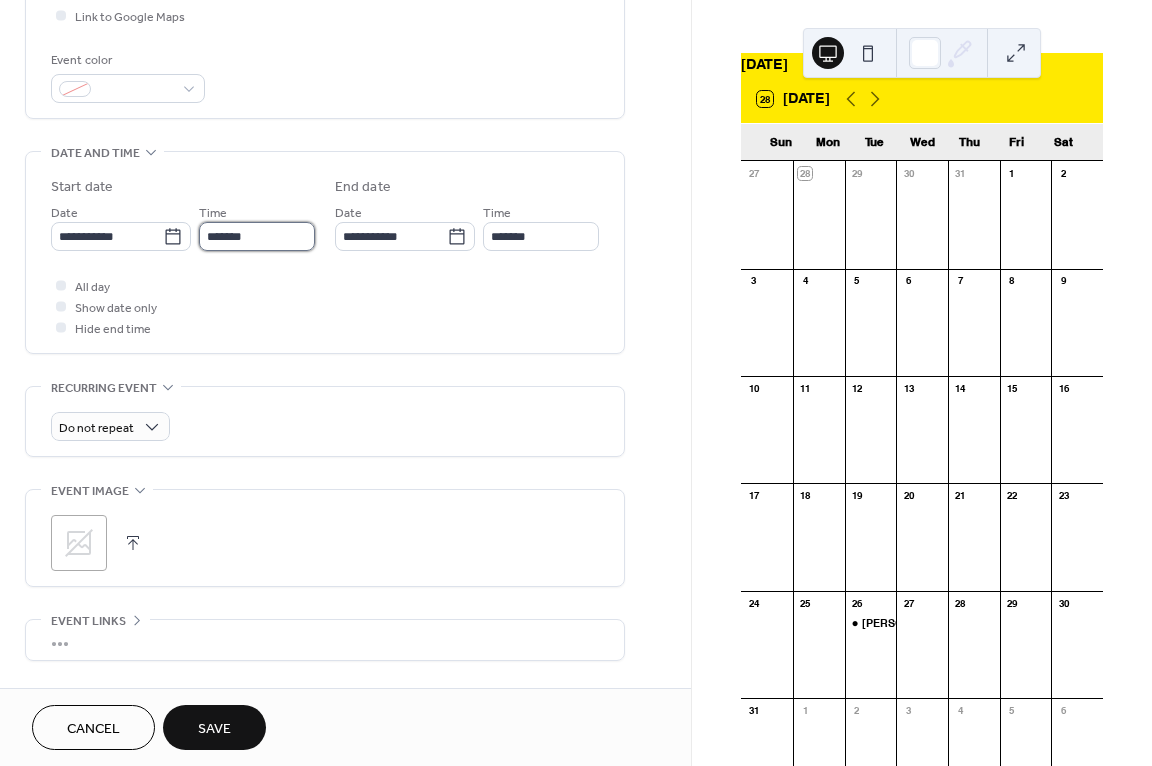 click on "*******" at bounding box center (257, 236) 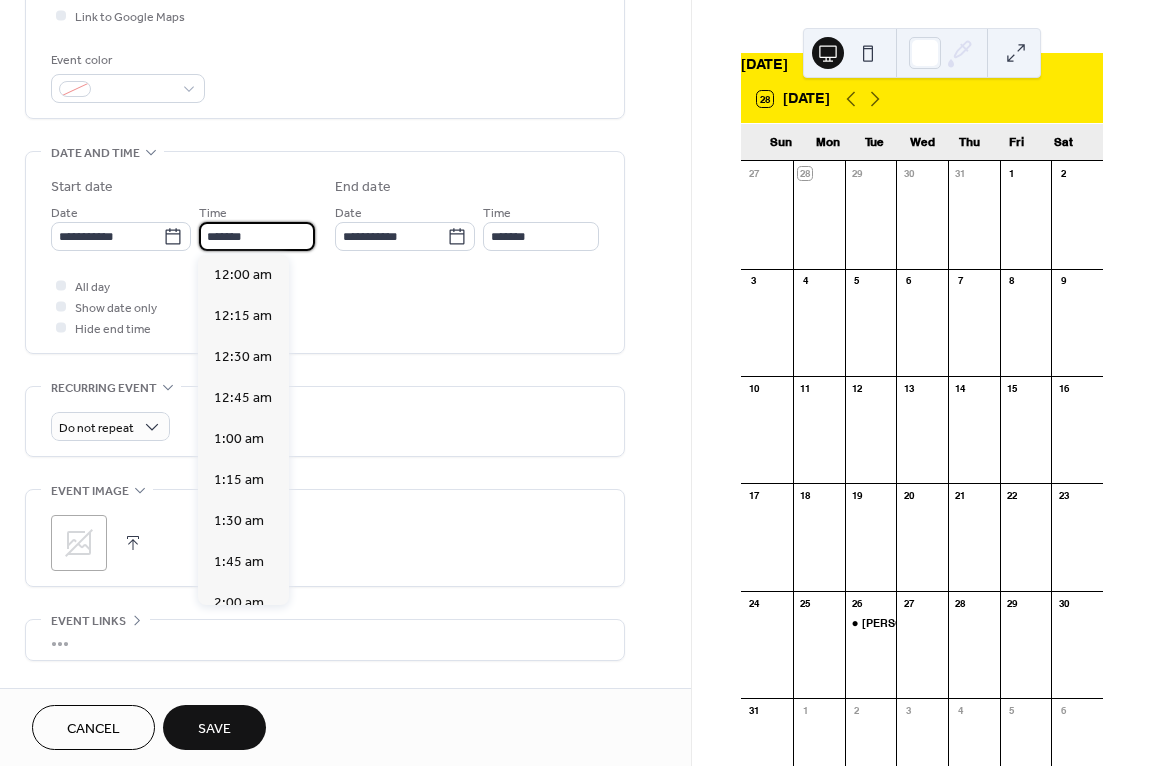 scroll, scrollTop: 2460, scrollLeft: 0, axis: vertical 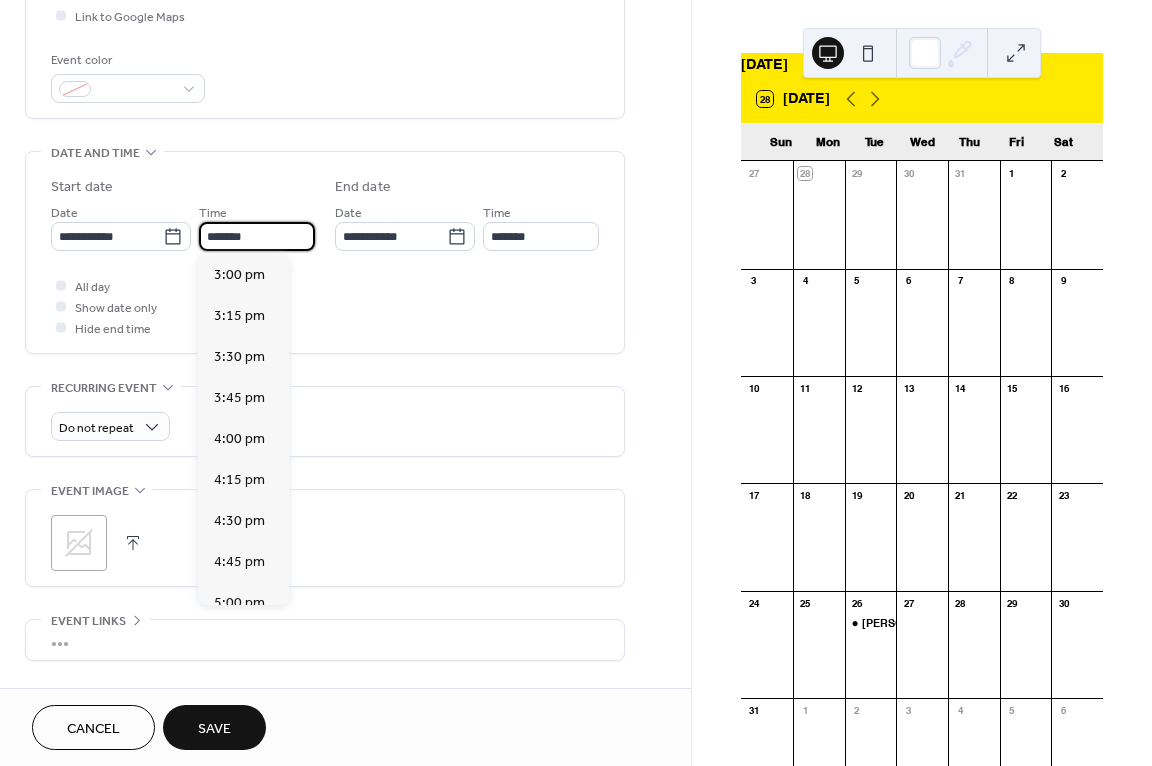type on "*******" 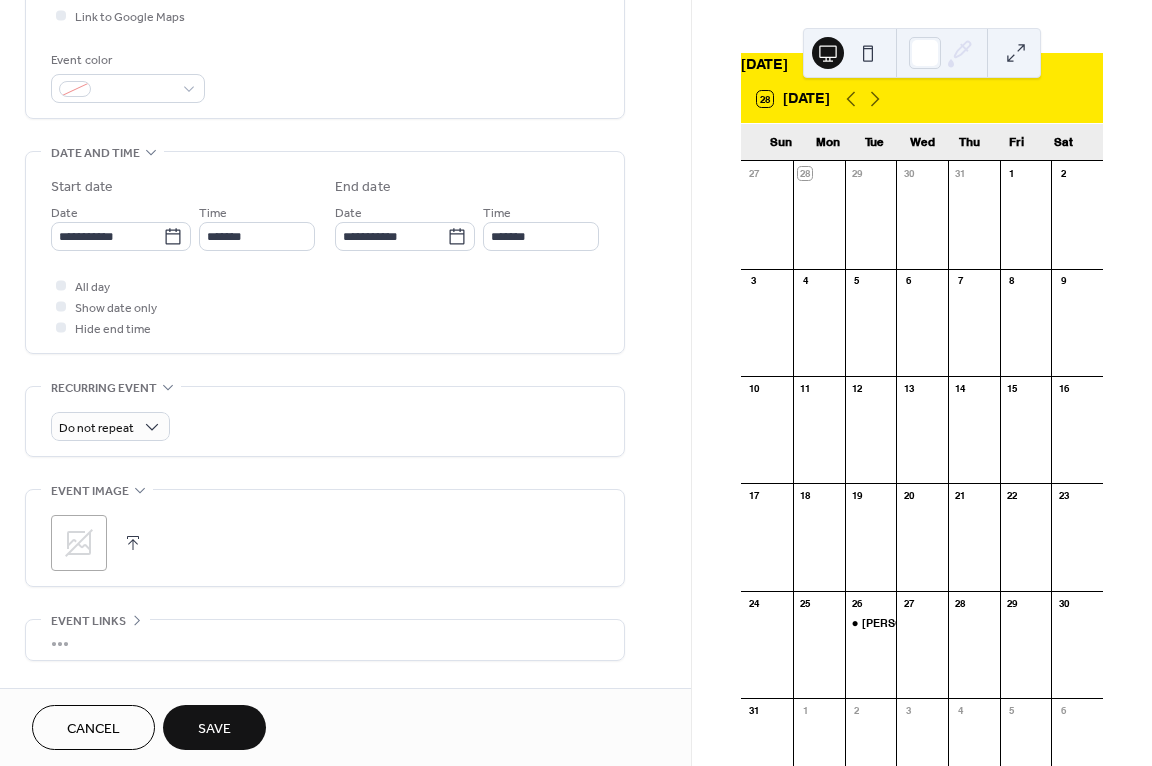 click on "Save" at bounding box center [214, 727] 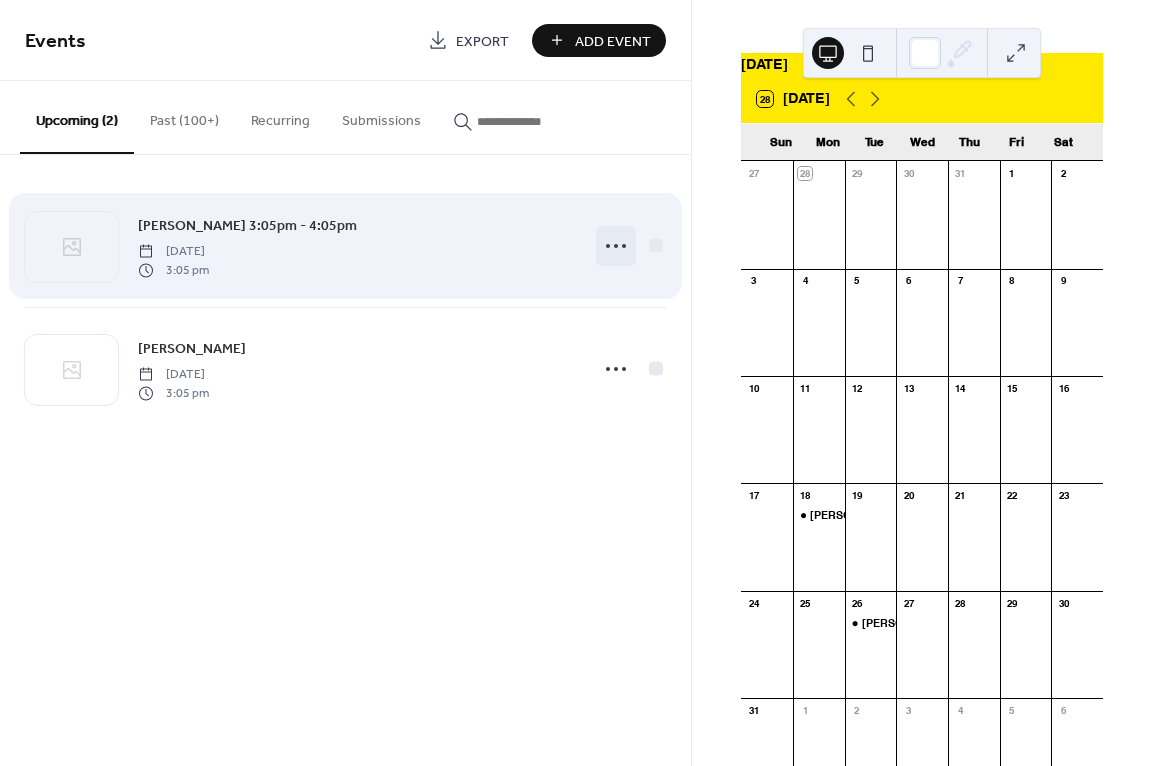click 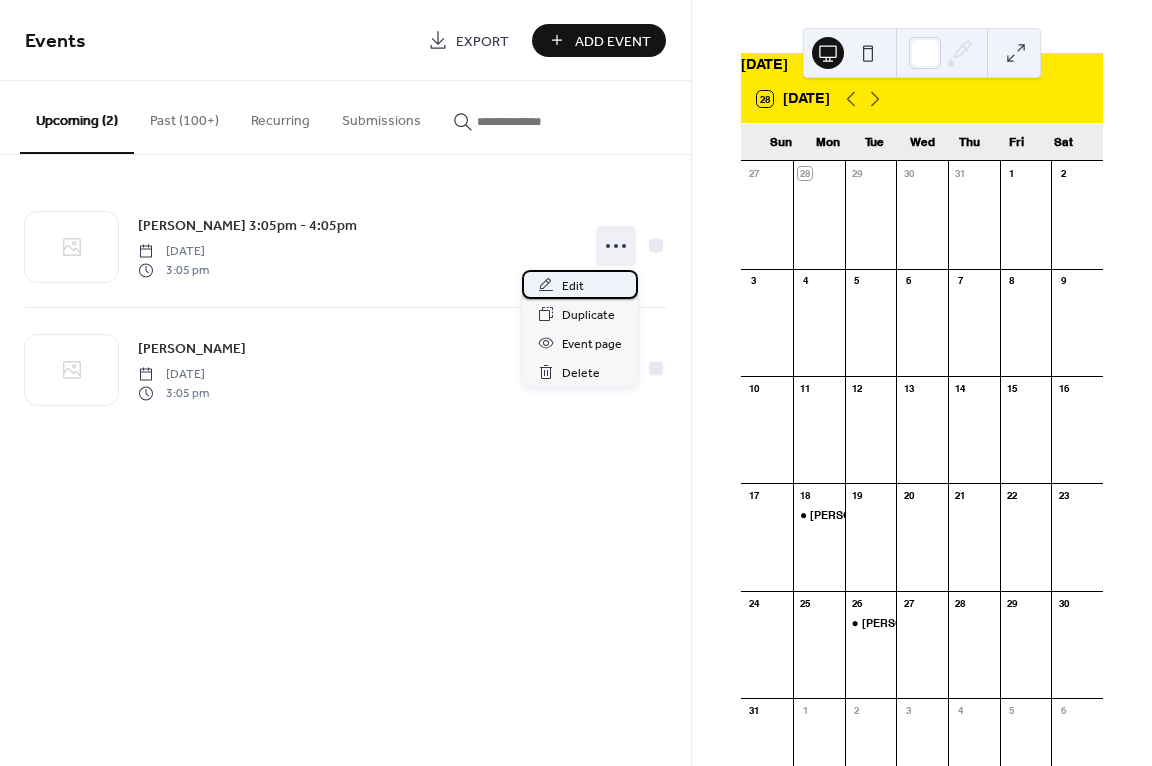 click on "Edit" at bounding box center (580, 284) 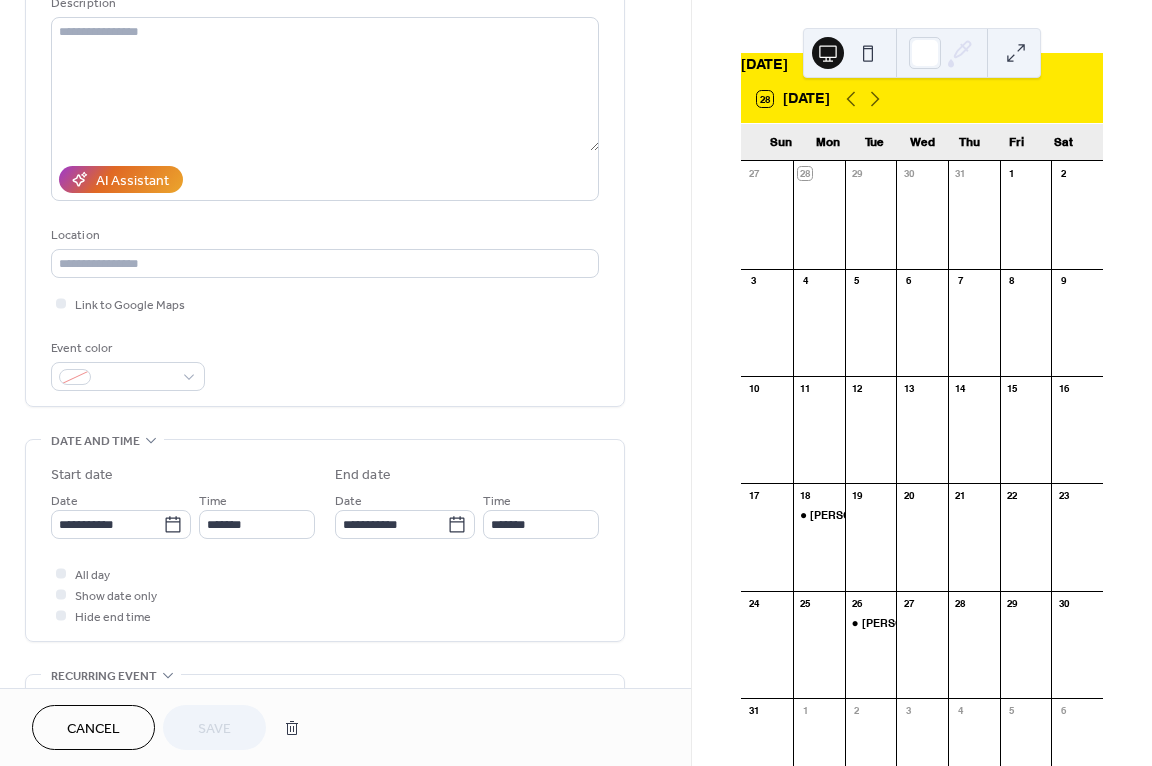 scroll, scrollTop: 300, scrollLeft: 0, axis: vertical 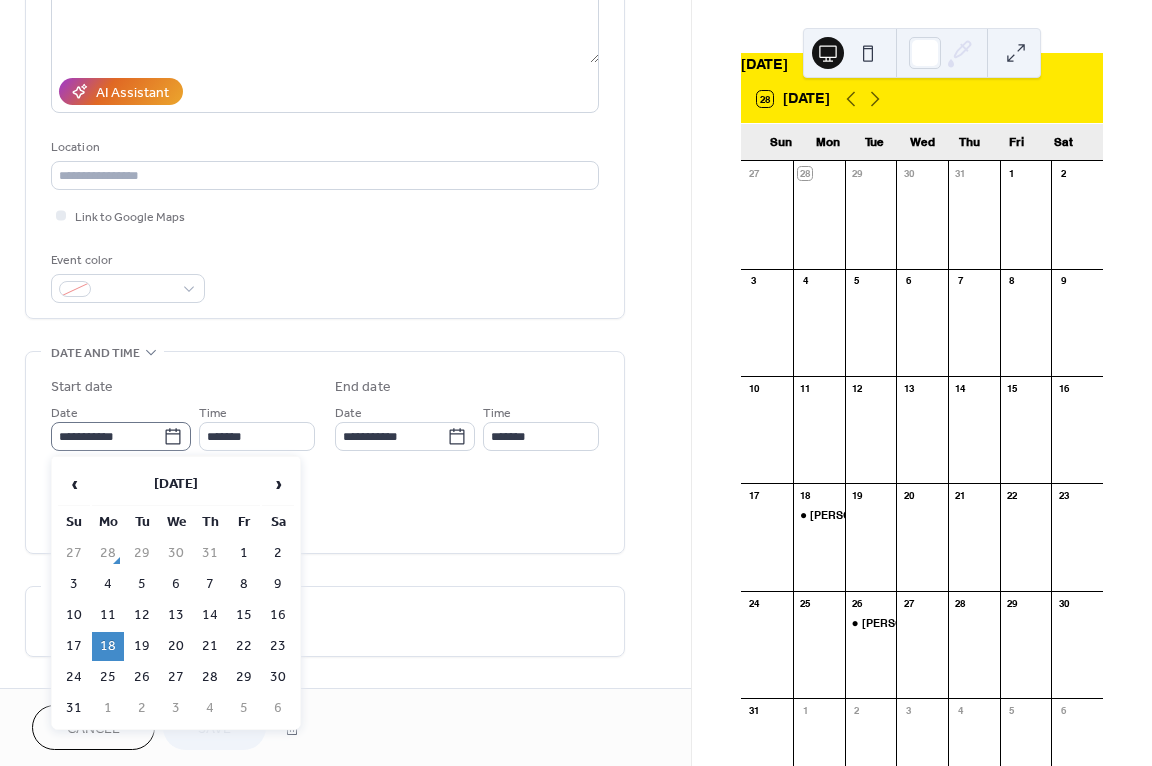 click 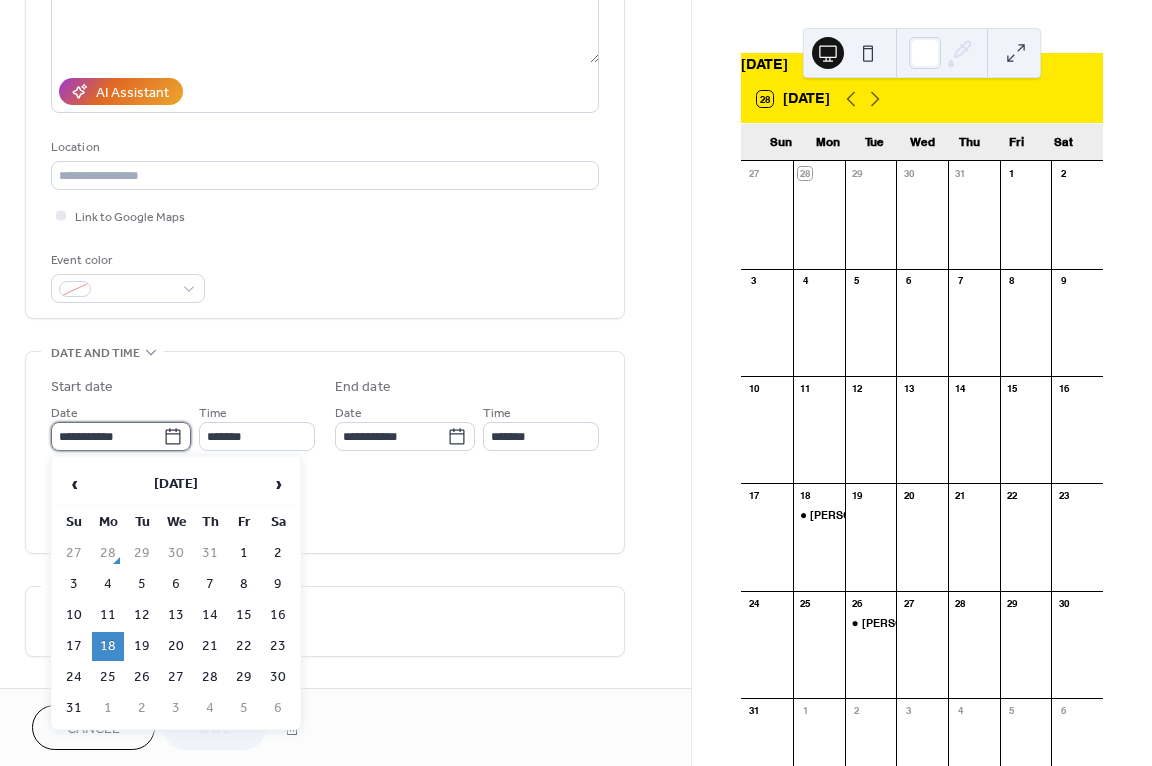 click on "**********" at bounding box center (107, 436) 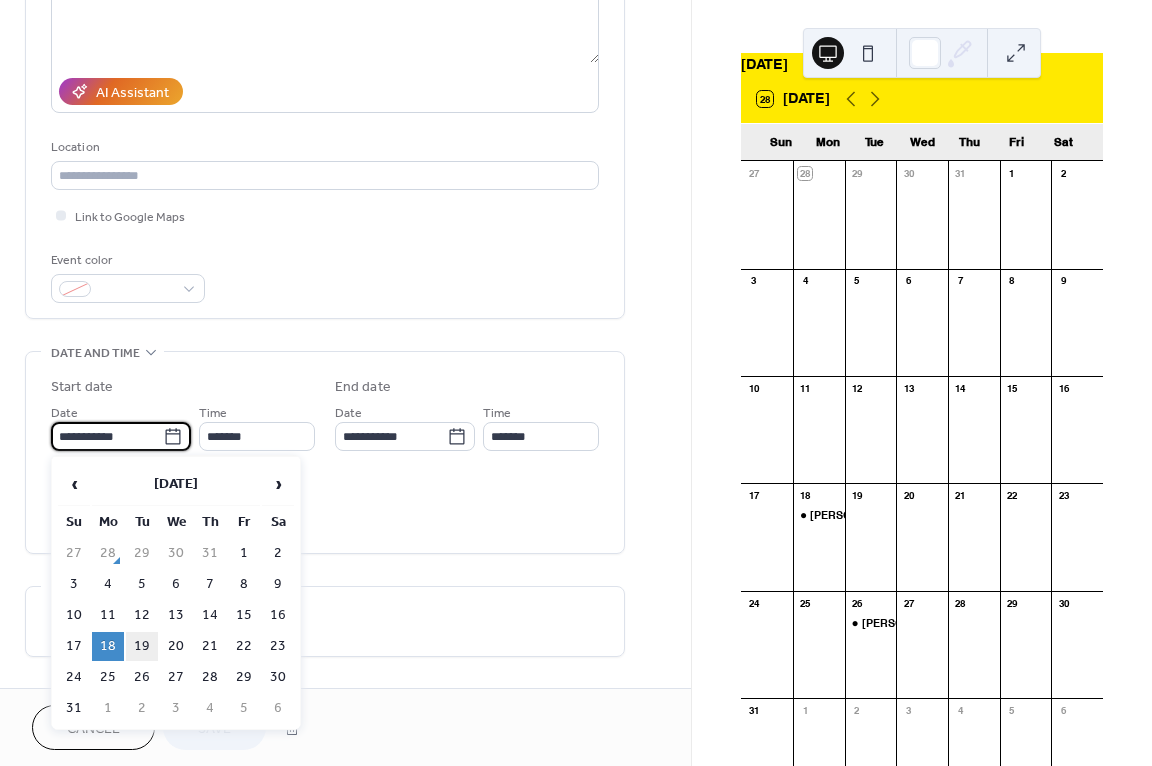click on "19" at bounding box center (142, 646) 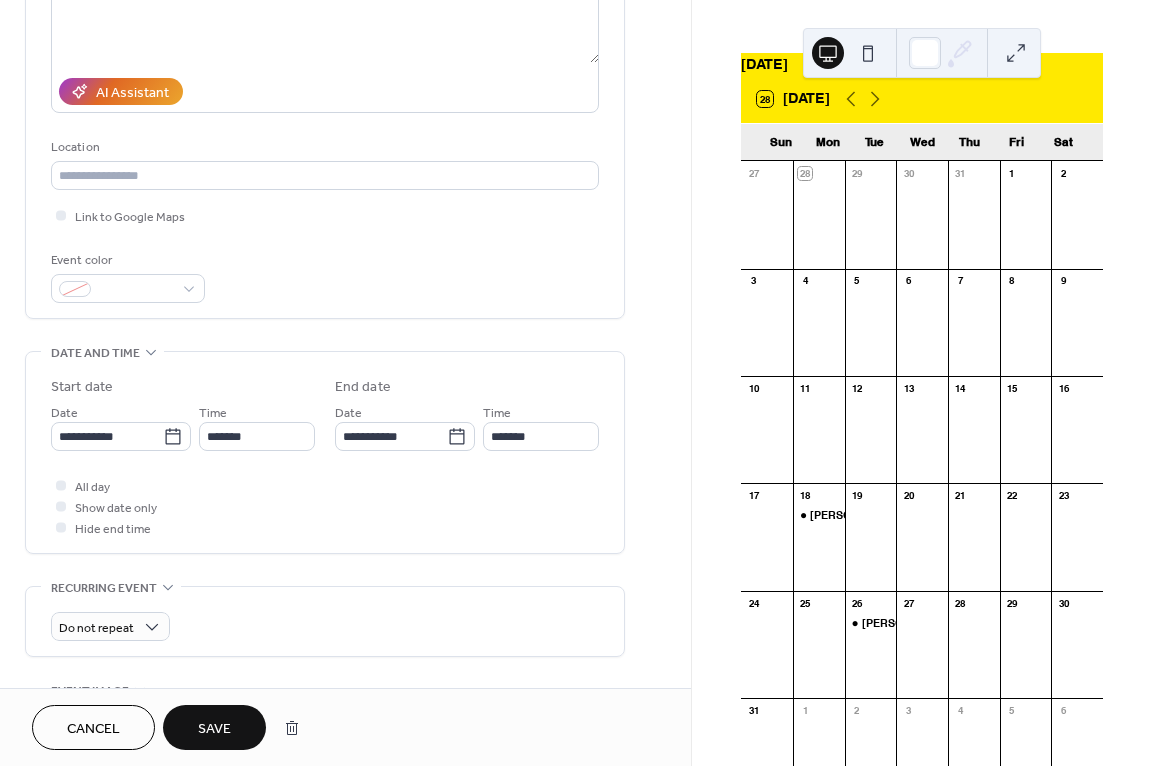 click on "Save" at bounding box center [214, 729] 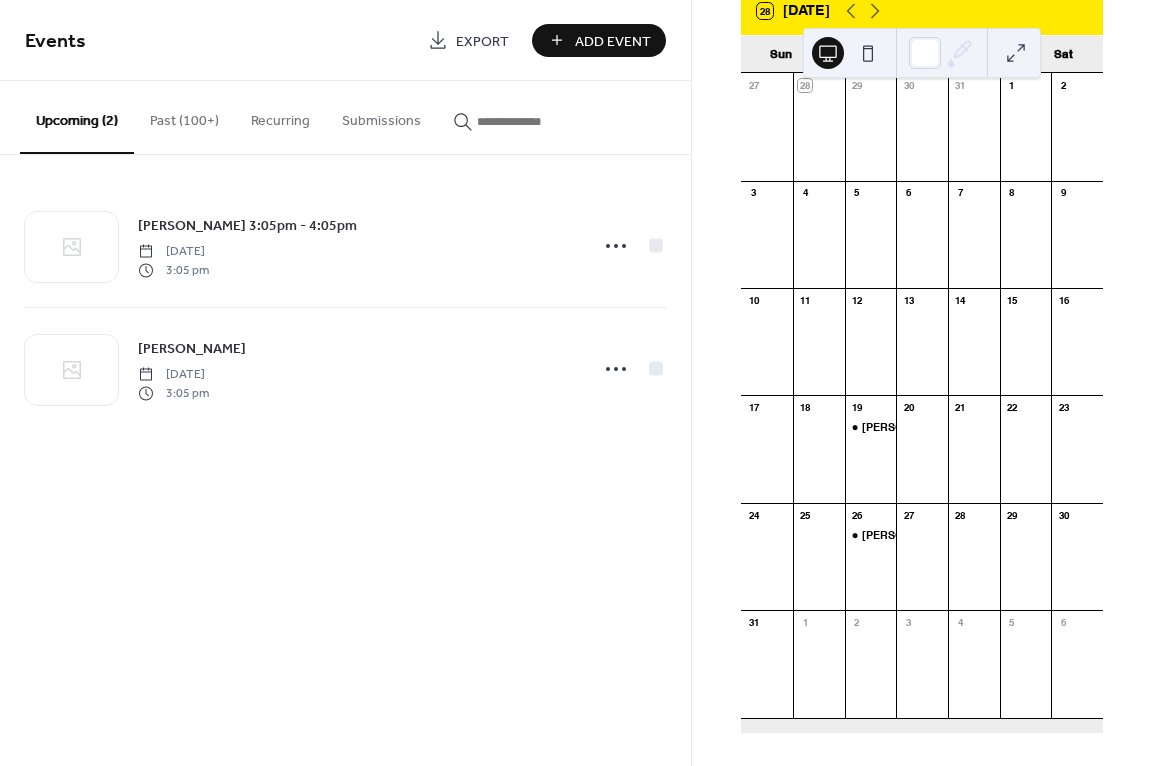 scroll, scrollTop: 154, scrollLeft: 0, axis: vertical 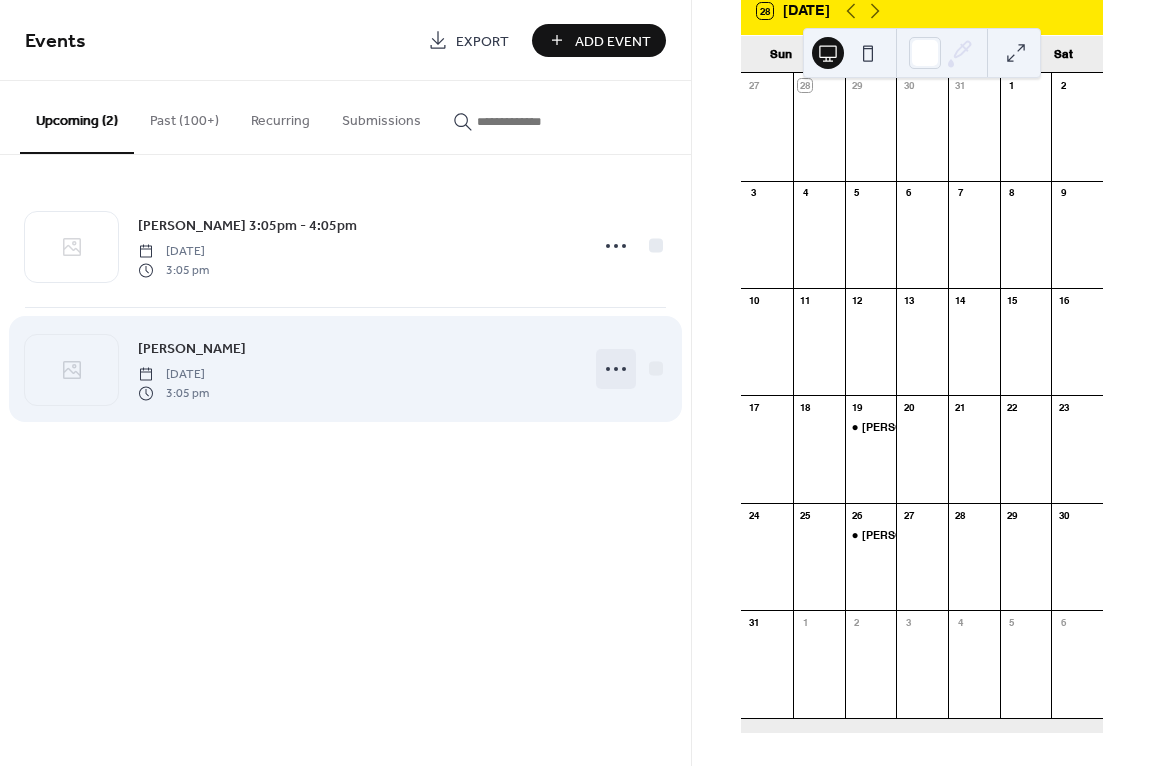 click 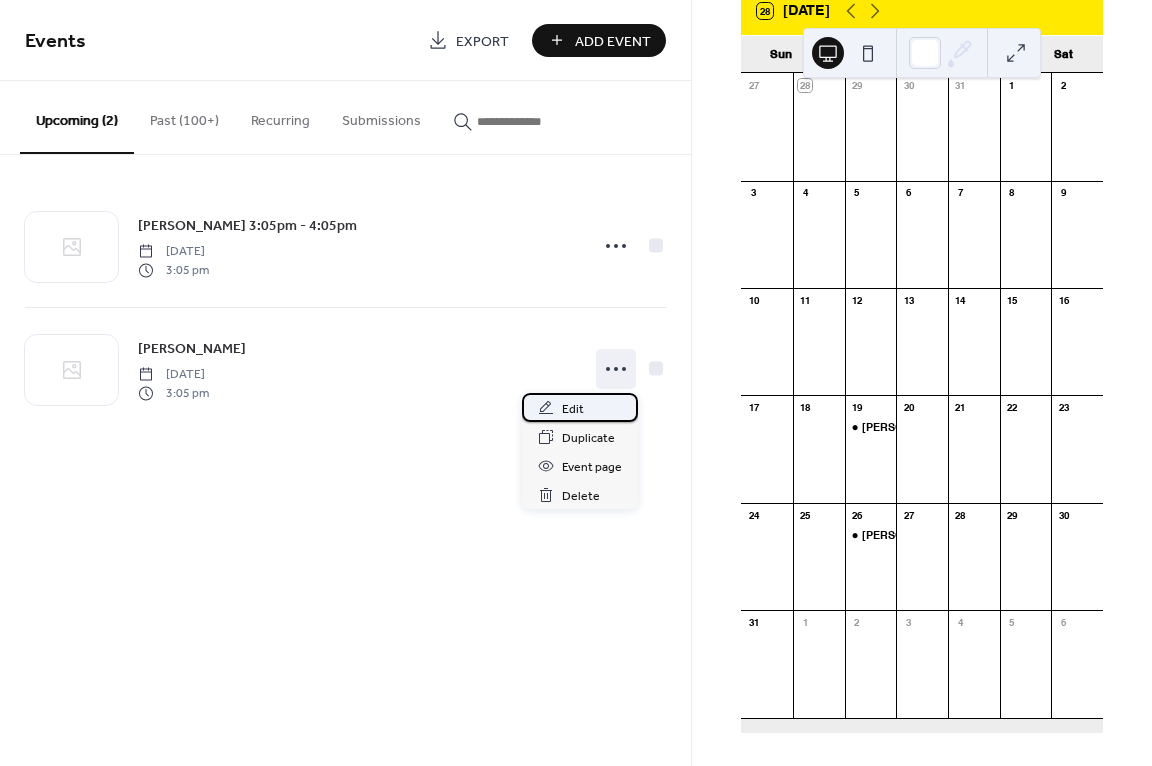 click on "Edit" at bounding box center (573, 409) 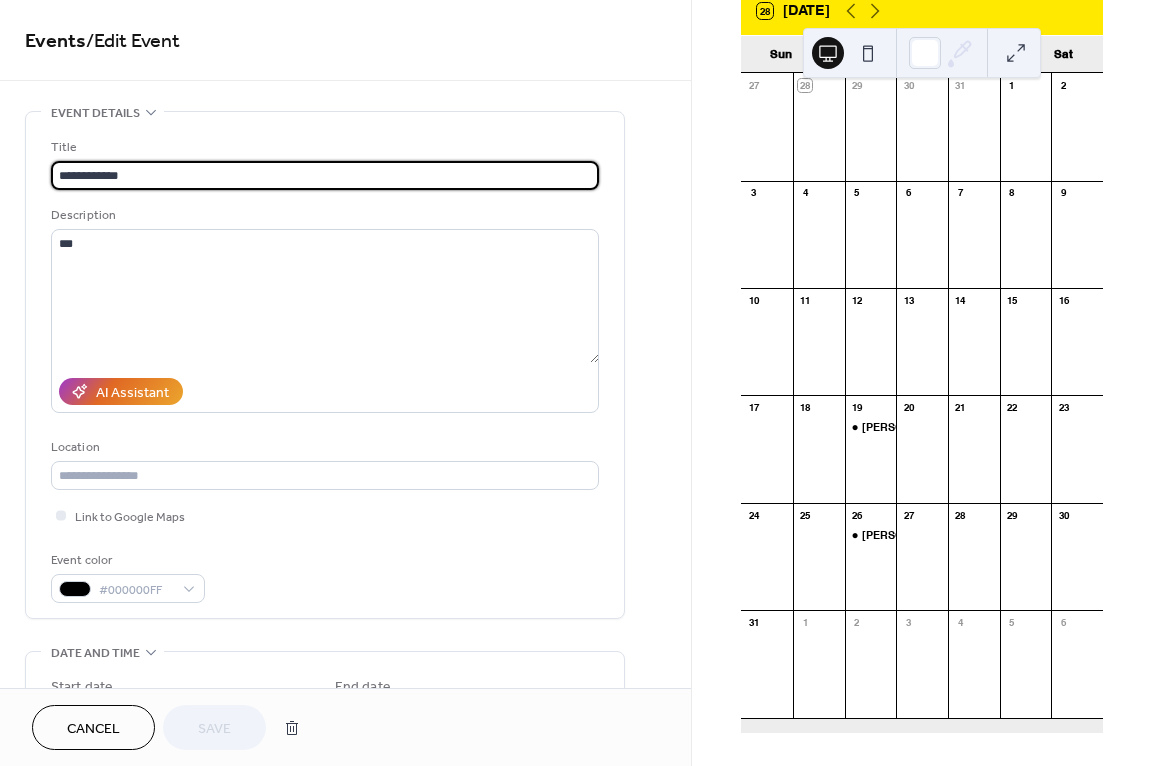 drag, startPoint x: 139, startPoint y: 174, endPoint x: 50, endPoint y: 177, distance: 89.050545 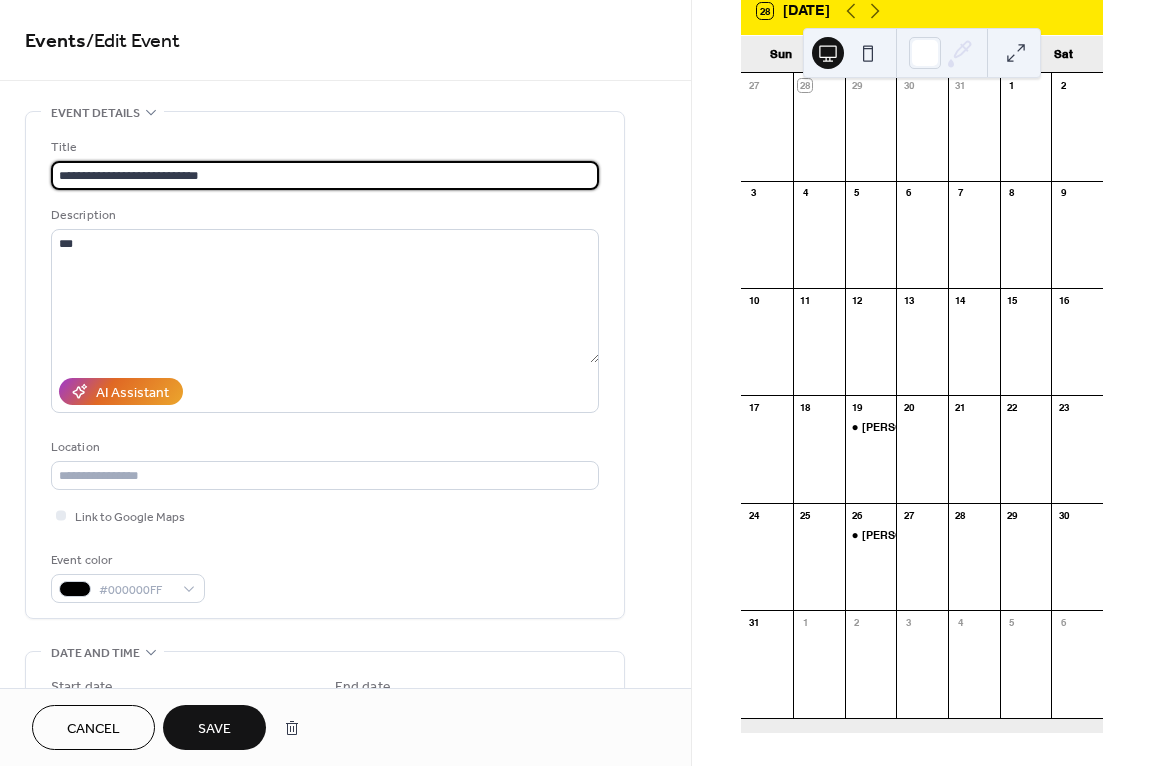 type on "**********" 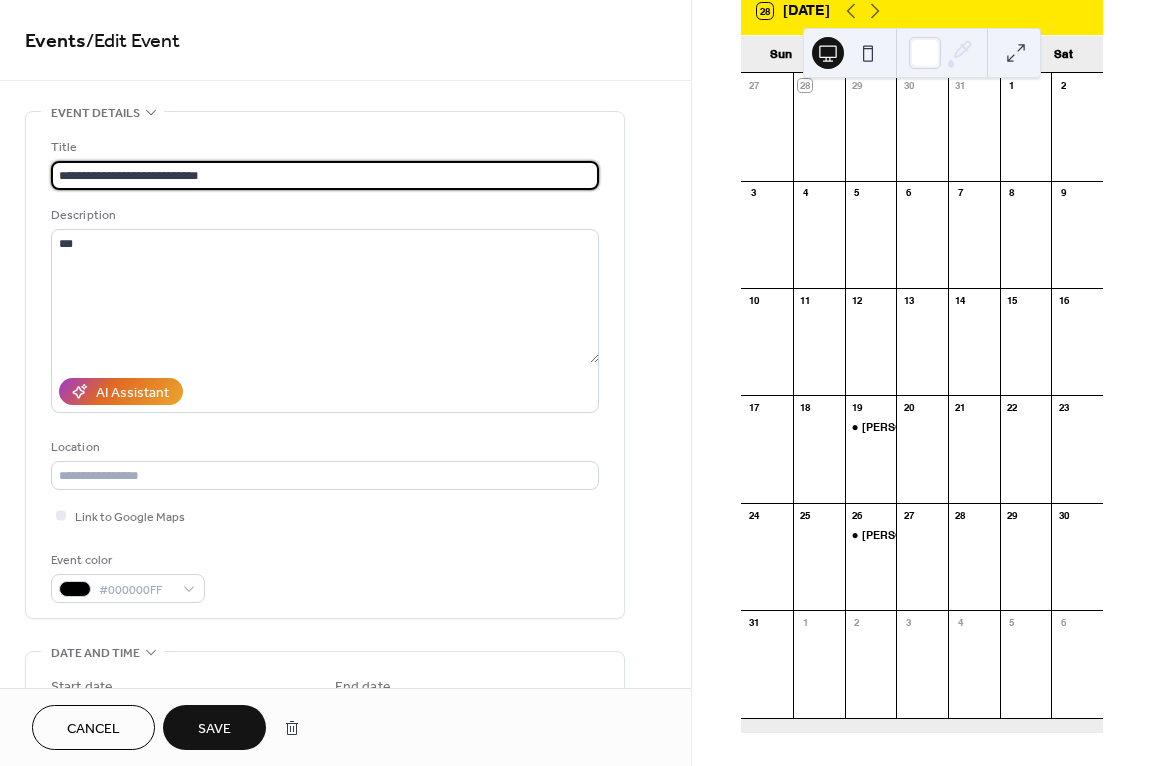 click on "Save" at bounding box center (214, 727) 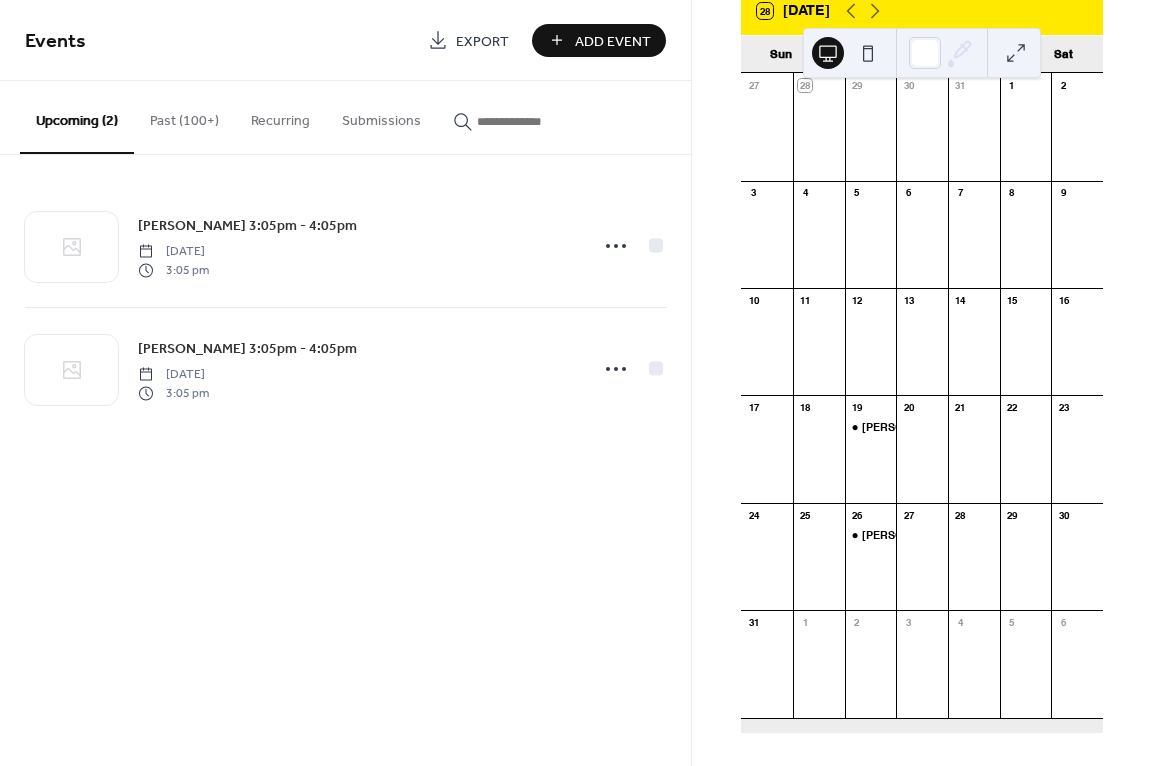 click at bounding box center [1016, 53] 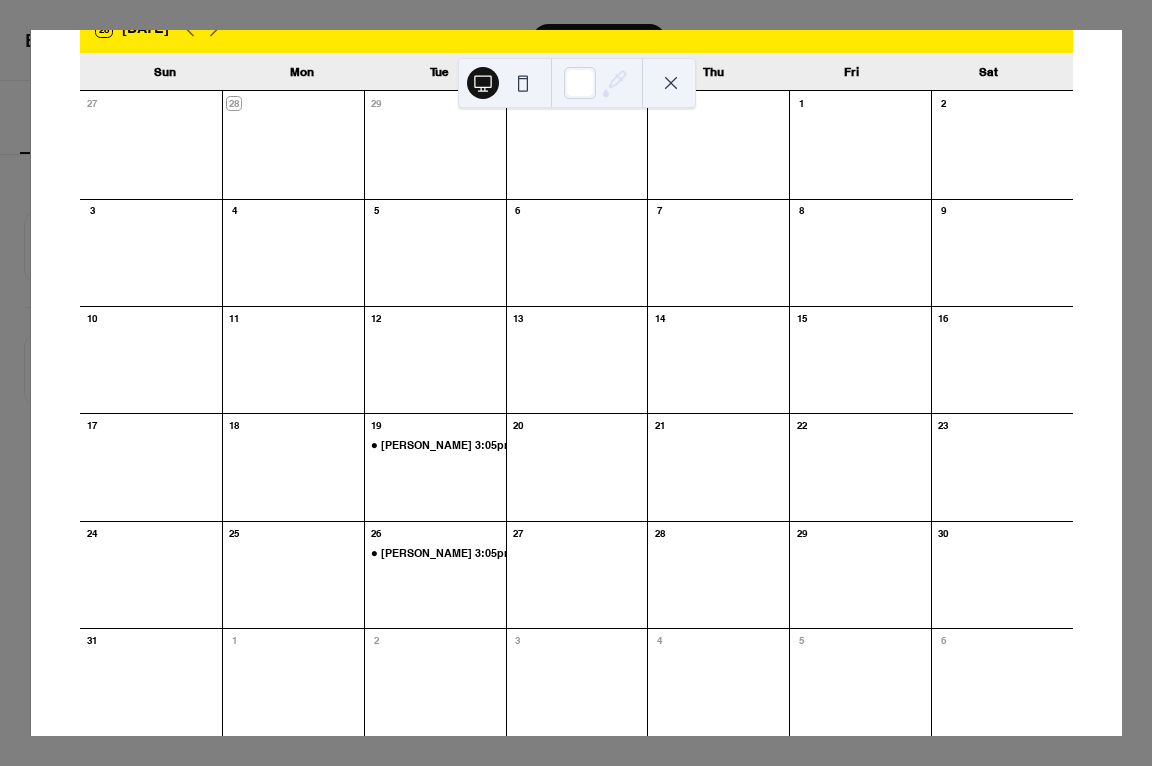 scroll, scrollTop: 120, scrollLeft: 0, axis: vertical 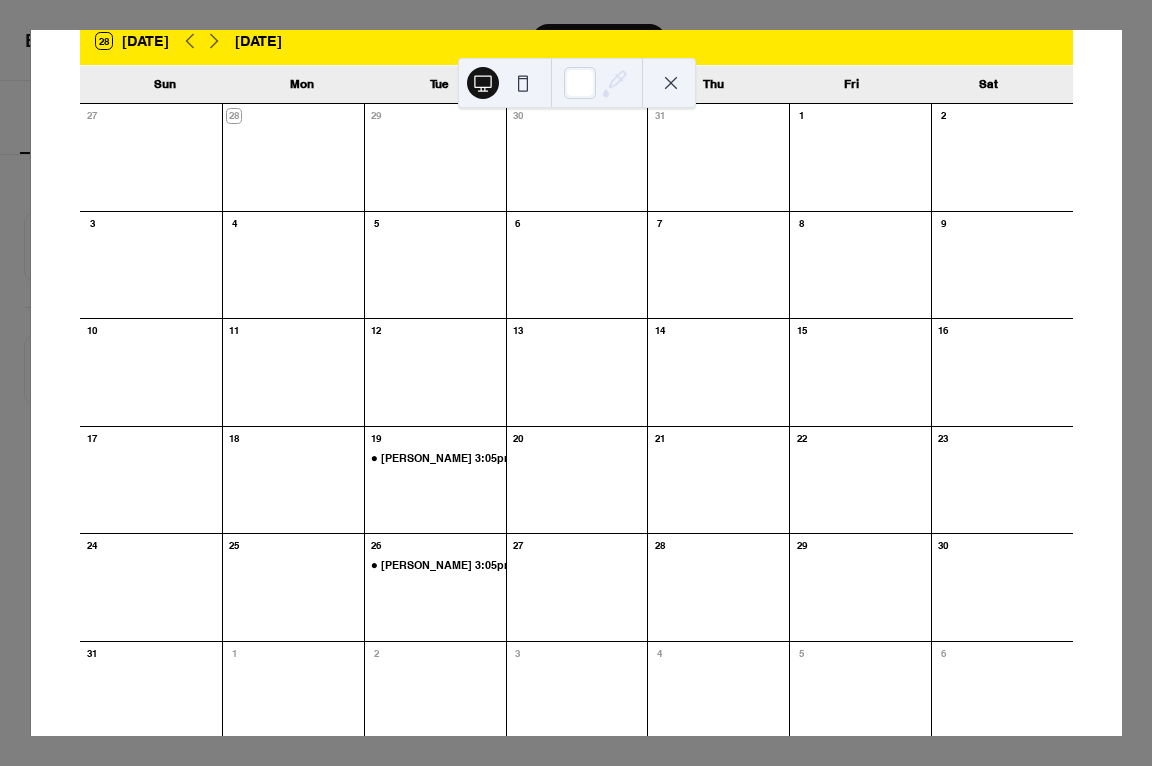 click at bounding box center [671, 83] 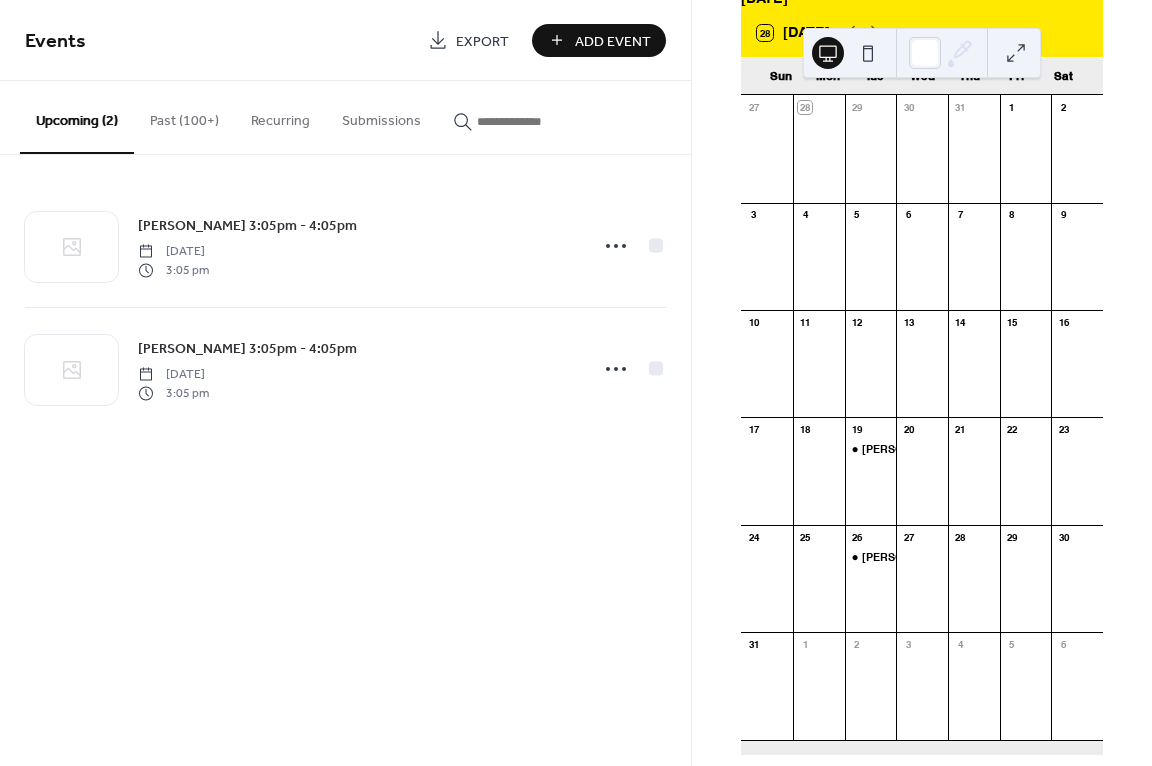 scroll, scrollTop: 154, scrollLeft: 0, axis: vertical 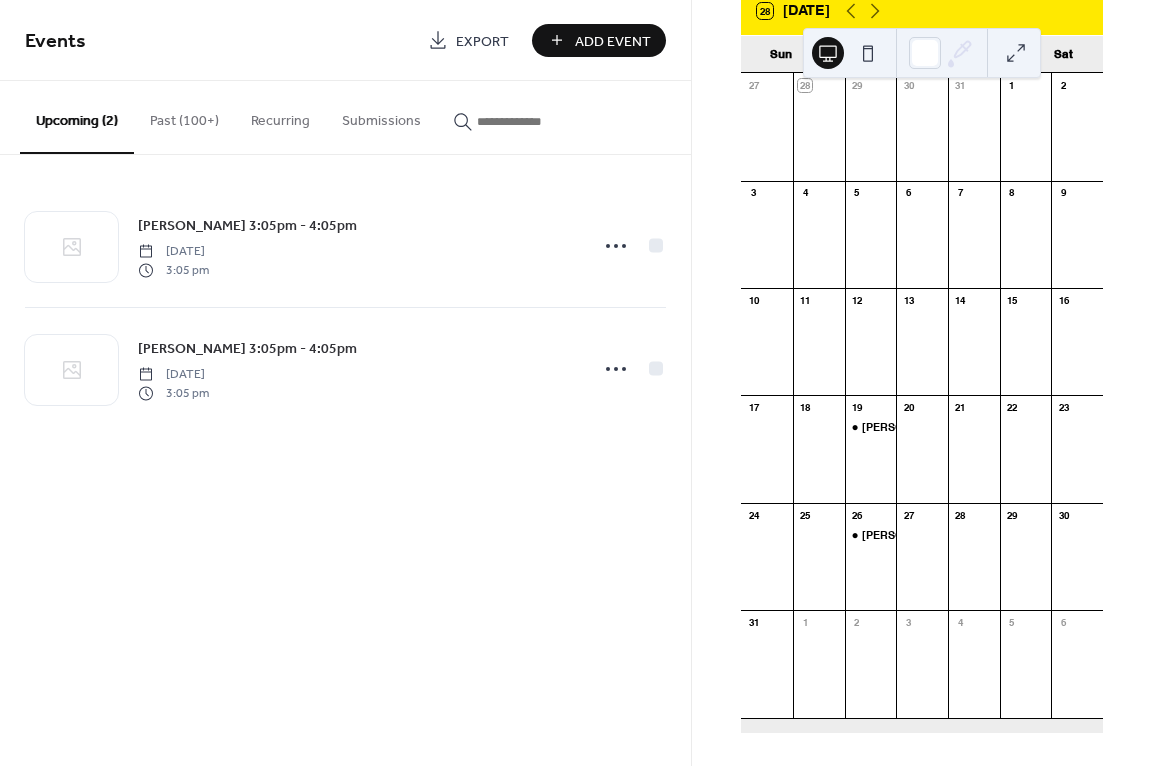 click on "Add Event" at bounding box center (613, 41) 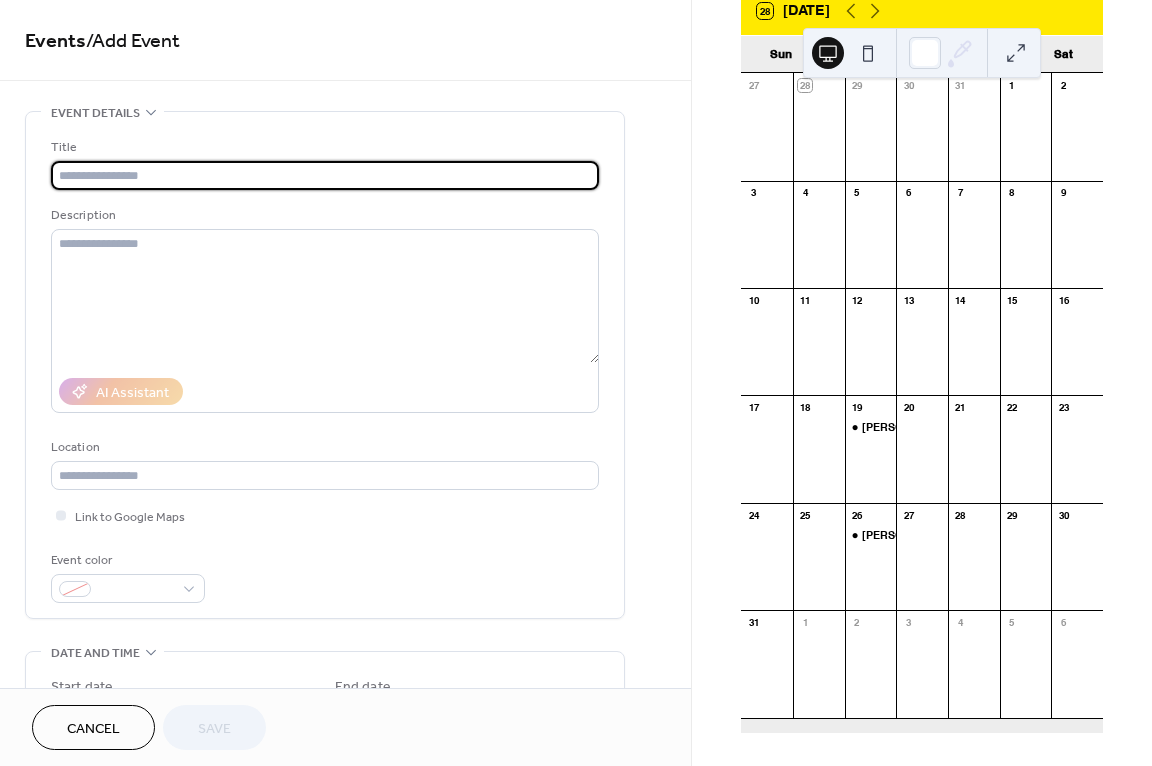 click at bounding box center [325, 175] 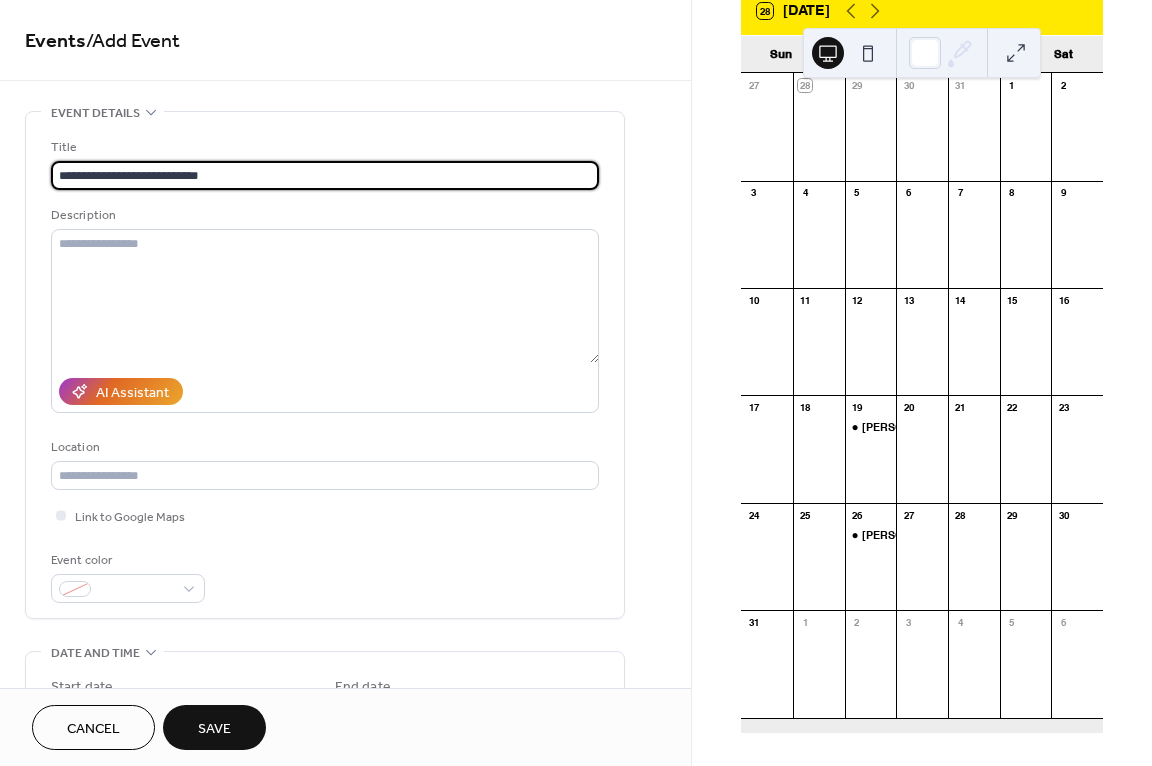 click on "**********" at bounding box center (325, 175) 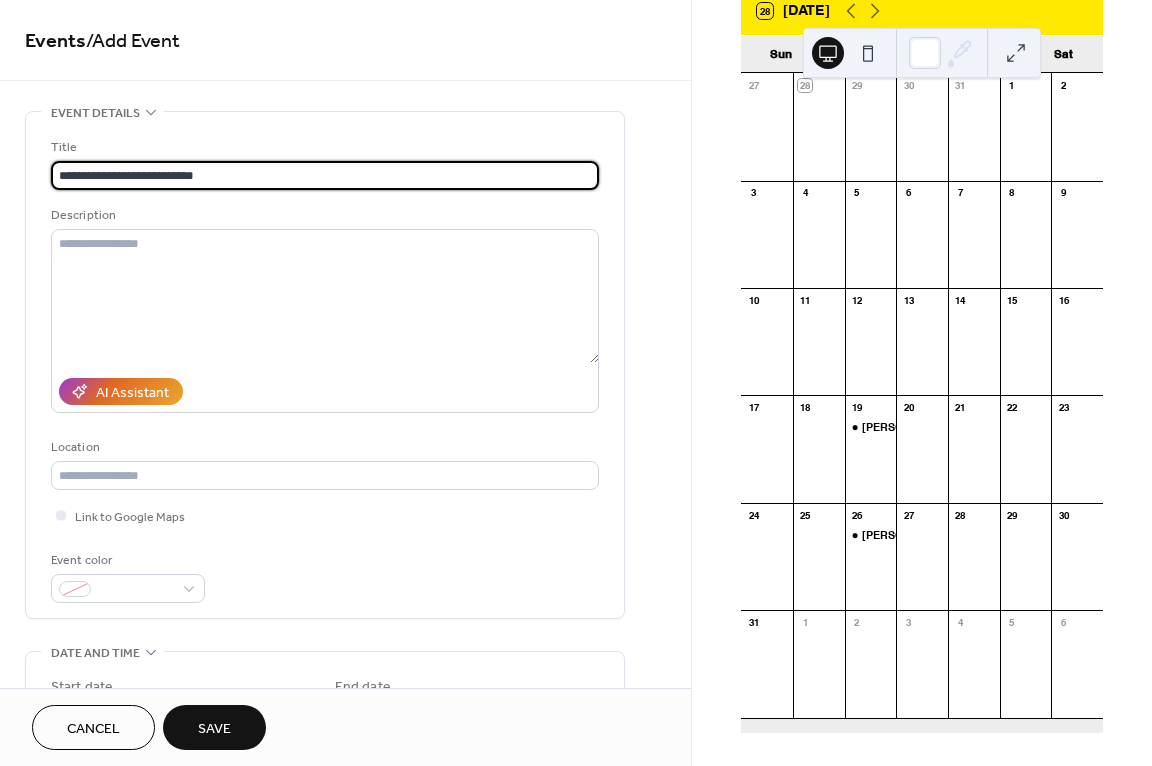 type on "**********" 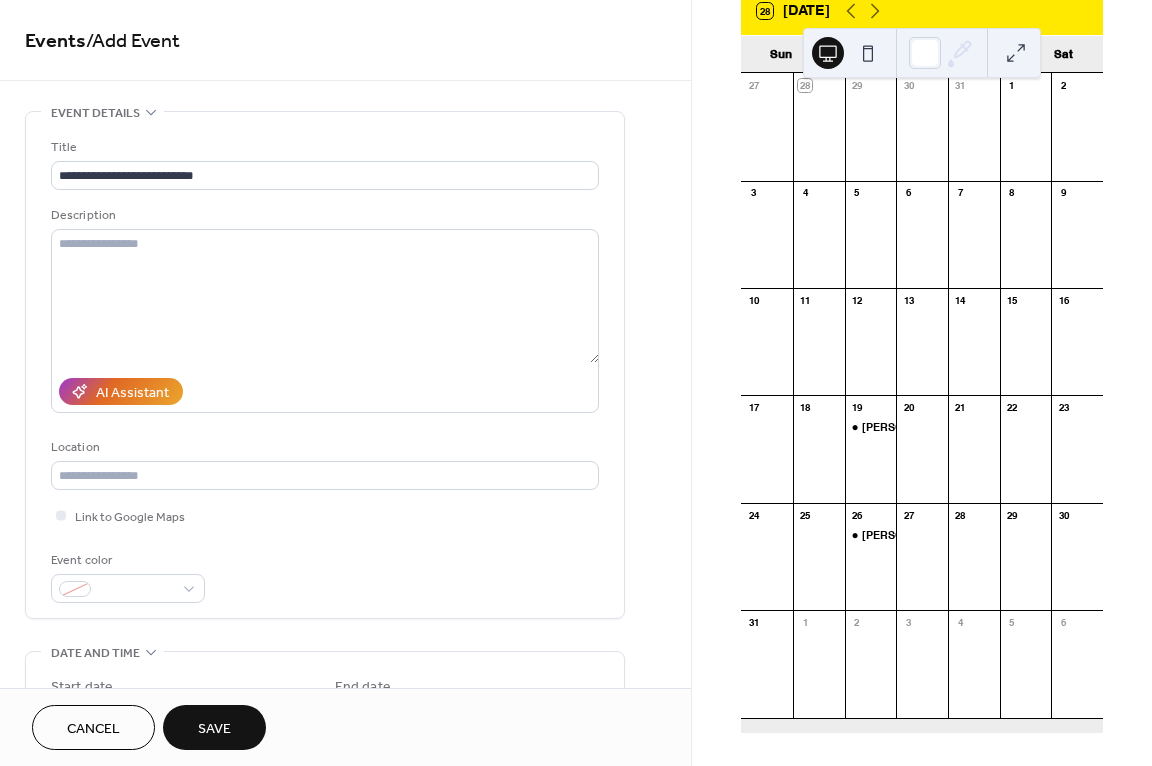 click on "**********" at bounding box center [325, 365] 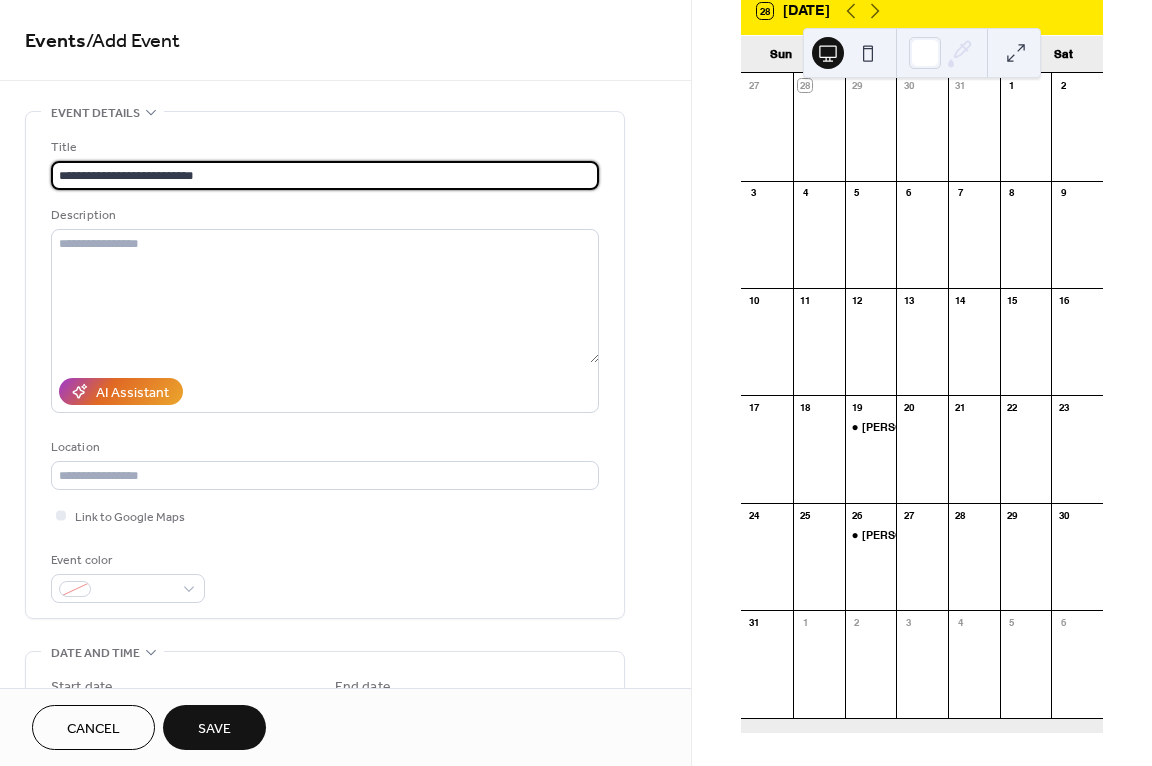 drag, startPoint x: 227, startPoint y: 176, endPoint x: 57, endPoint y: 176, distance: 170 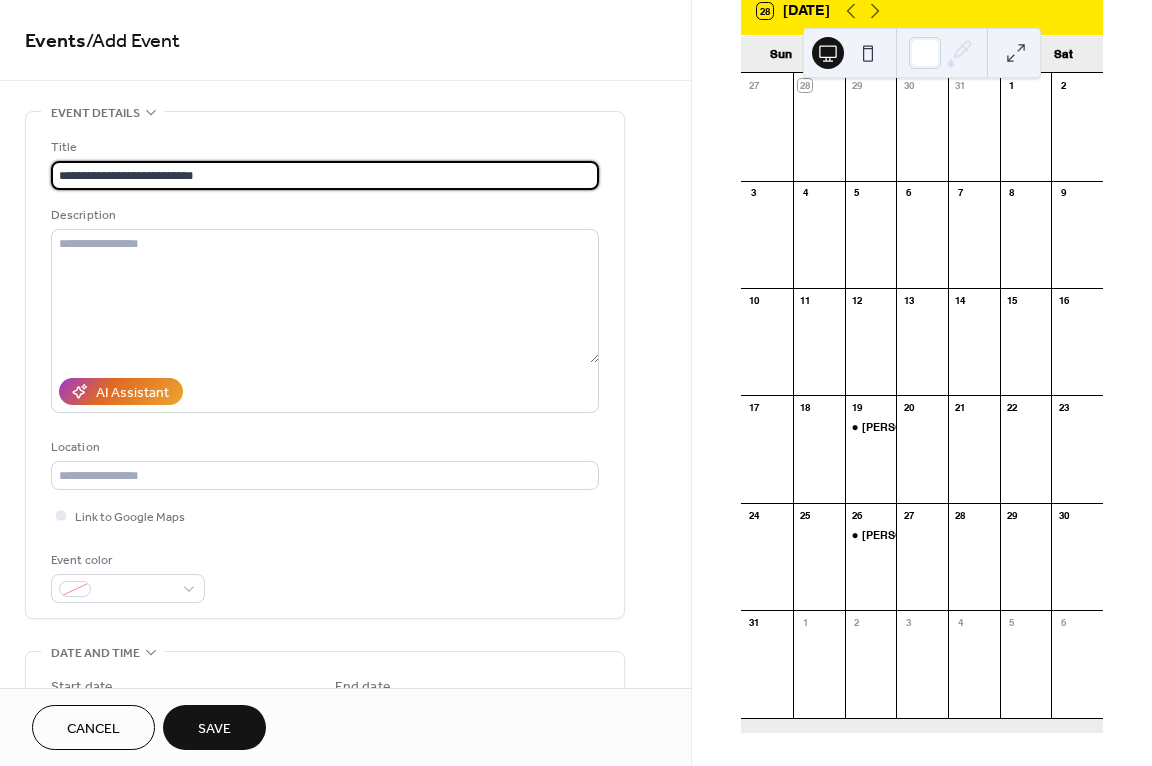 click on "**********" at bounding box center [325, 175] 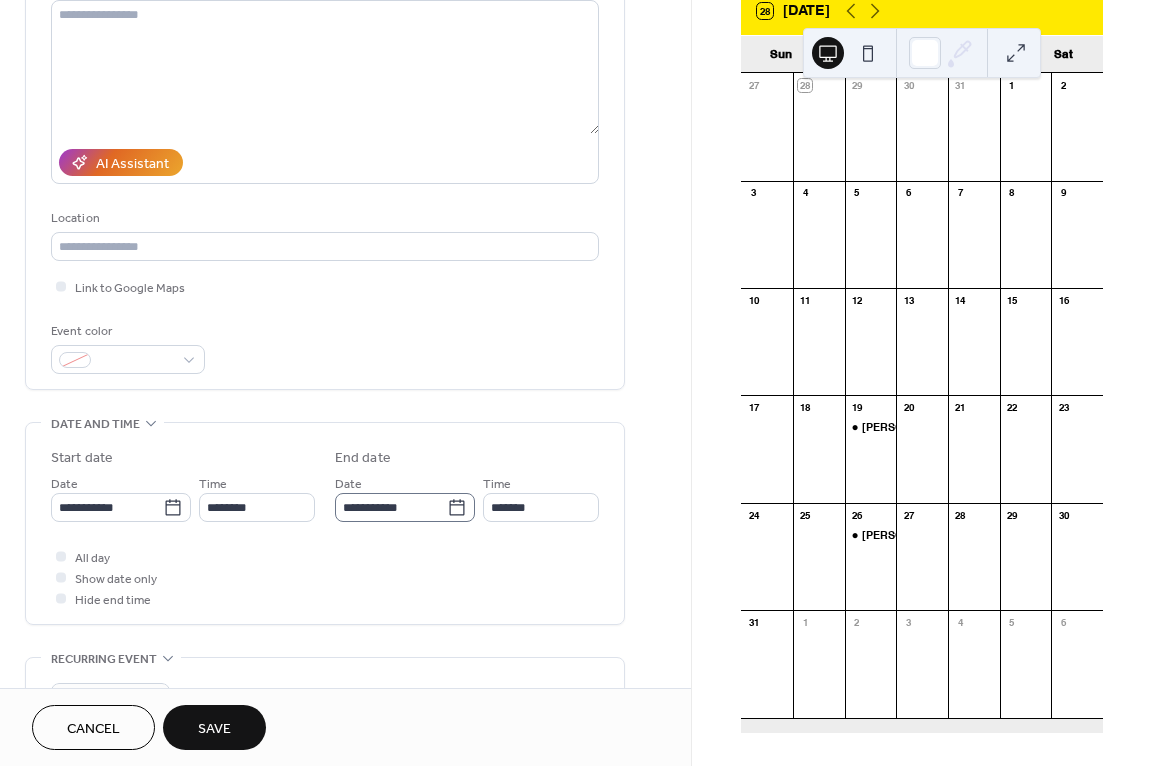 scroll, scrollTop: 300, scrollLeft: 0, axis: vertical 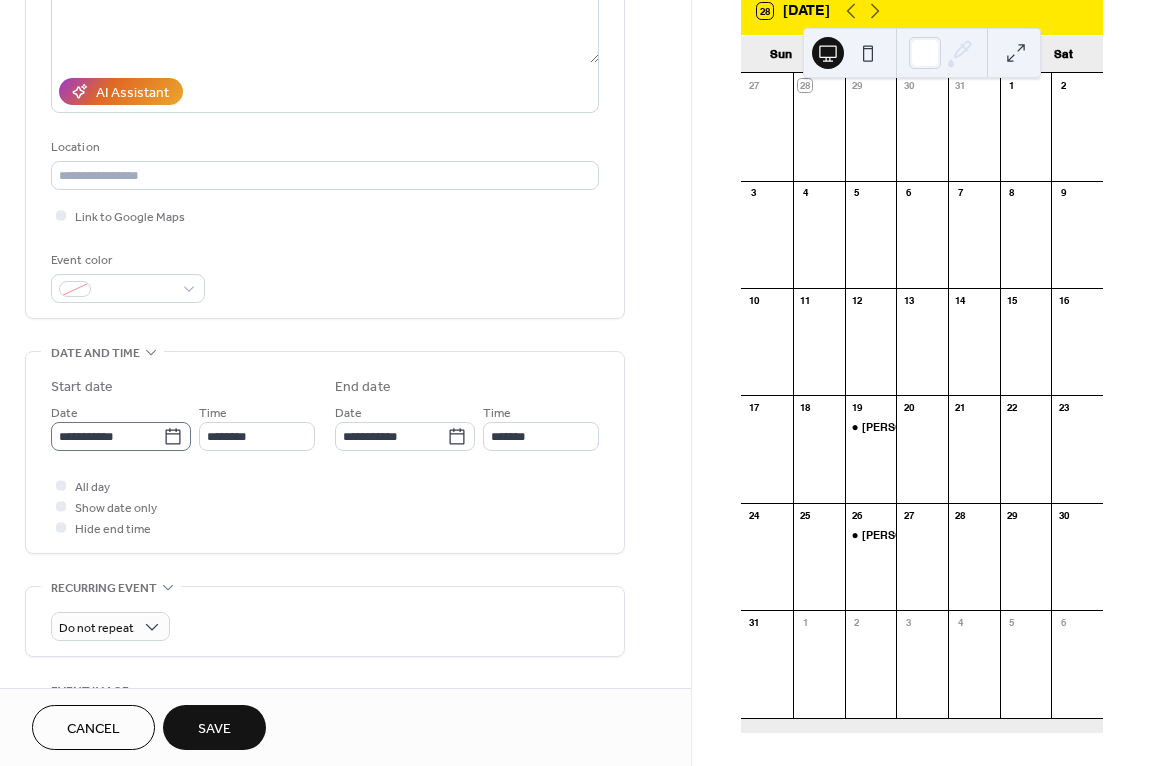 click 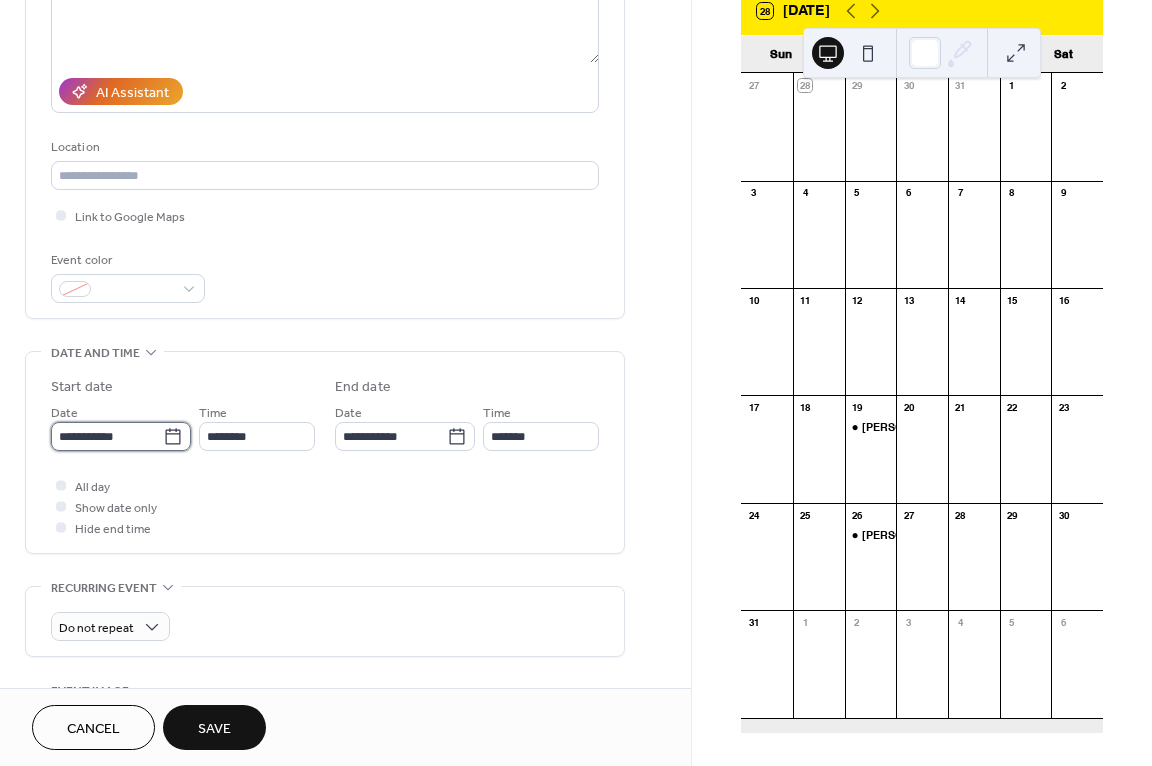 click on "**********" at bounding box center [107, 436] 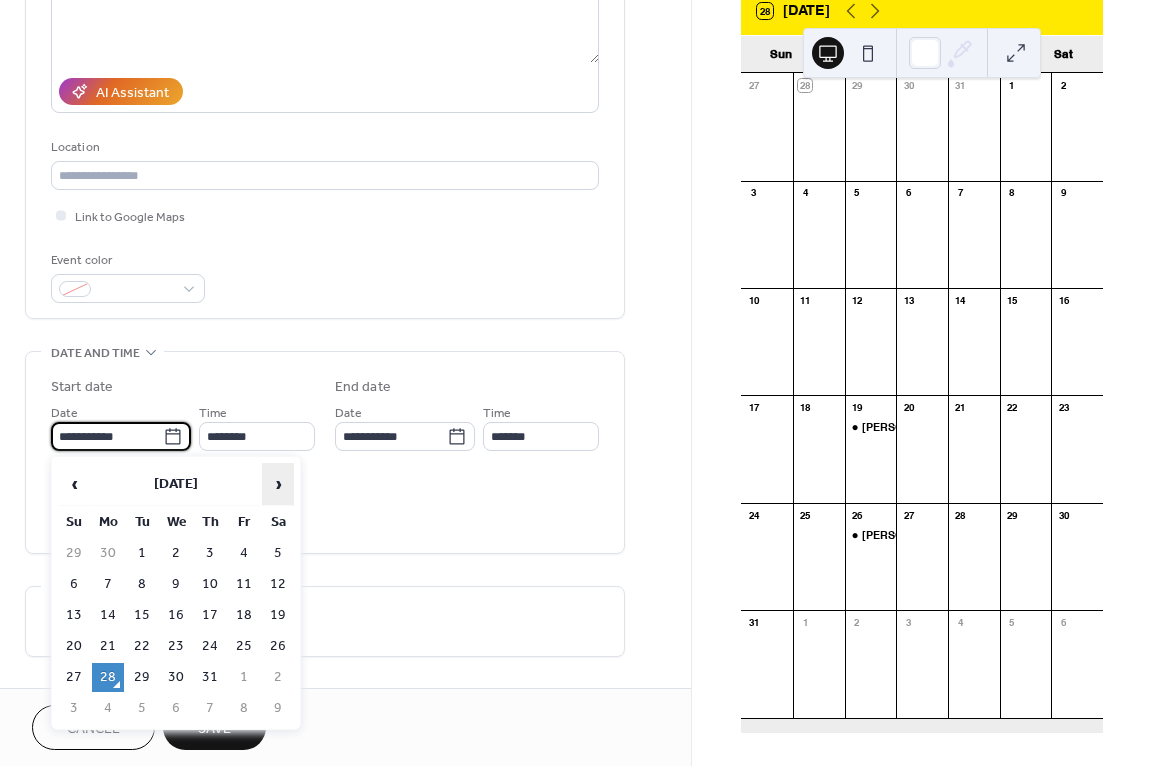 click on "›" at bounding box center (278, 484) 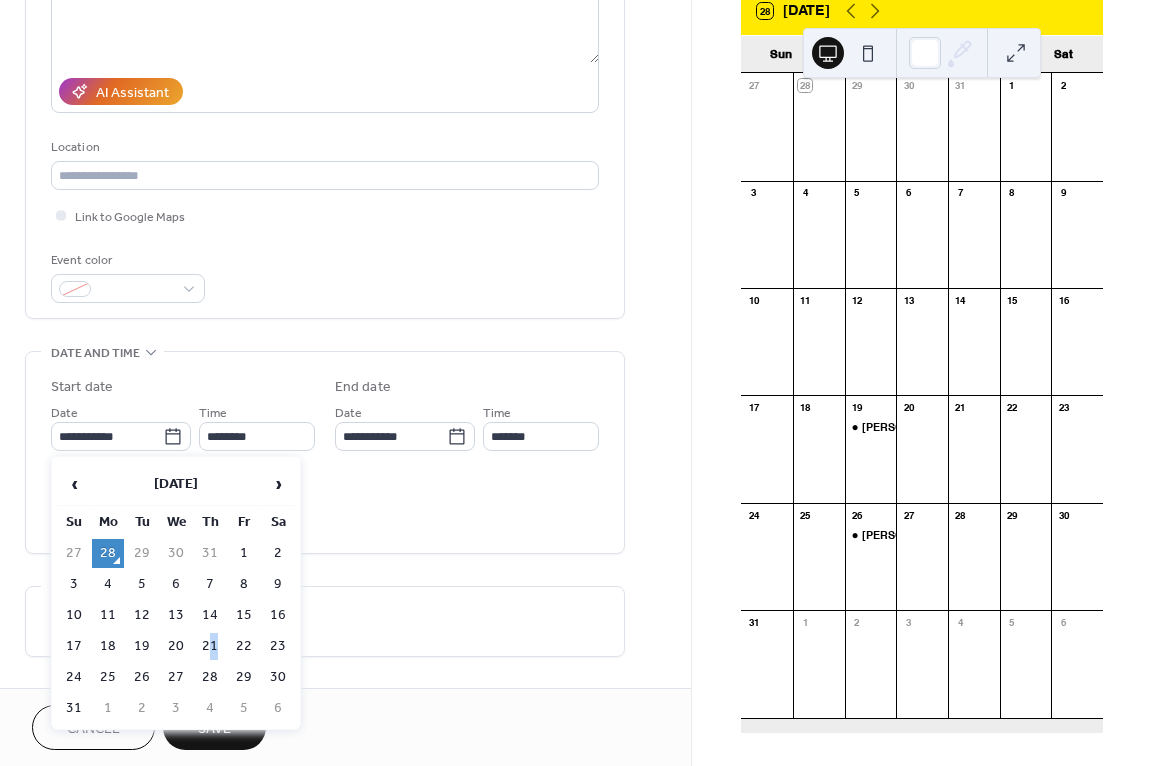 click on "21" at bounding box center (210, 646) 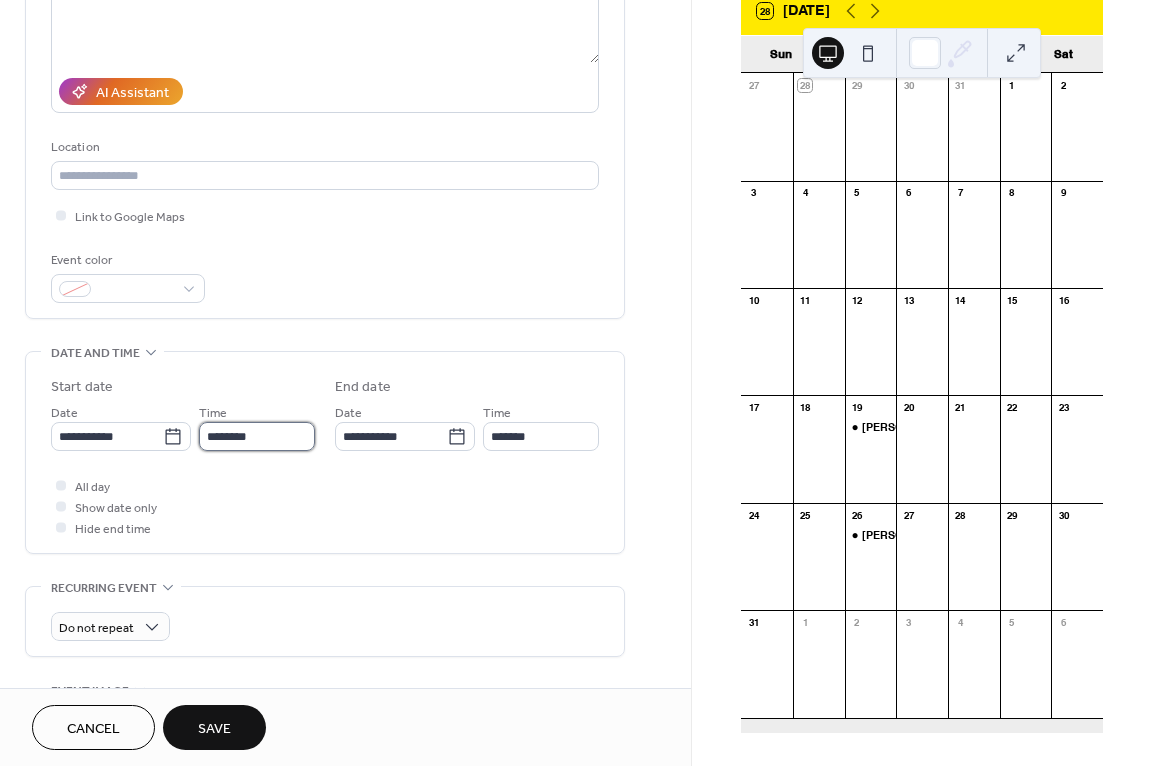 click on "********" at bounding box center (257, 436) 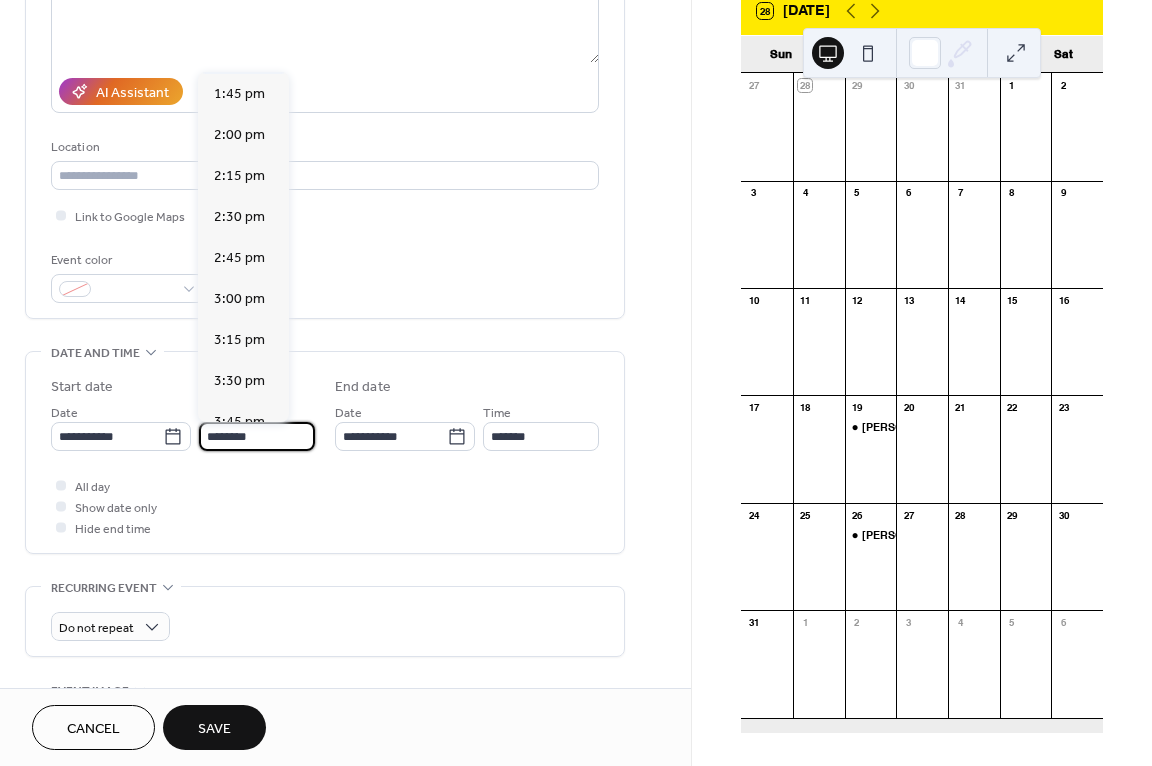 scroll, scrollTop: 2268, scrollLeft: 0, axis: vertical 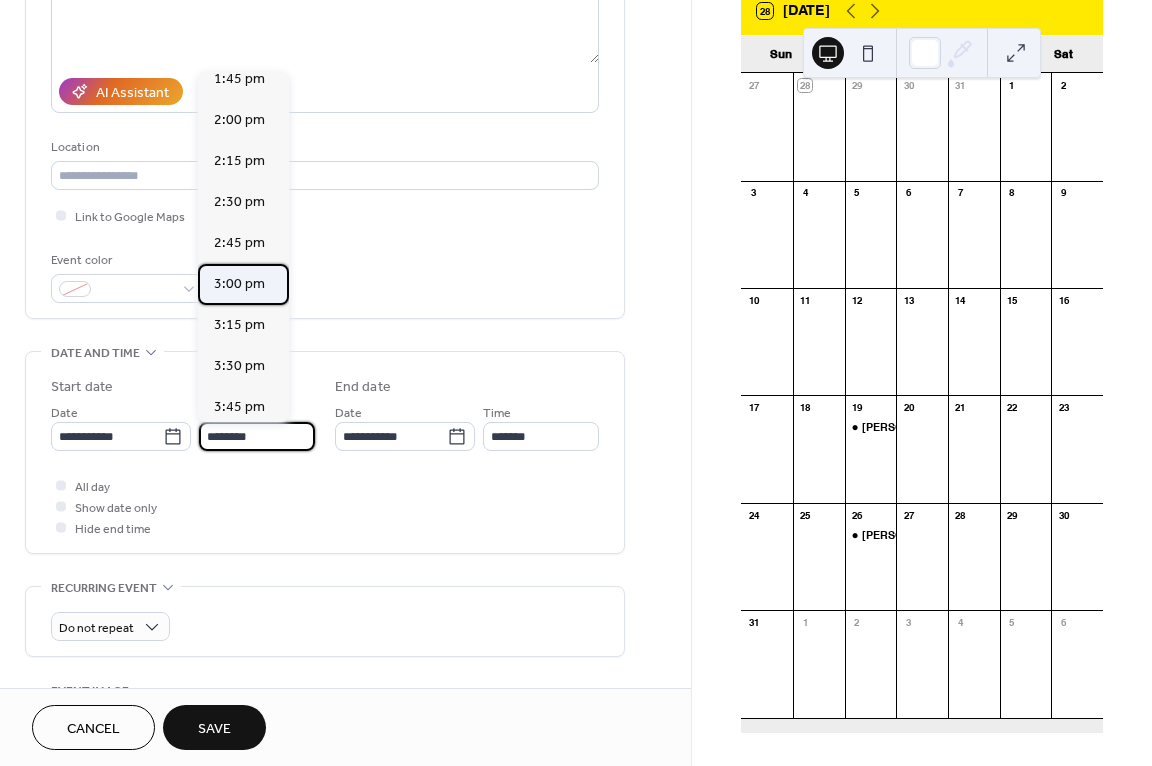 click on "3:00 pm" at bounding box center (239, 284) 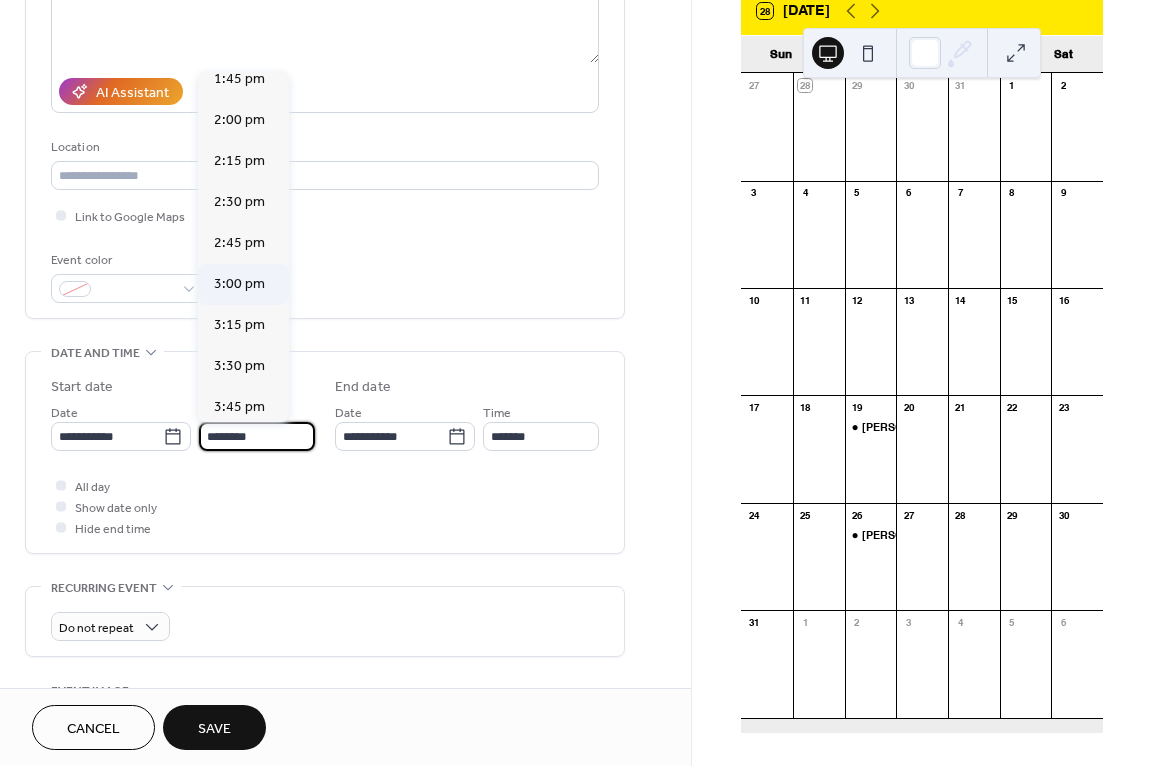 type on "*******" 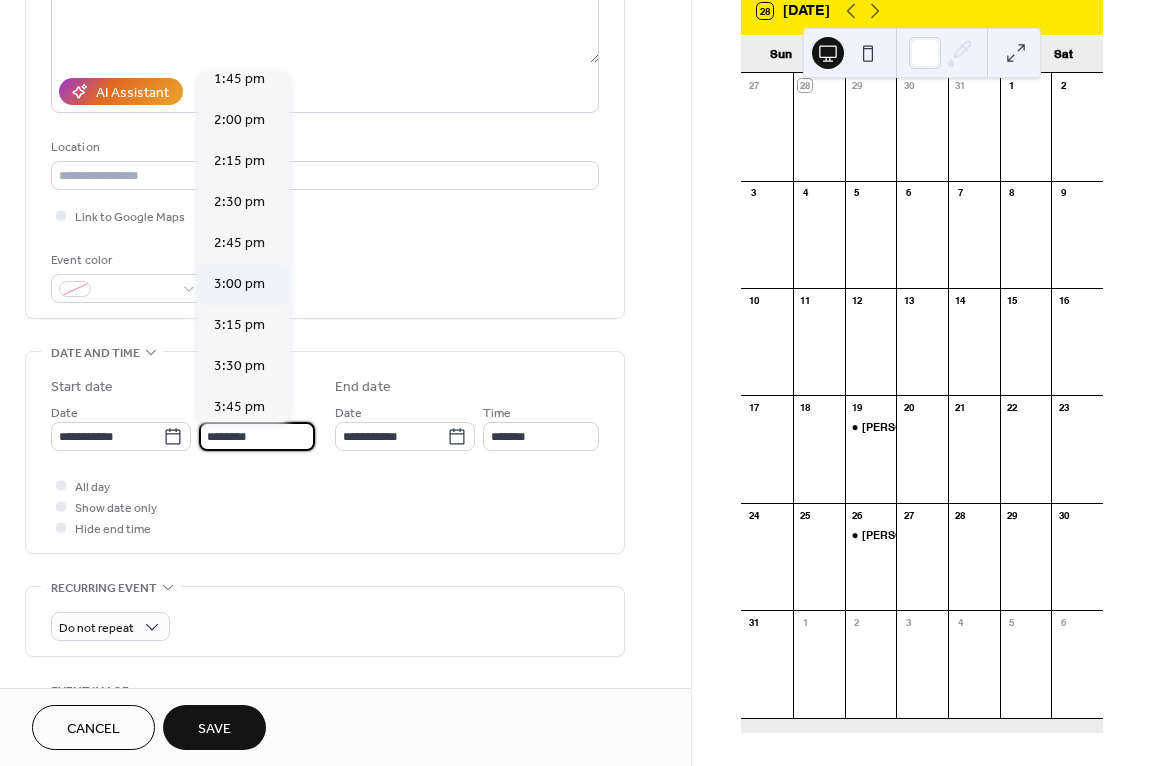 type on "*******" 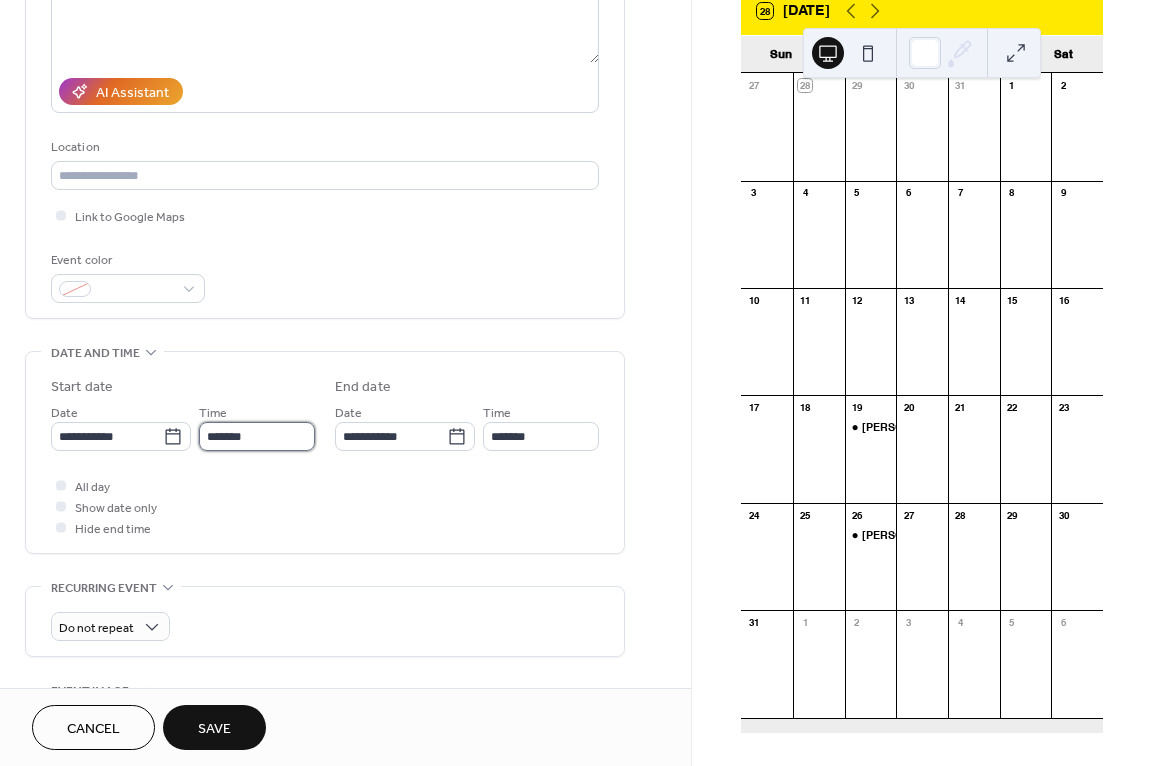click on "*******" at bounding box center (257, 436) 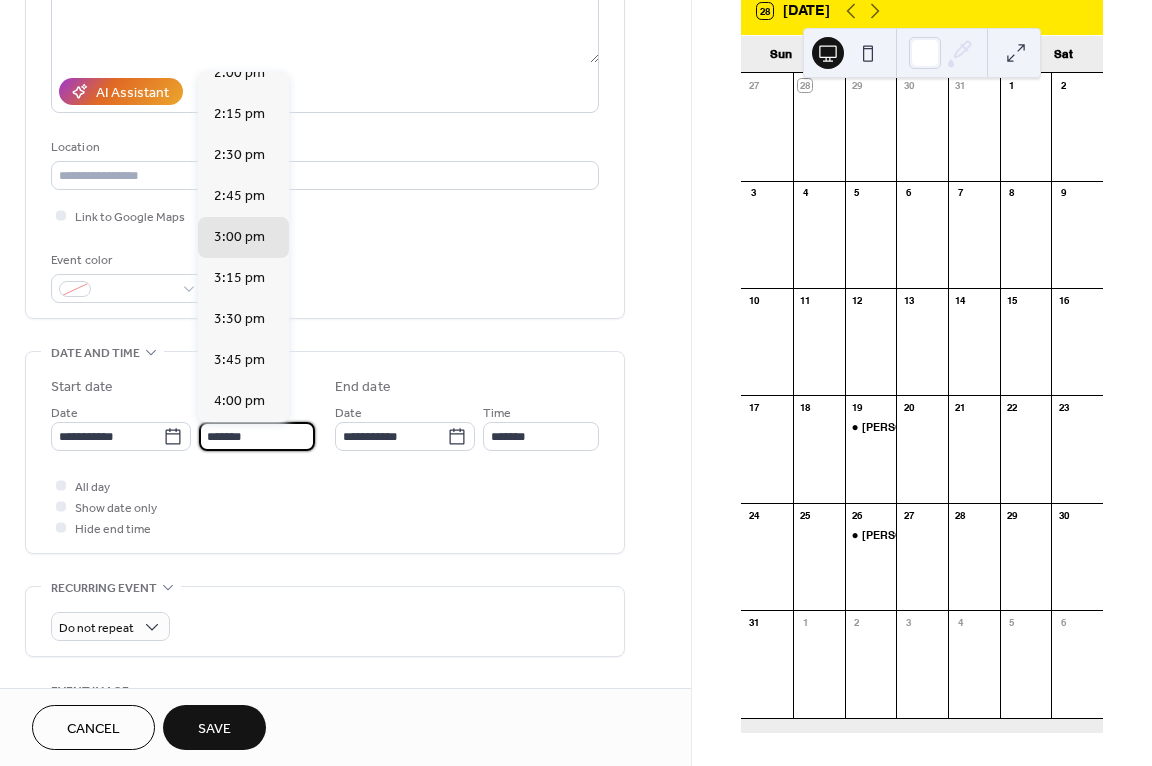 scroll, scrollTop: 2260, scrollLeft: 0, axis: vertical 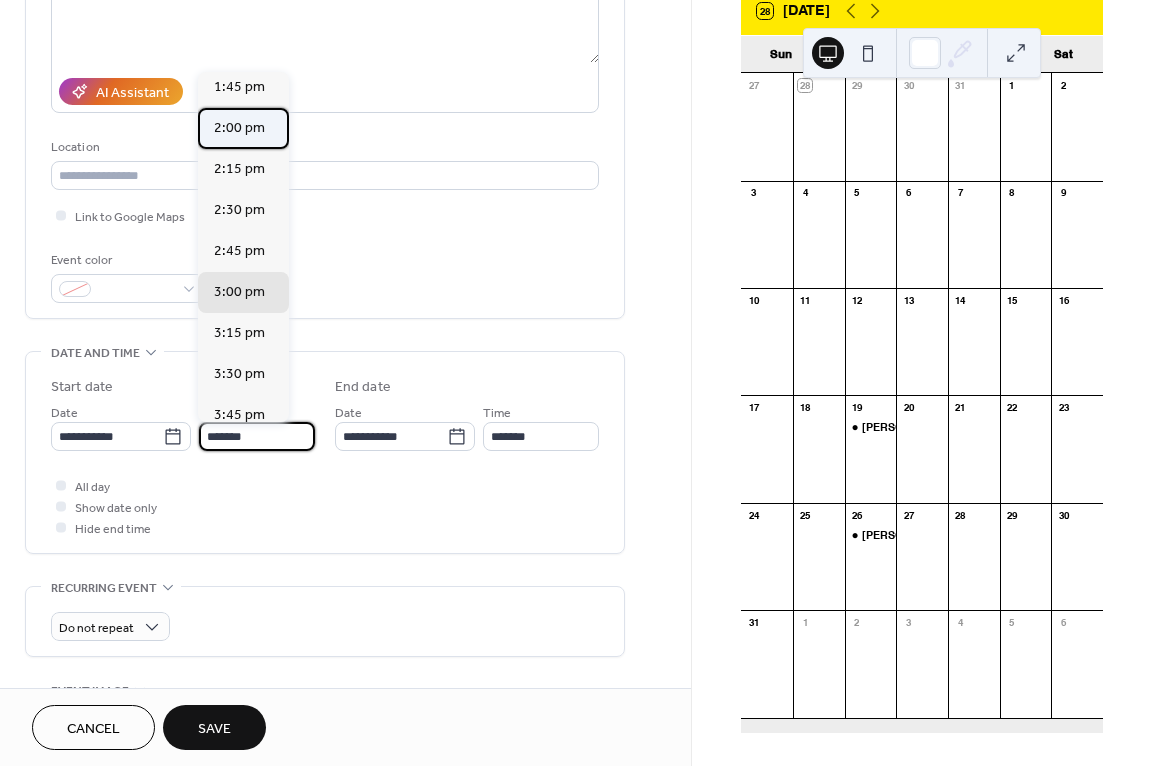 click on "2:00 pm" at bounding box center [239, 128] 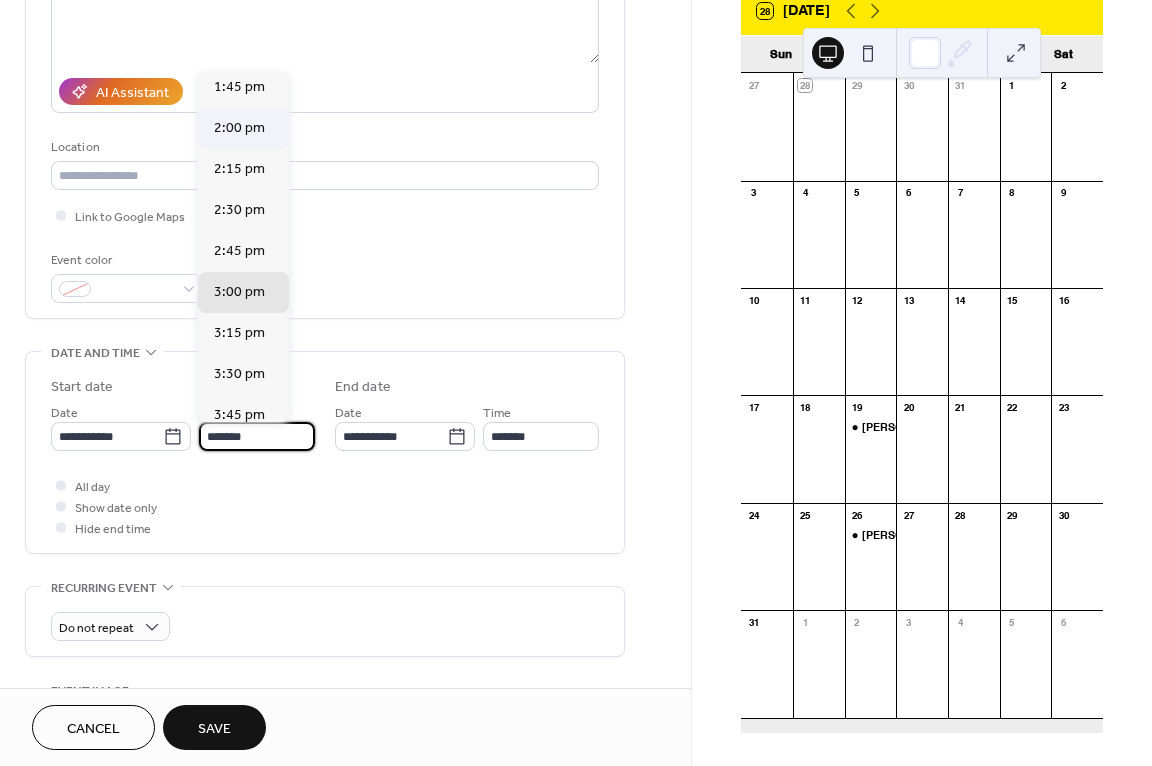 type on "*******" 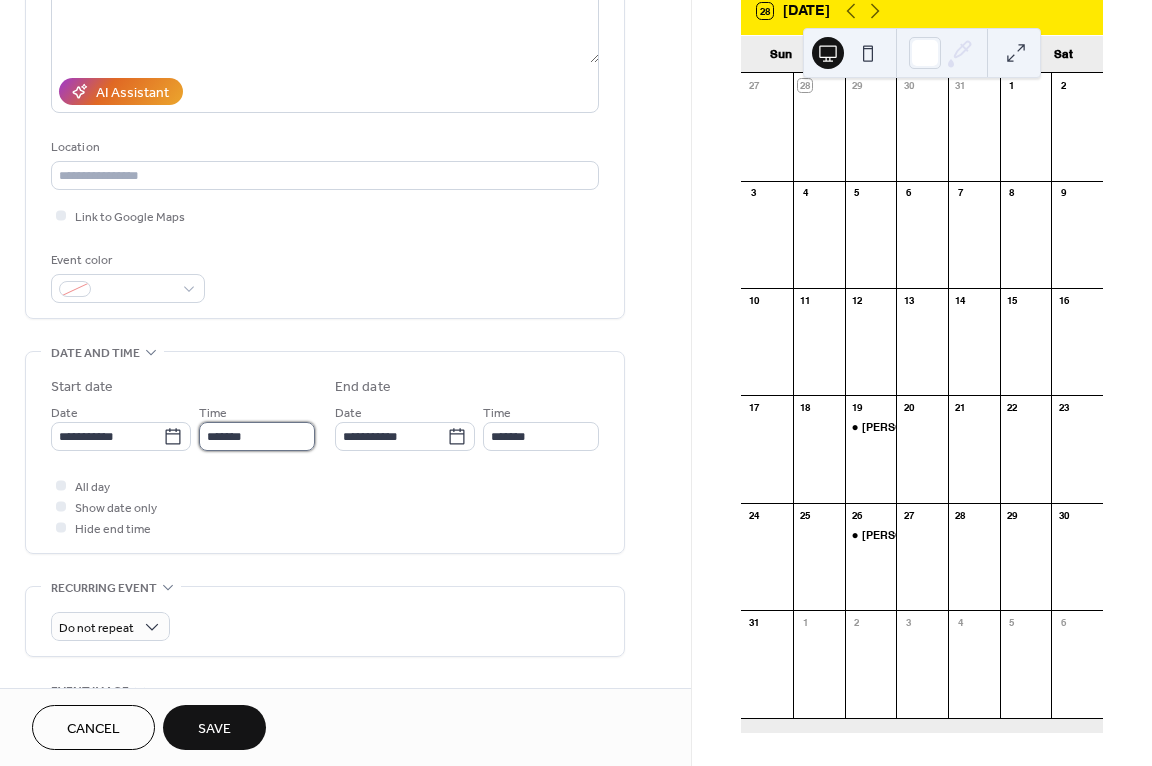 click on "*******" at bounding box center [257, 436] 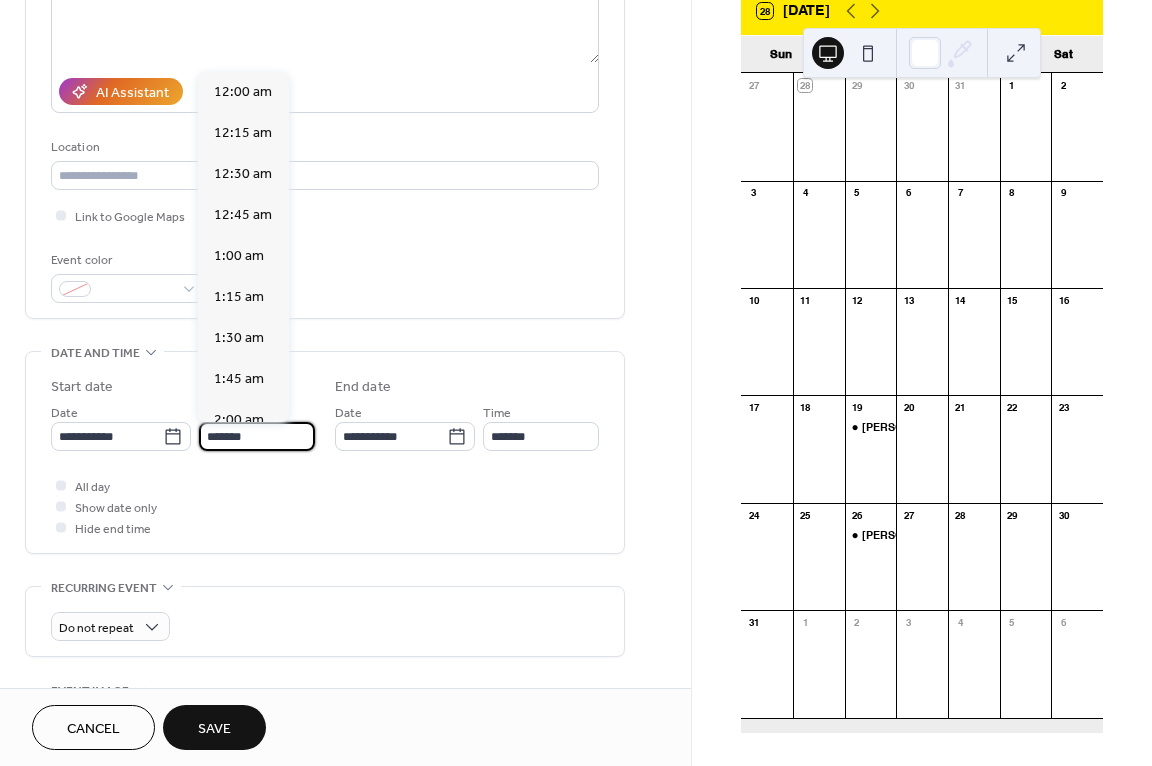 scroll, scrollTop: 2296, scrollLeft: 0, axis: vertical 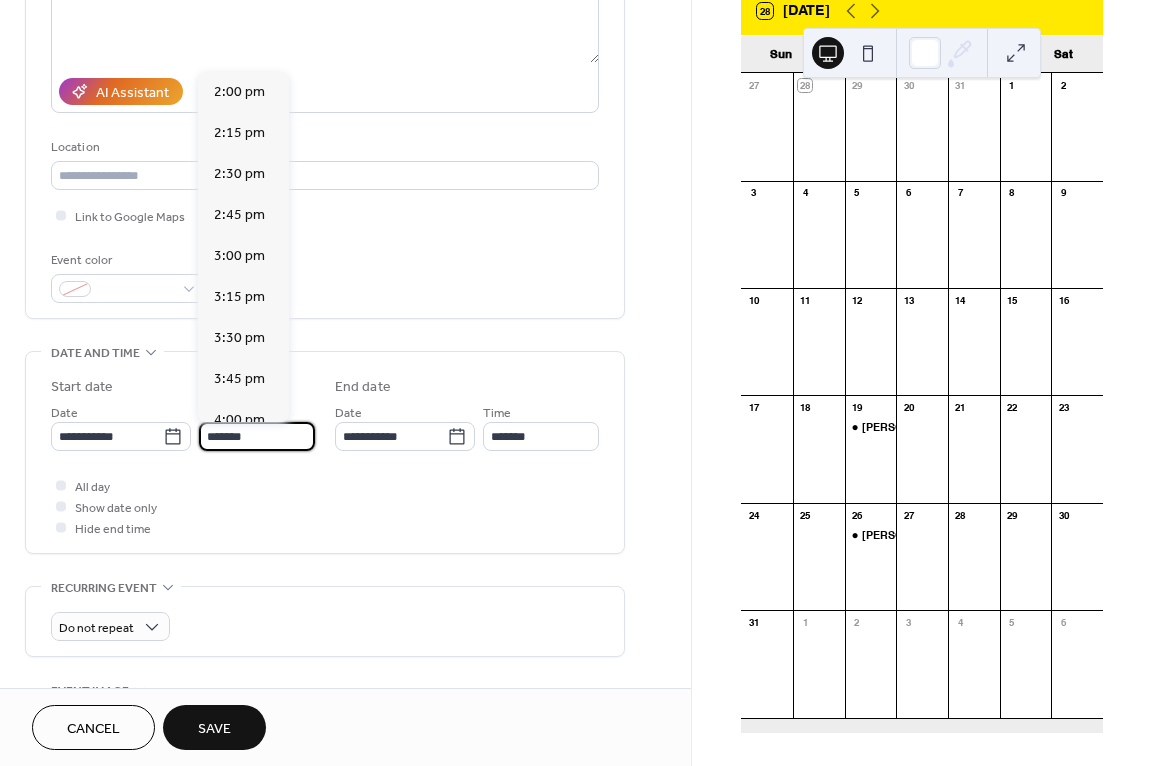 type on "*******" 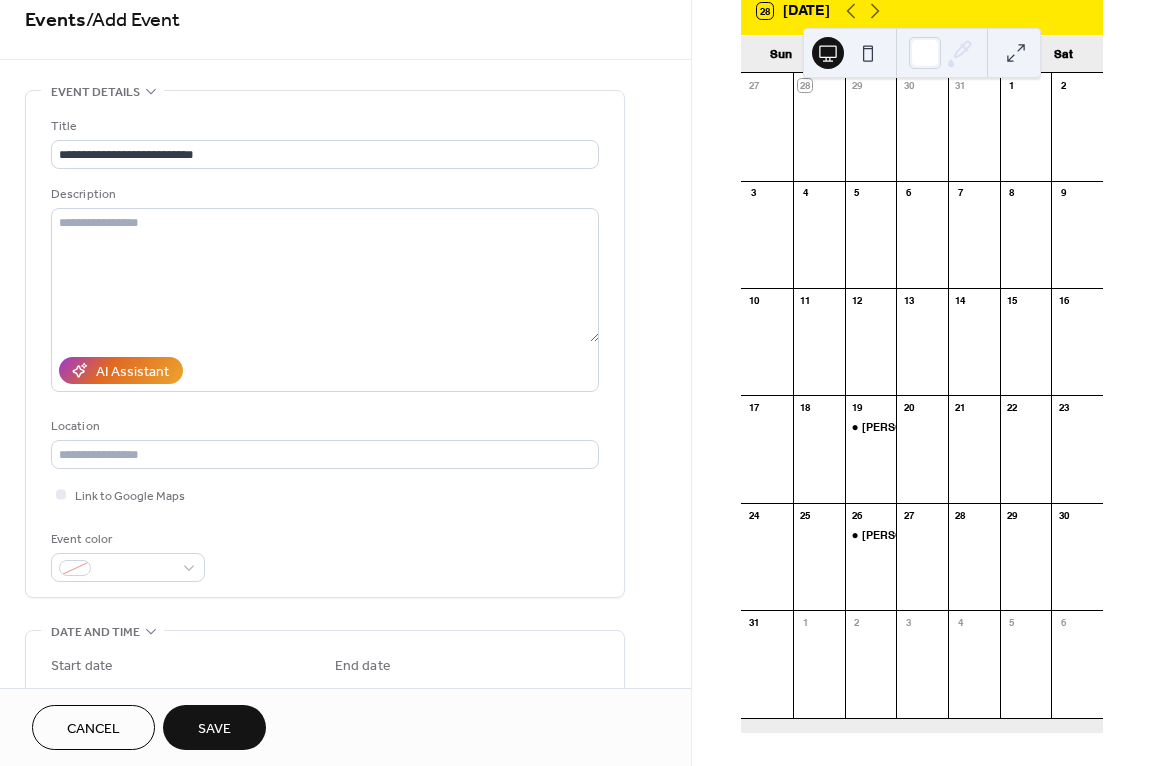 scroll, scrollTop: 0, scrollLeft: 0, axis: both 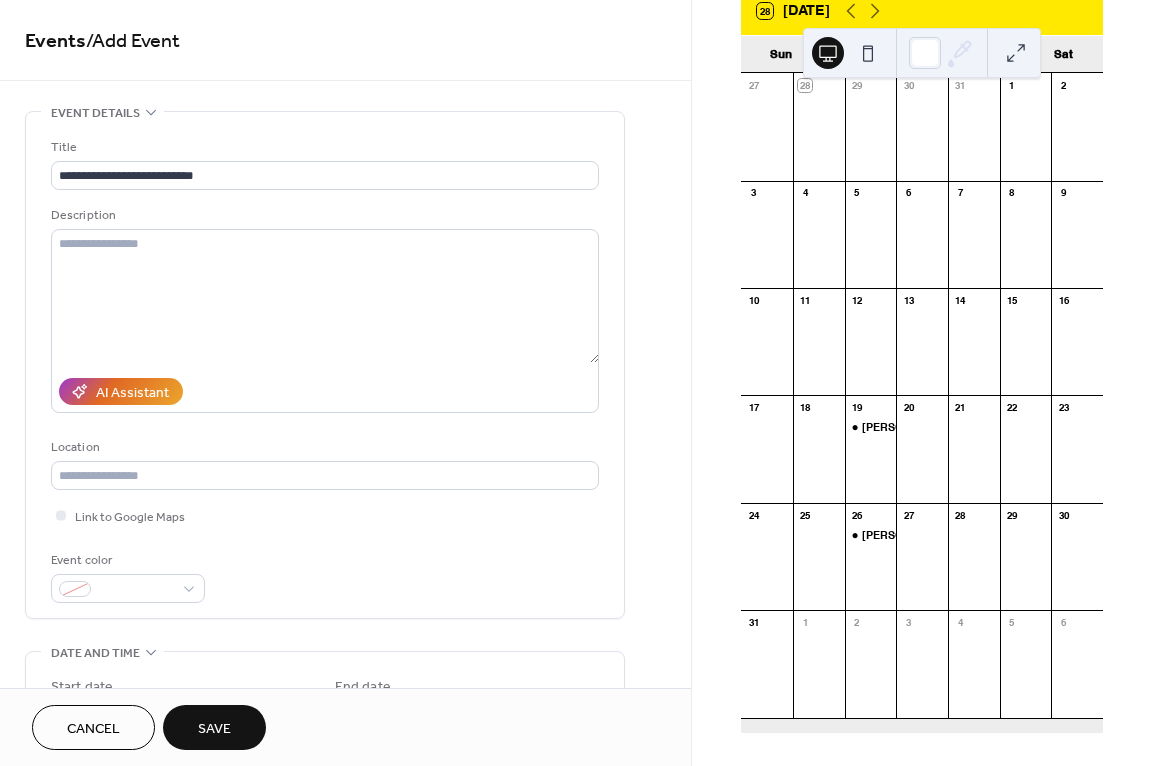 click on "Save" at bounding box center [214, 729] 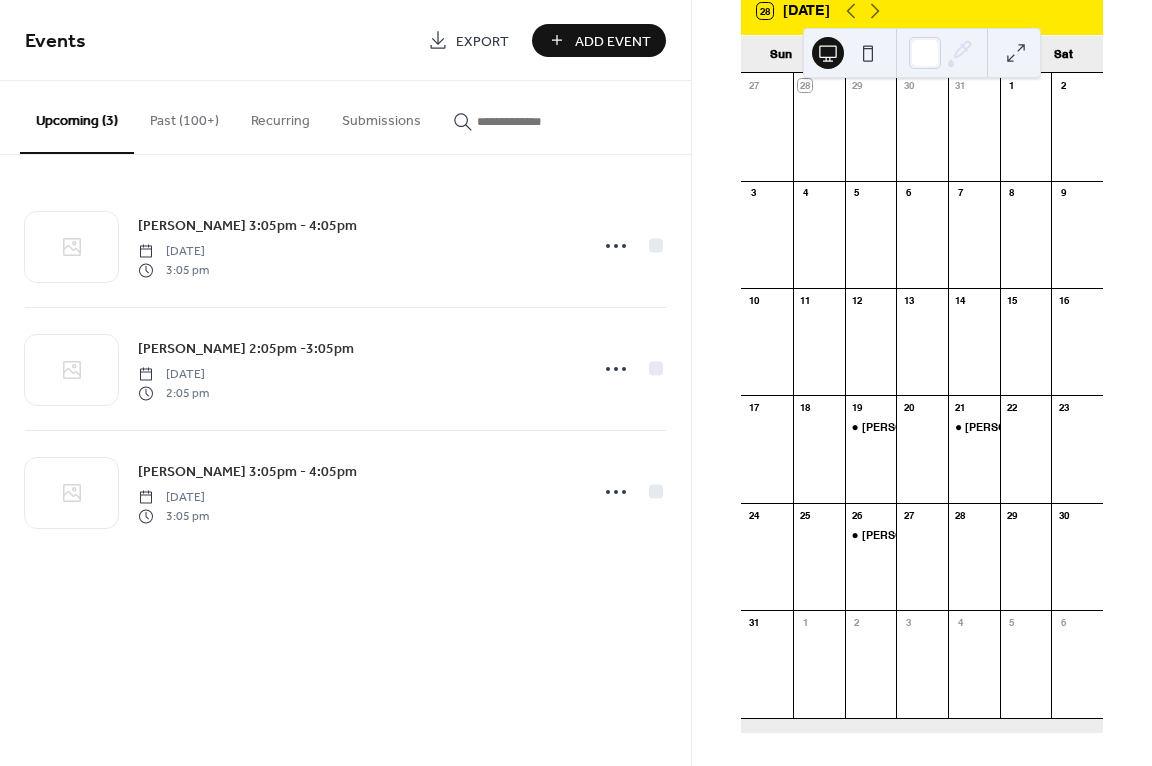 click on "Add Event" at bounding box center [599, 40] 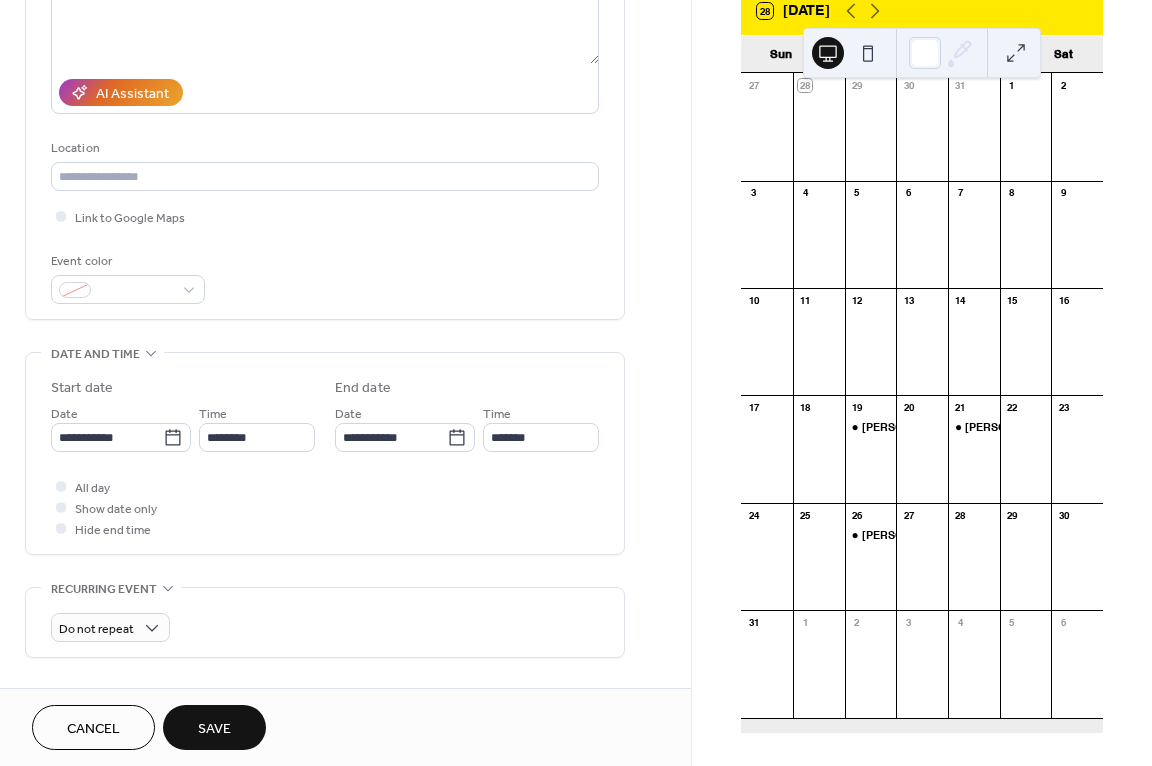 scroll, scrollTop: 300, scrollLeft: 0, axis: vertical 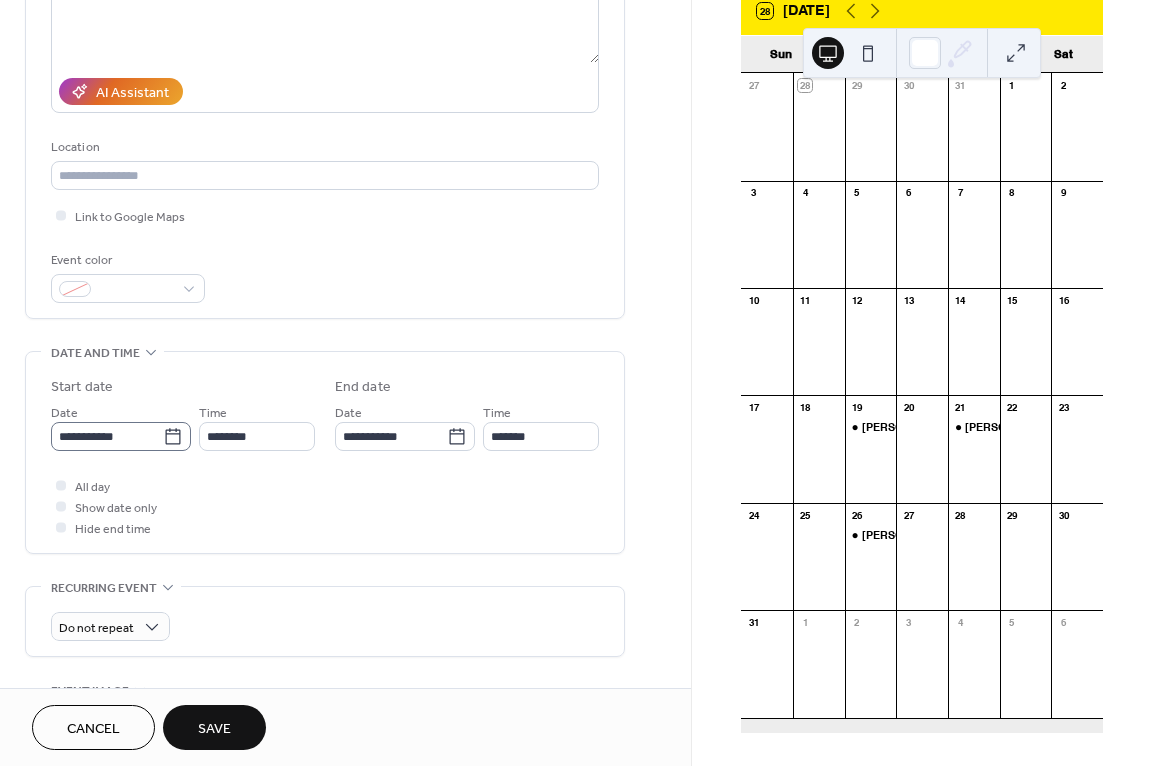 type on "**********" 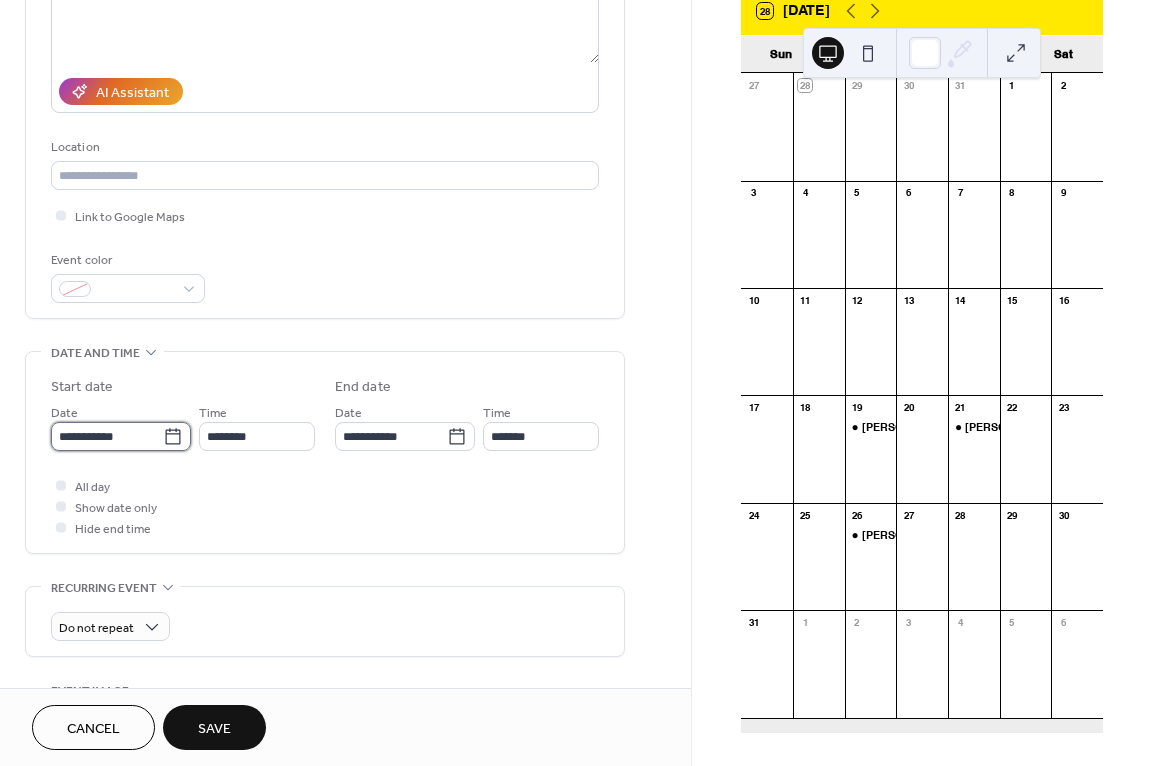 click on "**********" at bounding box center (107, 436) 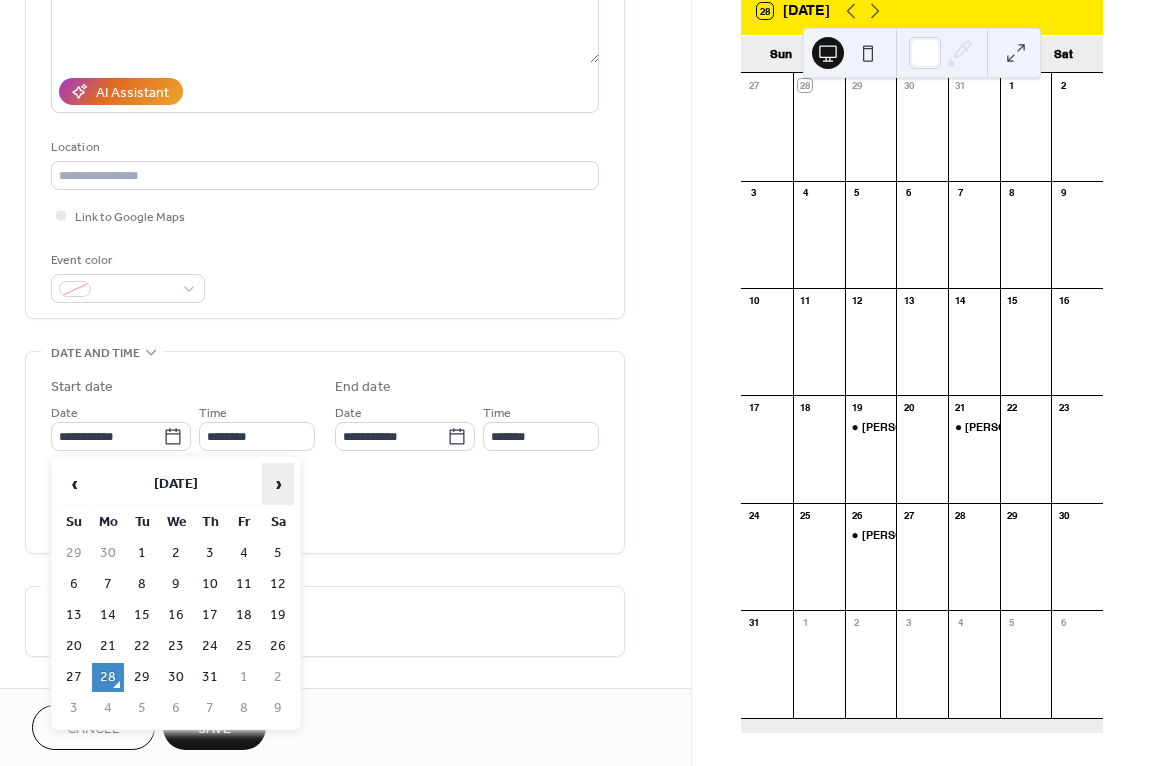 click on "›" at bounding box center [278, 484] 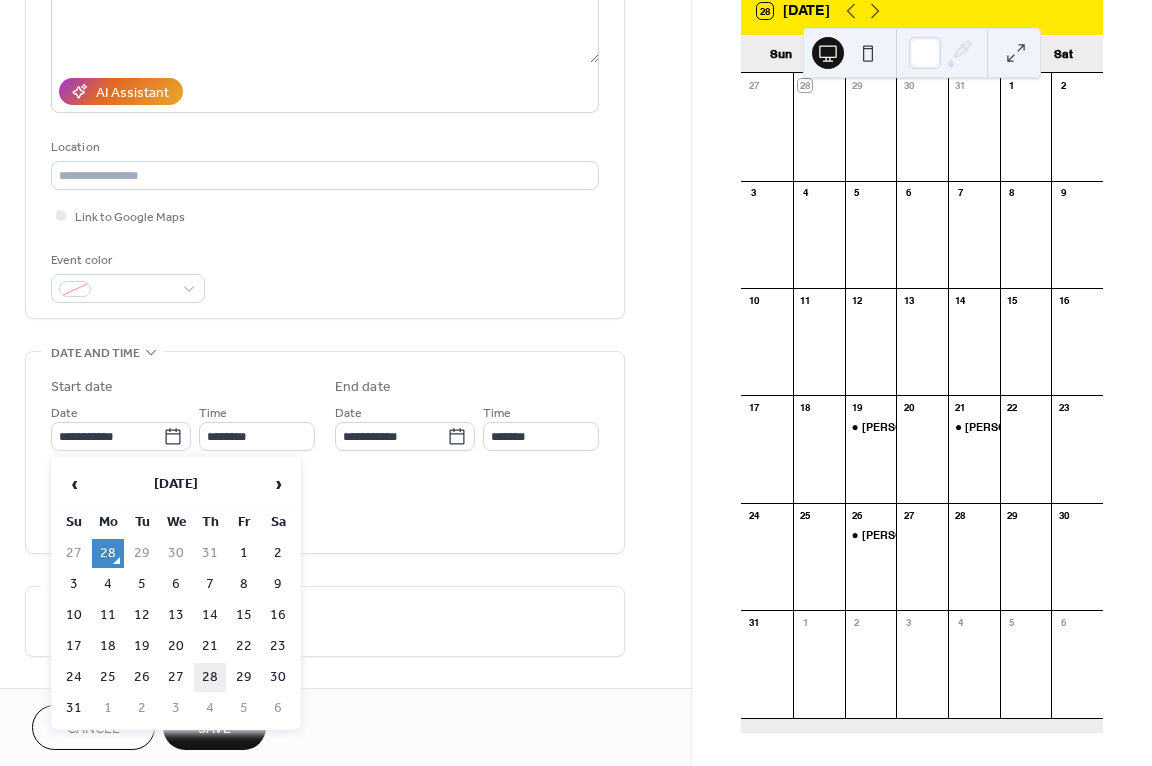 click on "28" at bounding box center [210, 677] 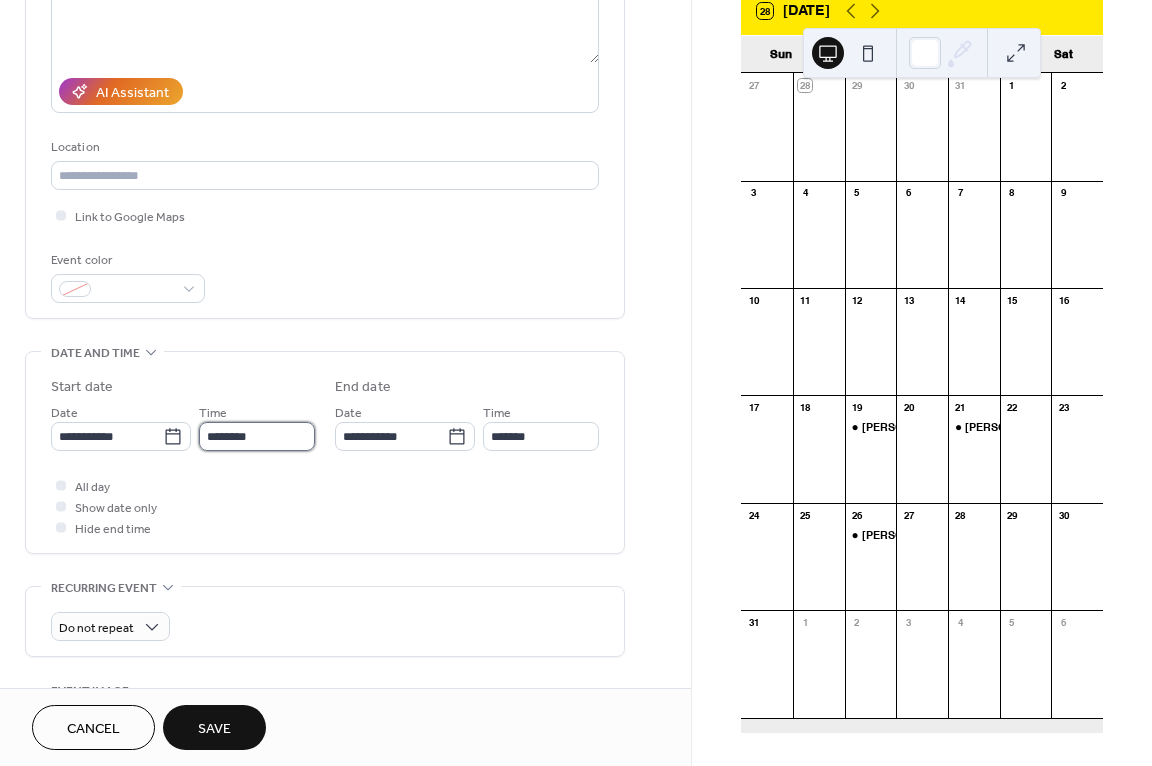 click on "********" at bounding box center (257, 436) 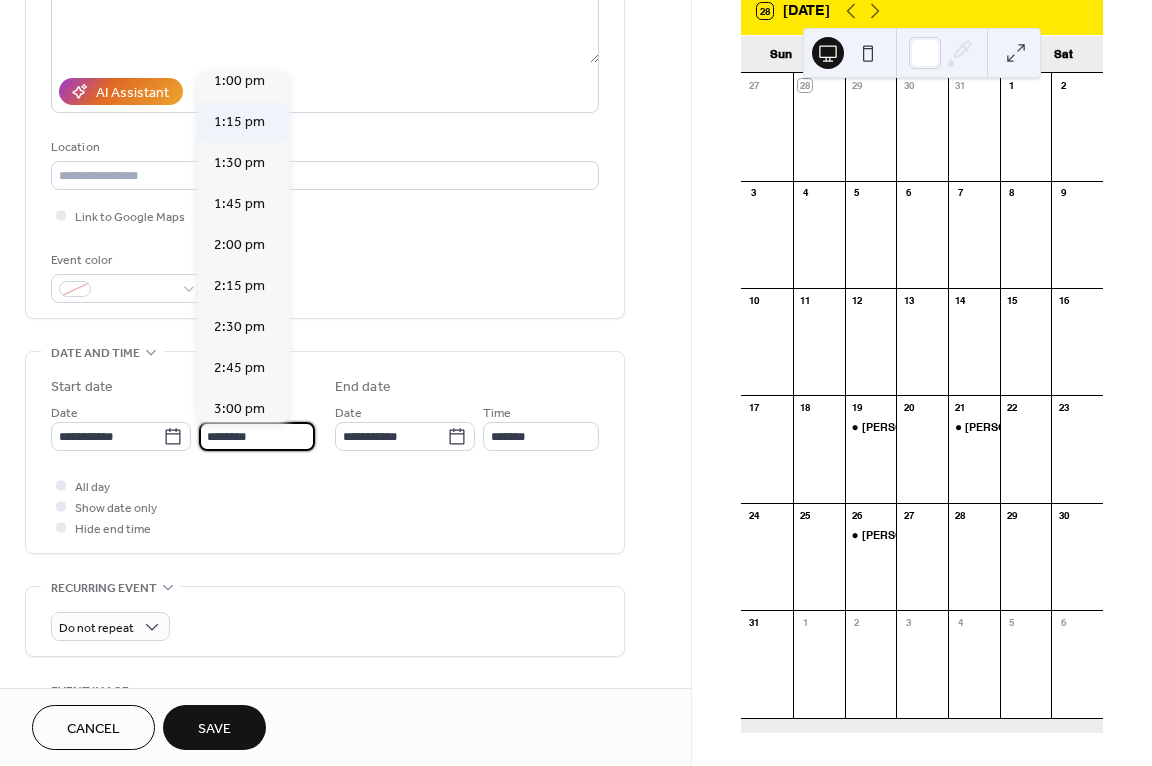 scroll, scrollTop: 2168, scrollLeft: 0, axis: vertical 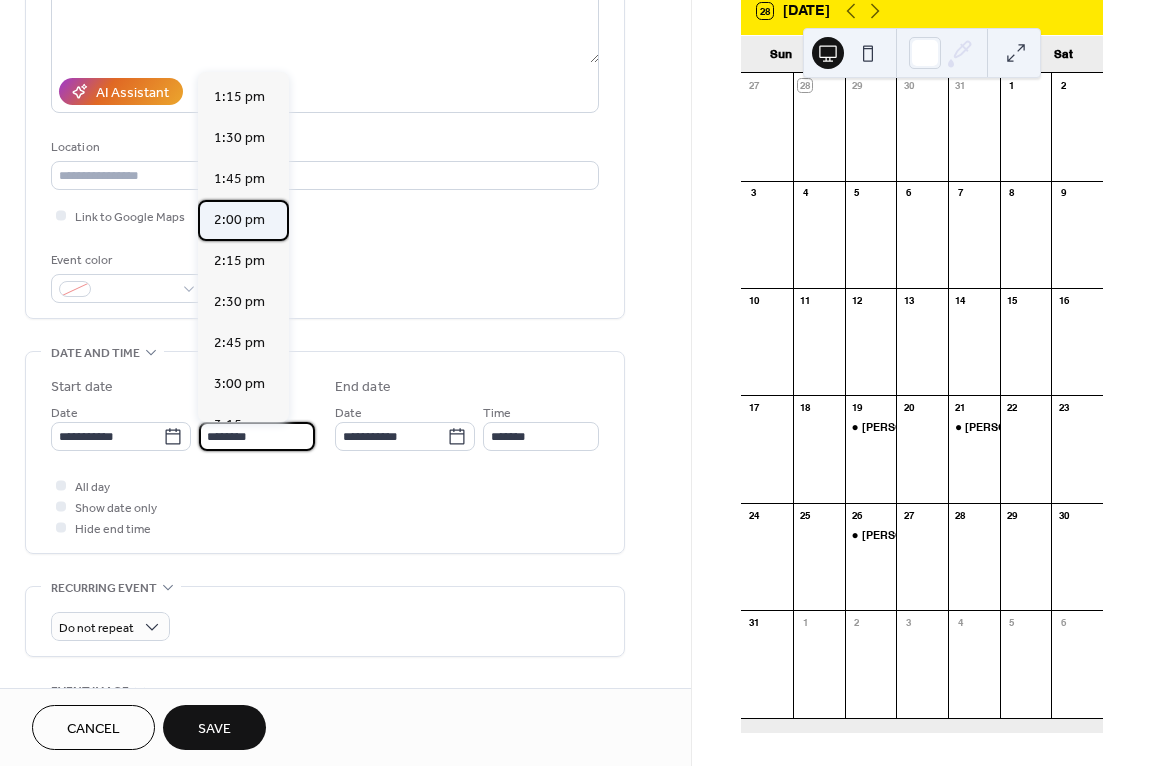 click on "2:00 pm" at bounding box center (239, 220) 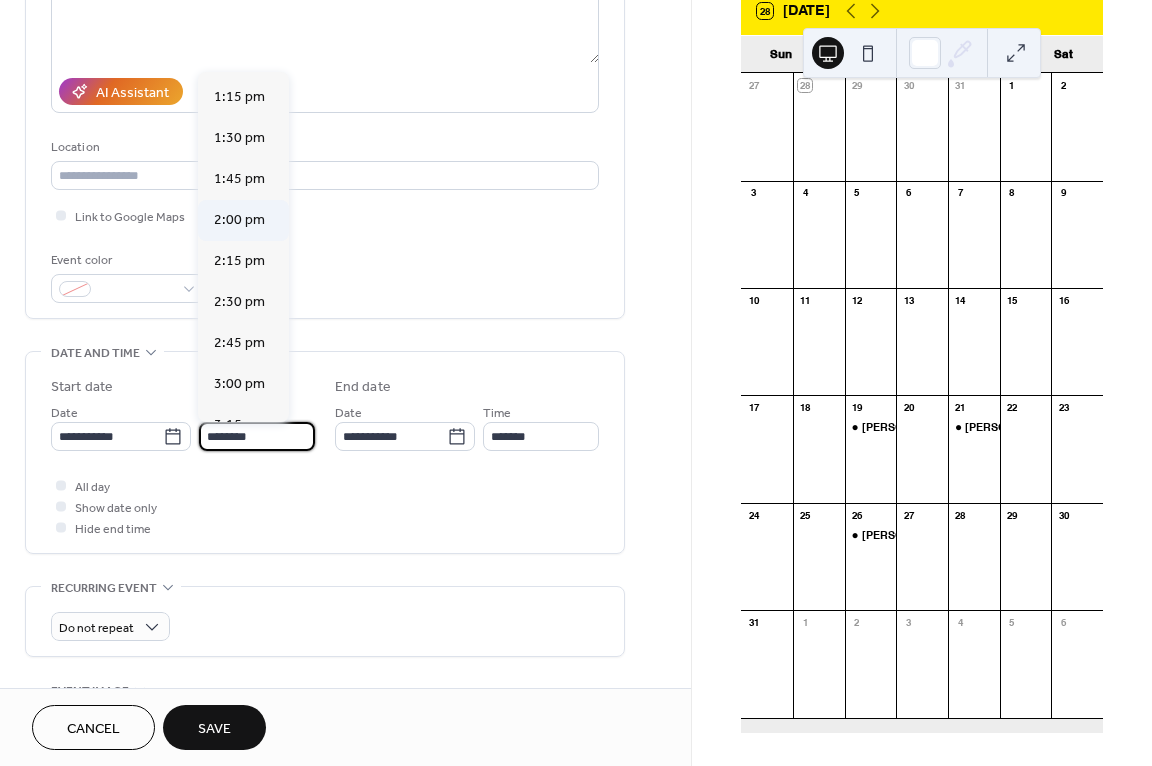 type on "*******" 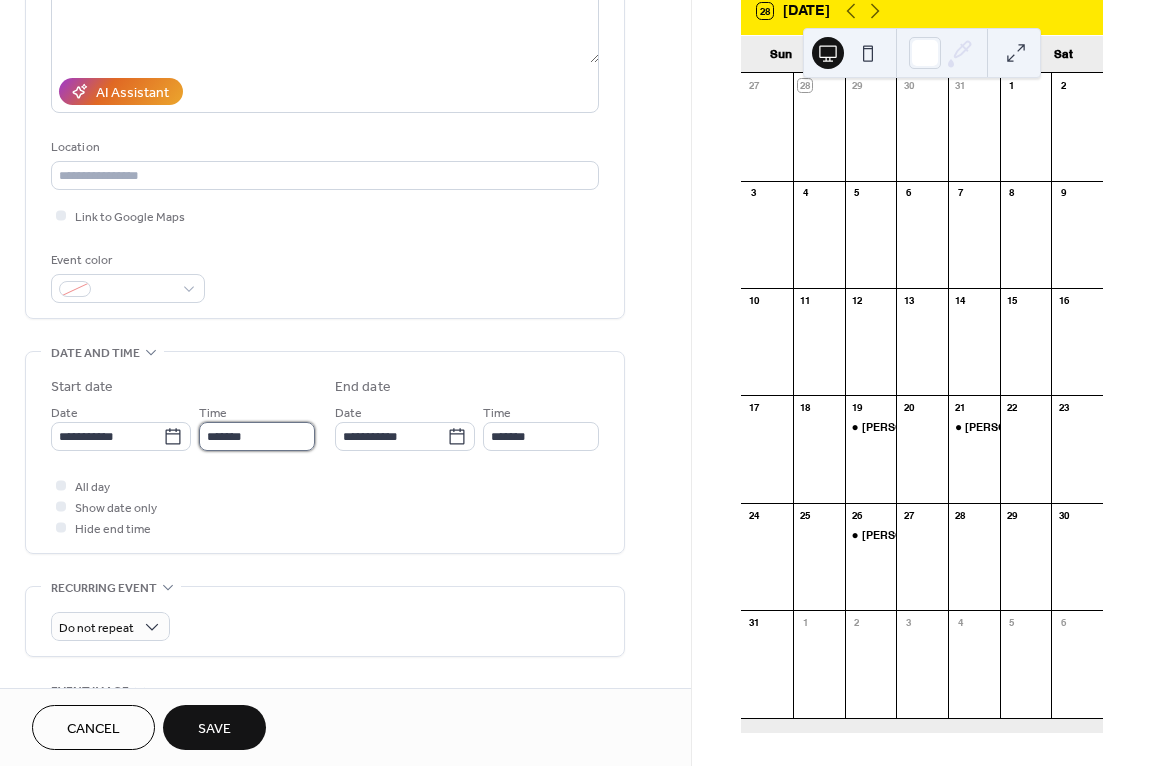 click on "*******" at bounding box center (257, 436) 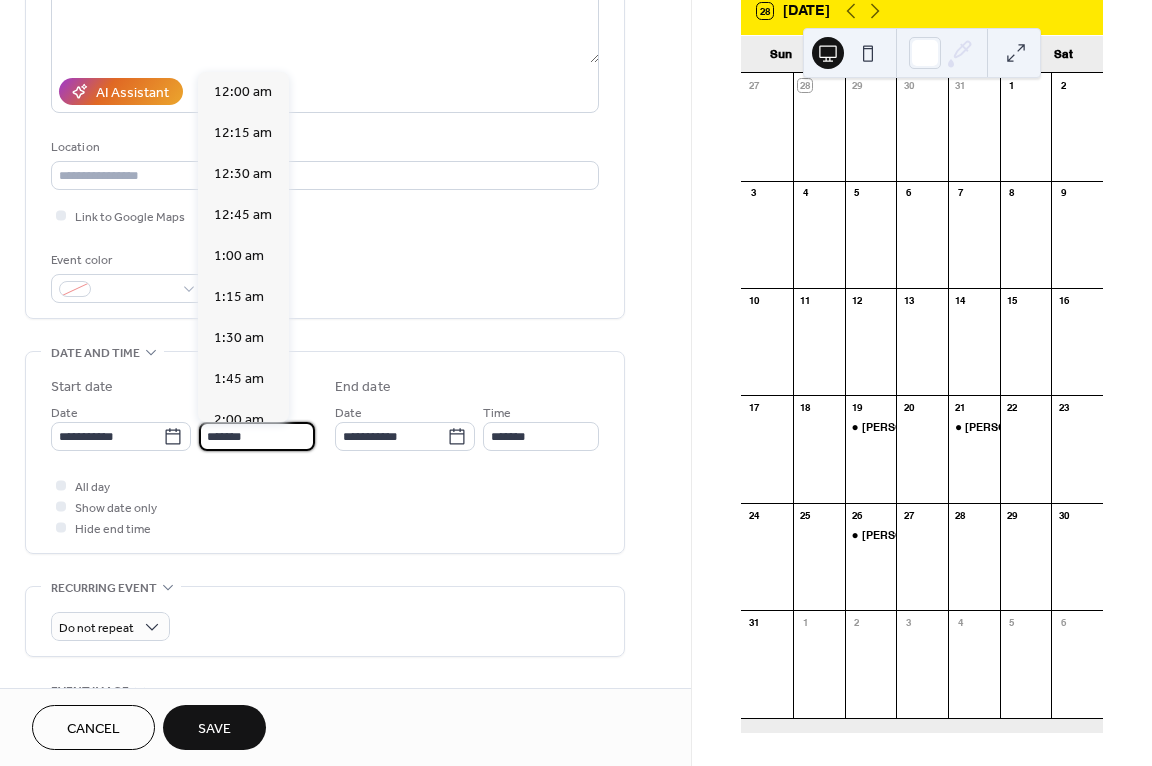 scroll, scrollTop: 2296, scrollLeft: 0, axis: vertical 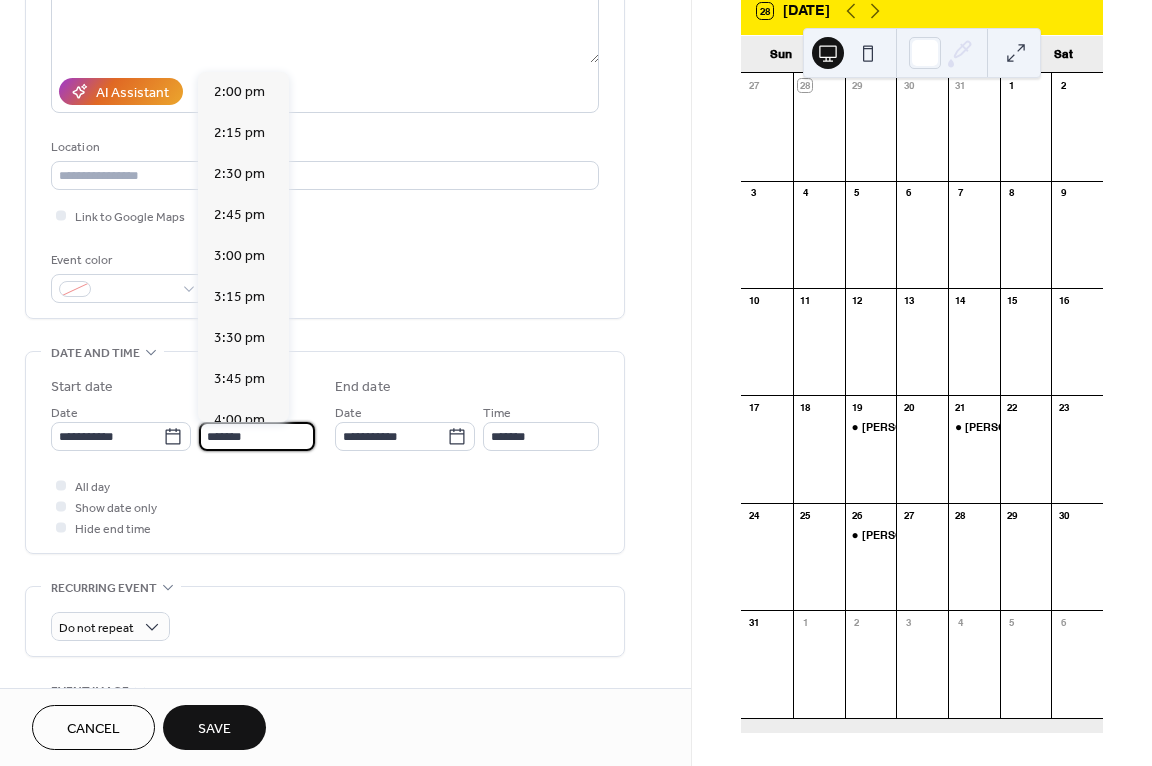 type on "*******" 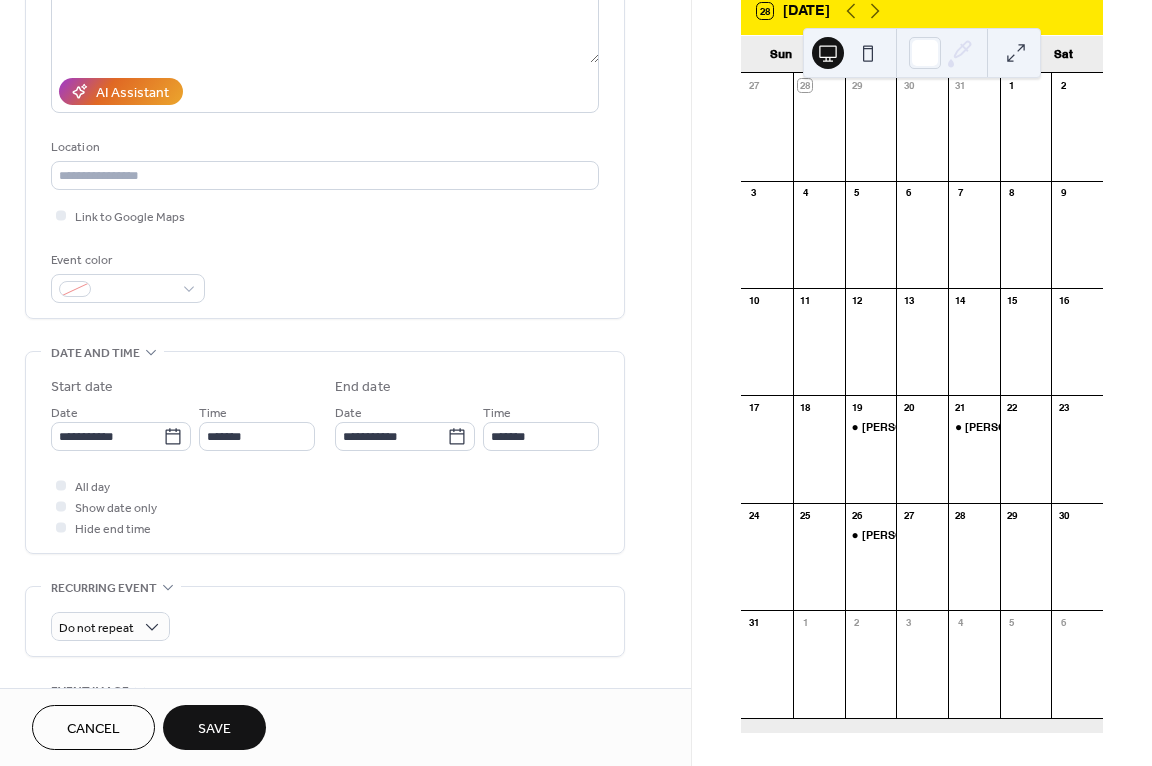 click on "Save" at bounding box center [214, 727] 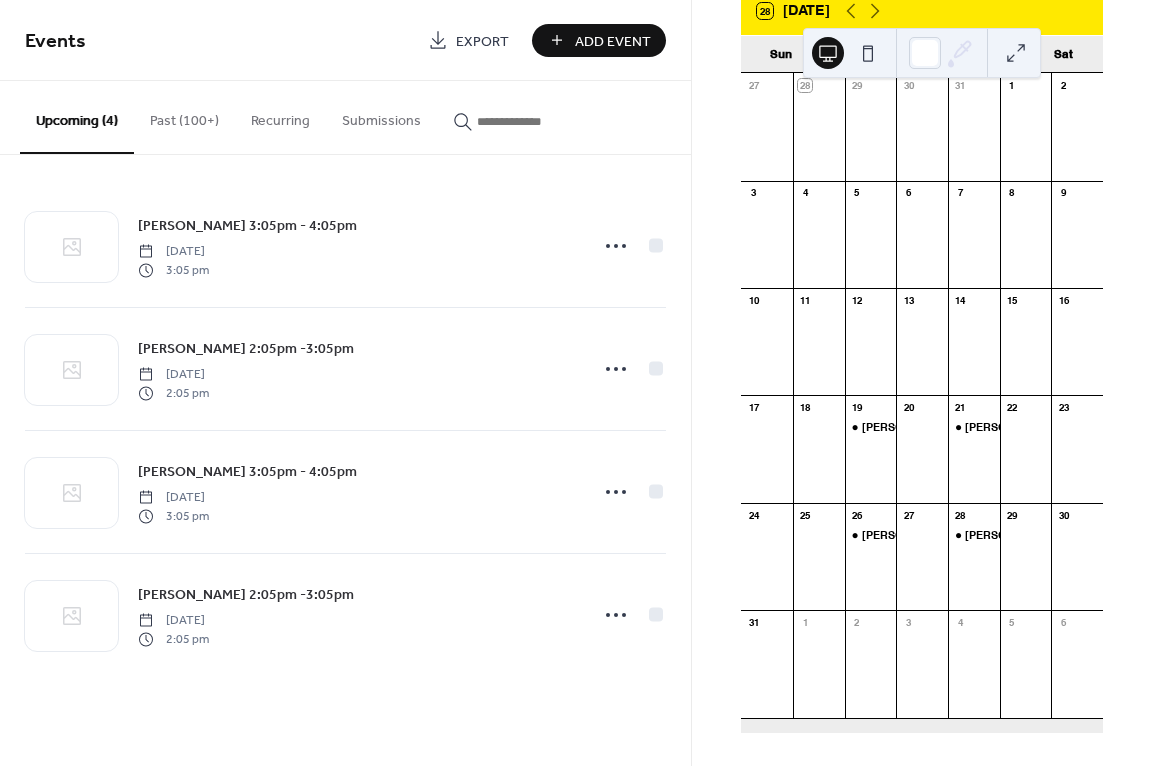 click on "Add Event" at bounding box center (613, 41) 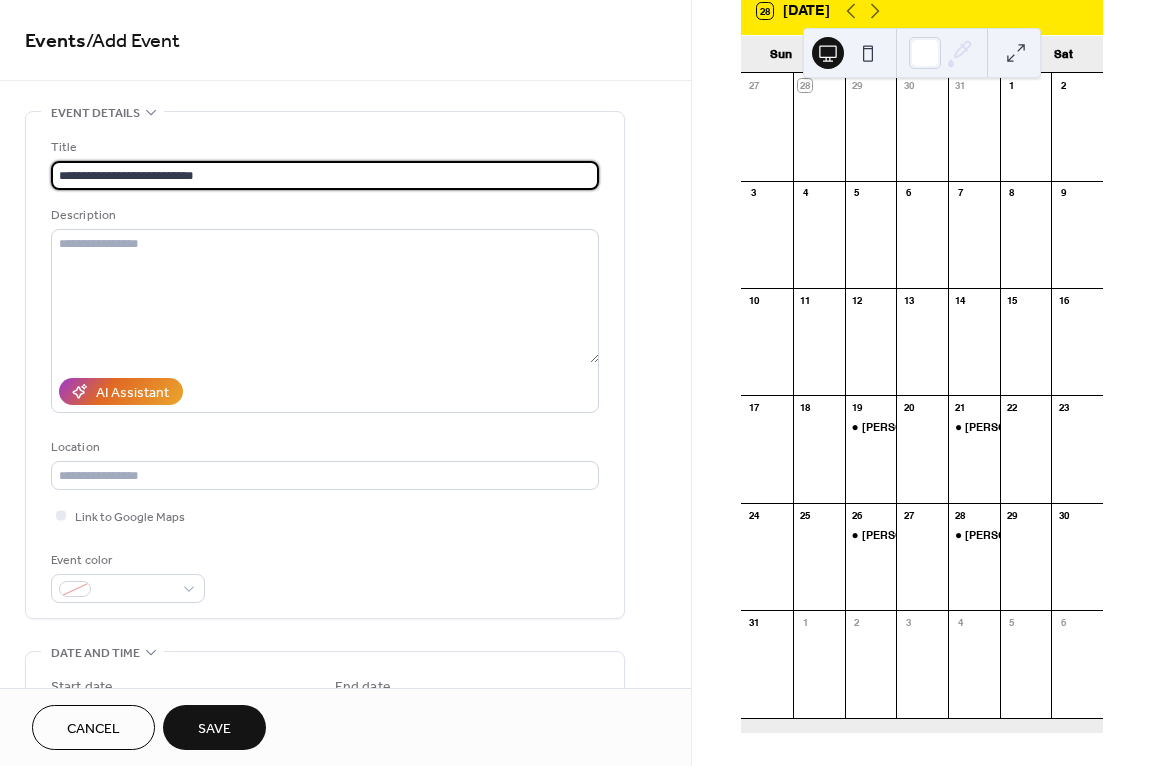 drag, startPoint x: 96, startPoint y: 174, endPoint x: 136, endPoint y: 175, distance: 40.012497 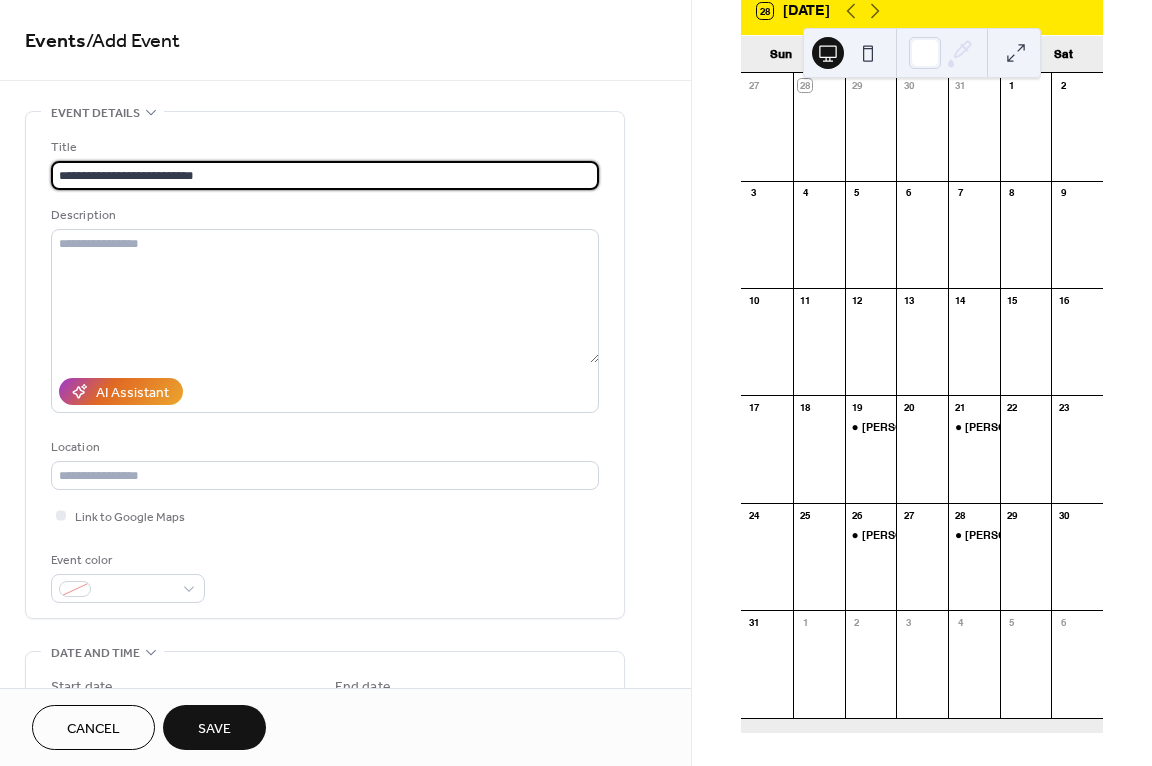 click on "**********" at bounding box center (325, 175) 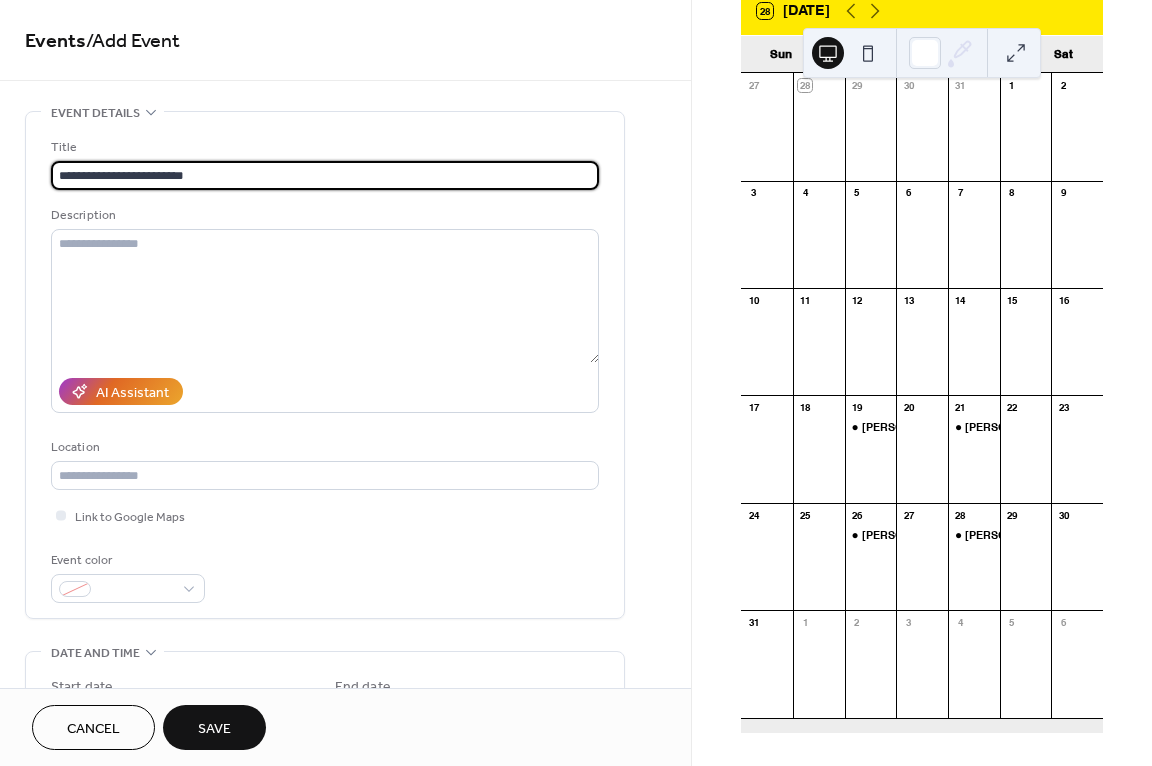 drag, startPoint x: 213, startPoint y: 174, endPoint x: 56, endPoint y: 178, distance: 157.05095 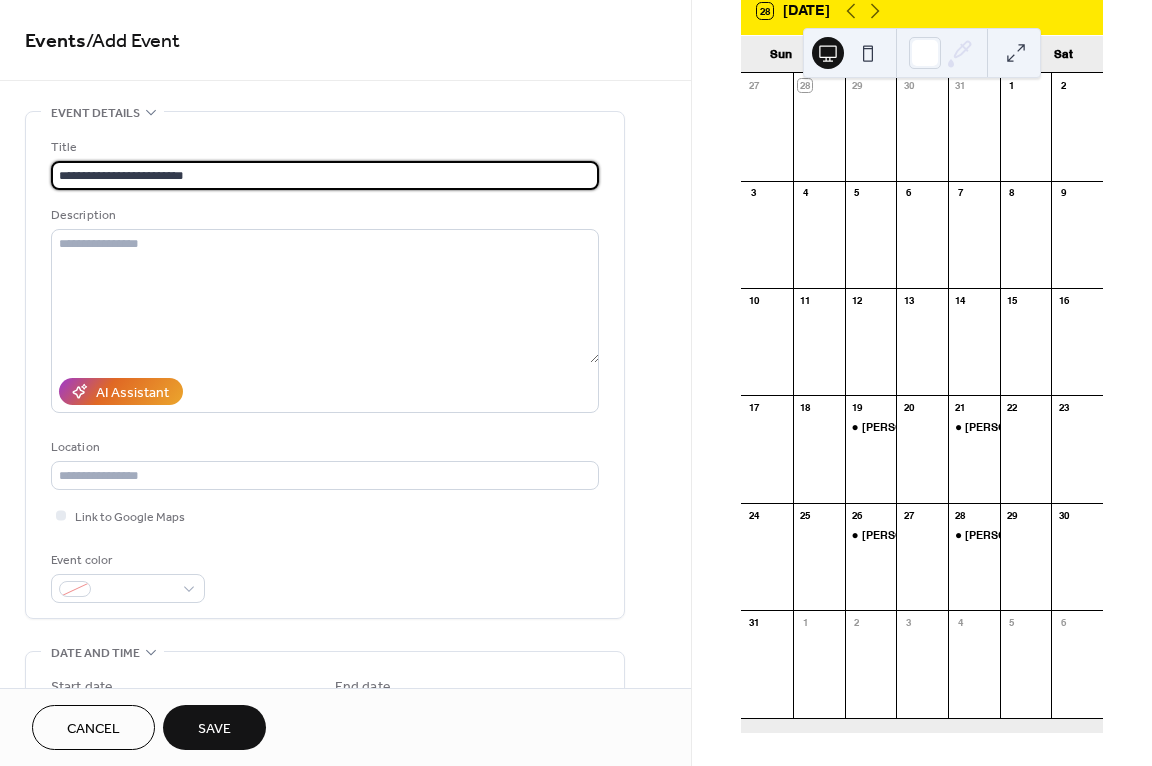 click on "**********" at bounding box center (325, 175) 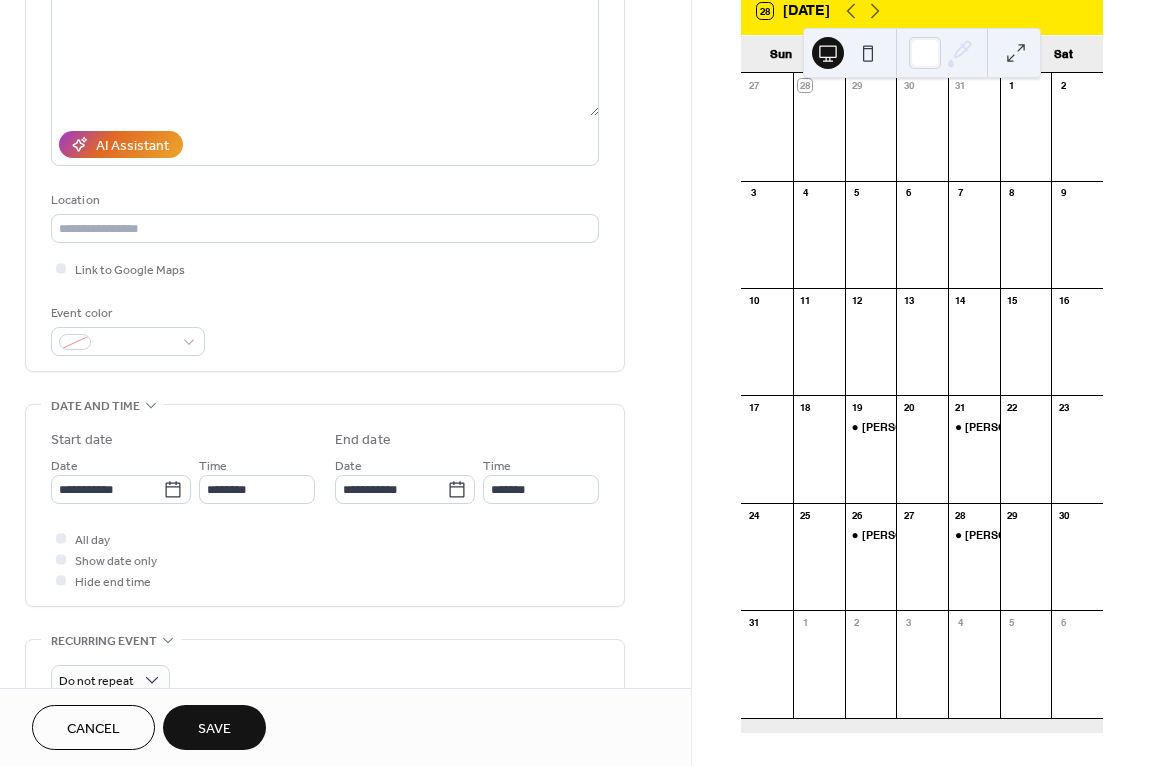 scroll, scrollTop: 300, scrollLeft: 0, axis: vertical 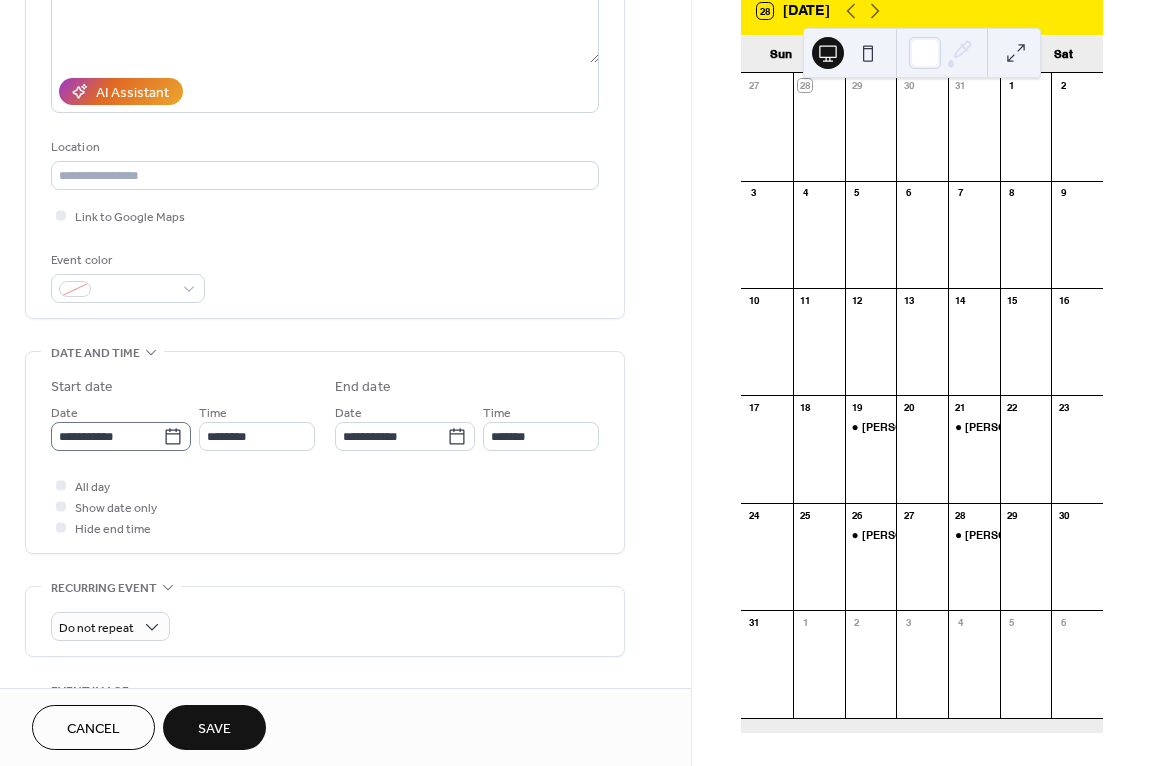 type on "**********" 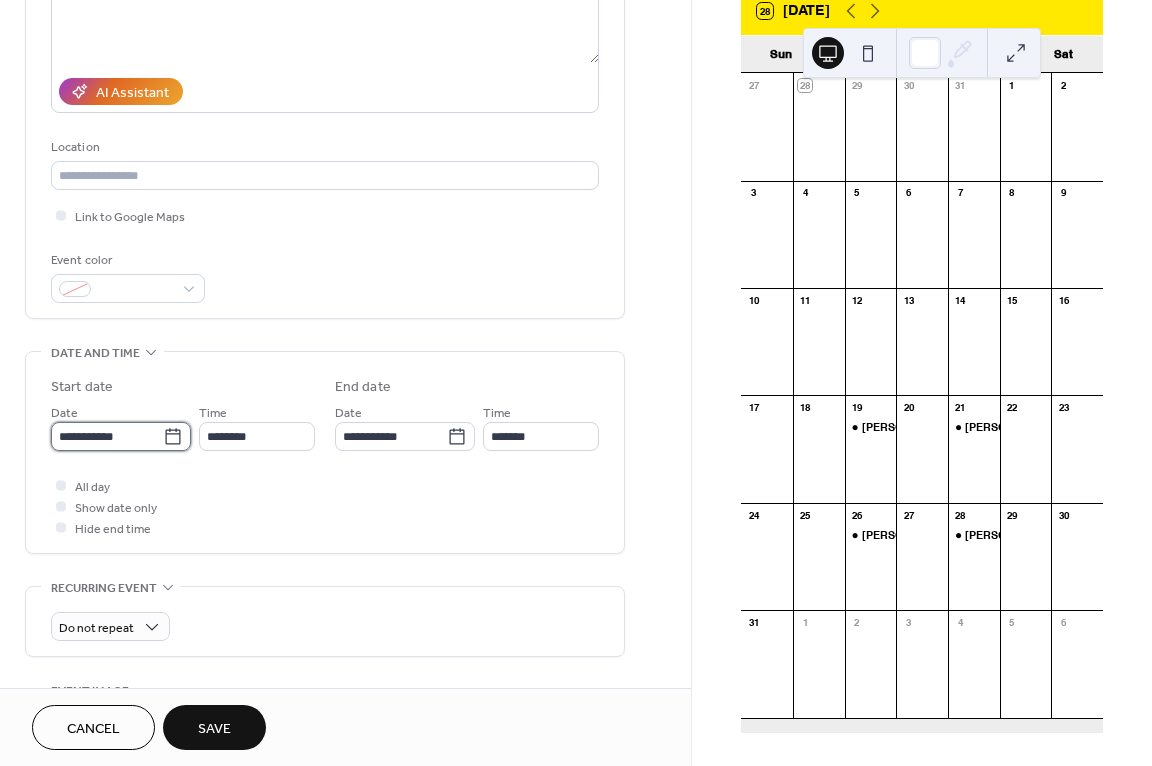 click on "**********" at bounding box center (107, 436) 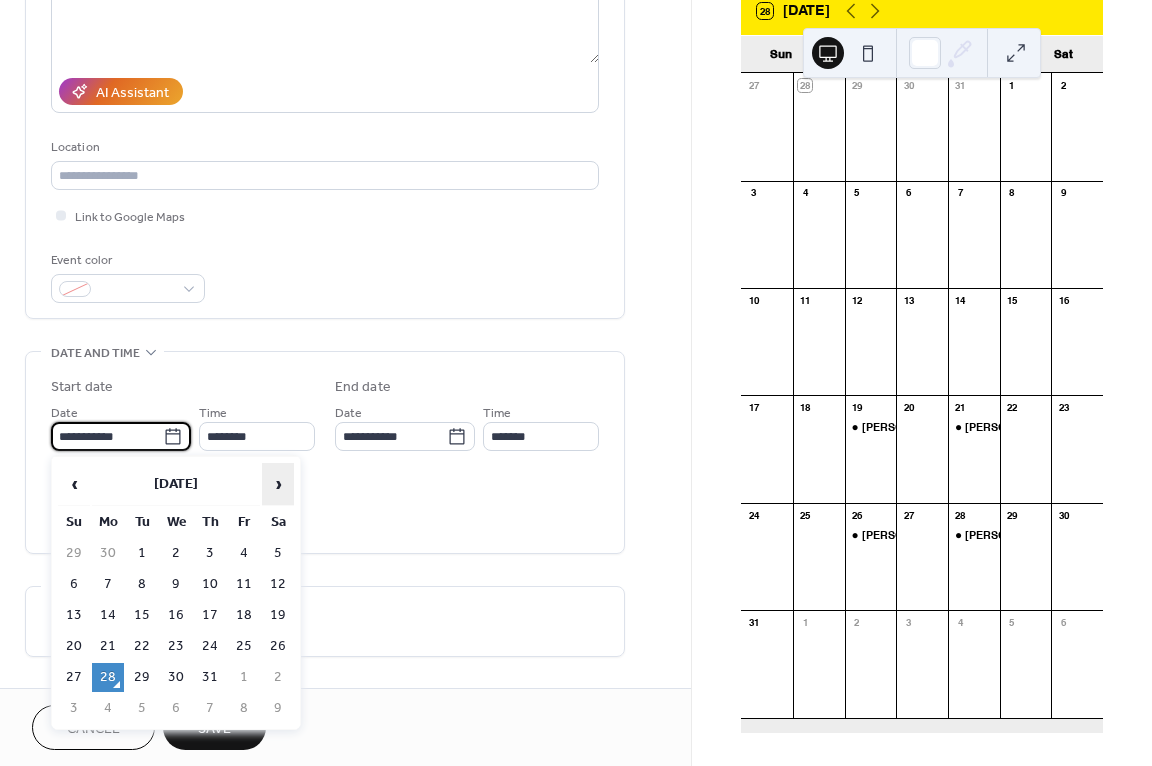 click on "›" at bounding box center [278, 484] 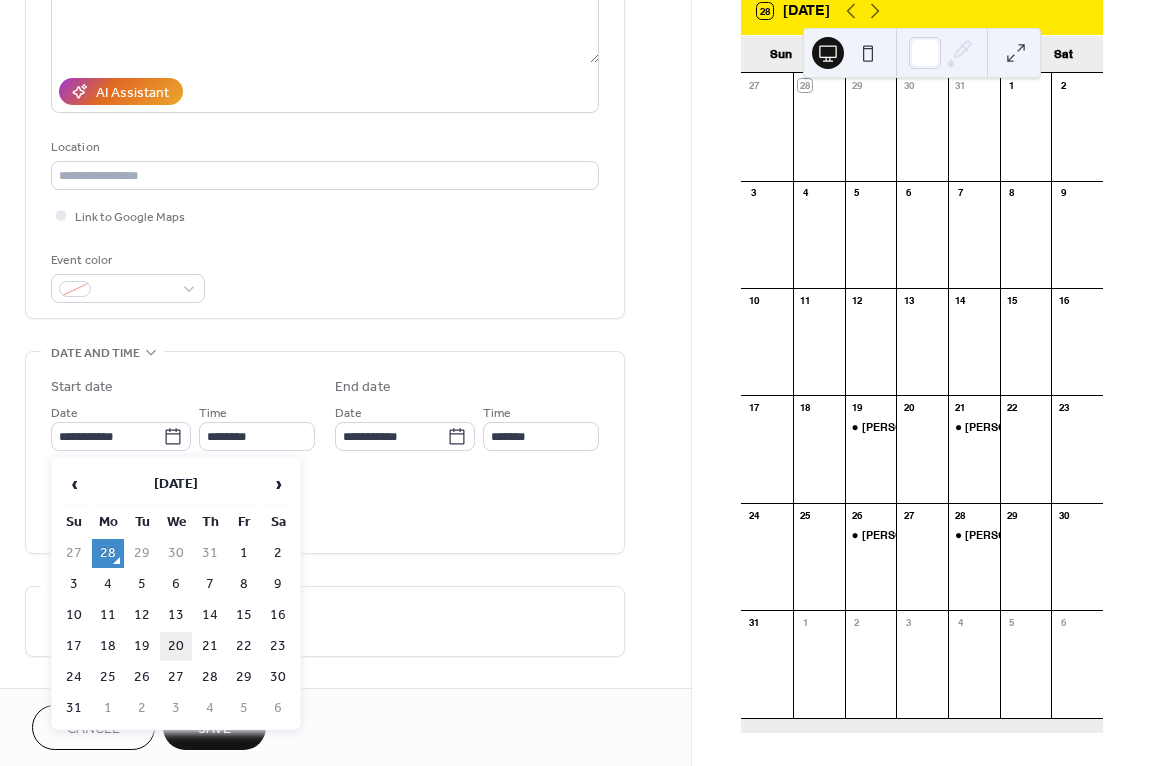 click on "20" at bounding box center [176, 646] 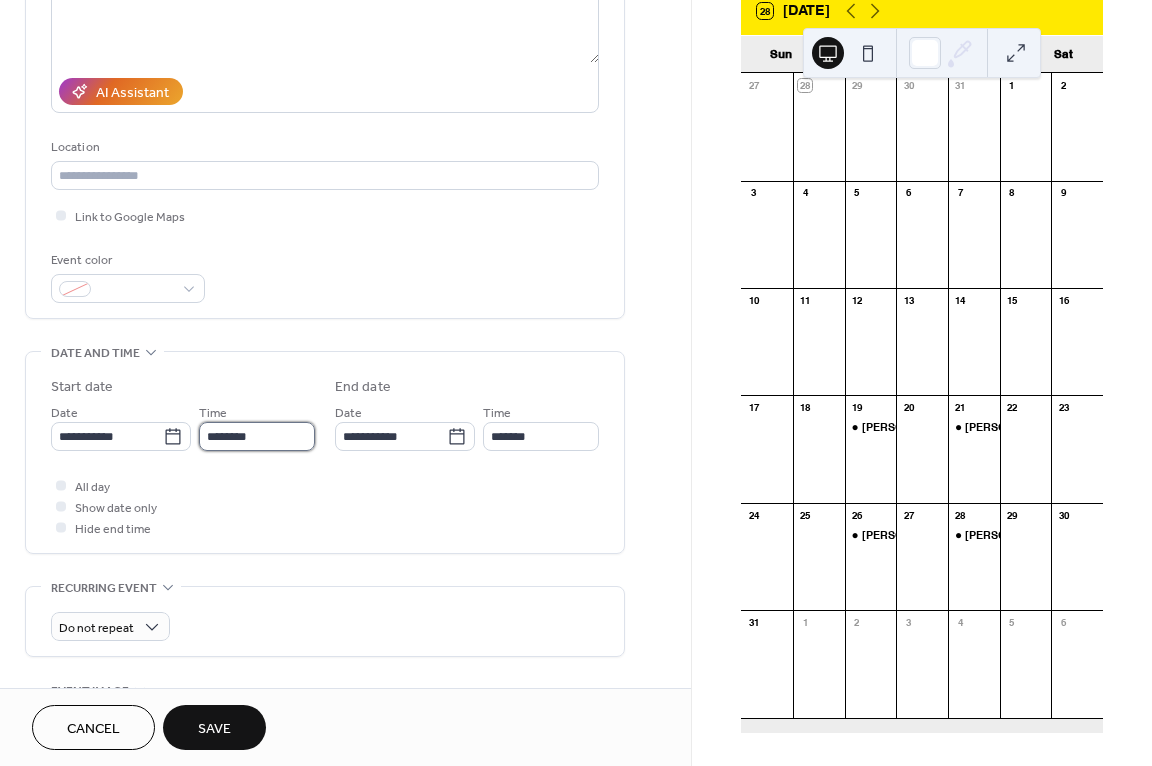 click on "********" at bounding box center [257, 436] 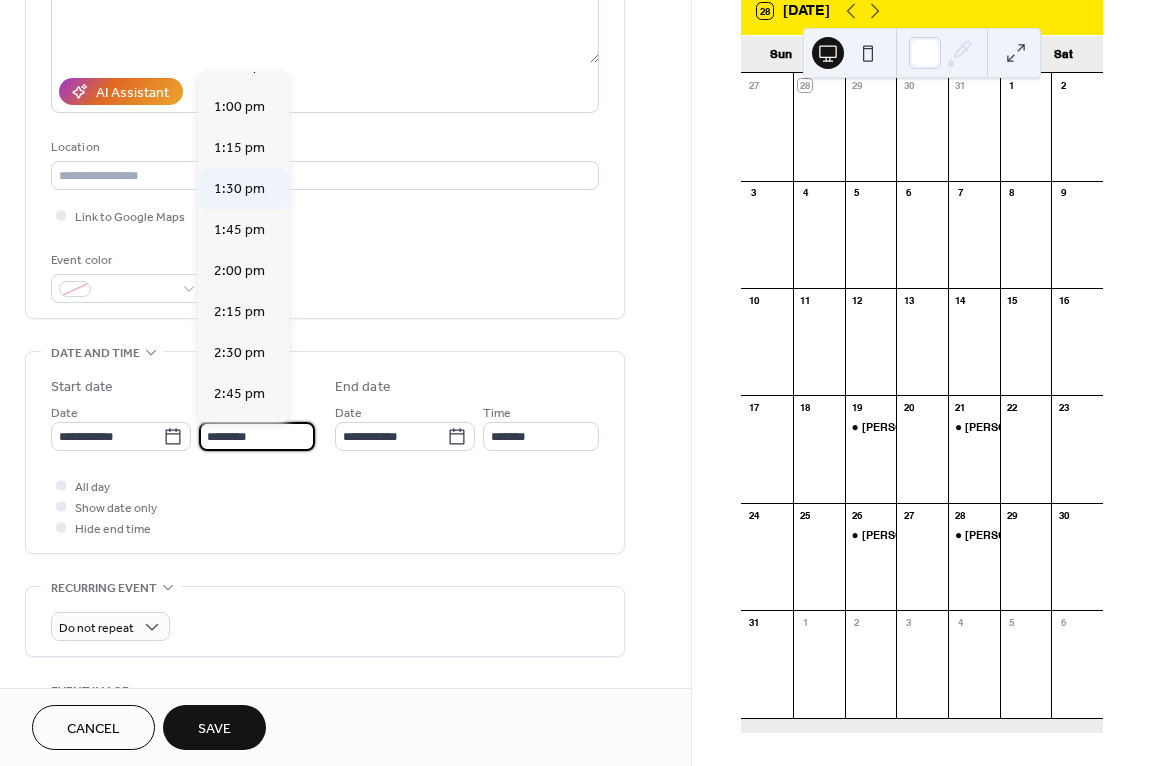 scroll, scrollTop: 2268, scrollLeft: 0, axis: vertical 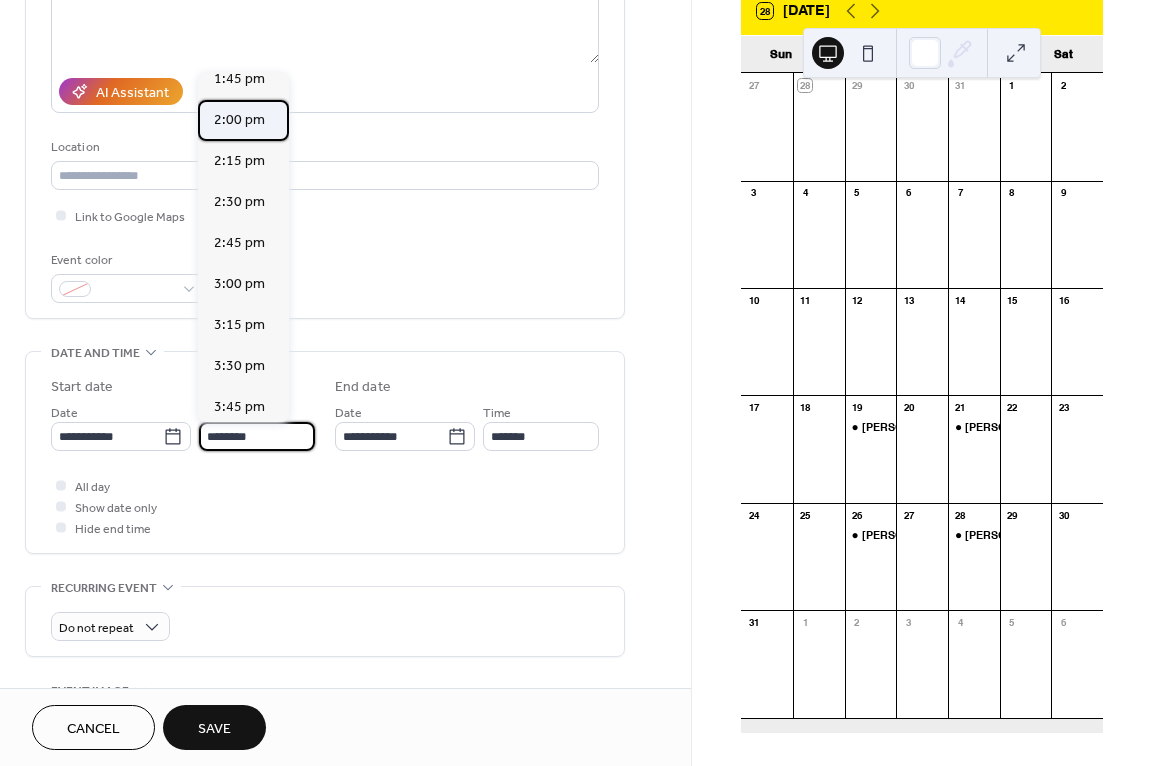 click on "2:00 pm" at bounding box center [239, 120] 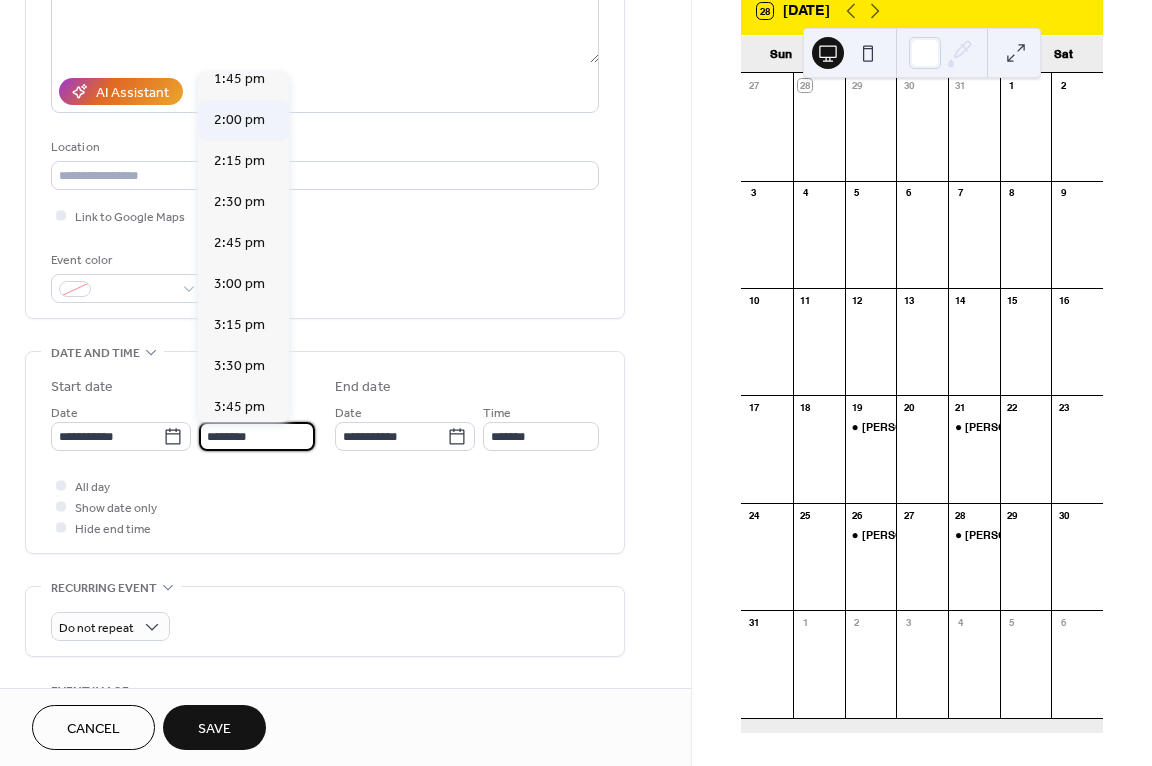 type on "*******" 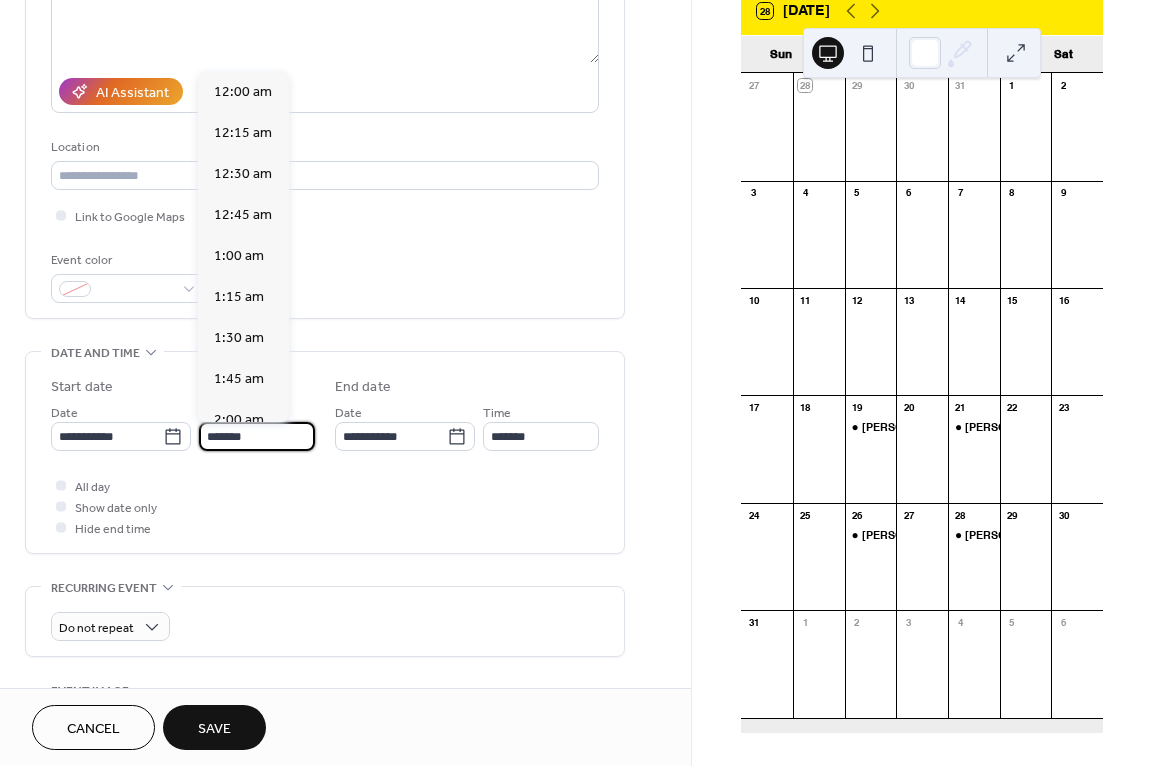 click on "*******" at bounding box center (257, 436) 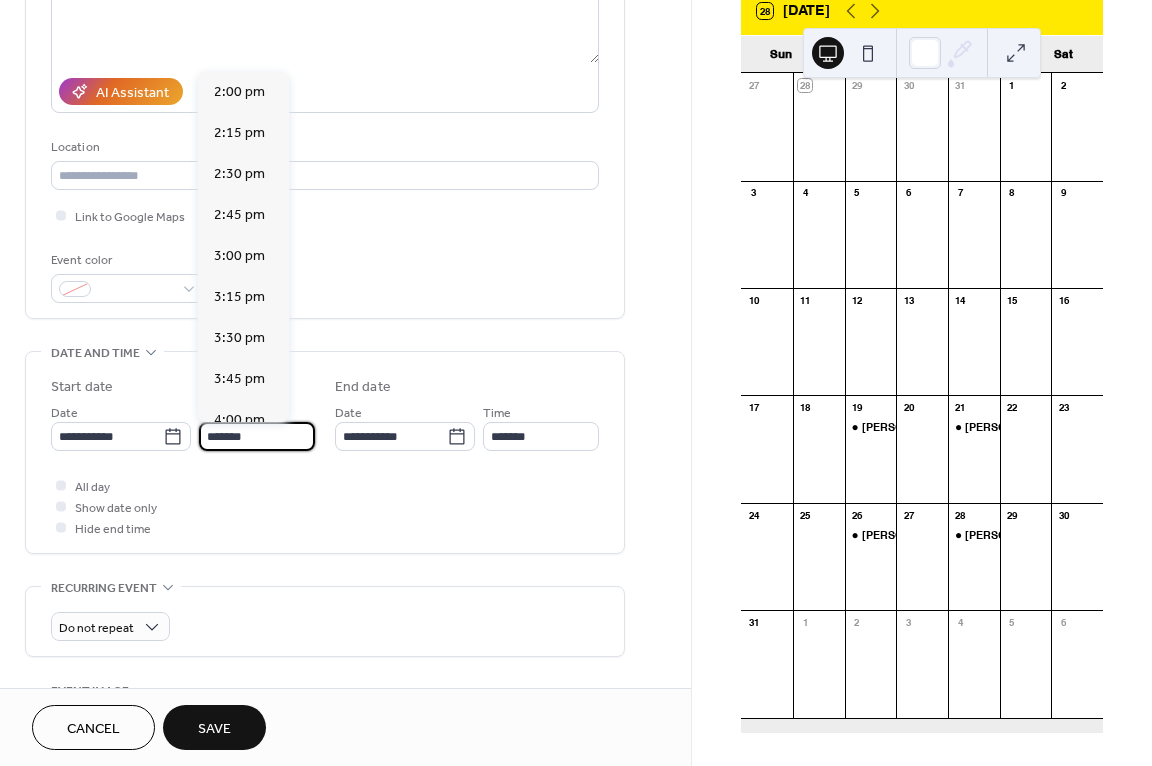 type on "*******" 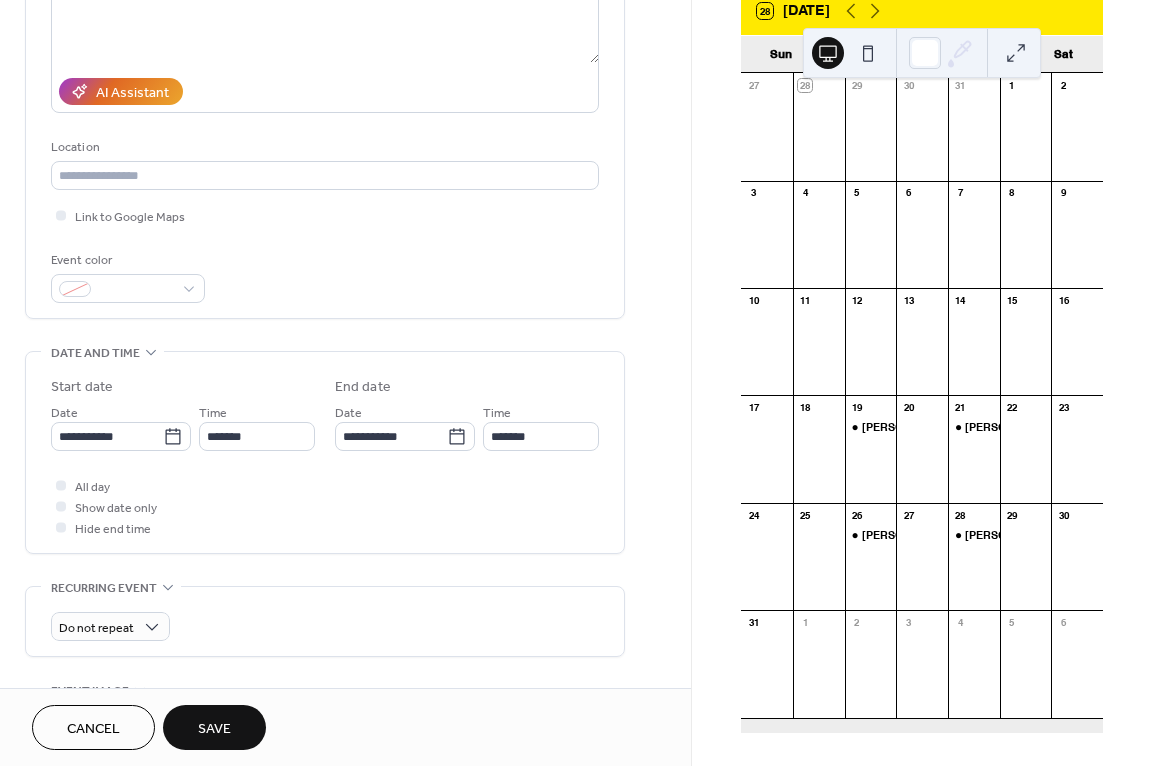 click on "Save" at bounding box center [214, 727] 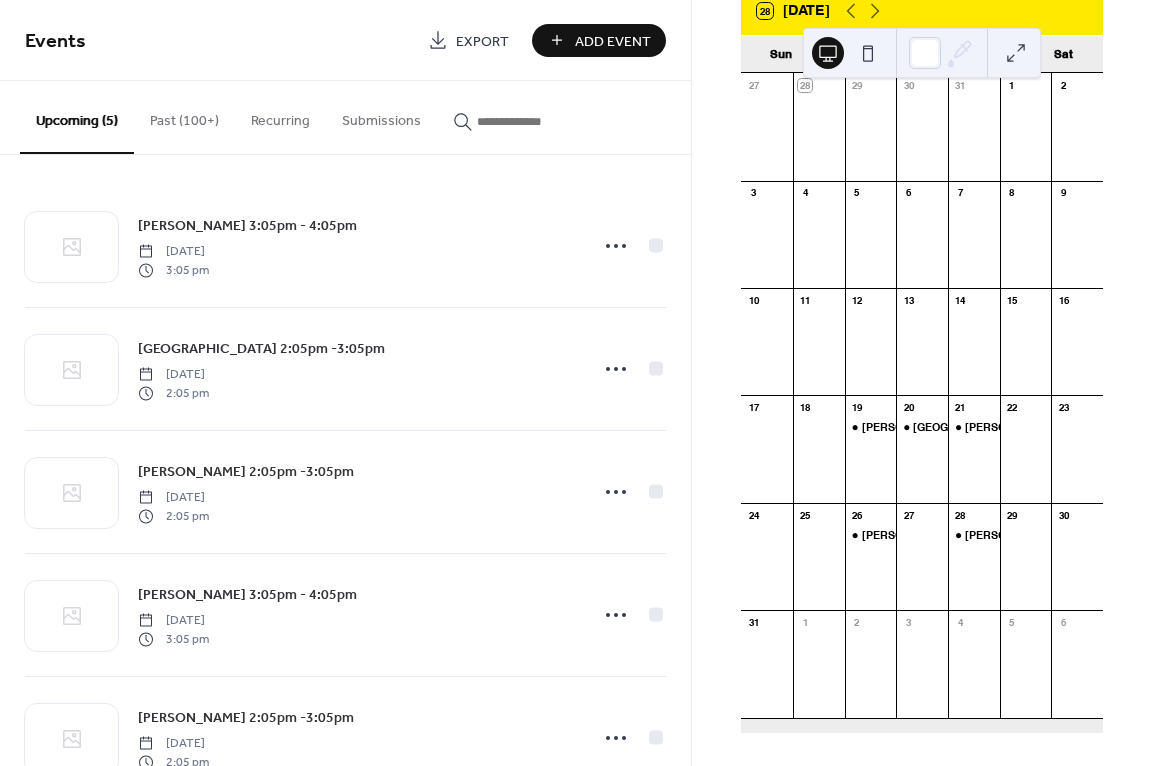 click at bounding box center (1016, 53) 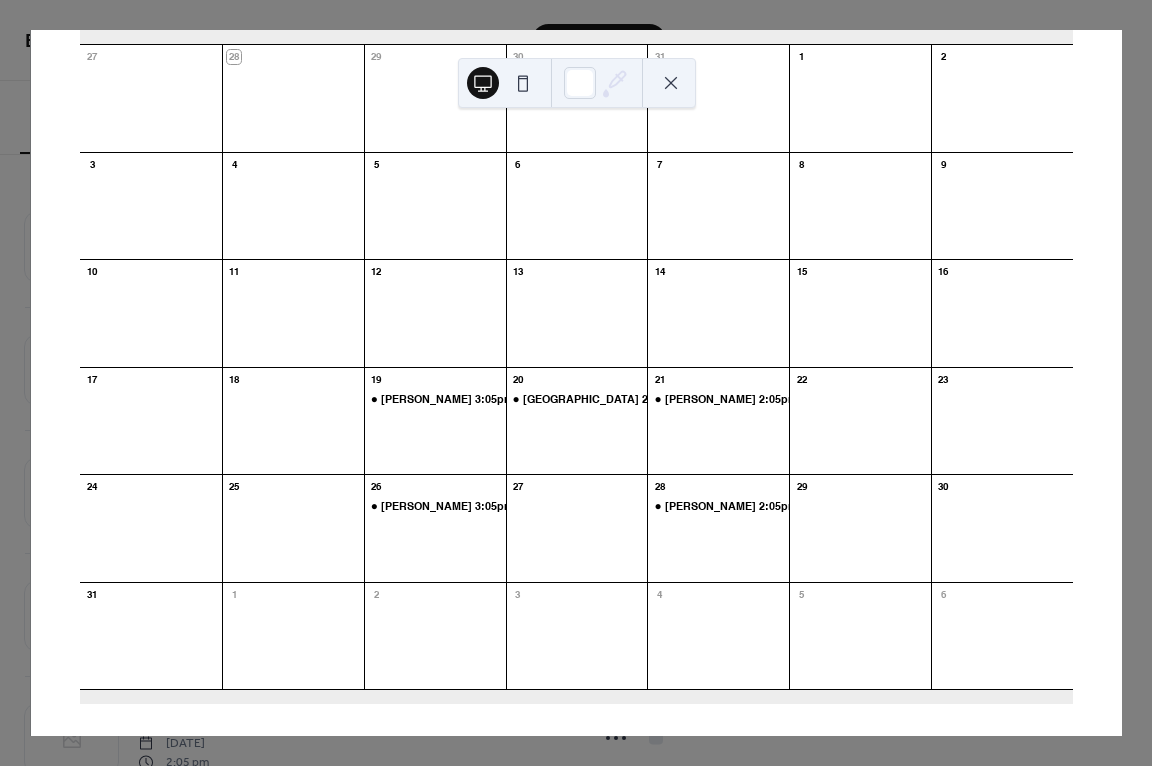 scroll, scrollTop: 180, scrollLeft: 0, axis: vertical 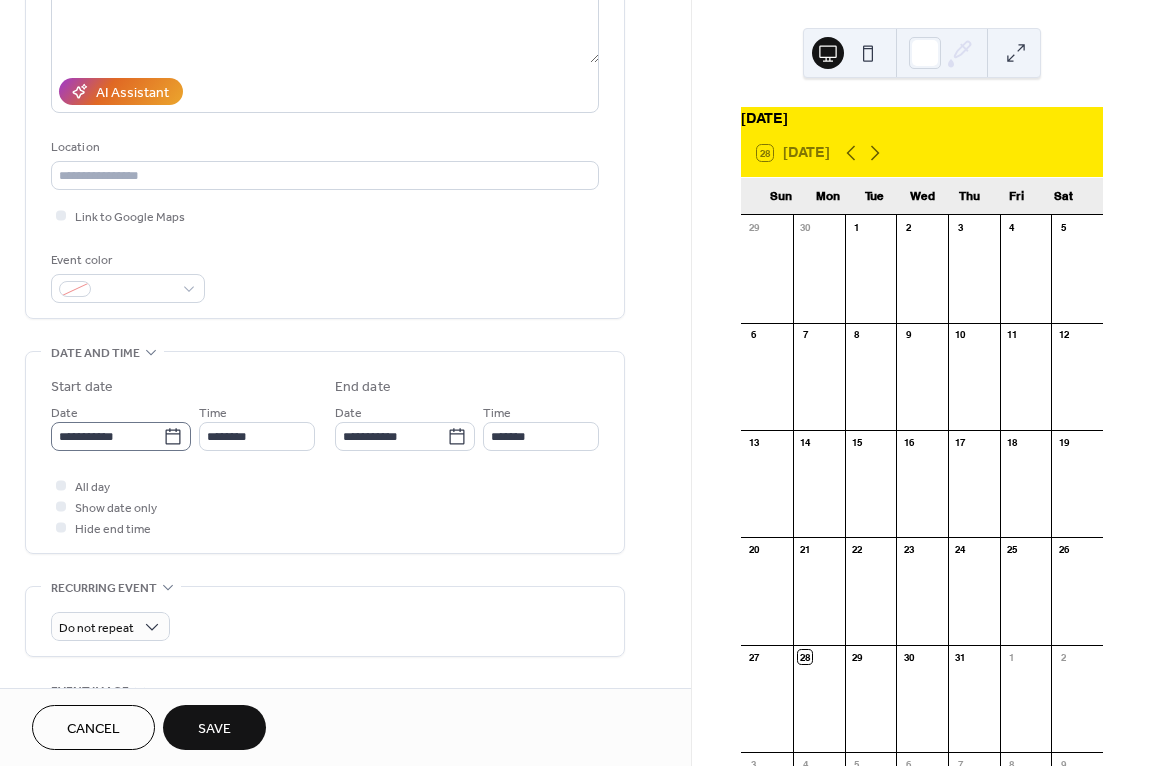 type on "**********" 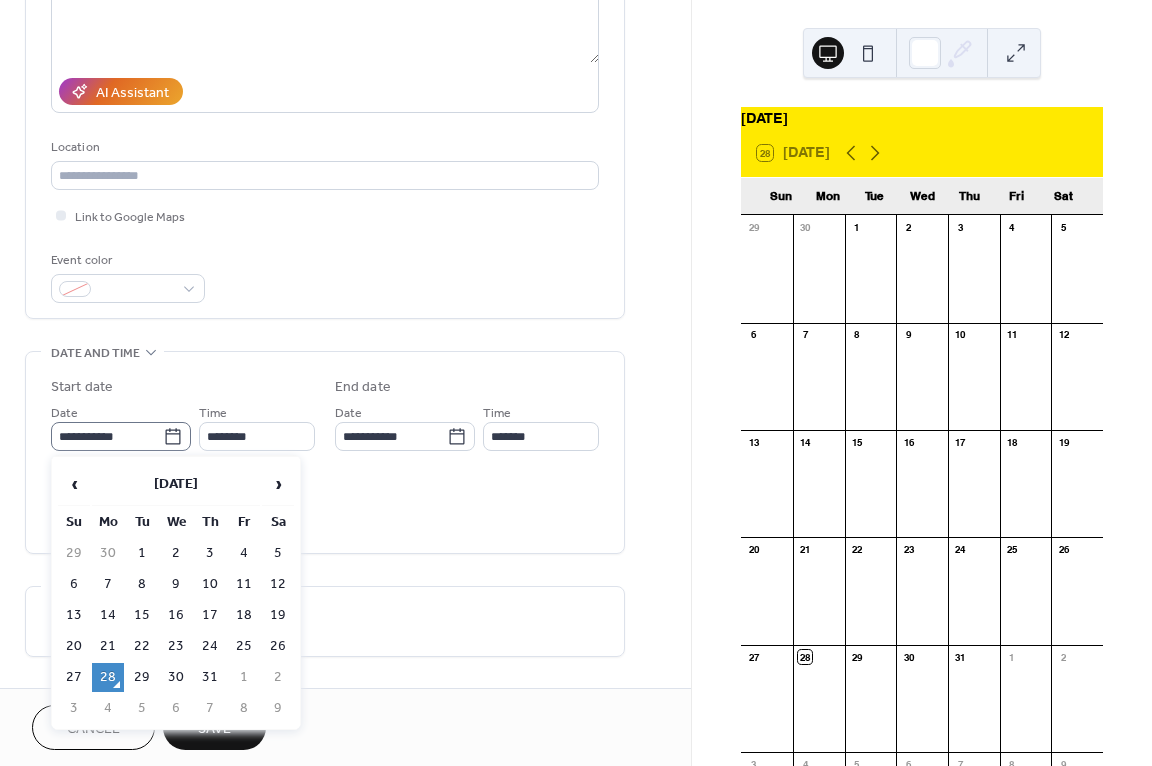 click 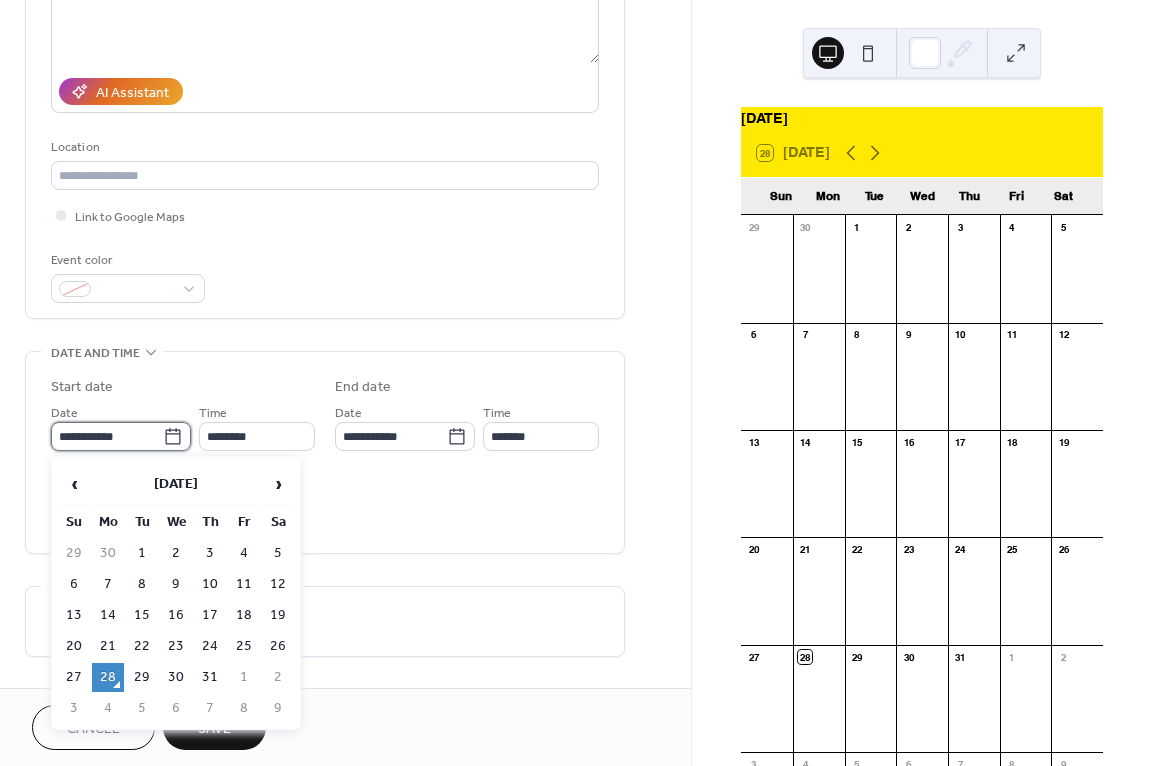 click on "**********" at bounding box center [107, 436] 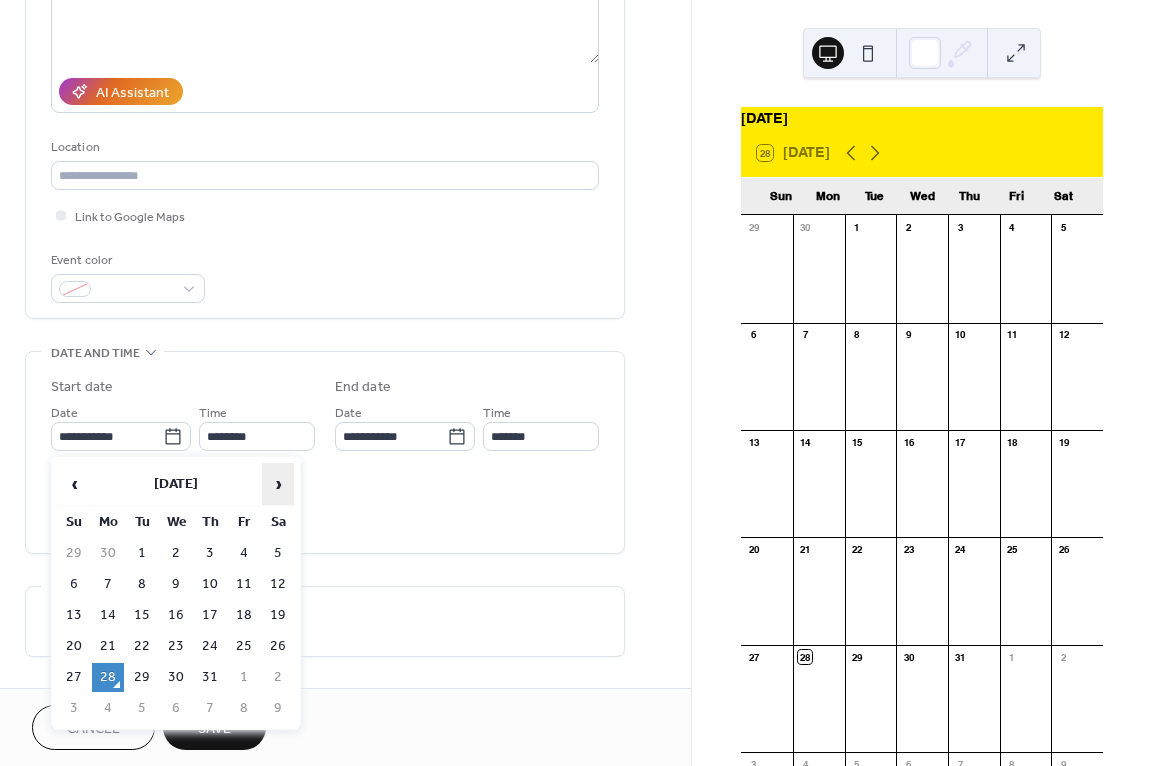 click on "›" at bounding box center (278, 484) 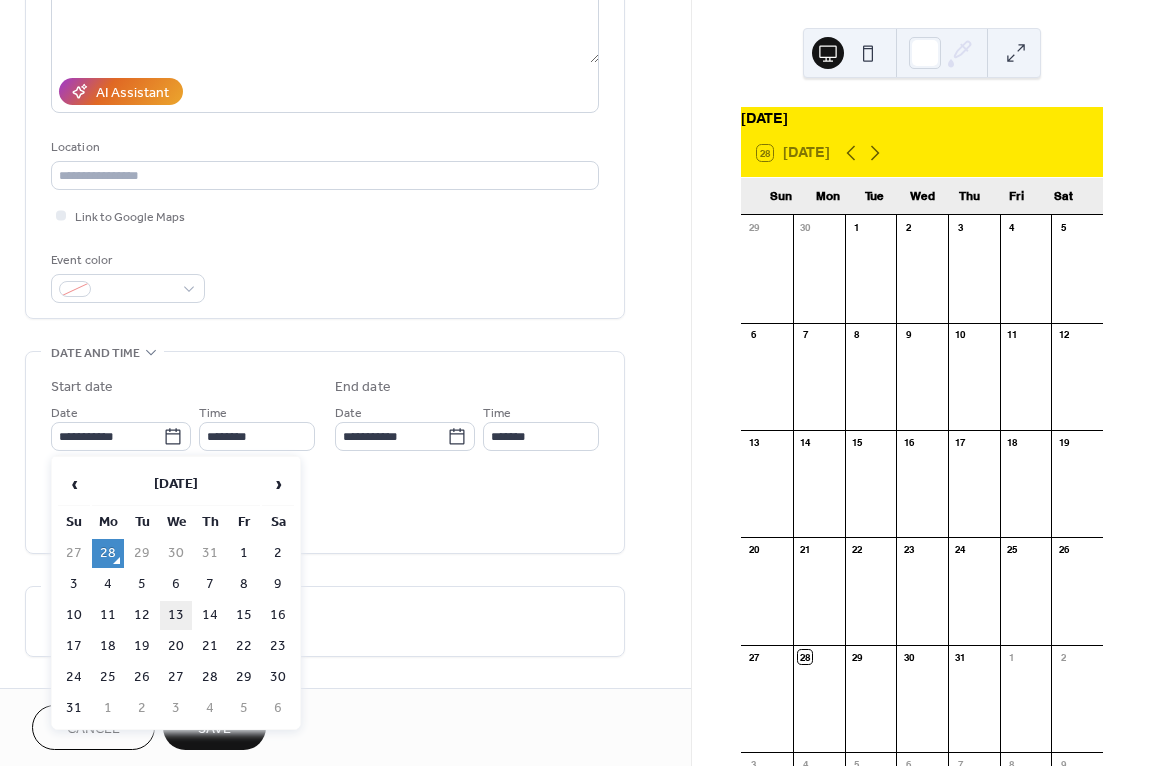 click on "13" at bounding box center (176, 615) 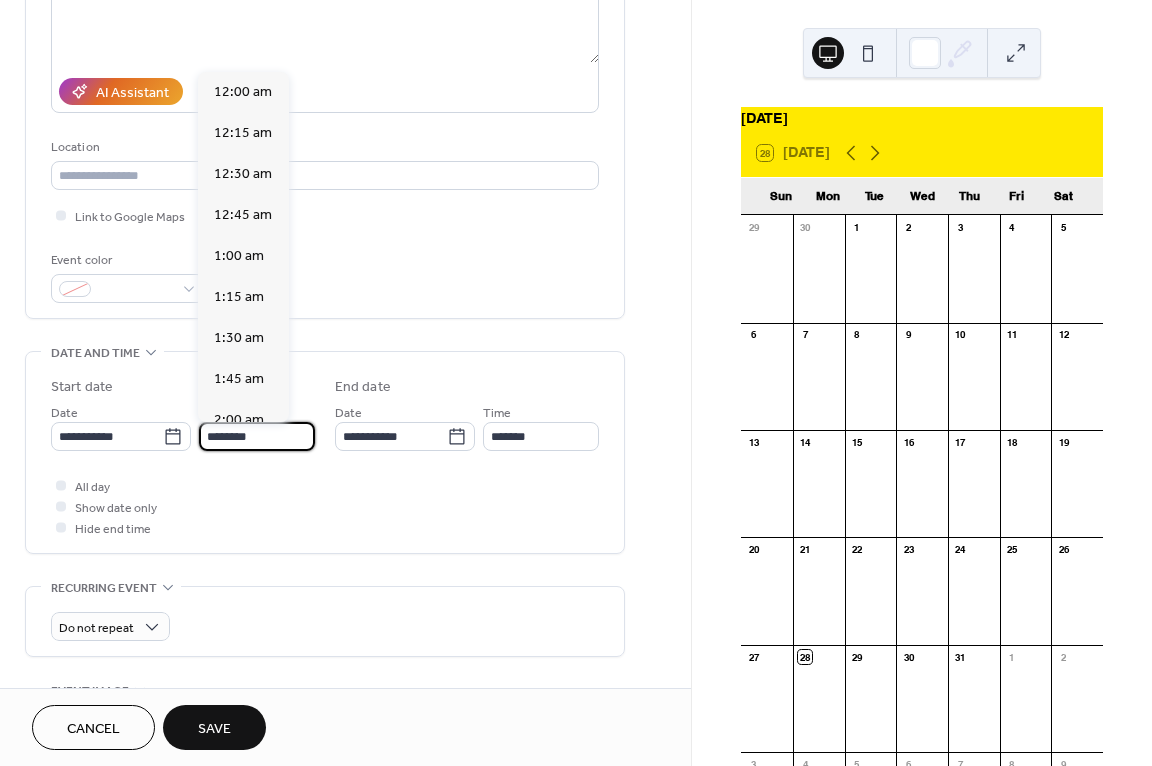 click on "********" at bounding box center [257, 436] 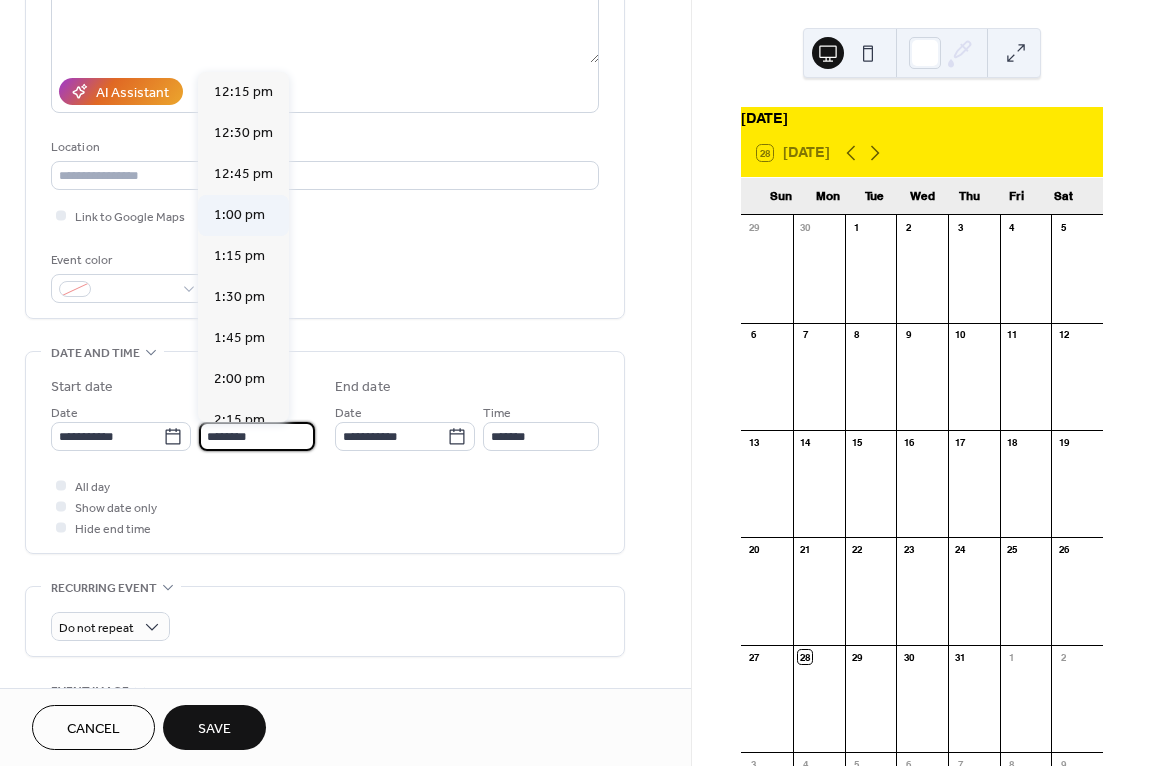 scroll, scrollTop: 2168, scrollLeft: 0, axis: vertical 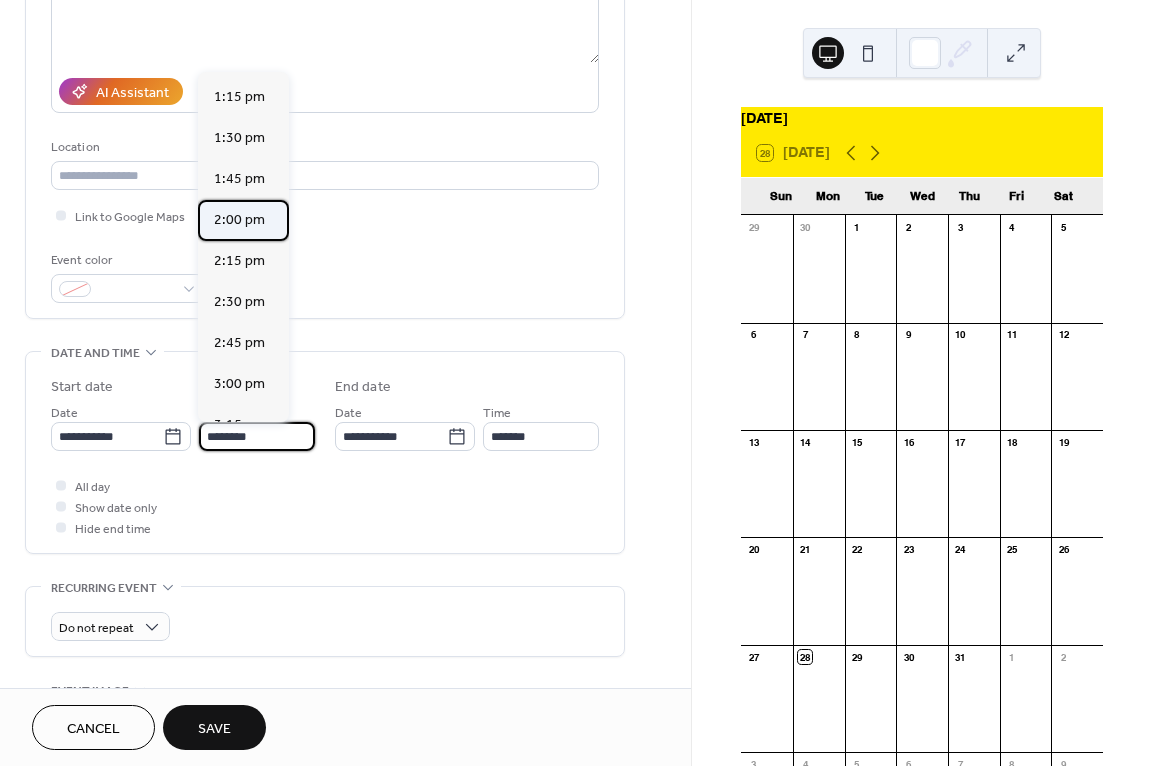 click on "2:00 pm" at bounding box center [239, 220] 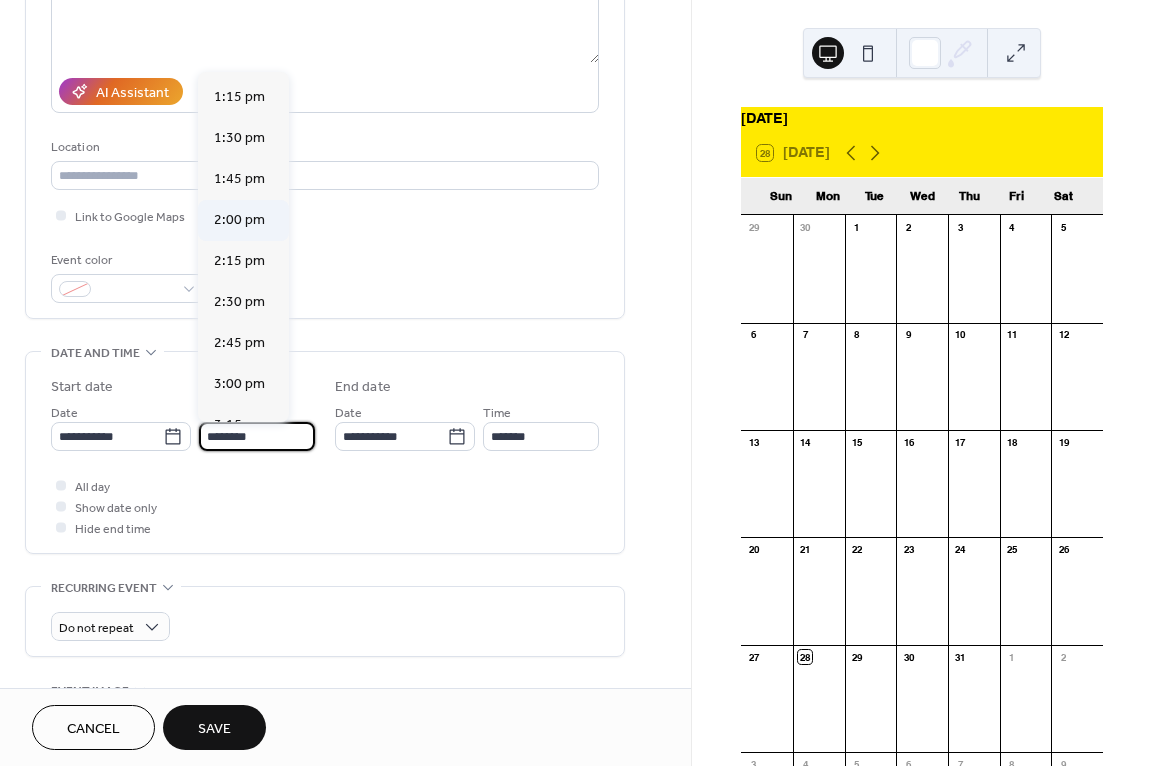 type on "*******" 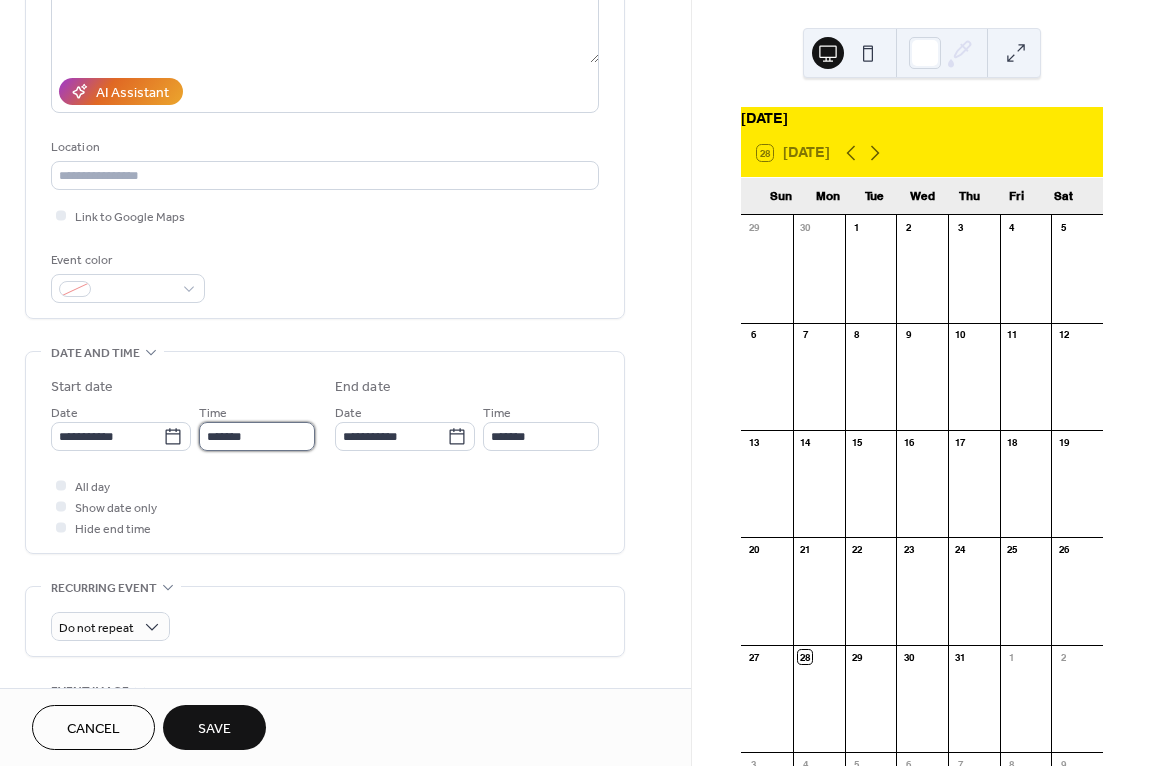 click on "*******" at bounding box center [257, 436] 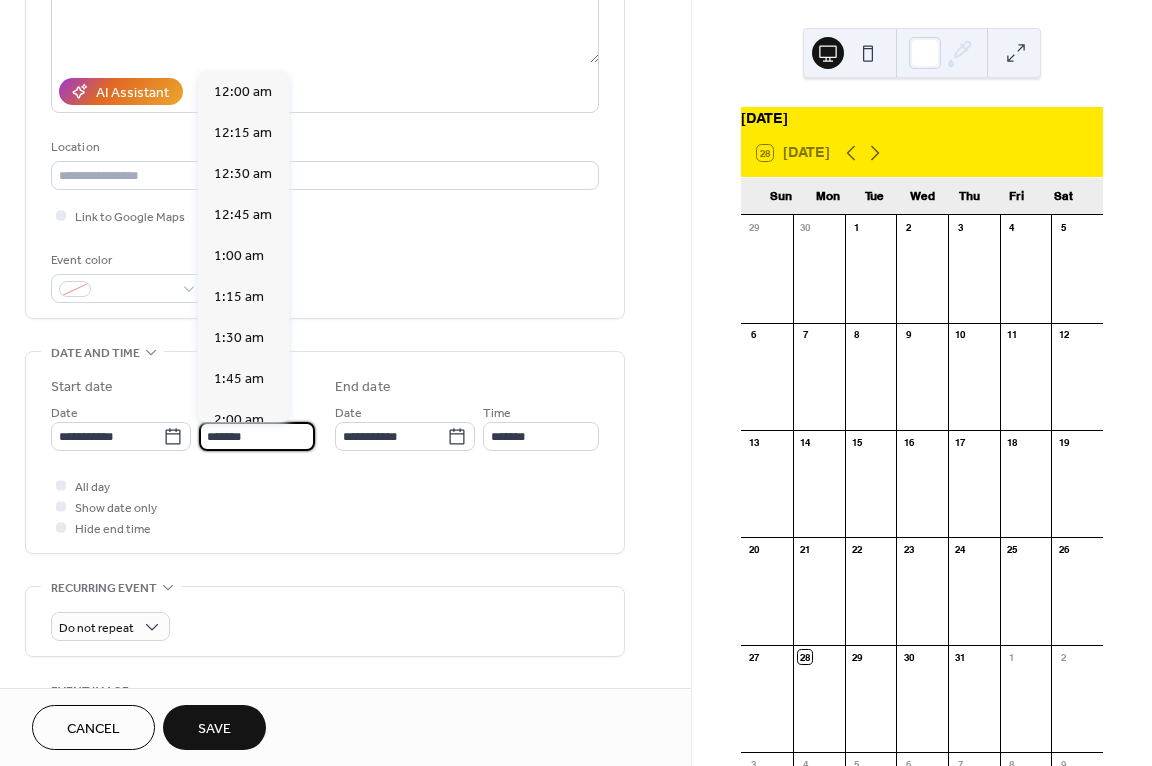 scroll, scrollTop: 2296, scrollLeft: 0, axis: vertical 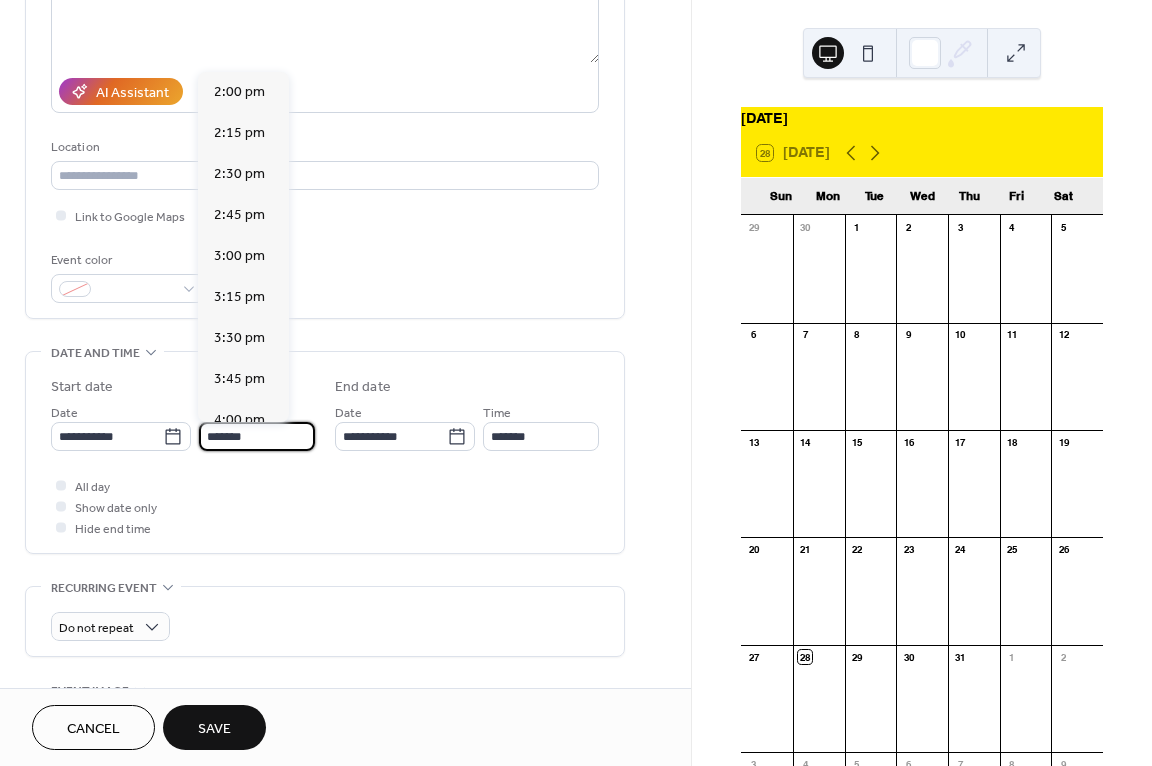 type on "*******" 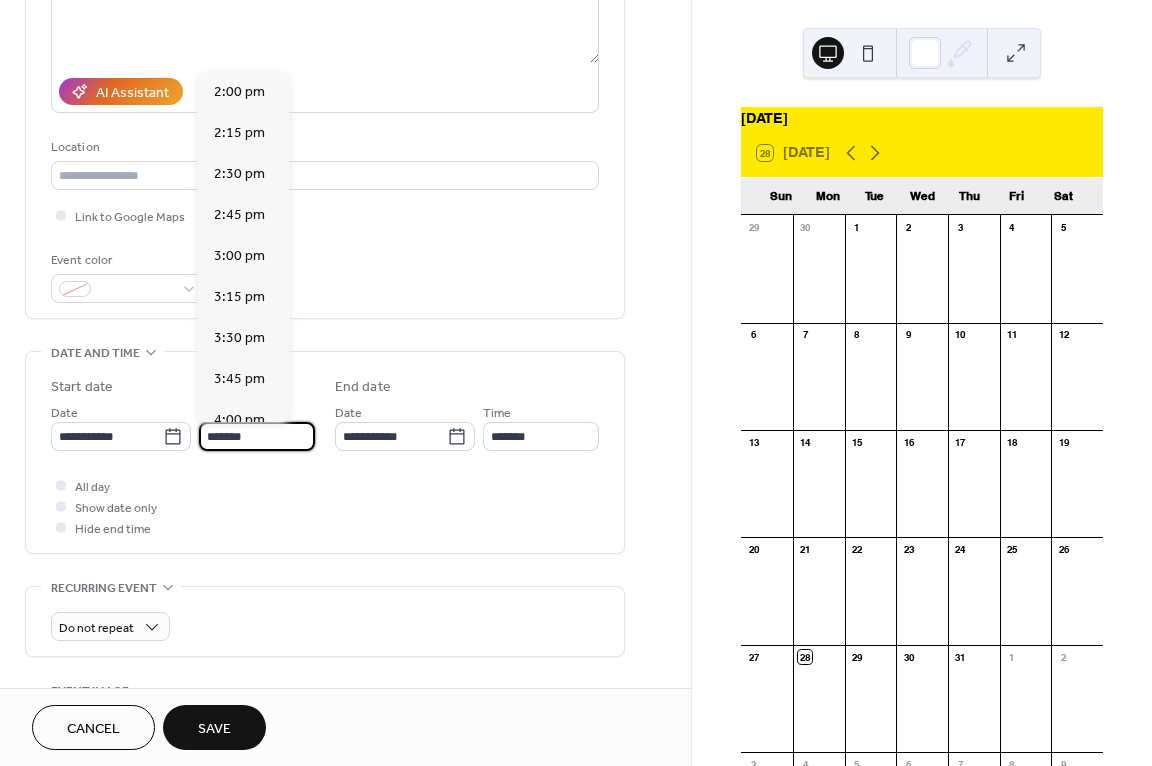 click on "All day Show date only Hide end time" at bounding box center [325, 506] 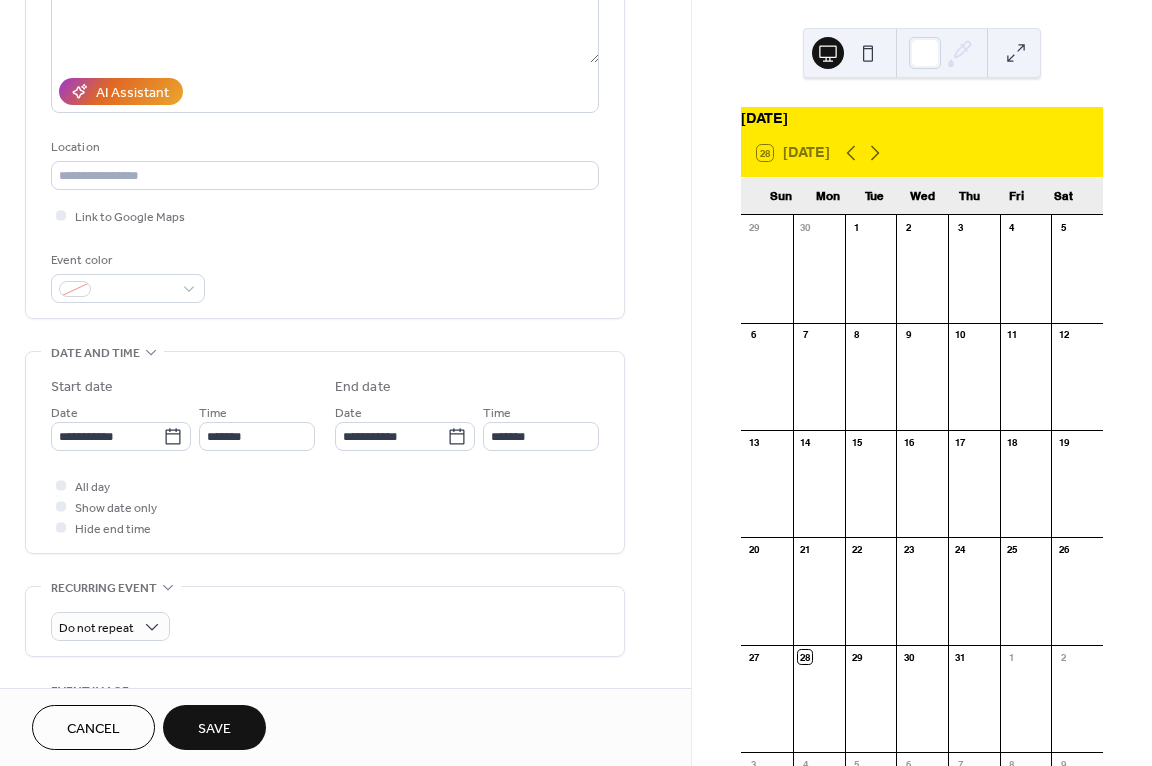 type on "*******" 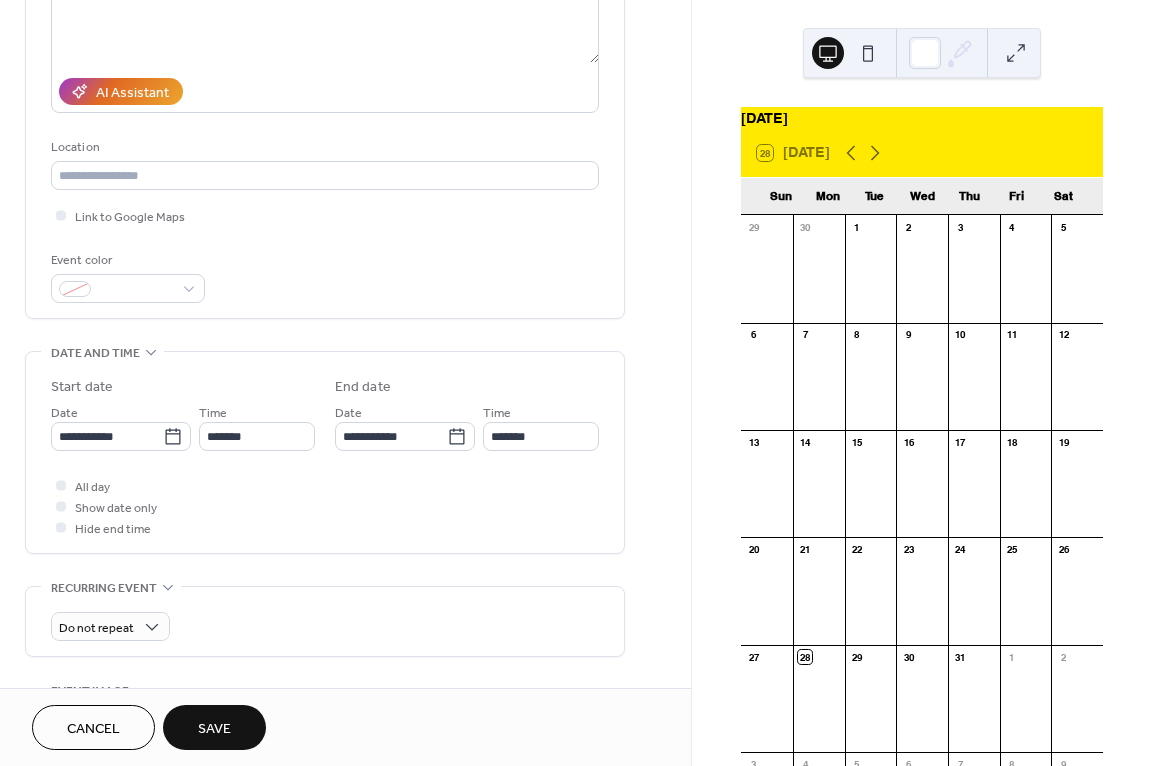 click on "Save" at bounding box center [214, 729] 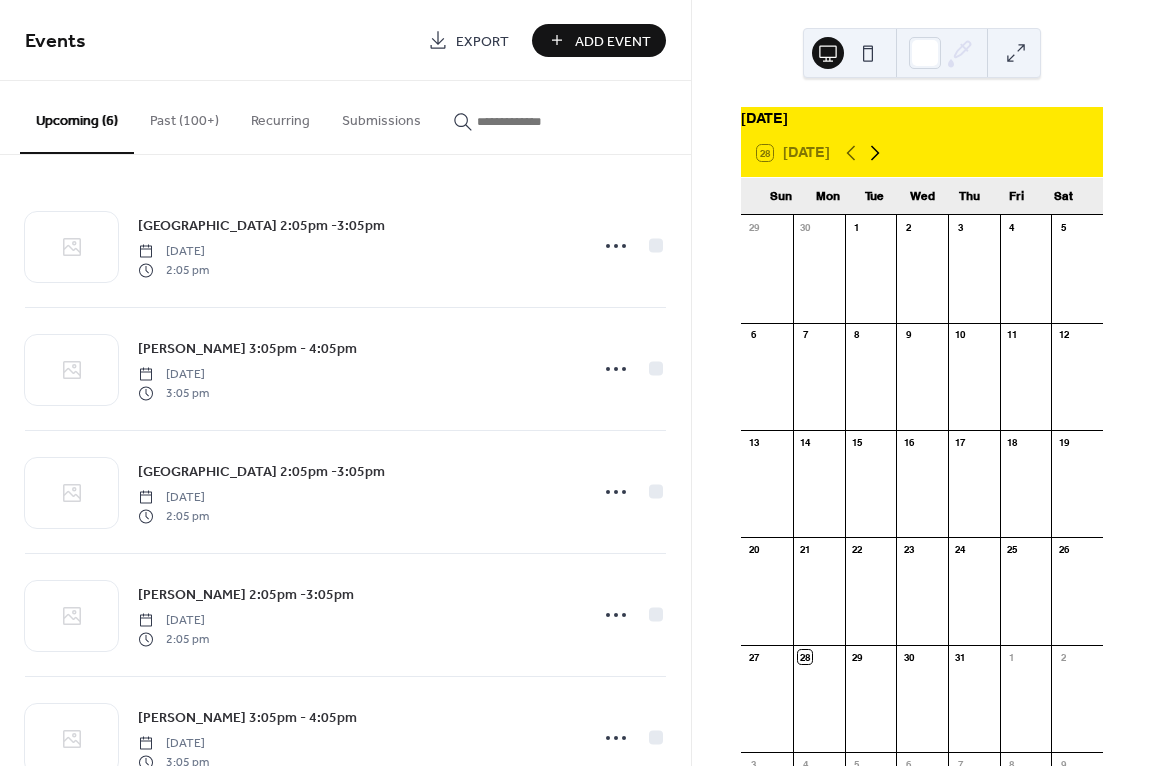 click 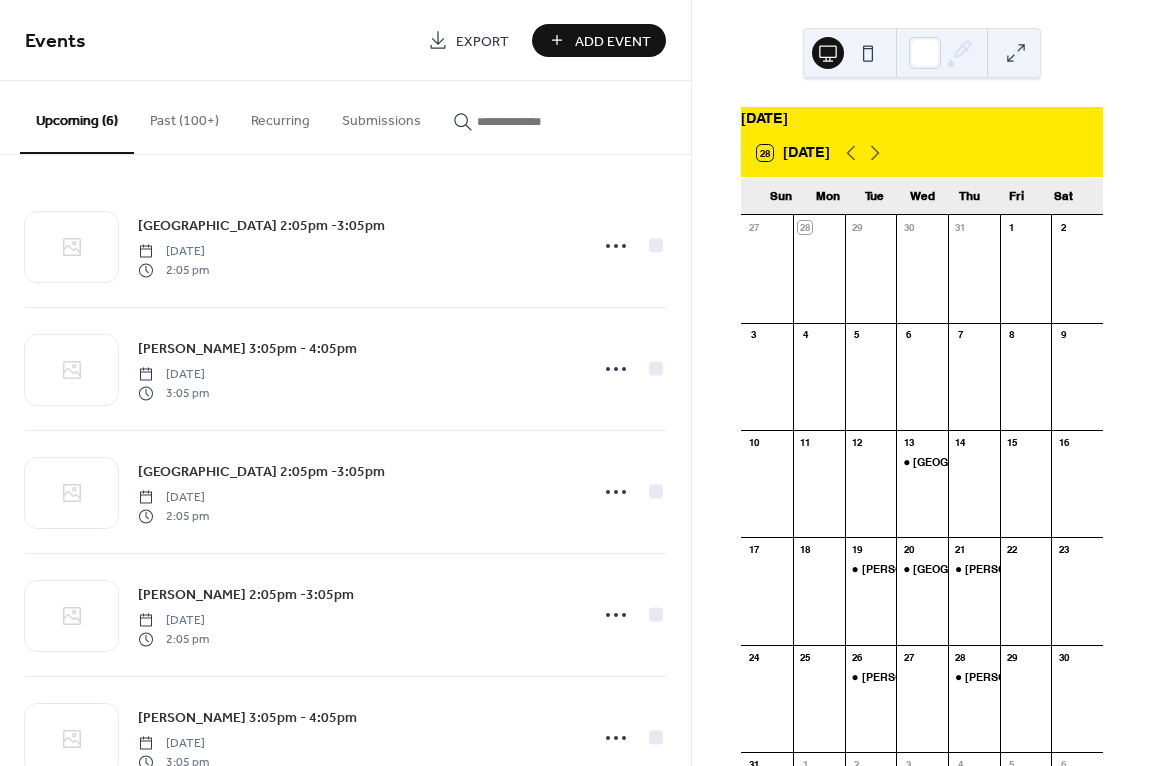 click at bounding box center [922, 708] 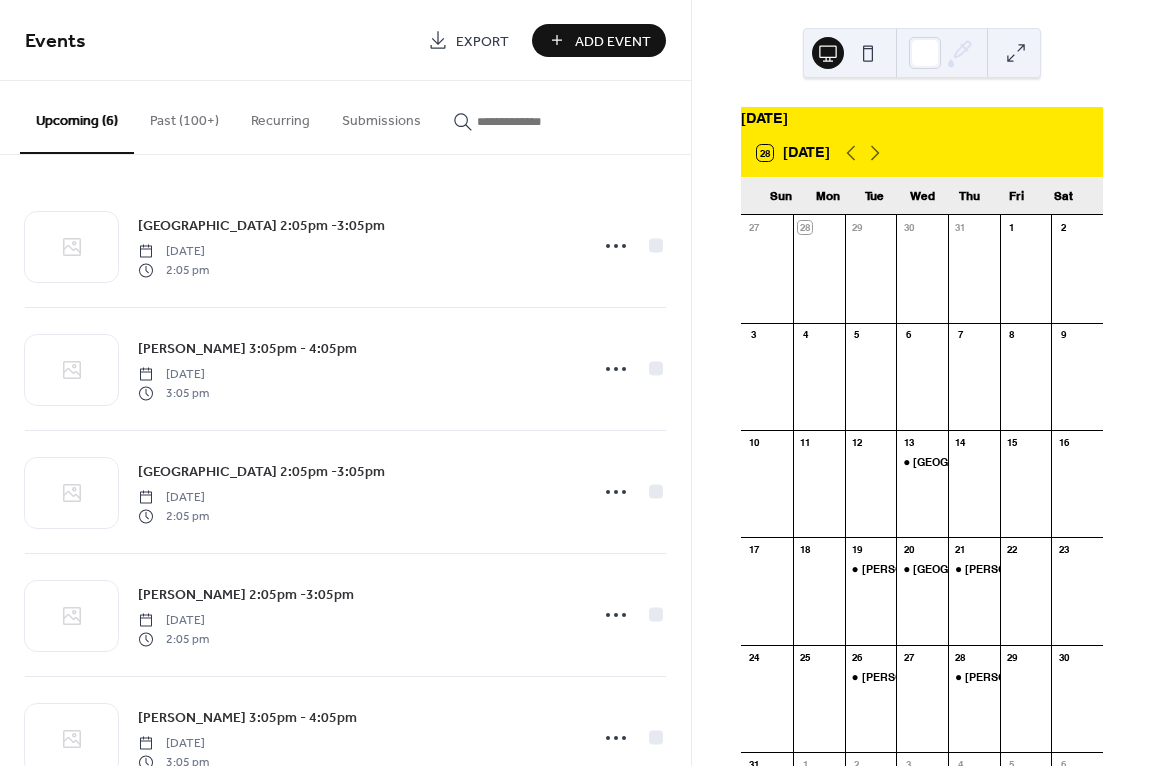 click on "Add Event" at bounding box center [599, 40] 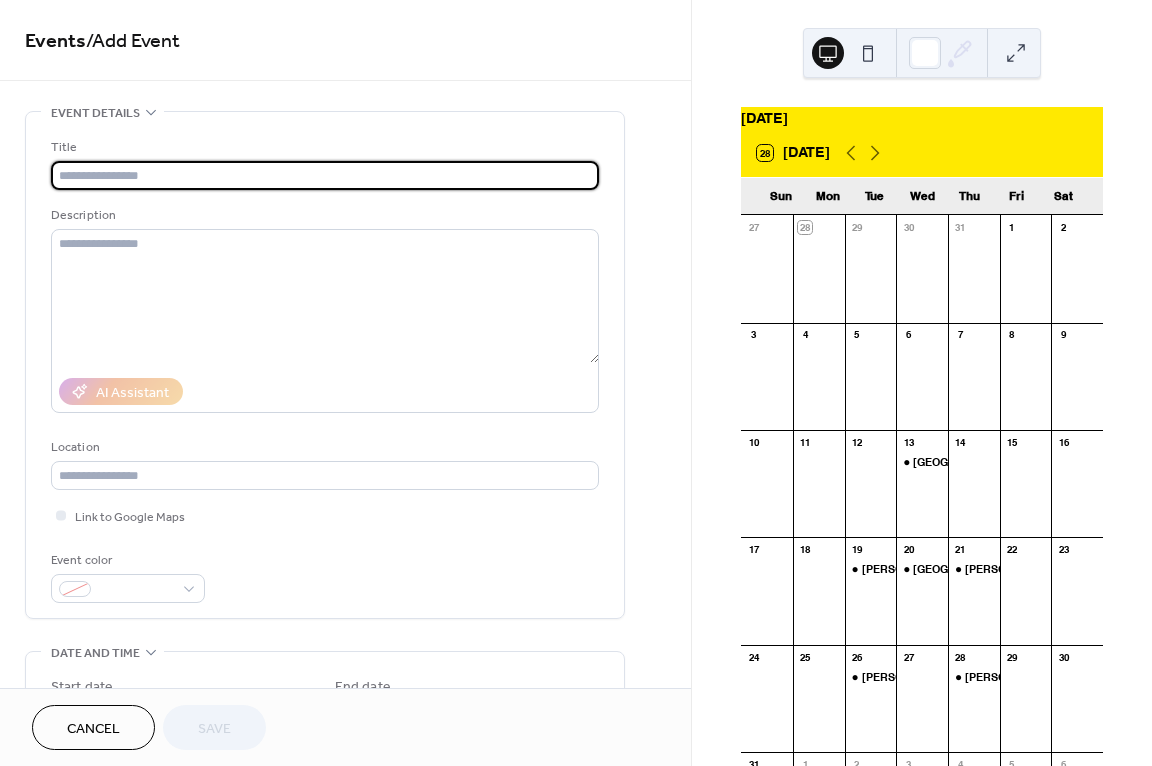 click at bounding box center [325, 175] 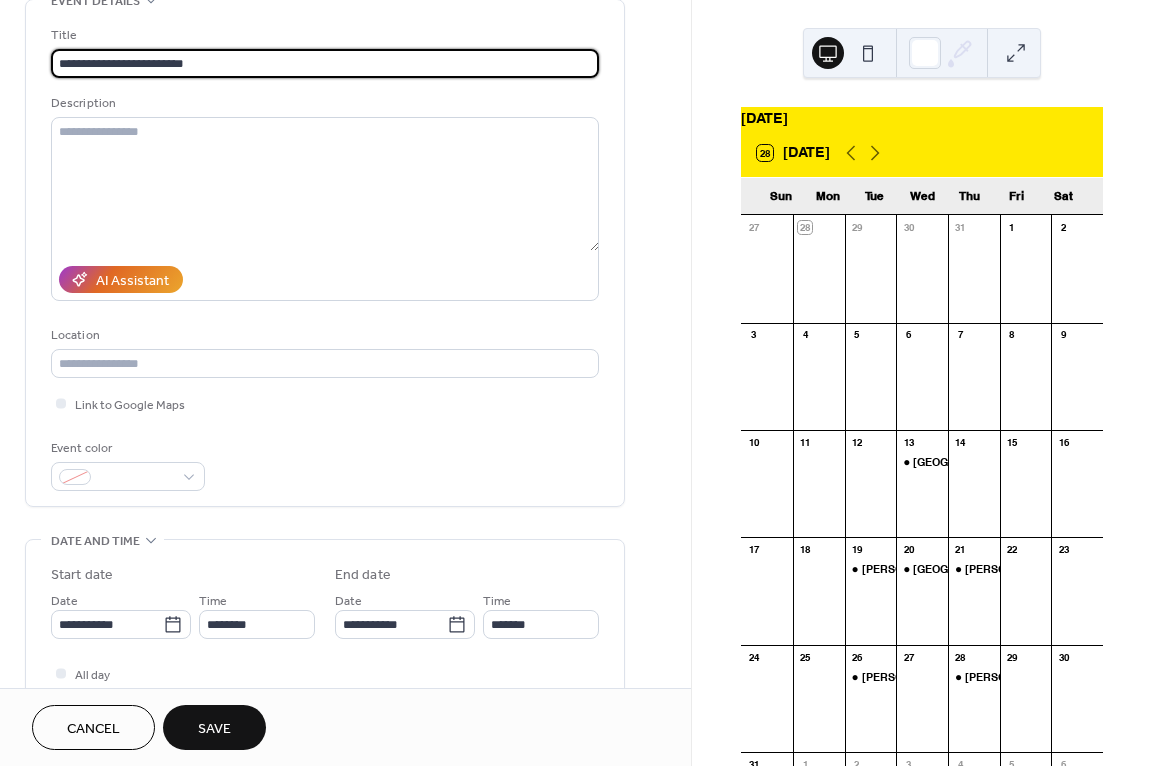 scroll, scrollTop: 200, scrollLeft: 0, axis: vertical 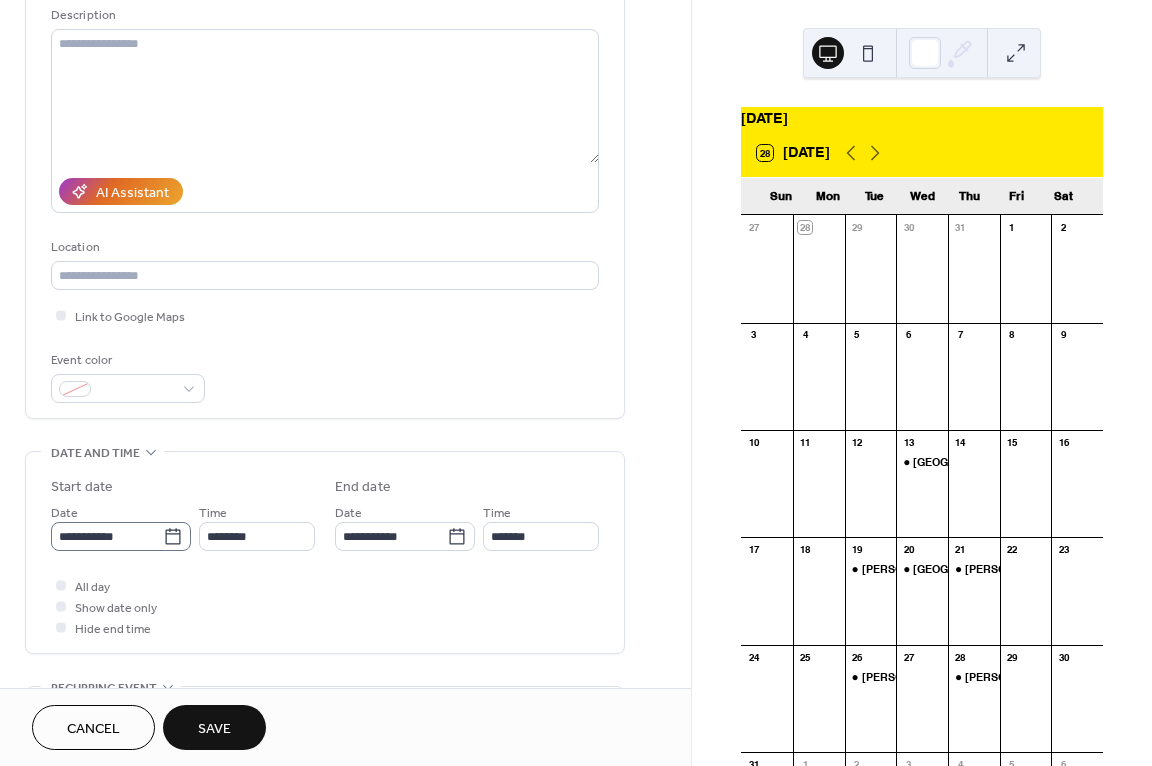 type on "**********" 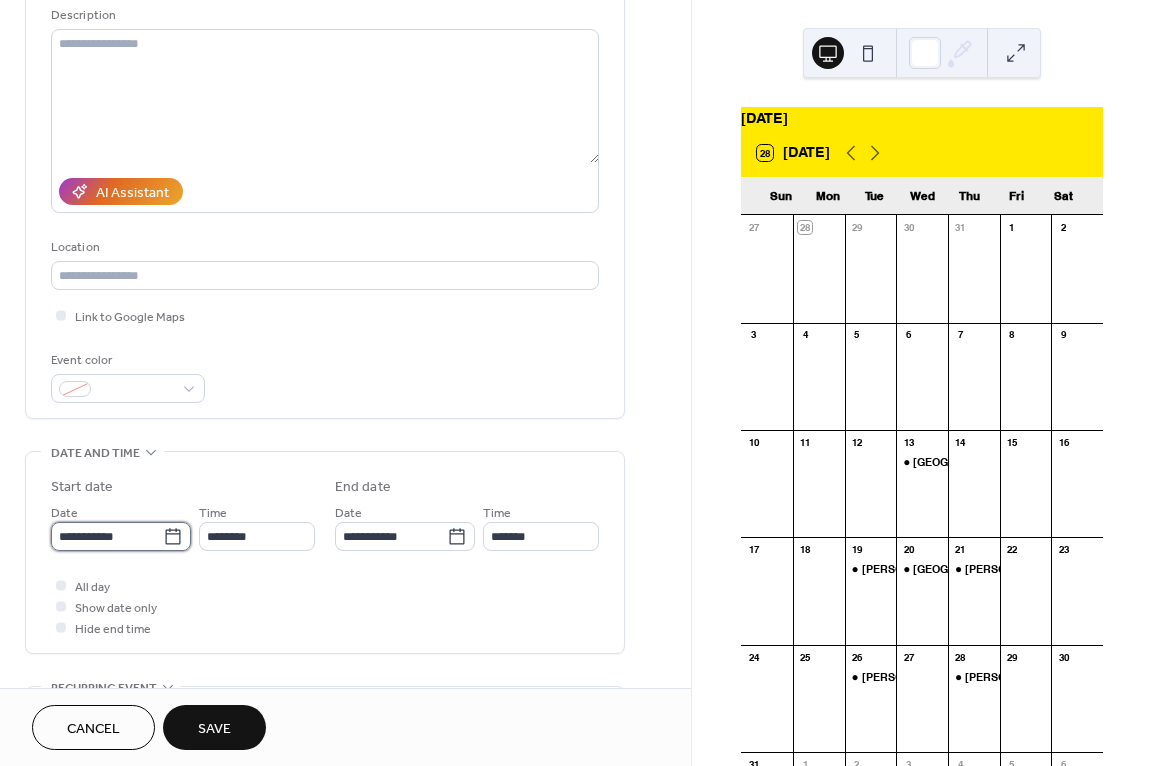 click on "**********" at bounding box center [107, 536] 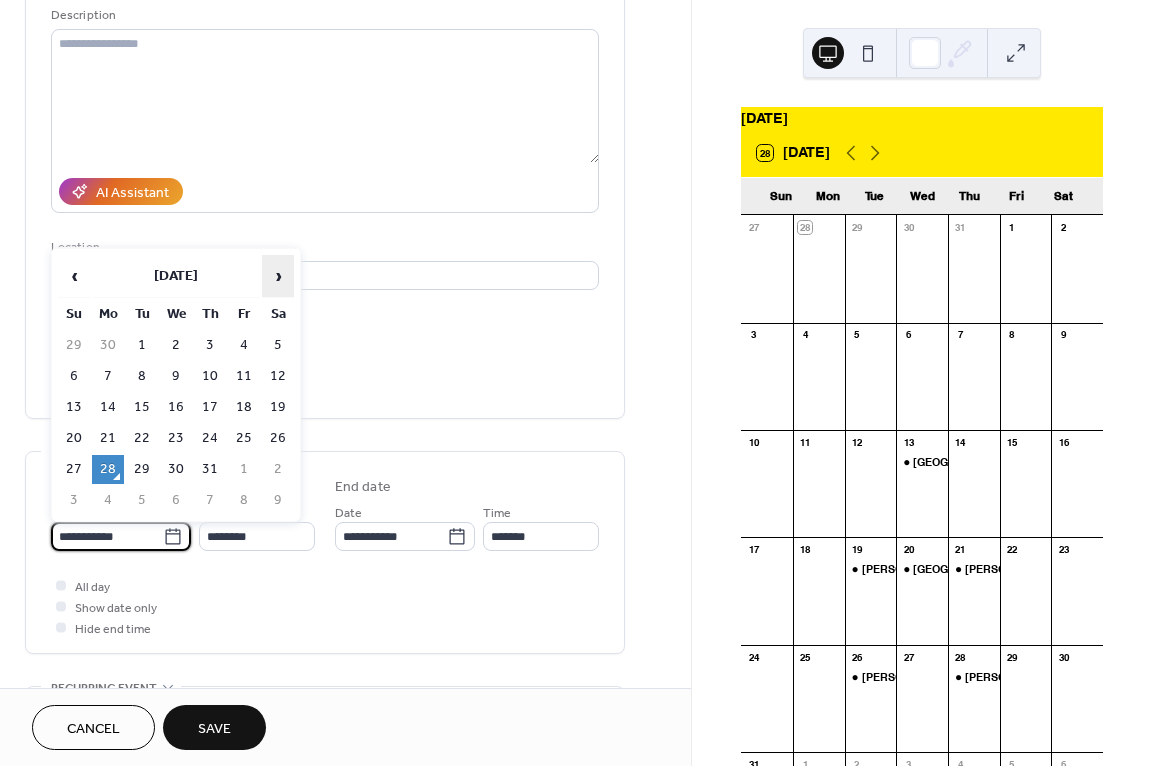 click on "›" at bounding box center [278, 276] 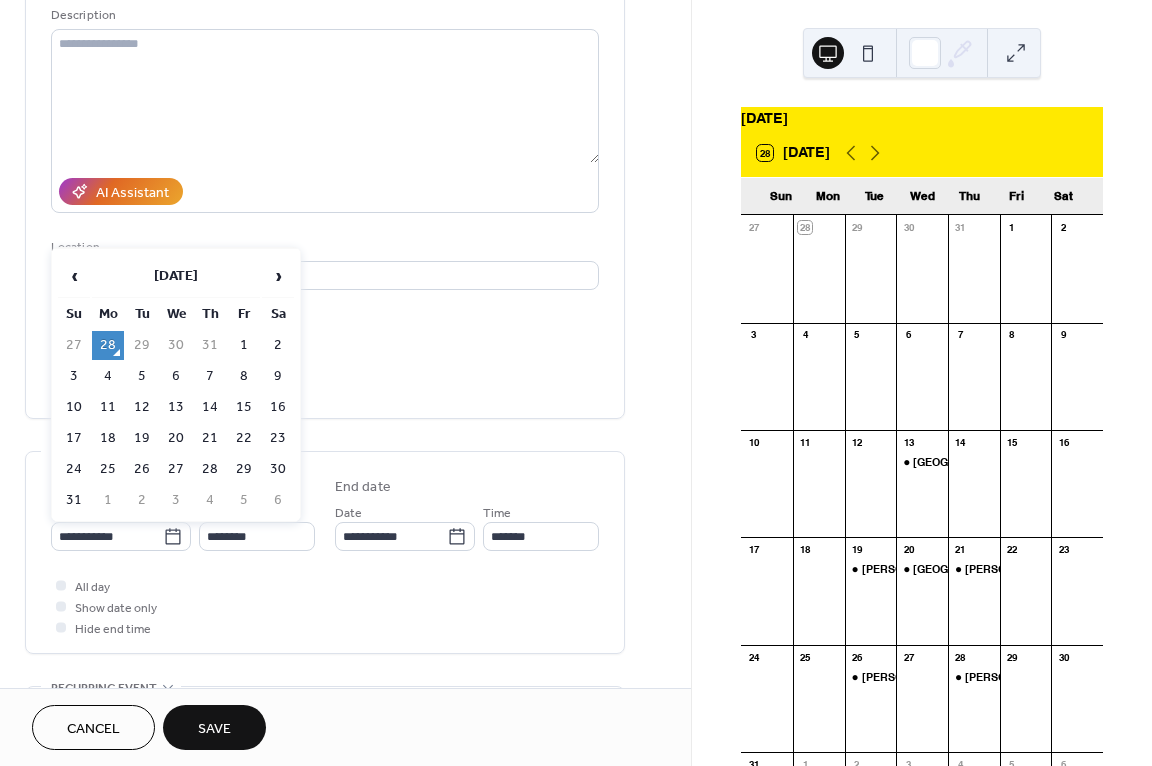 click on "27" at bounding box center [176, 469] 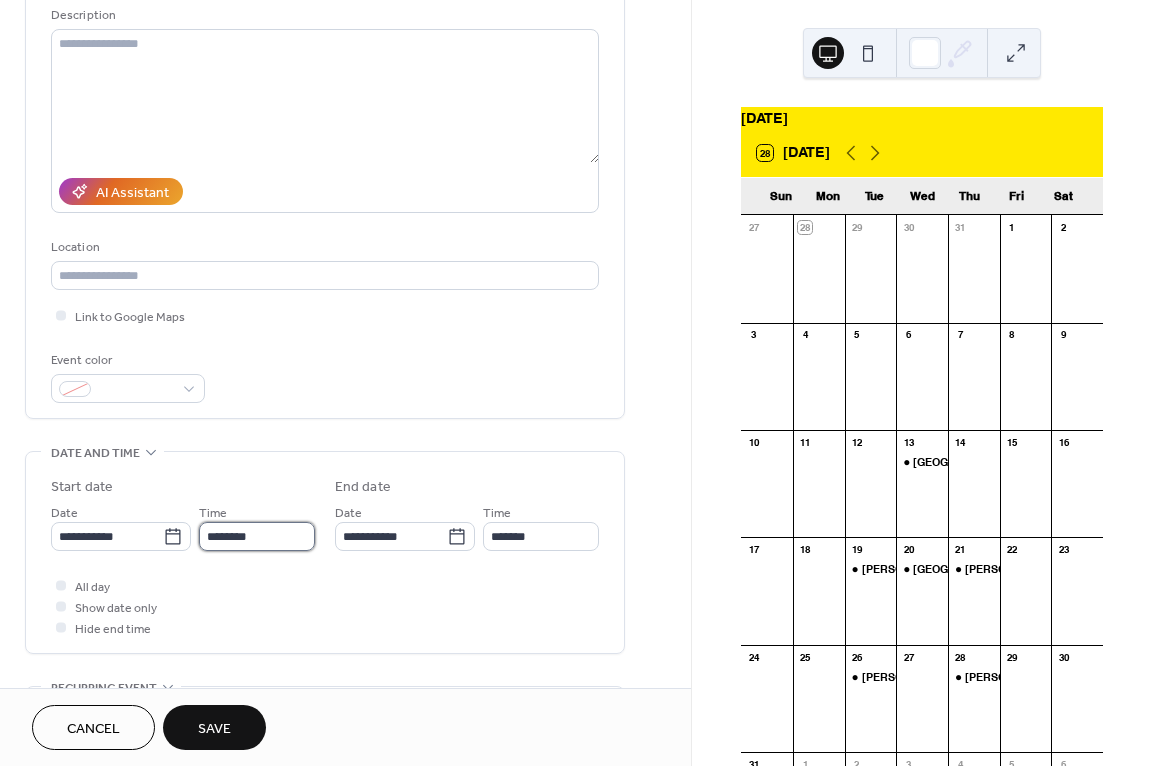click on "********" at bounding box center (257, 536) 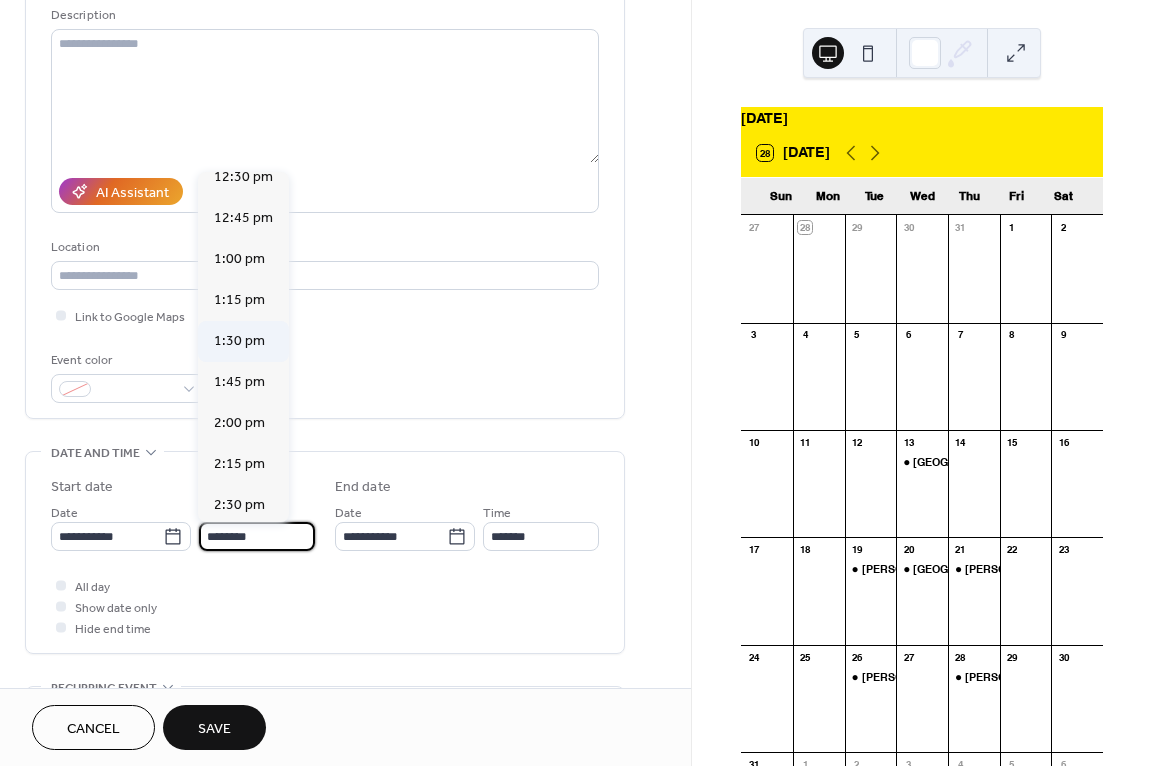 scroll, scrollTop: 2068, scrollLeft: 0, axis: vertical 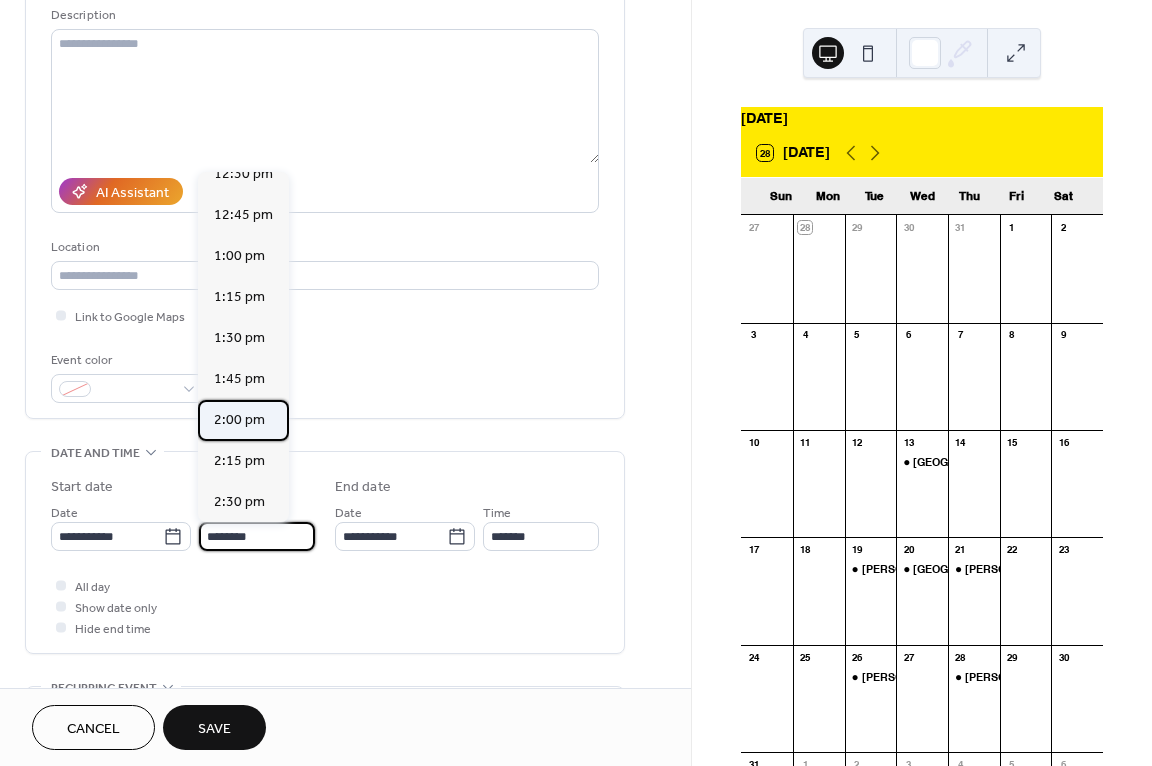 click on "2:00 pm" at bounding box center [239, 420] 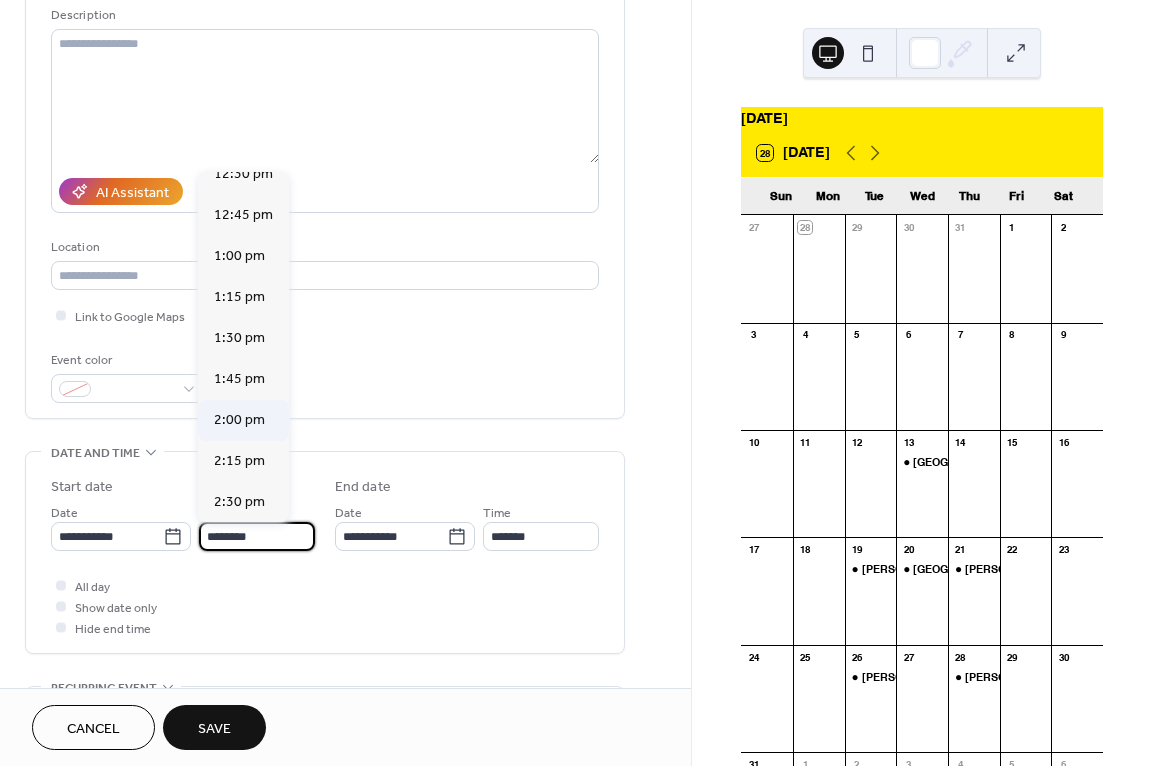 type on "*******" 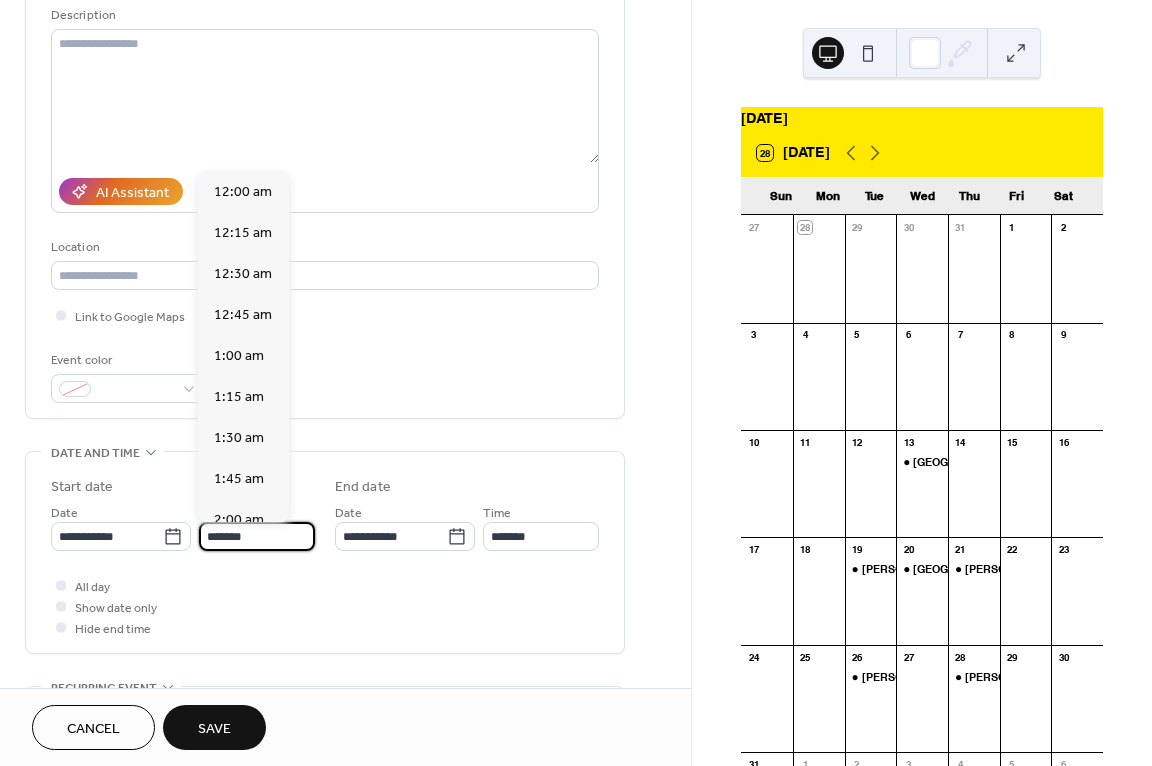 click on "*******" at bounding box center [257, 536] 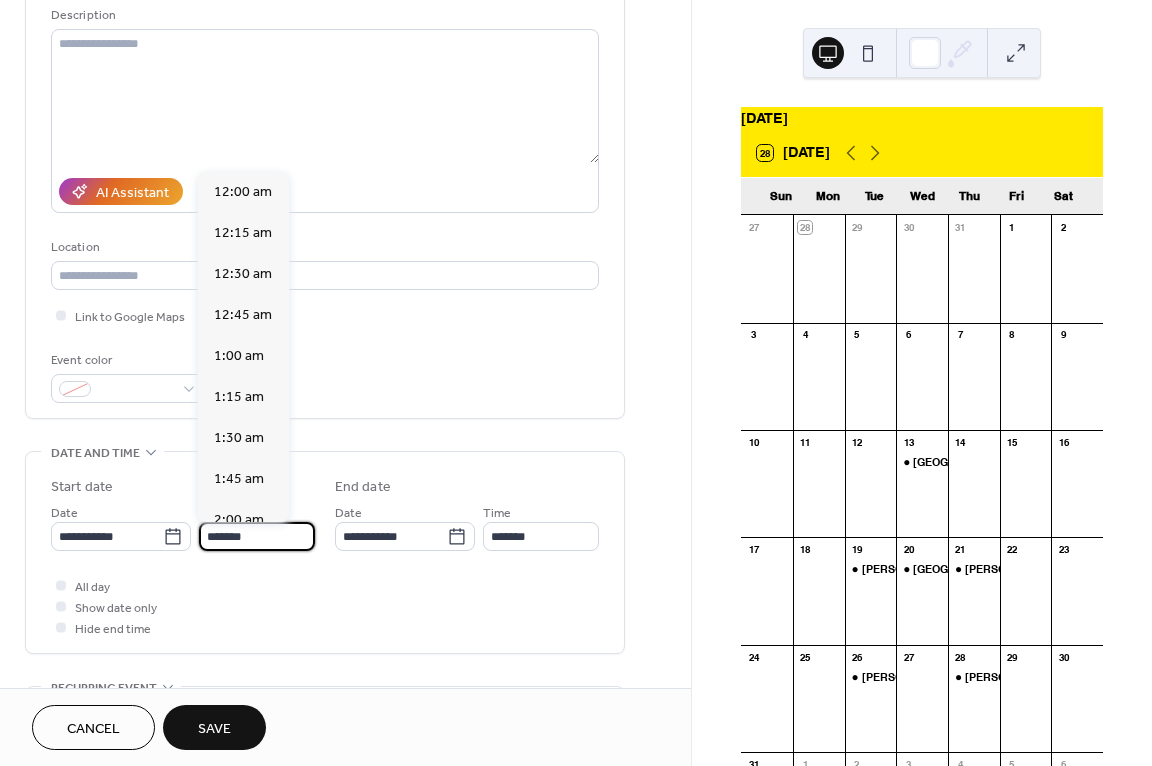 scroll, scrollTop: 2296, scrollLeft: 0, axis: vertical 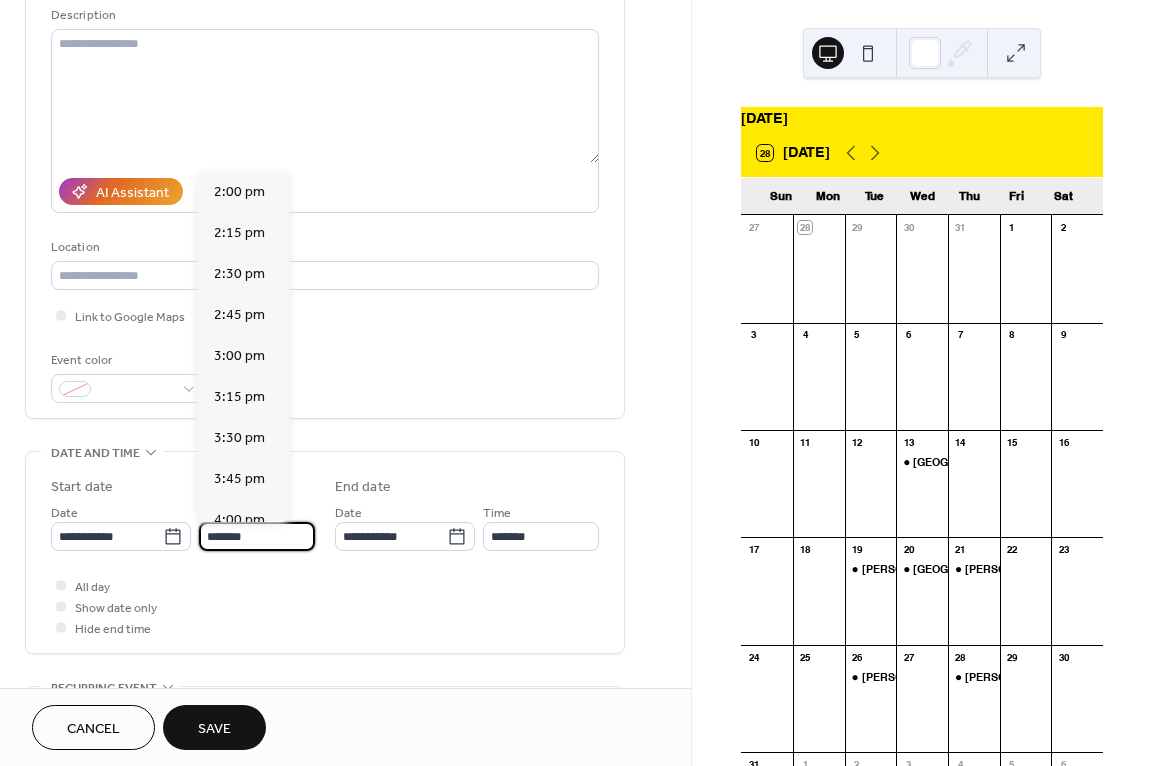type on "*******" 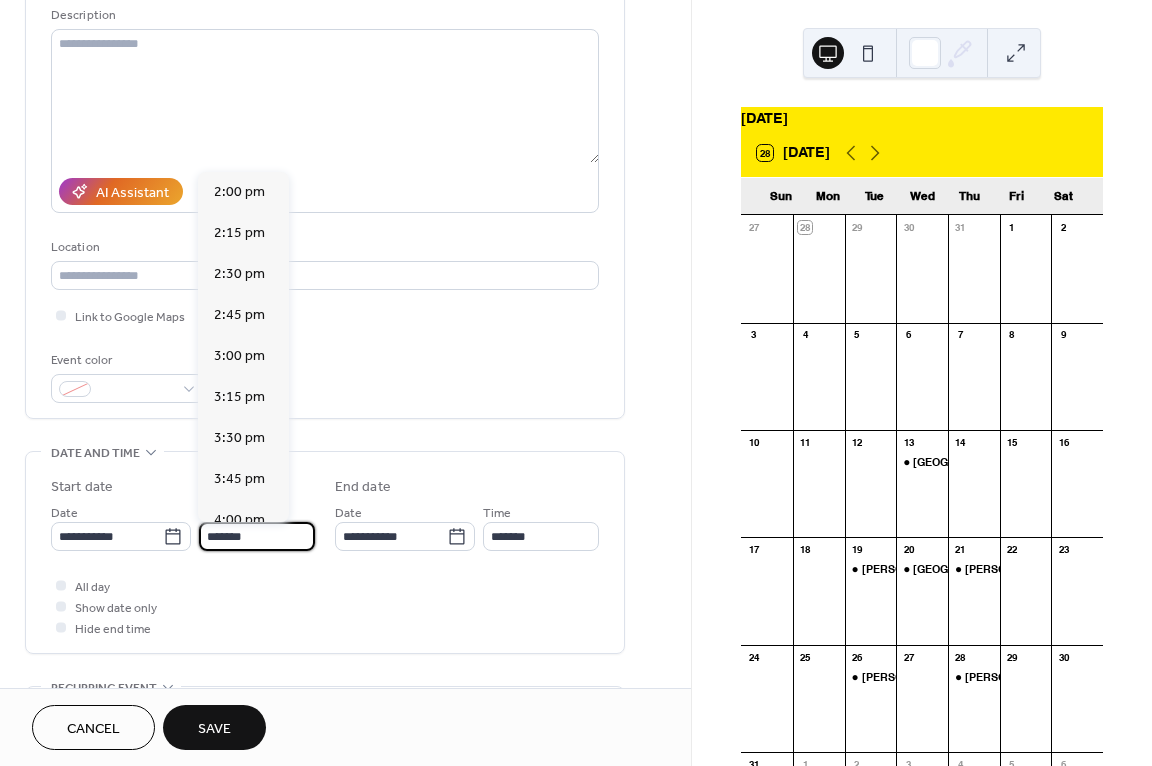 type on "*******" 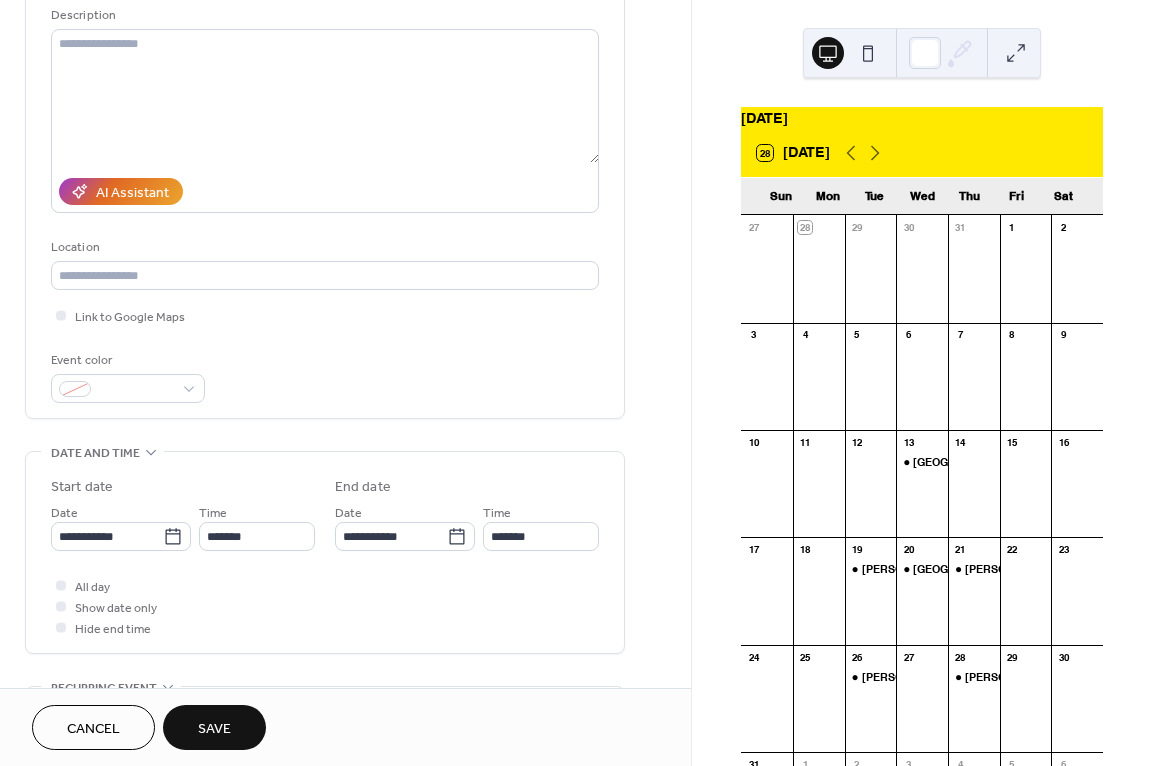 click on "Save" at bounding box center (214, 727) 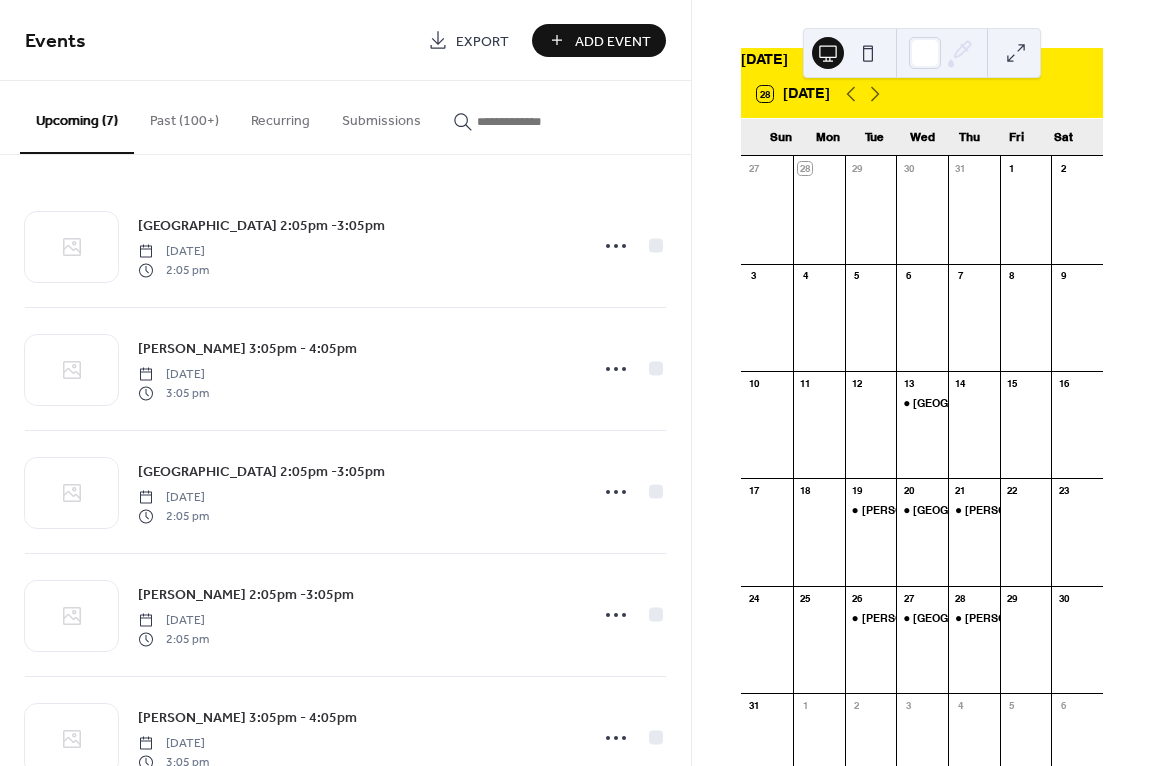 scroll, scrollTop: 54, scrollLeft: 0, axis: vertical 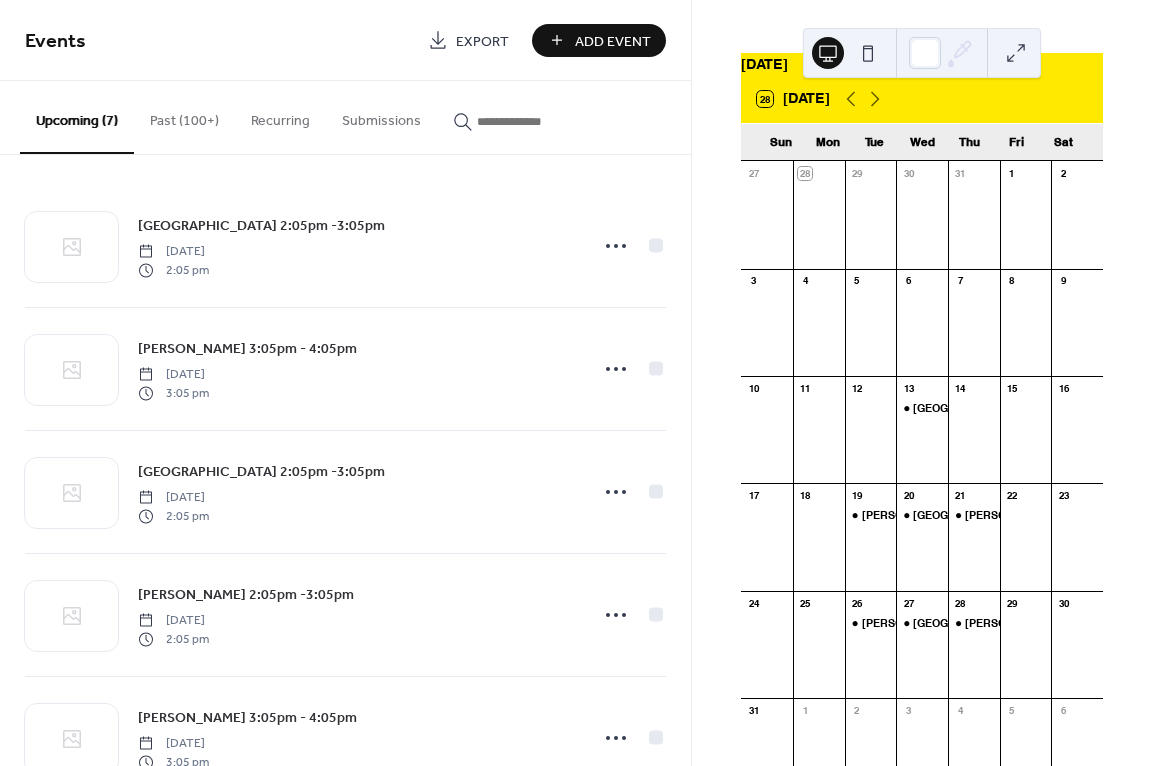 click on "Add Event" at bounding box center [613, 41] 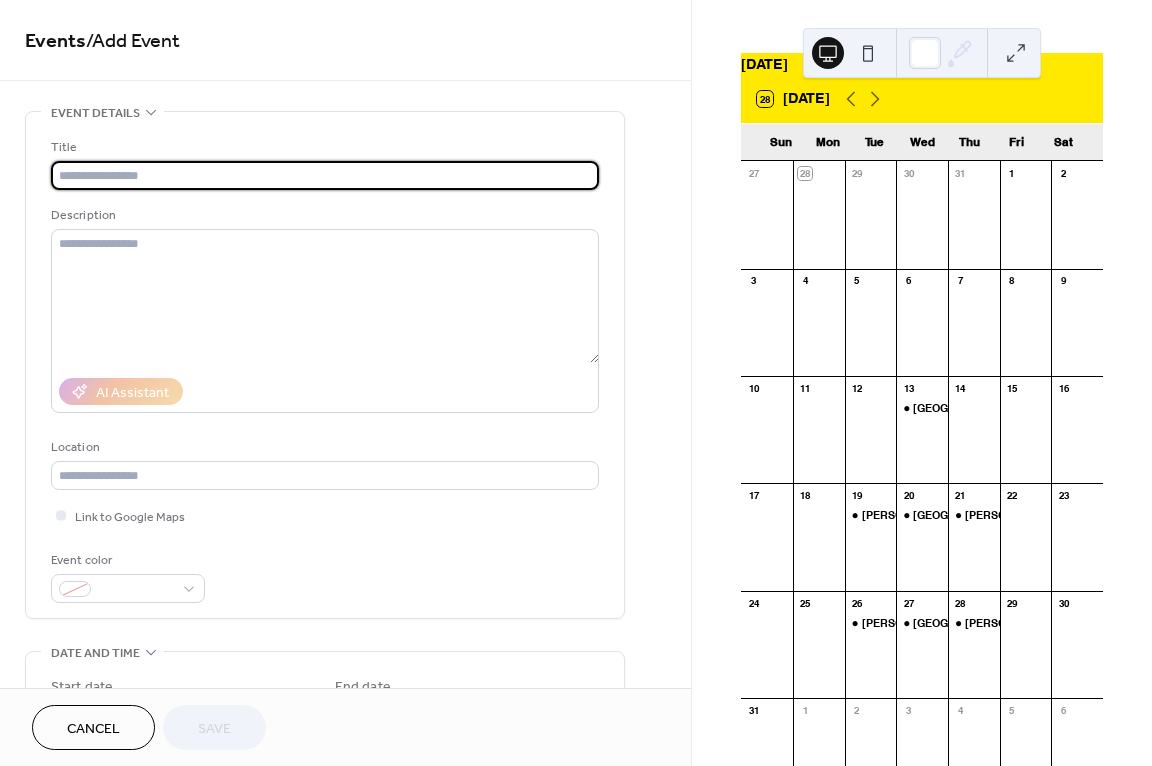 click at bounding box center [325, 175] 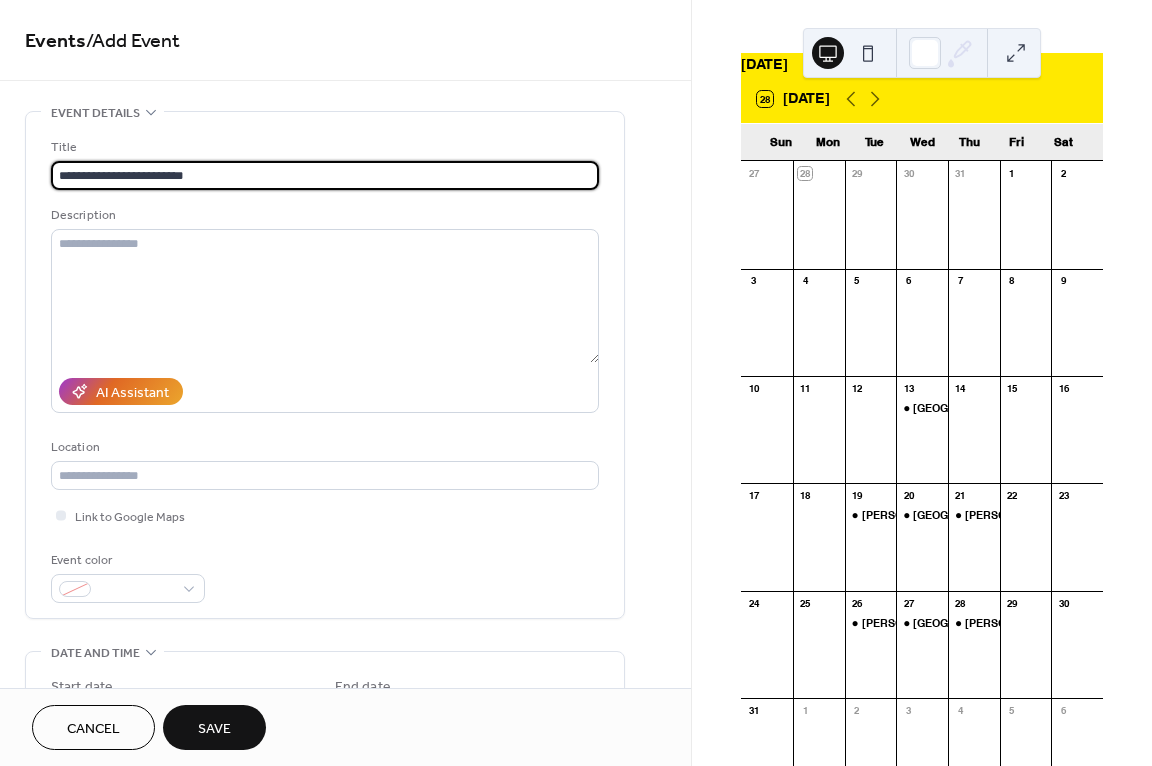 drag, startPoint x: 96, startPoint y: 172, endPoint x: 119, endPoint y: 171, distance: 23.021729 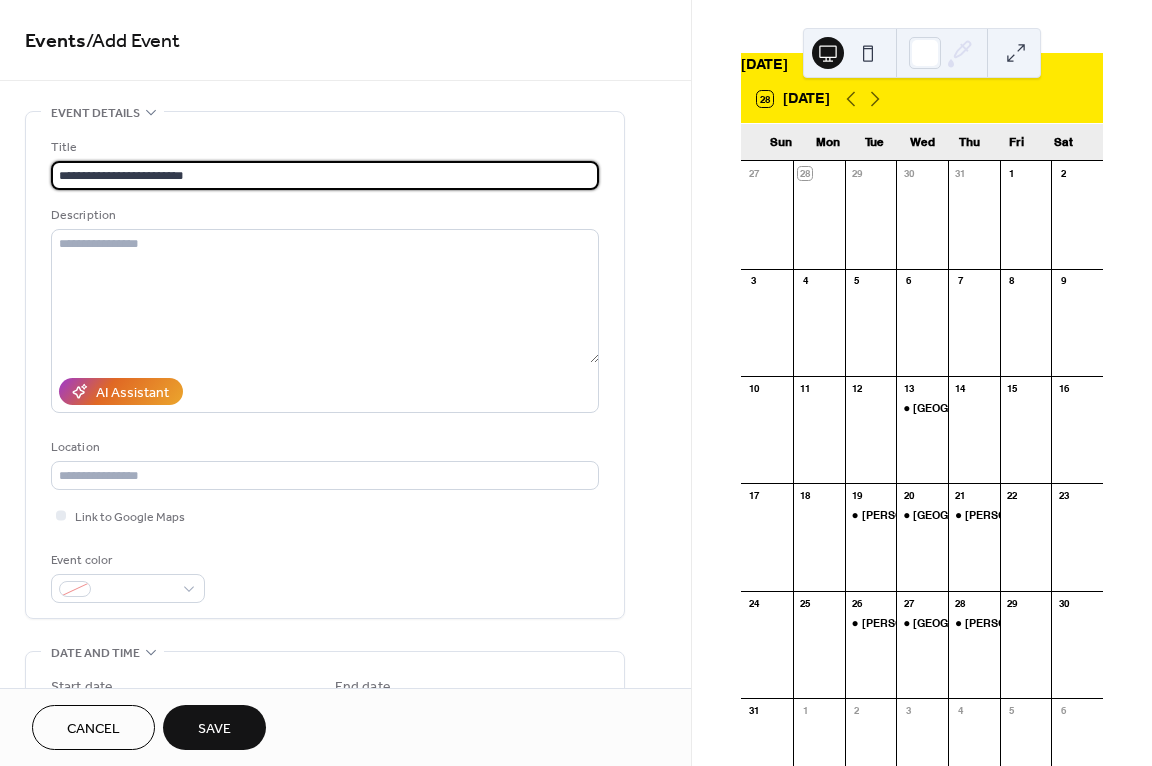 click on "**********" at bounding box center (325, 175) 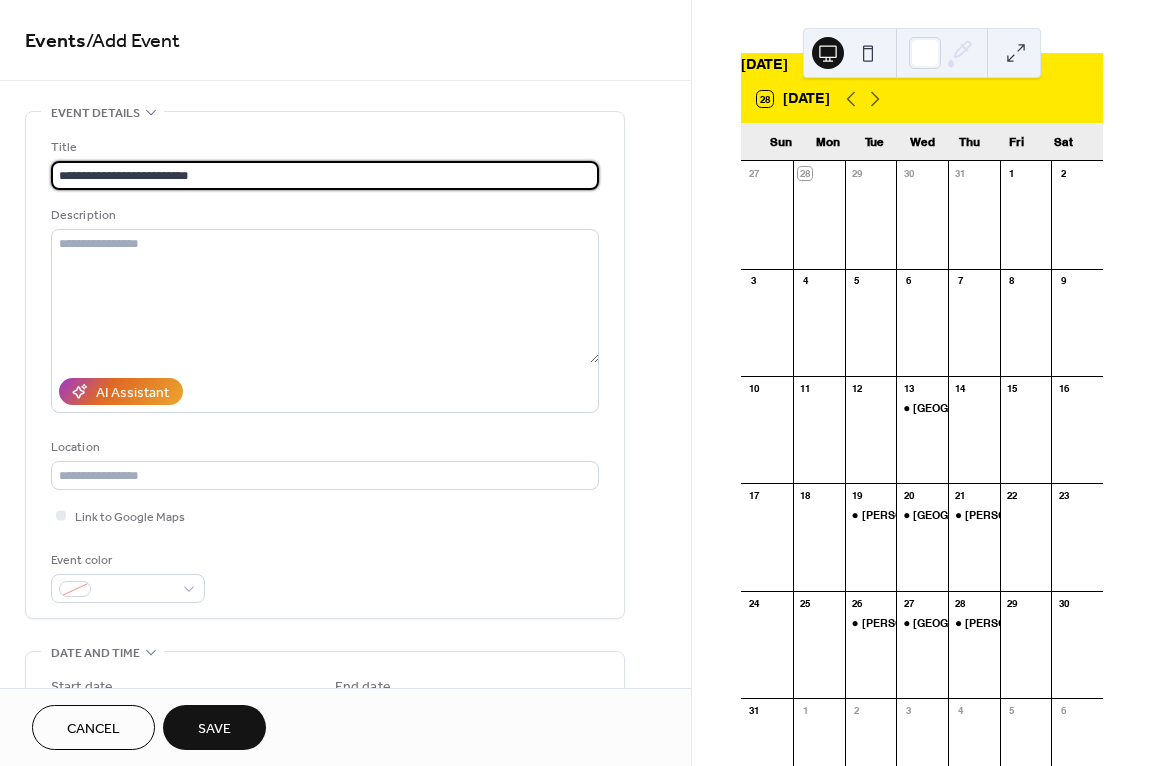 click on "**********" at bounding box center [325, 175] 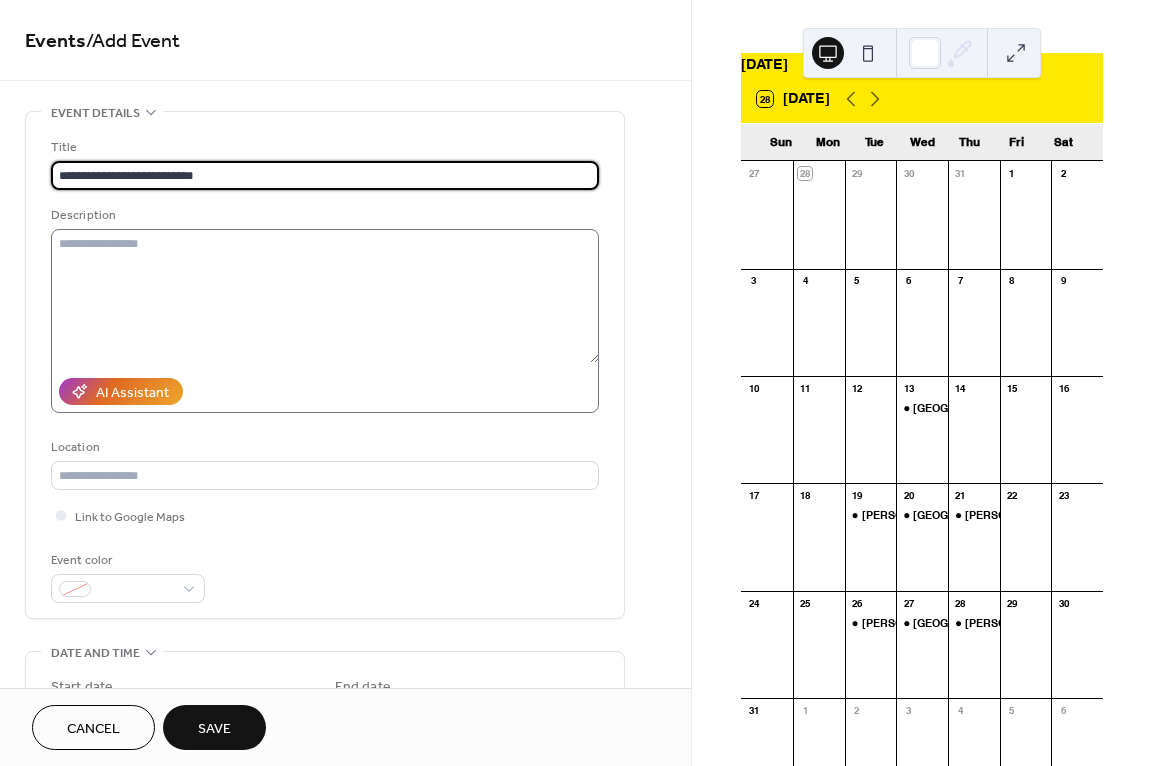 type on "**********" 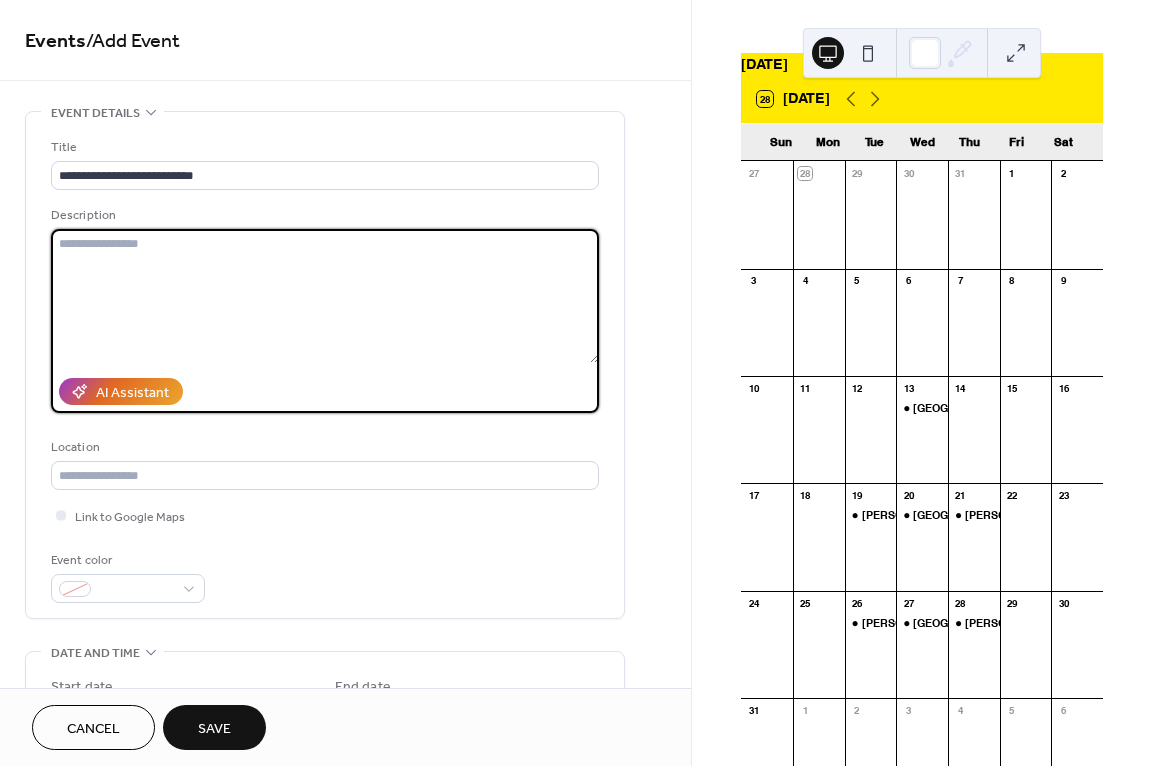 click at bounding box center (325, 296) 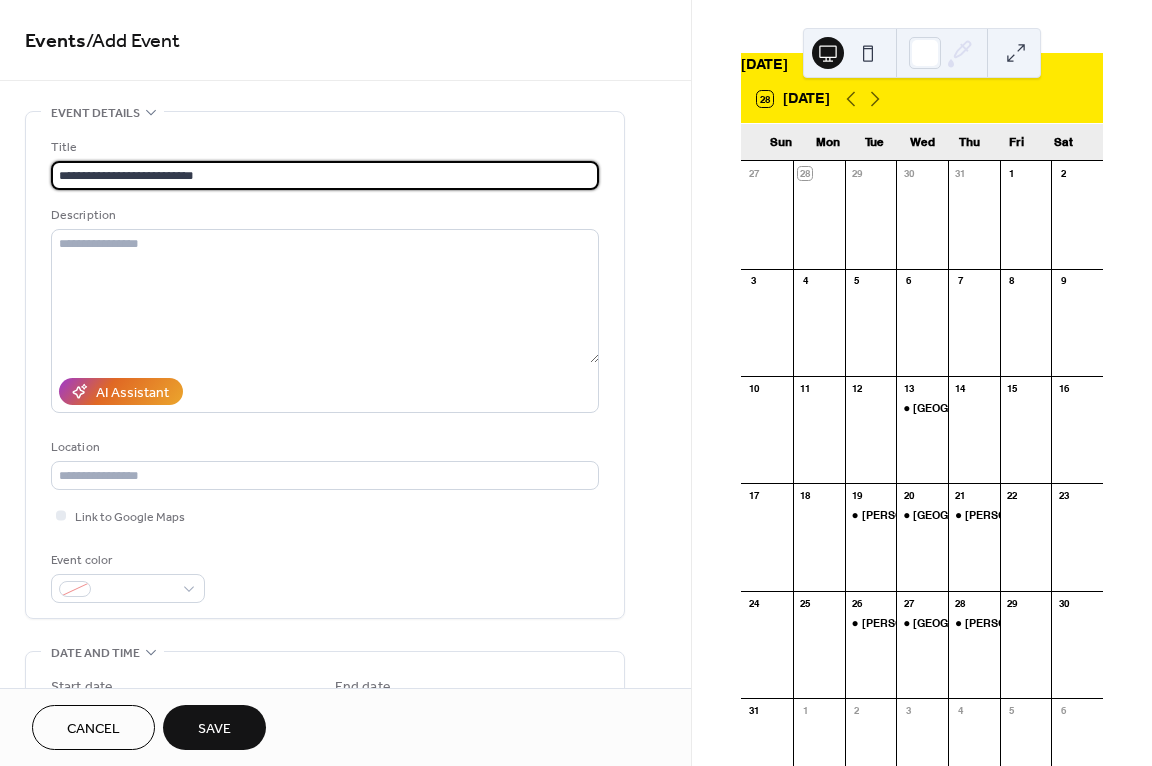 drag, startPoint x: 224, startPoint y: 174, endPoint x: 56, endPoint y: 181, distance: 168.14577 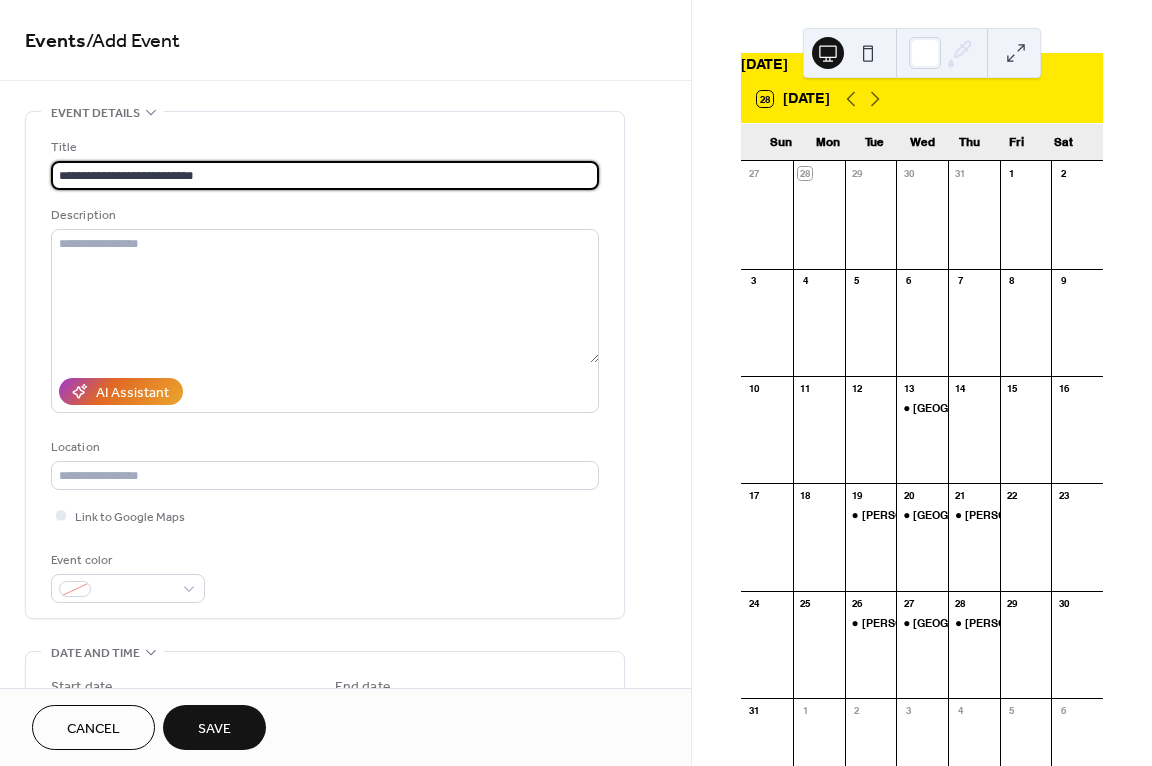 click on "**********" at bounding box center [325, 175] 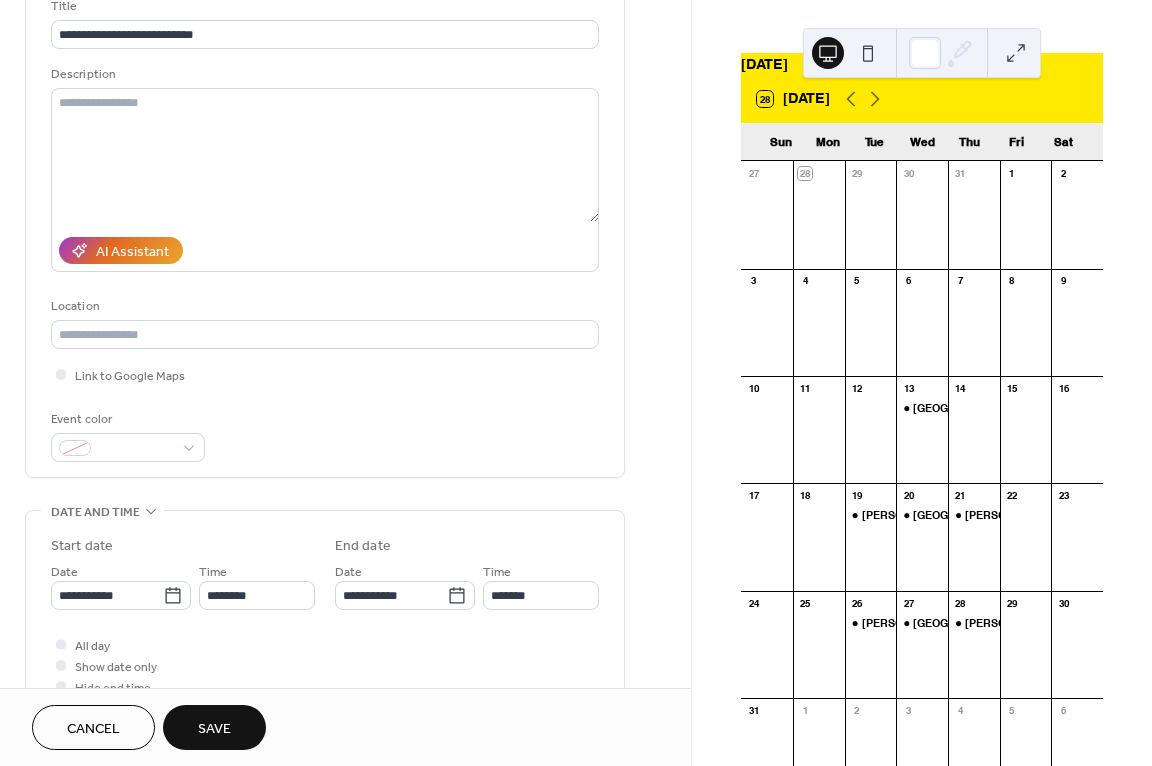 scroll, scrollTop: 300, scrollLeft: 0, axis: vertical 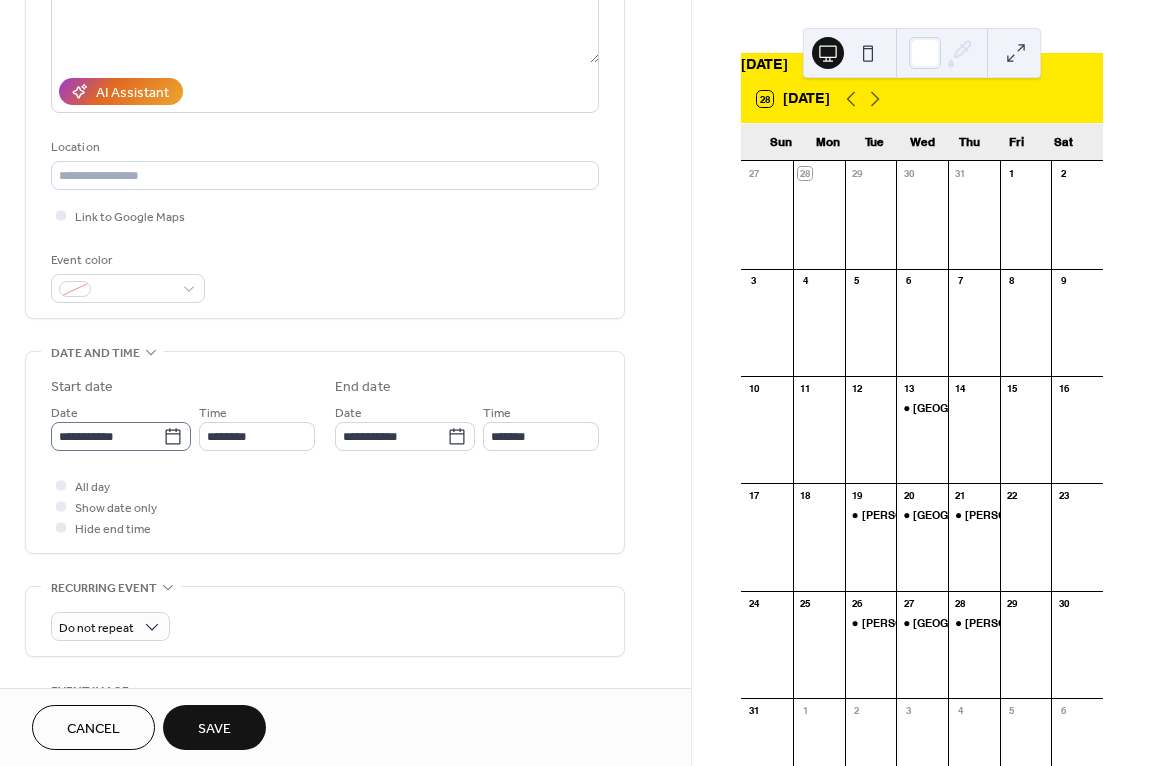 click 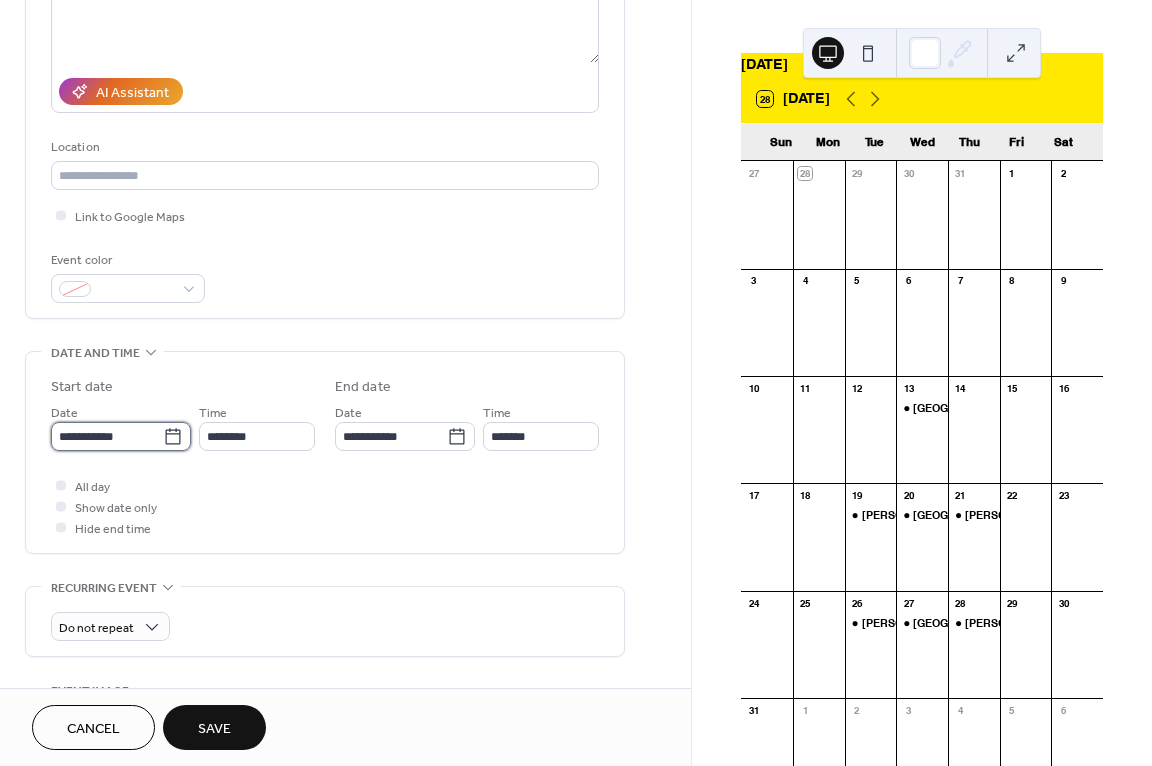 click on "**********" at bounding box center (107, 436) 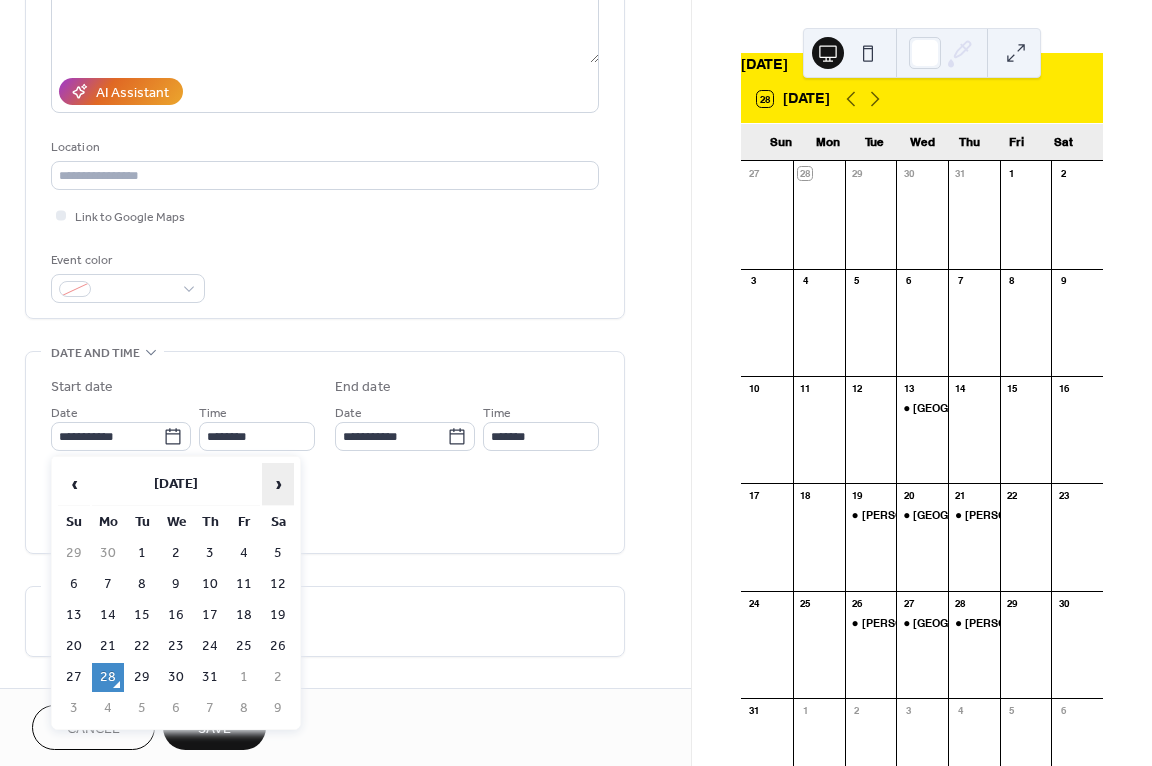 click on "›" at bounding box center [278, 484] 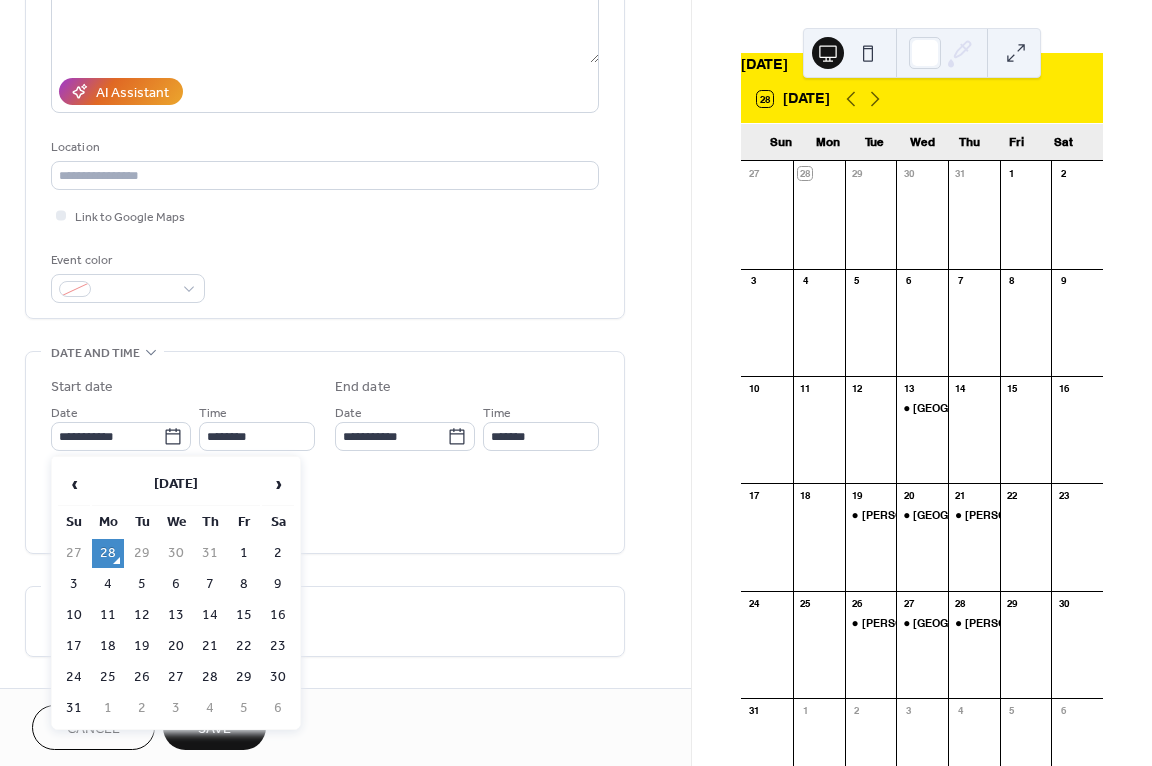 click on "14" at bounding box center [210, 615] 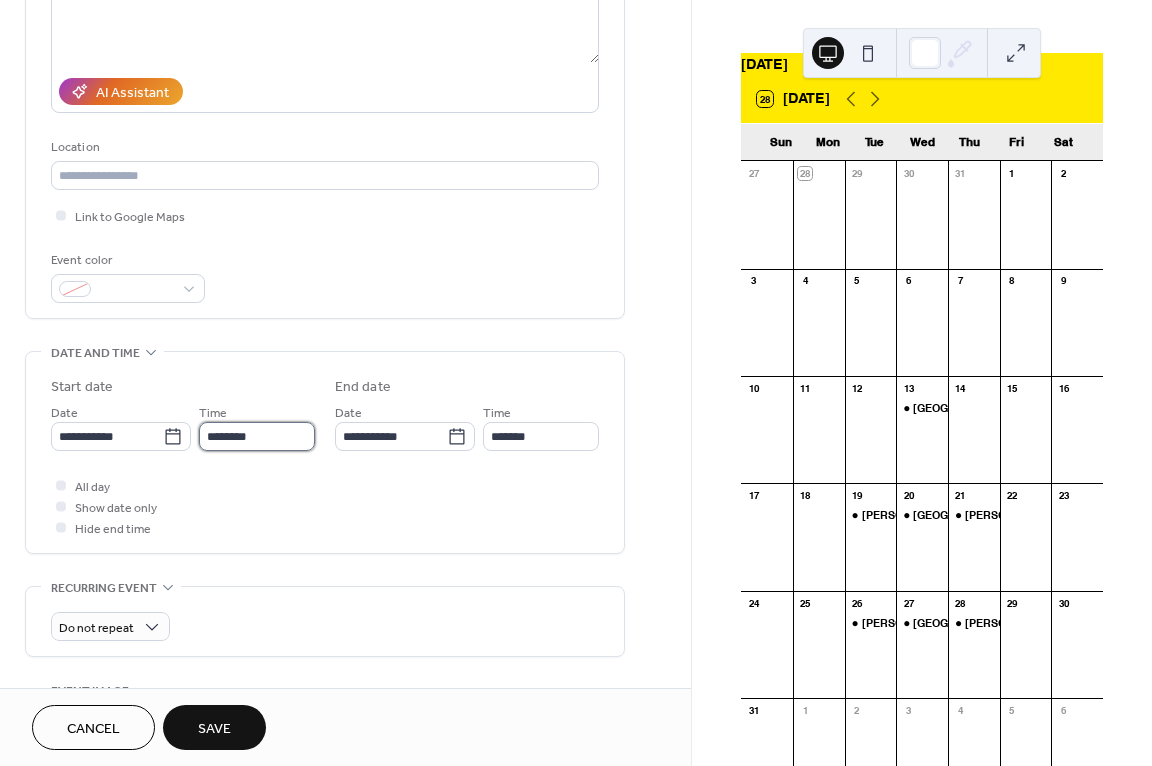 click on "********" at bounding box center [257, 436] 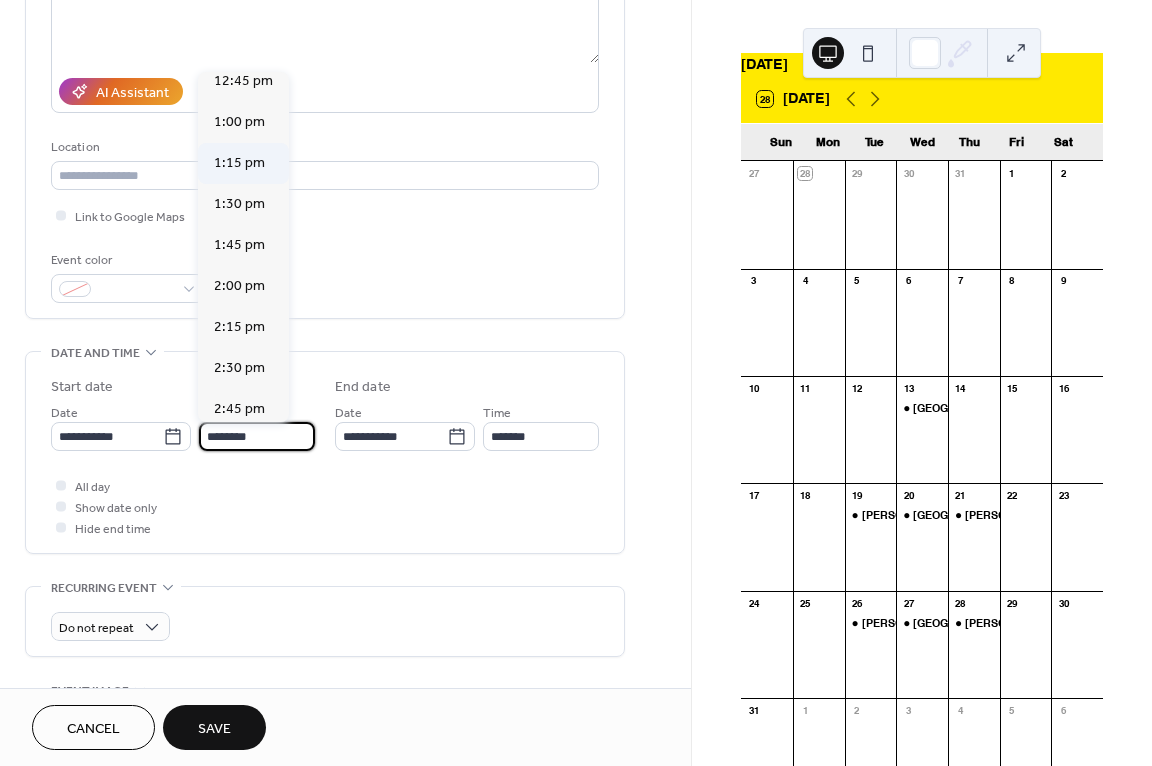 scroll, scrollTop: 2168, scrollLeft: 0, axis: vertical 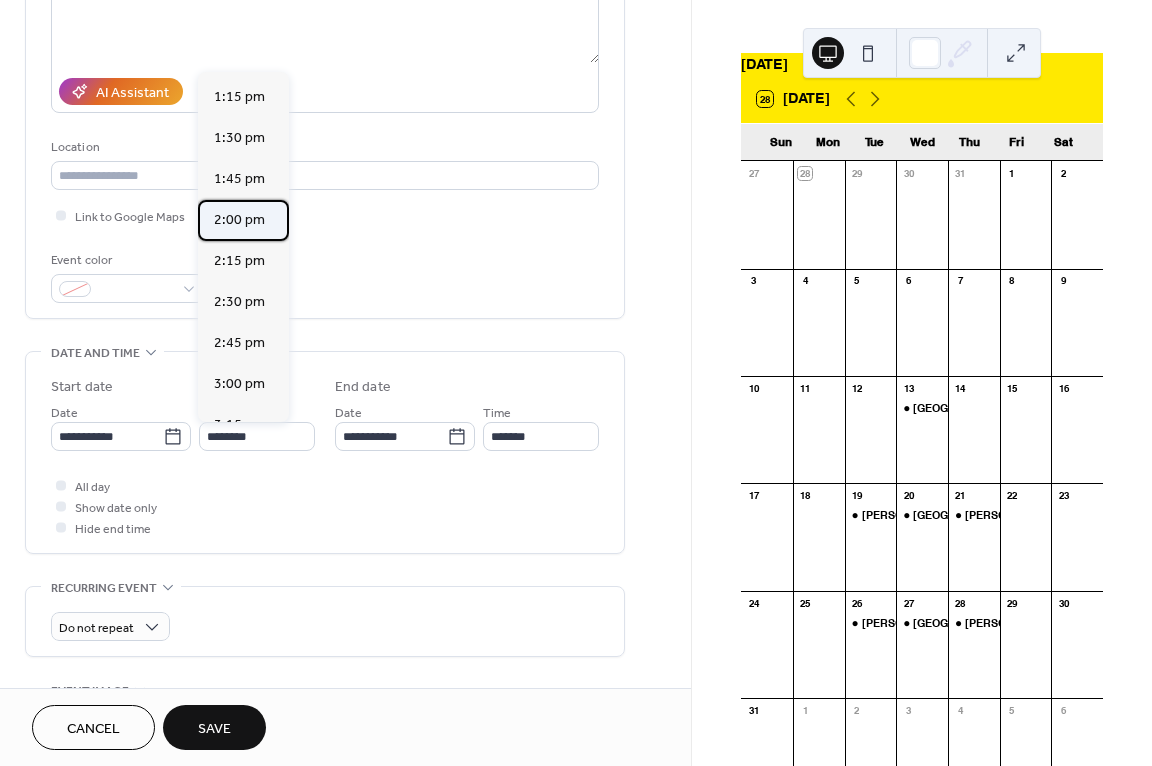 click on "2:00 pm" at bounding box center (239, 220) 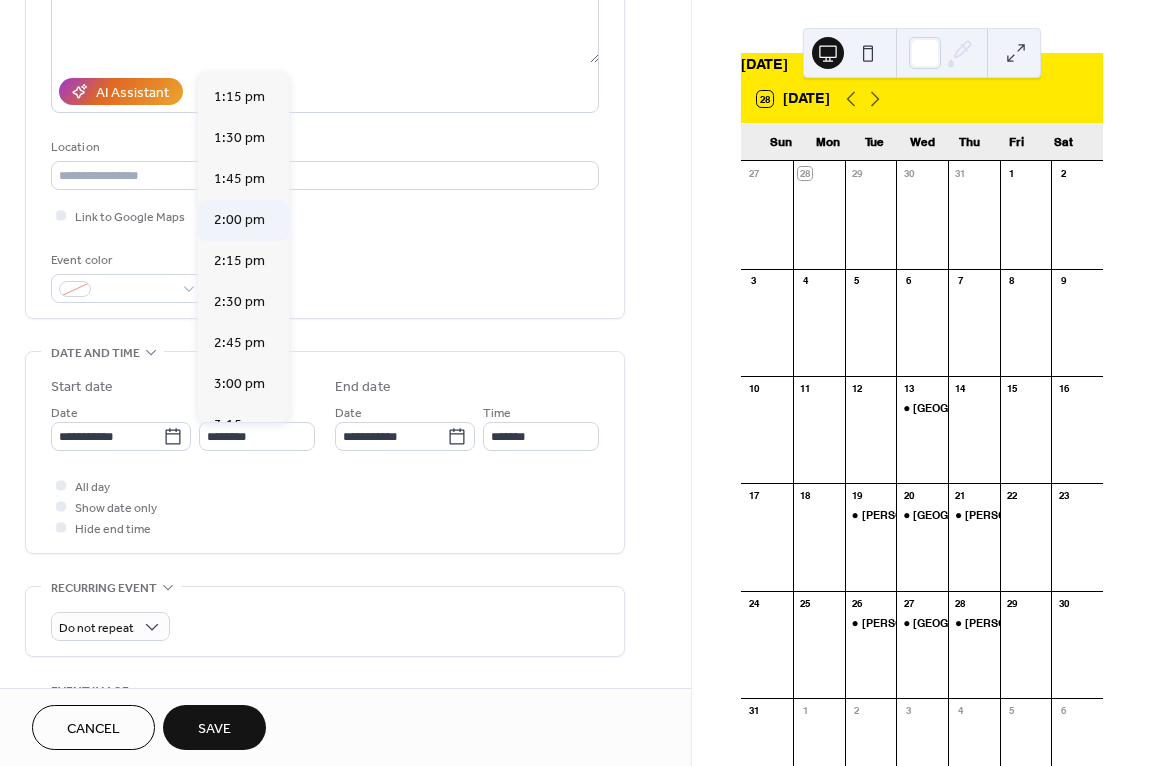 type on "*******" 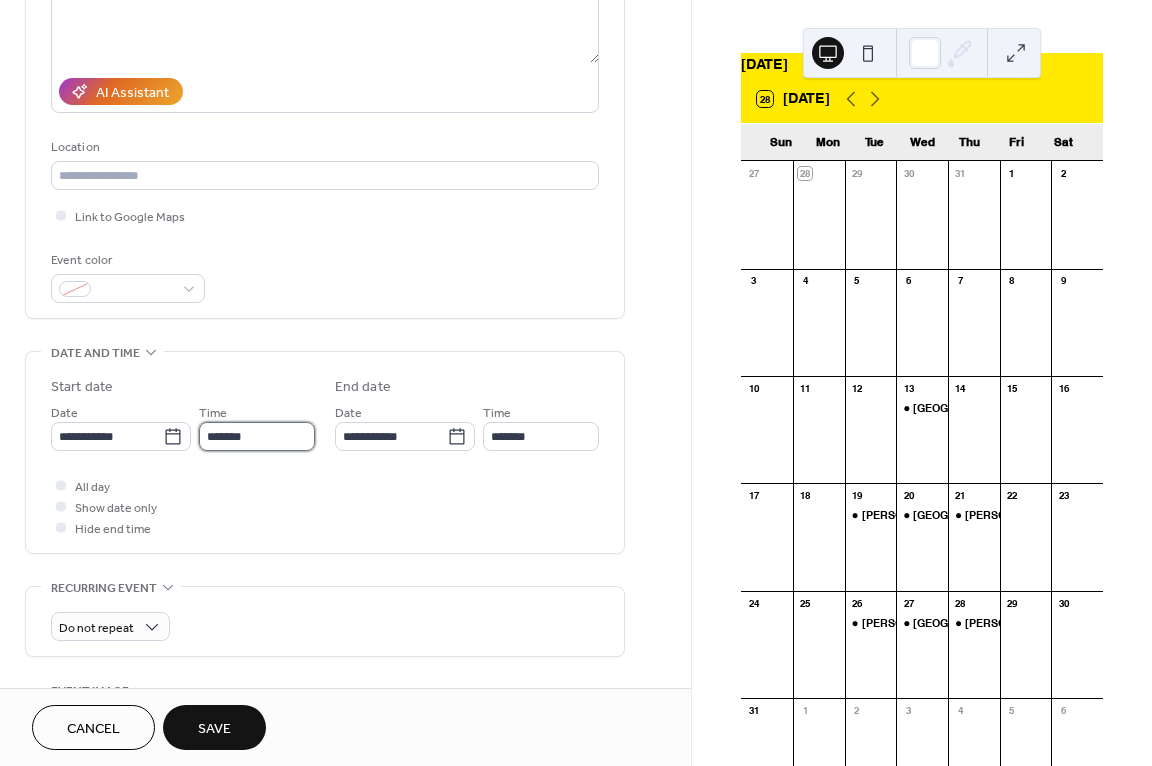 click on "*******" at bounding box center [257, 436] 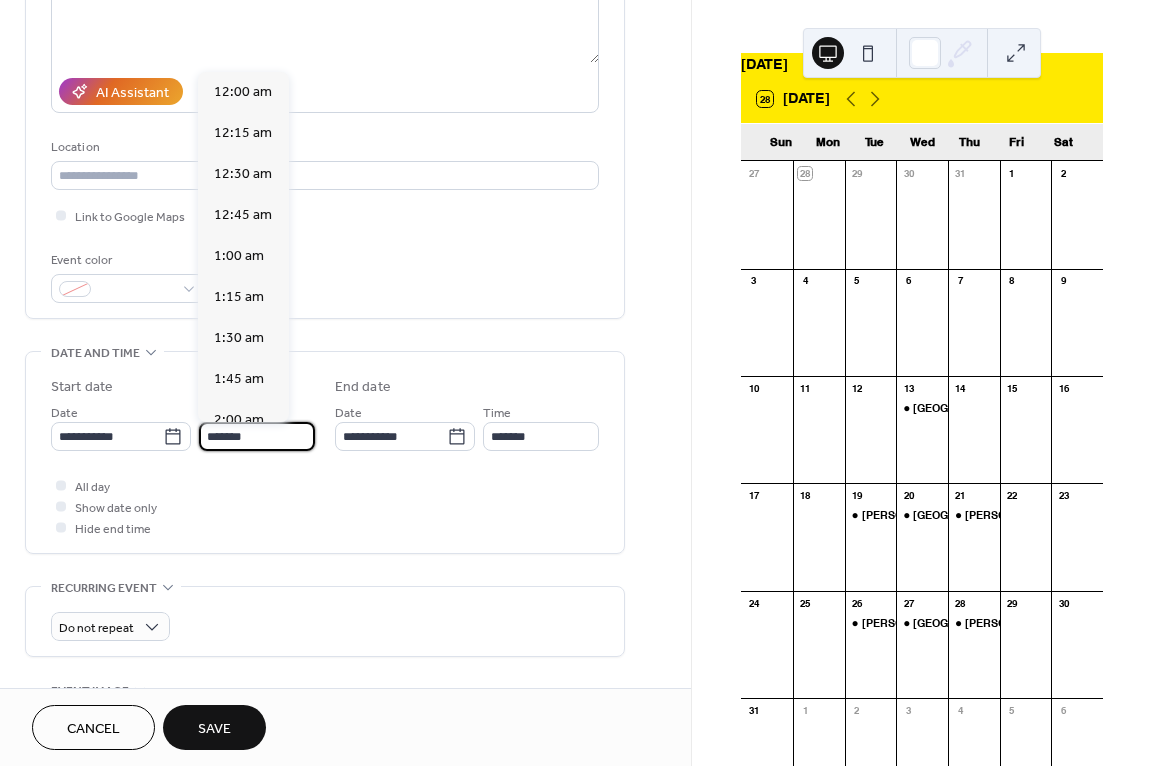 scroll, scrollTop: 2296, scrollLeft: 0, axis: vertical 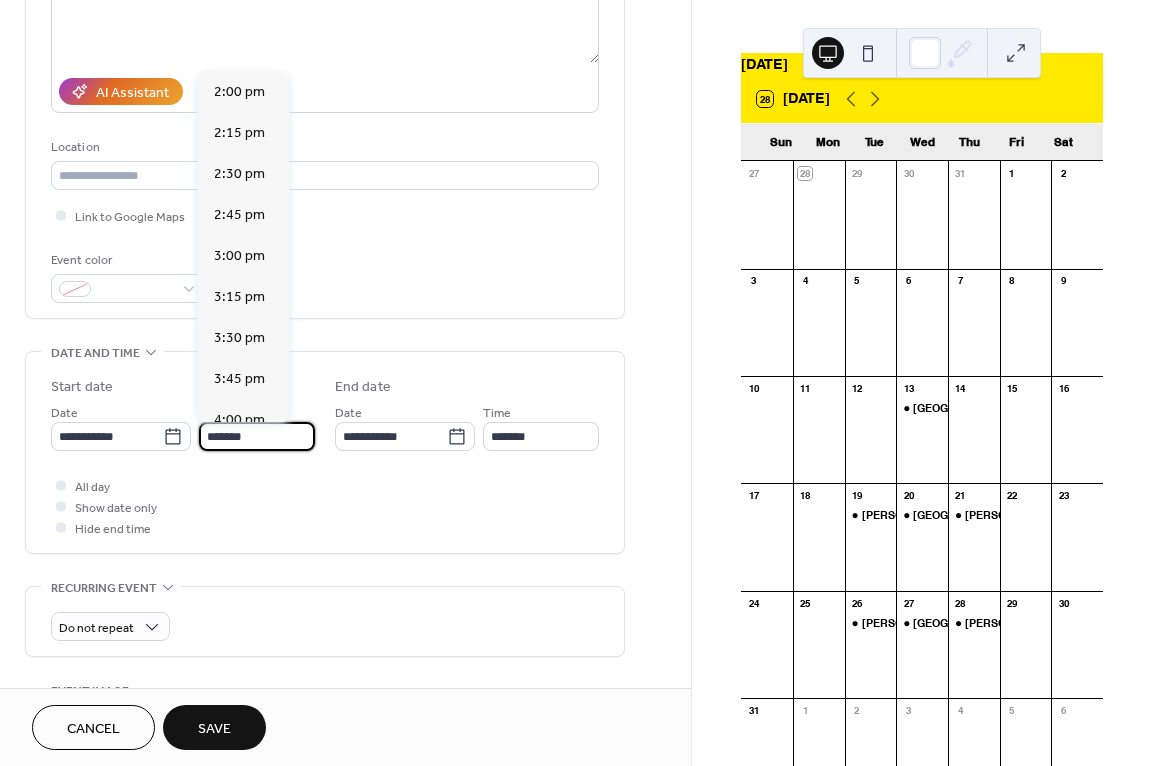 type on "*******" 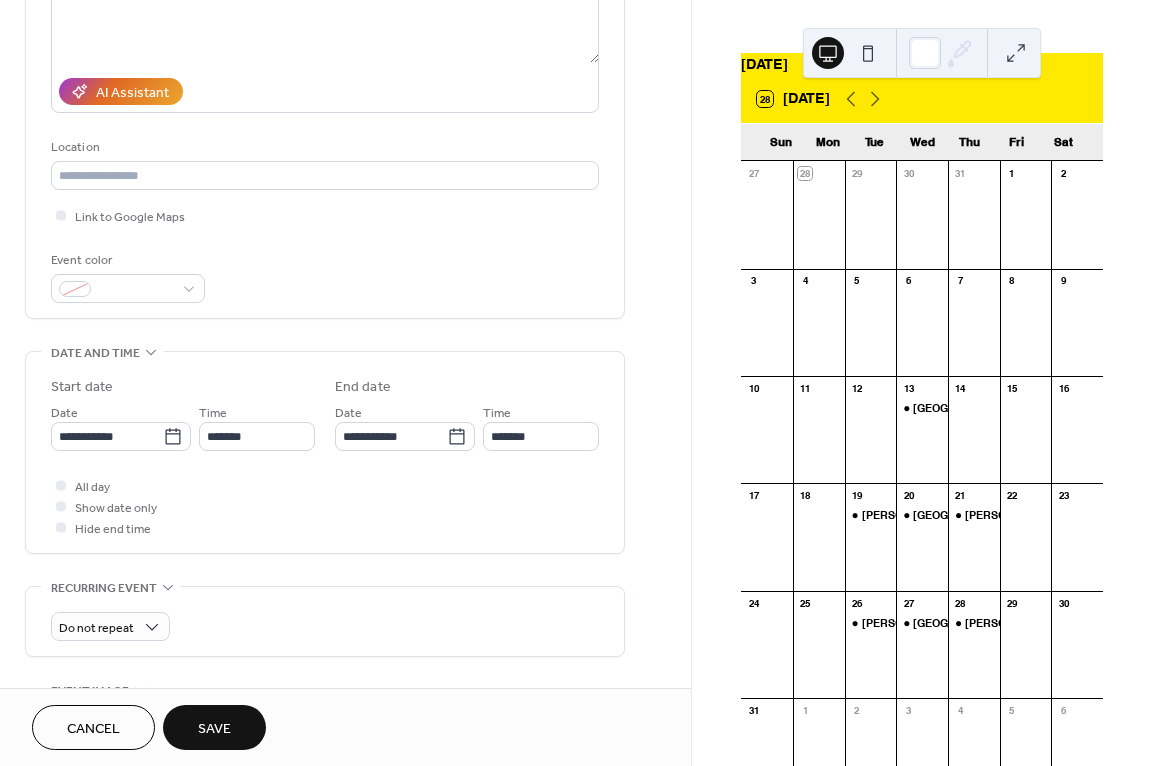 click on "Save" at bounding box center (214, 729) 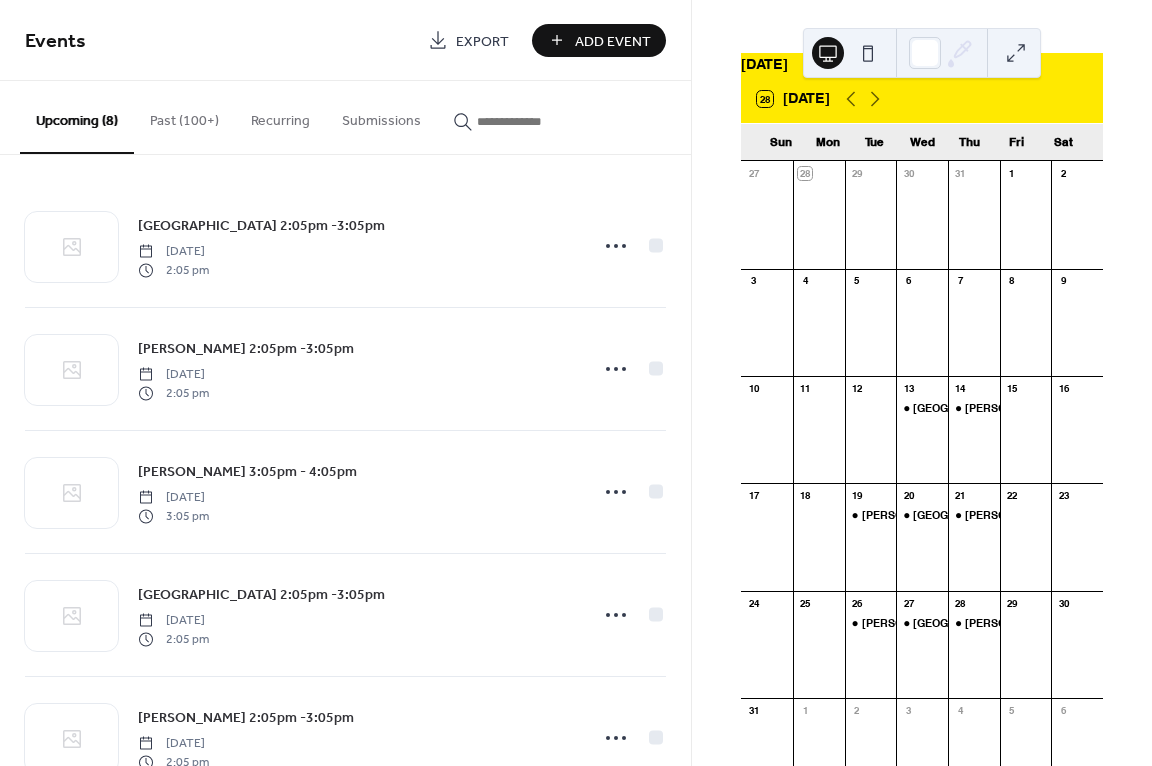 click on "Add Event" at bounding box center [613, 41] 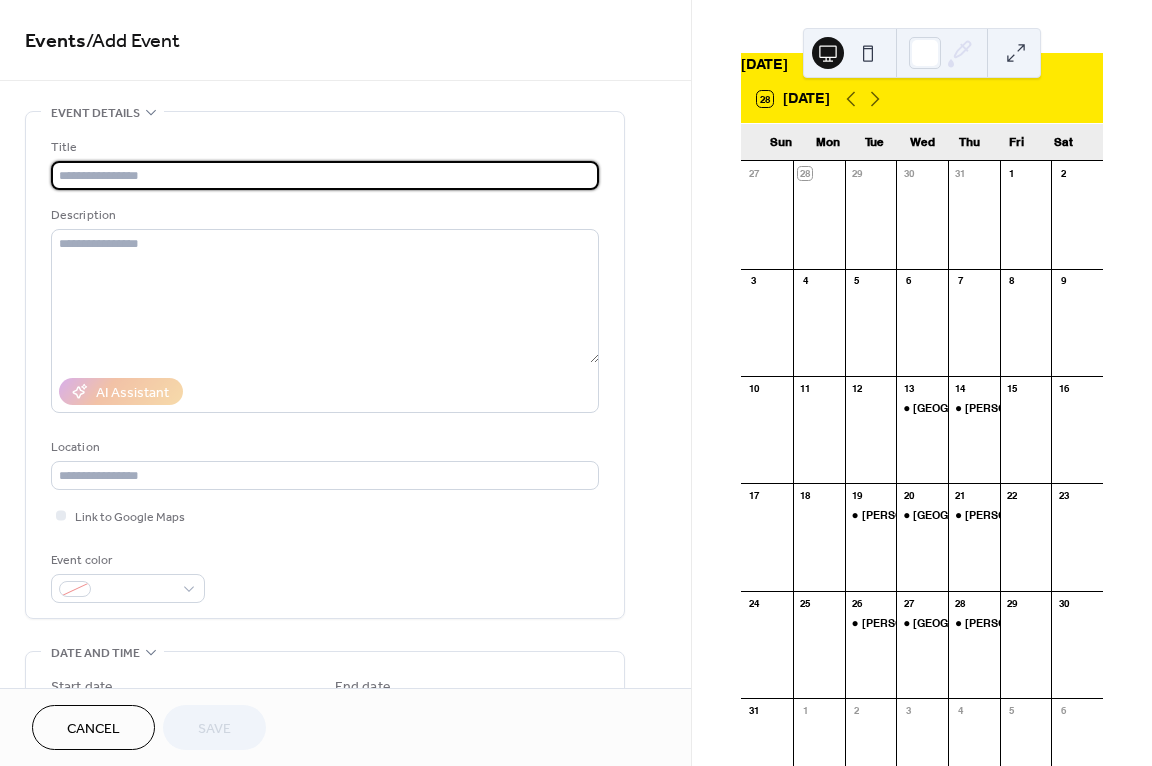 click at bounding box center (325, 175) 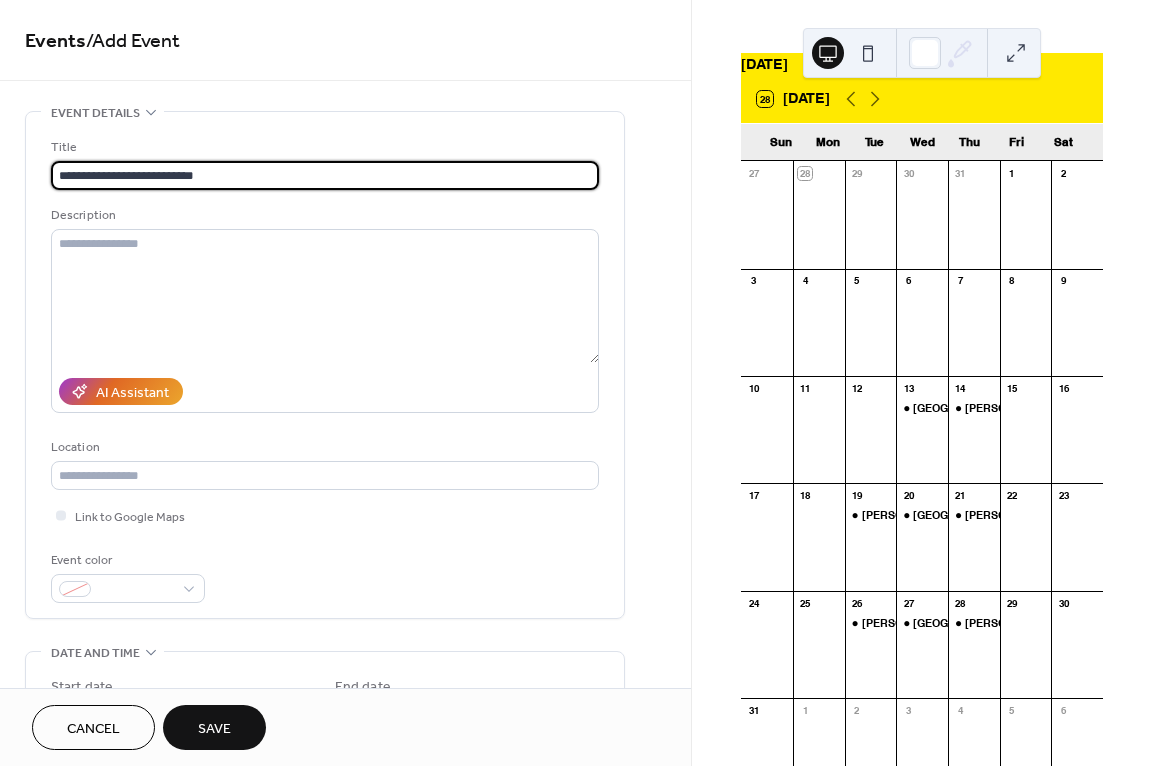 click on "**********" at bounding box center [325, 175] 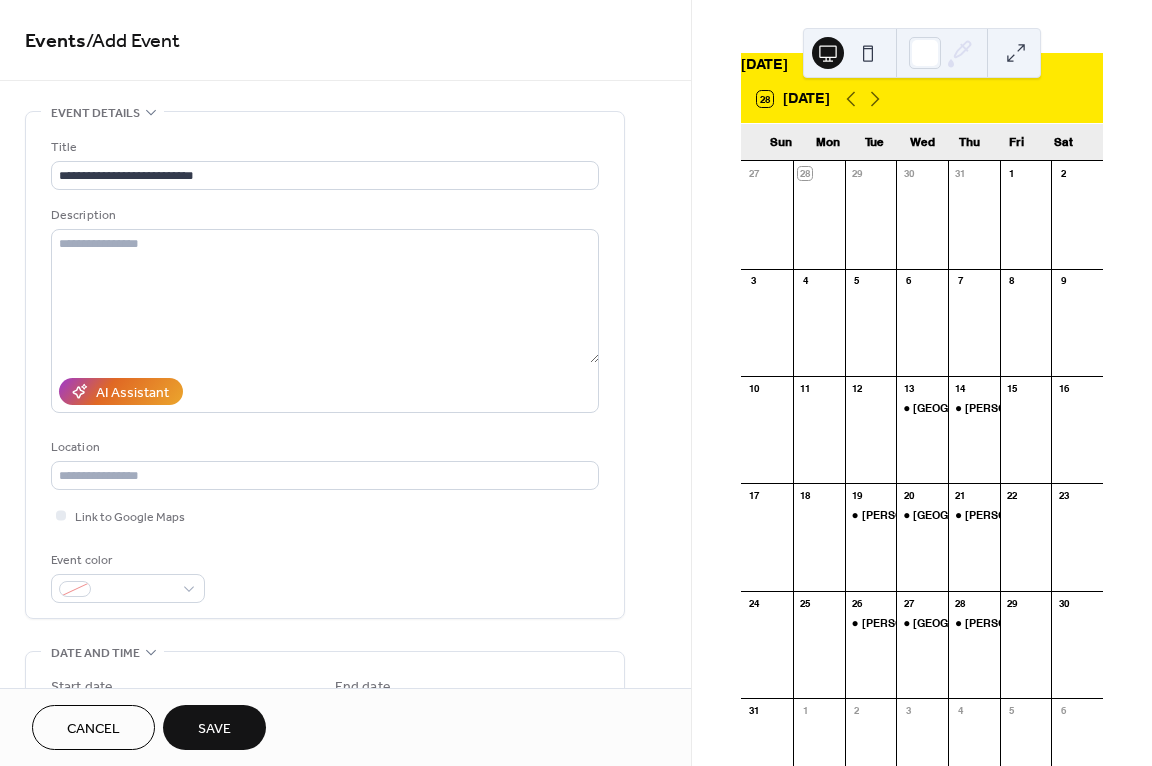click on "Title" at bounding box center [323, 147] 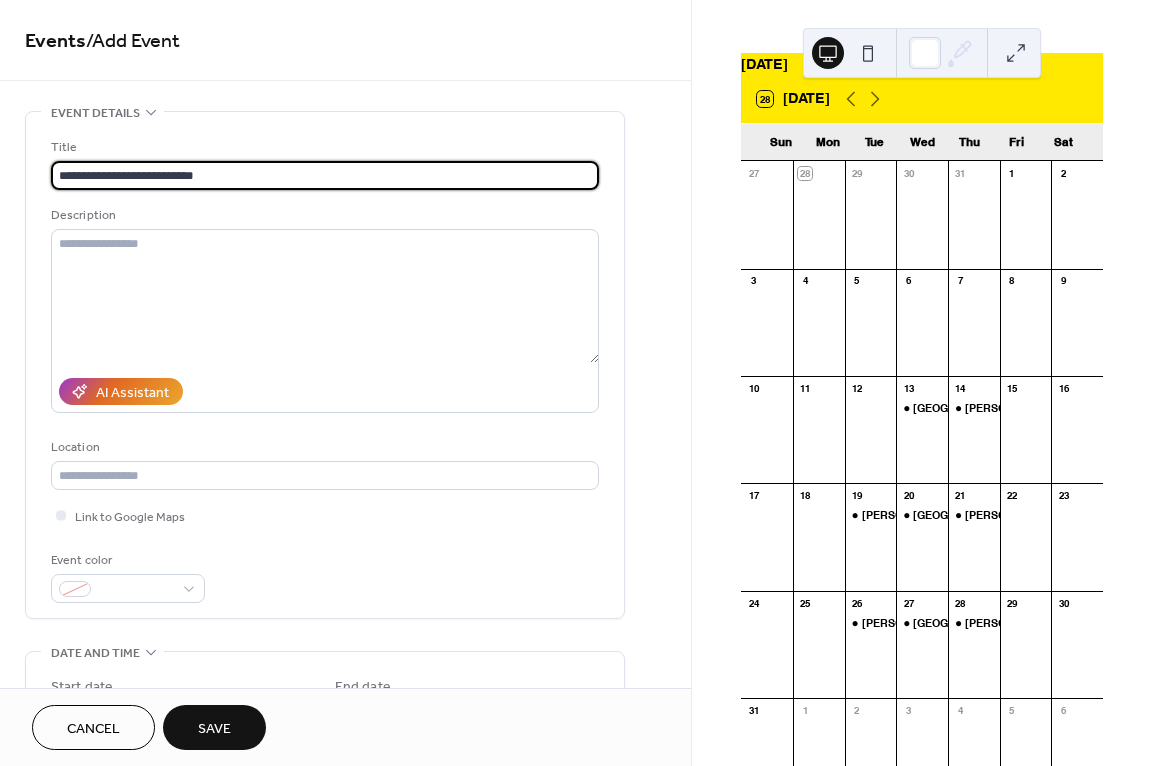 drag, startPoint x: 228, startPoint y: 175, endPoint x: 49, endPoint y: 177, distance: 179.01117 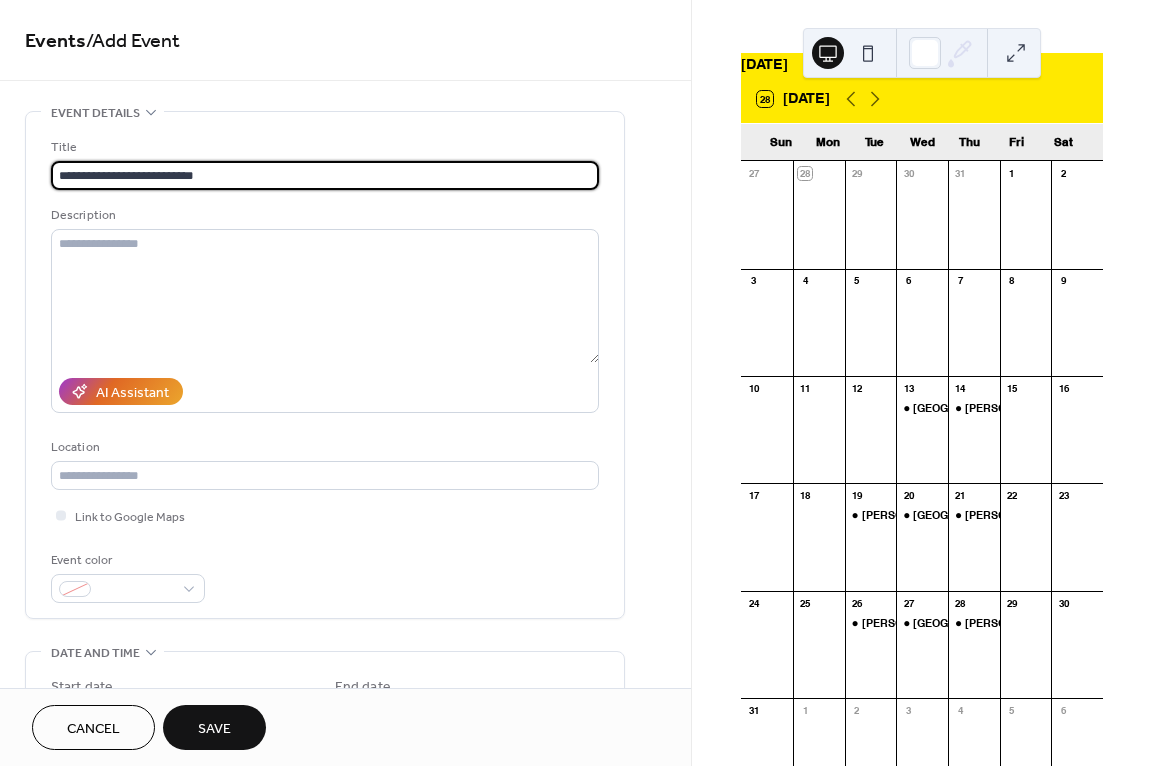 click on "**********" at bounding box center [325, 365] 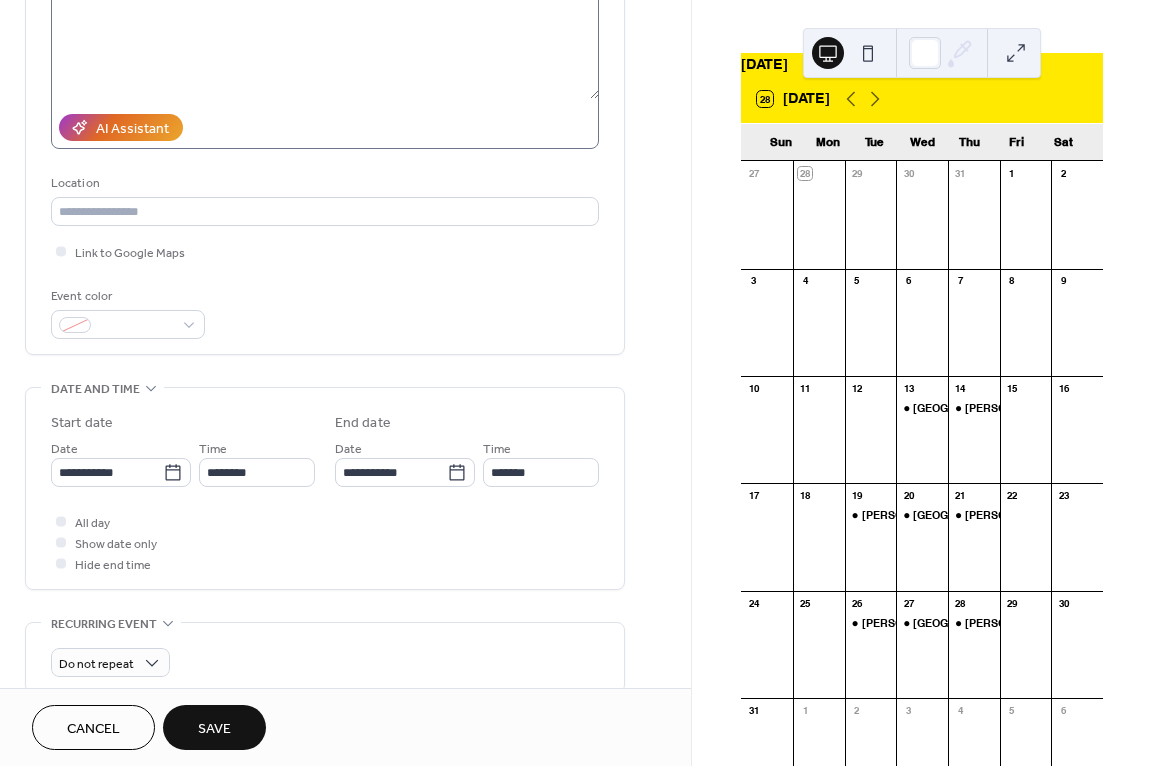 scroll, scrollTop: 400, scrollLeft: 0, axis: vertical 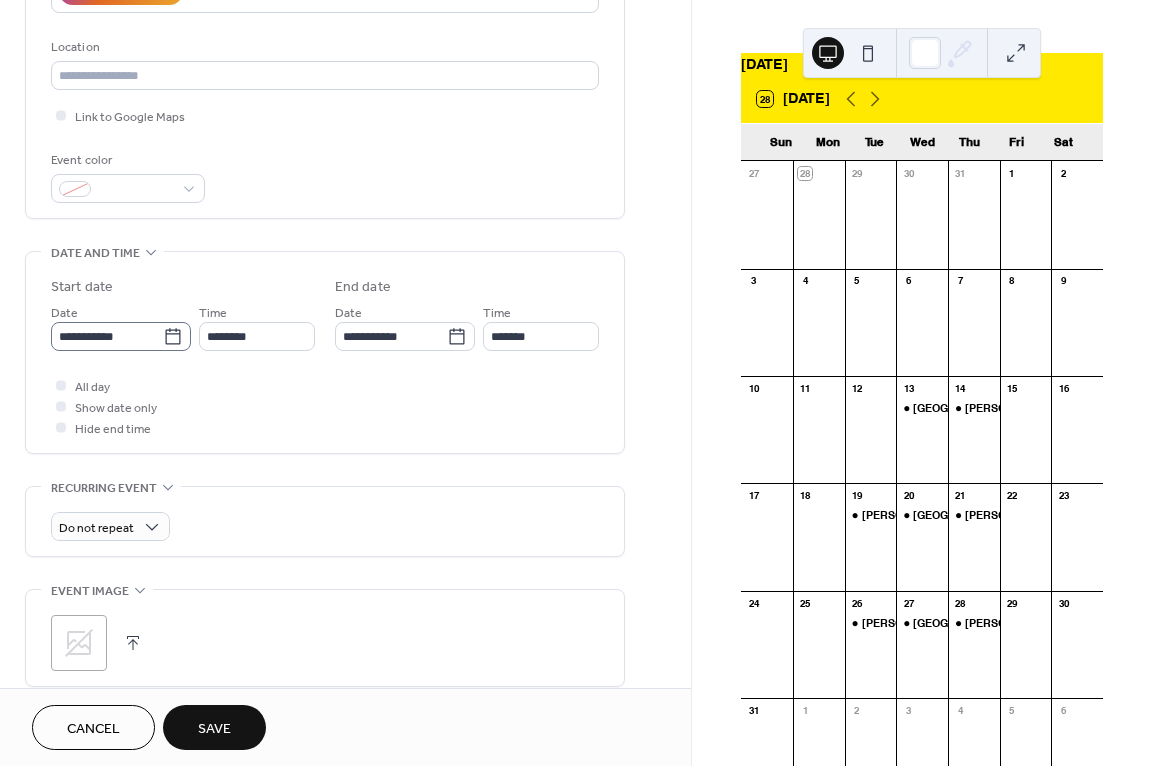 click 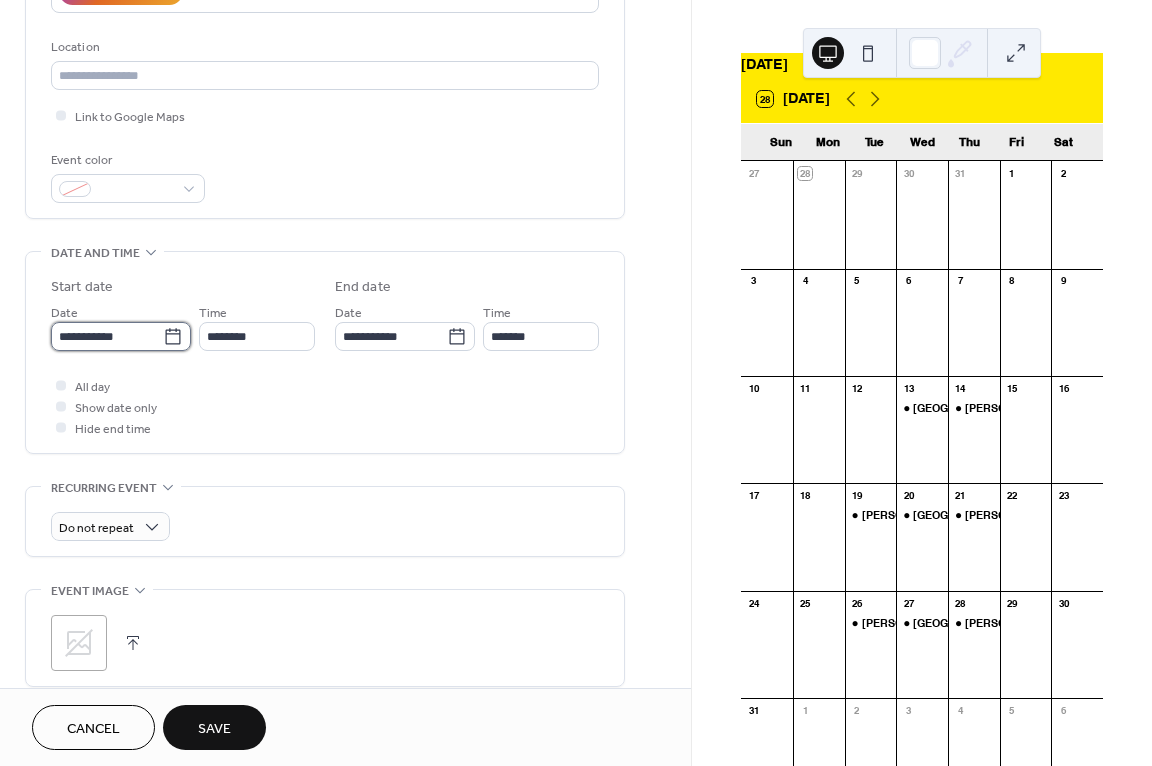 click on "**********" at bounding box center (107, 336) 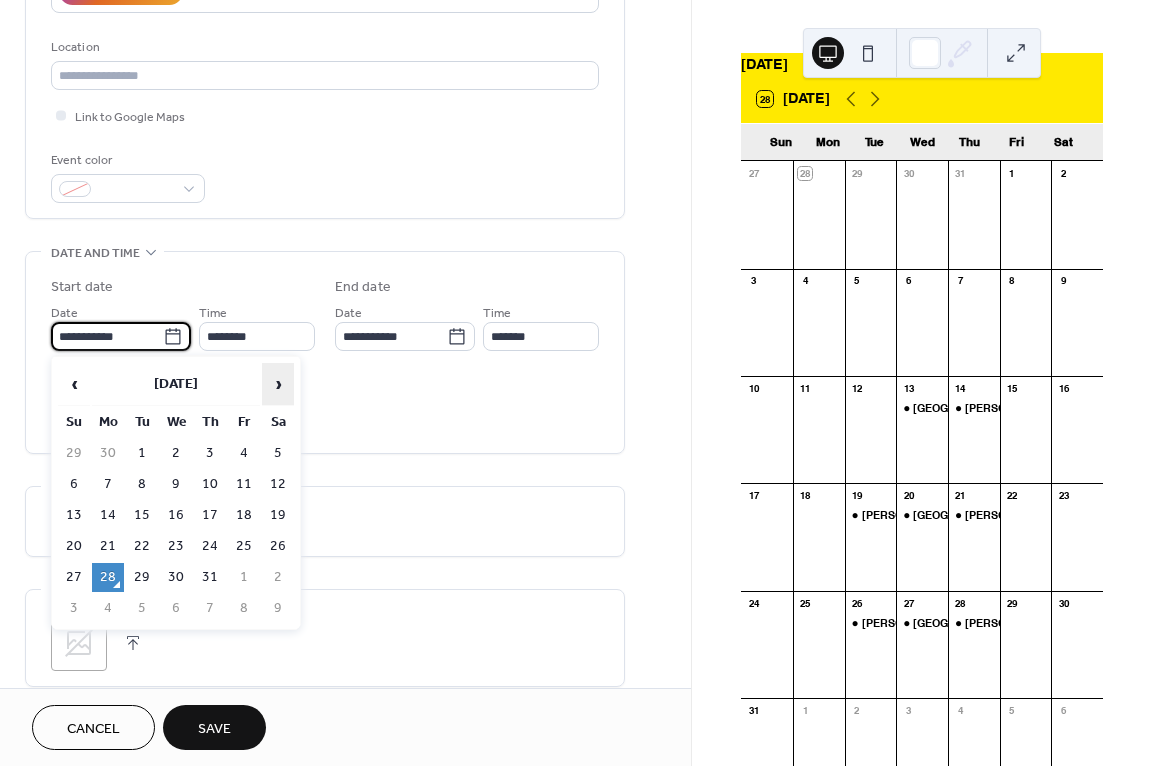 click on "›" at bounding box center (278, 384) 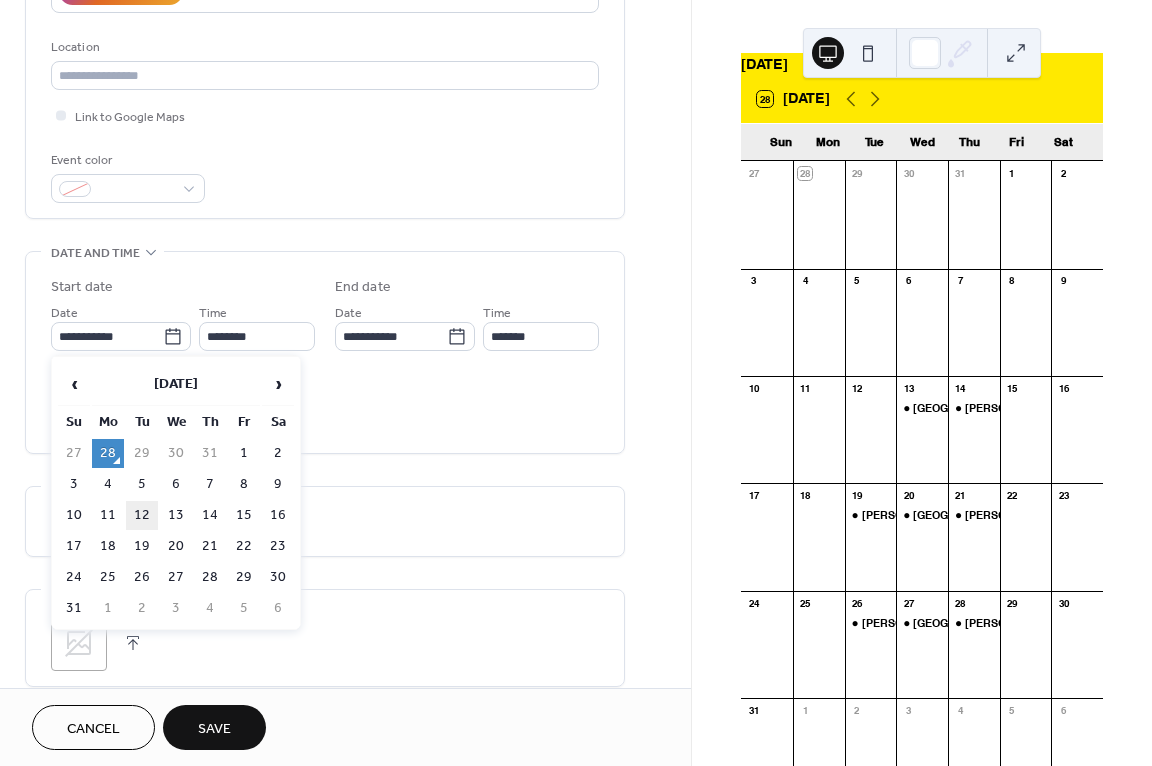 click on "12" at bounding box center (142, 515) 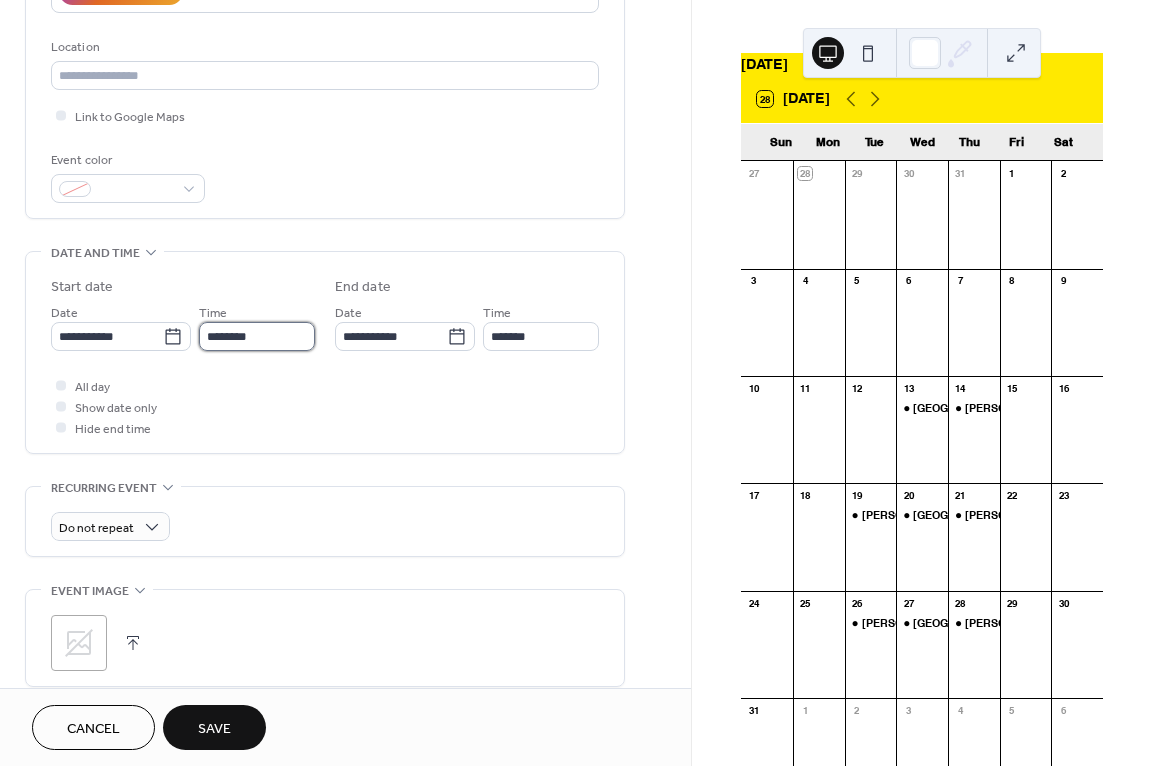 click on "********" at bounding box center [257, 336] 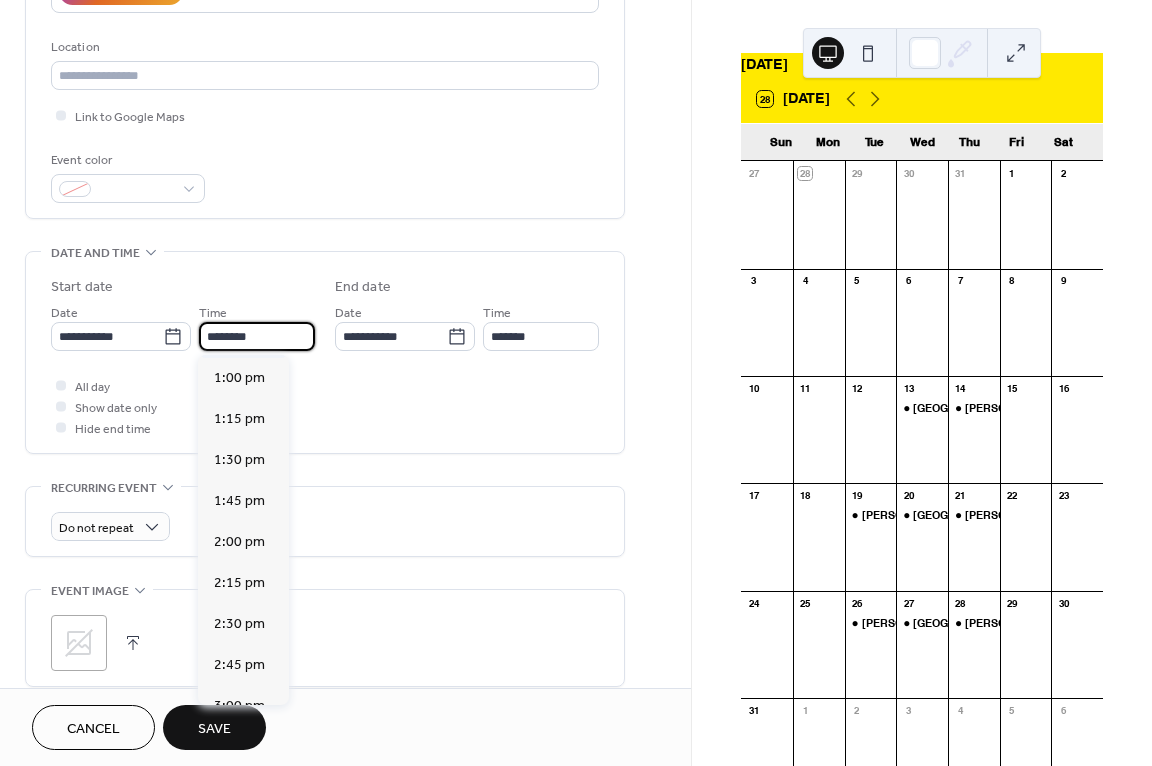 scroll, scrollTop: 2168, scrollLeft: 0, axis: vertical 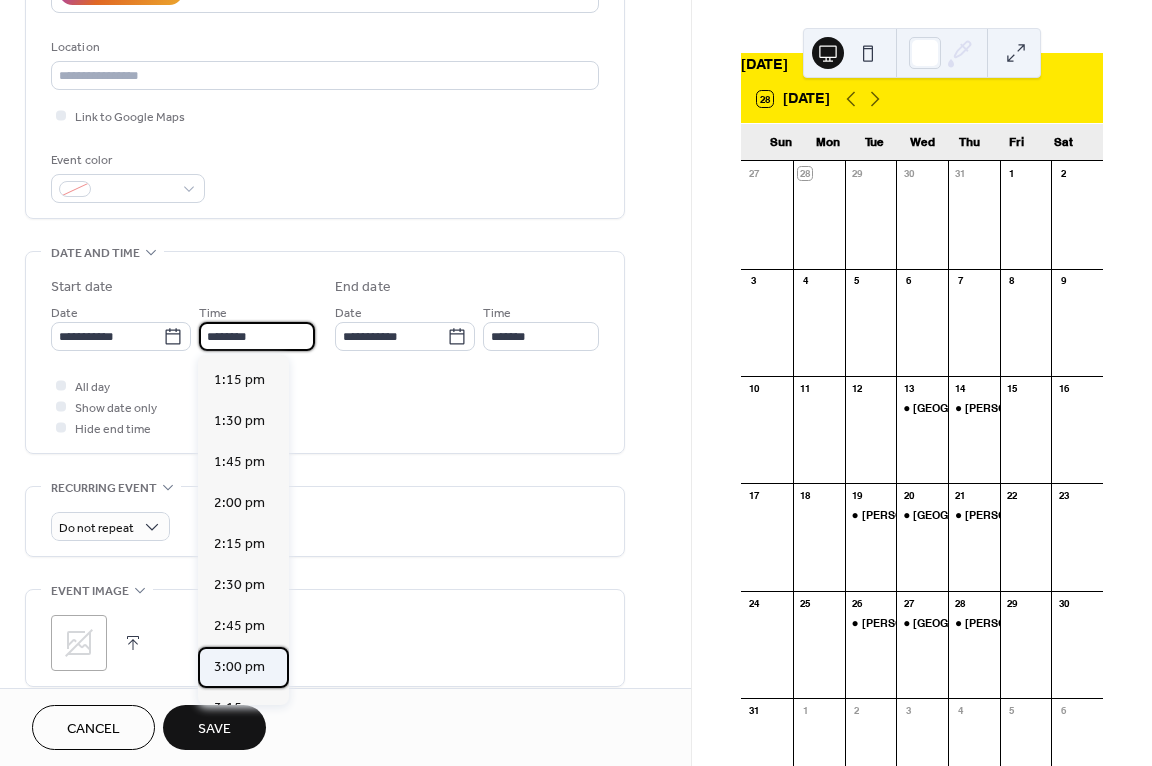 click on "3:00 pm" at bounding box center (239, 667) 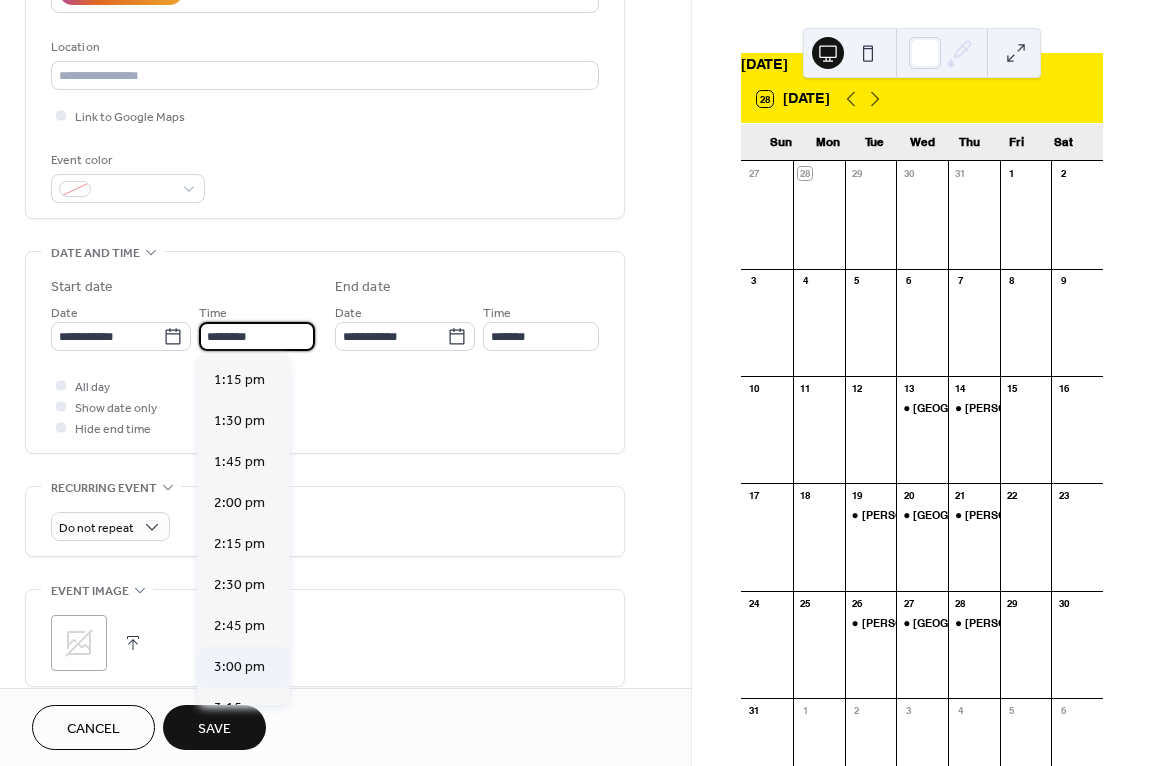 type on "*******" 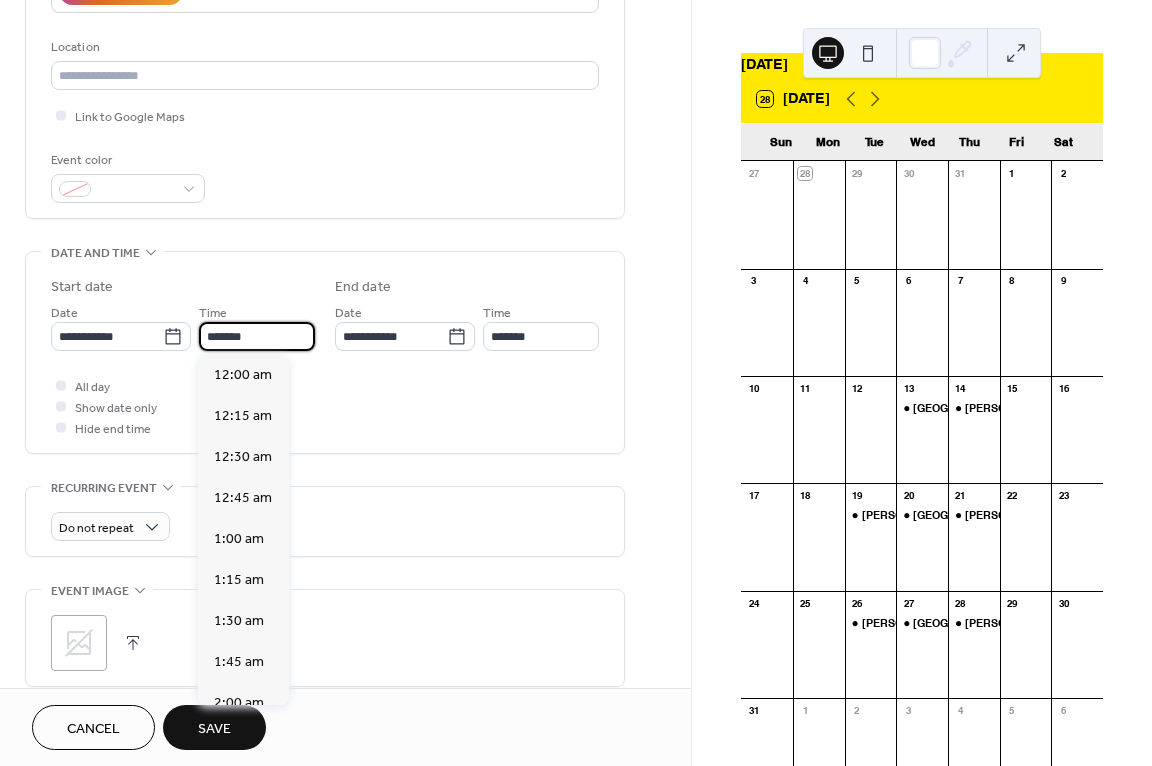 scroll, scrollTop: 2460, scrollLeft: 0, axis: vertical 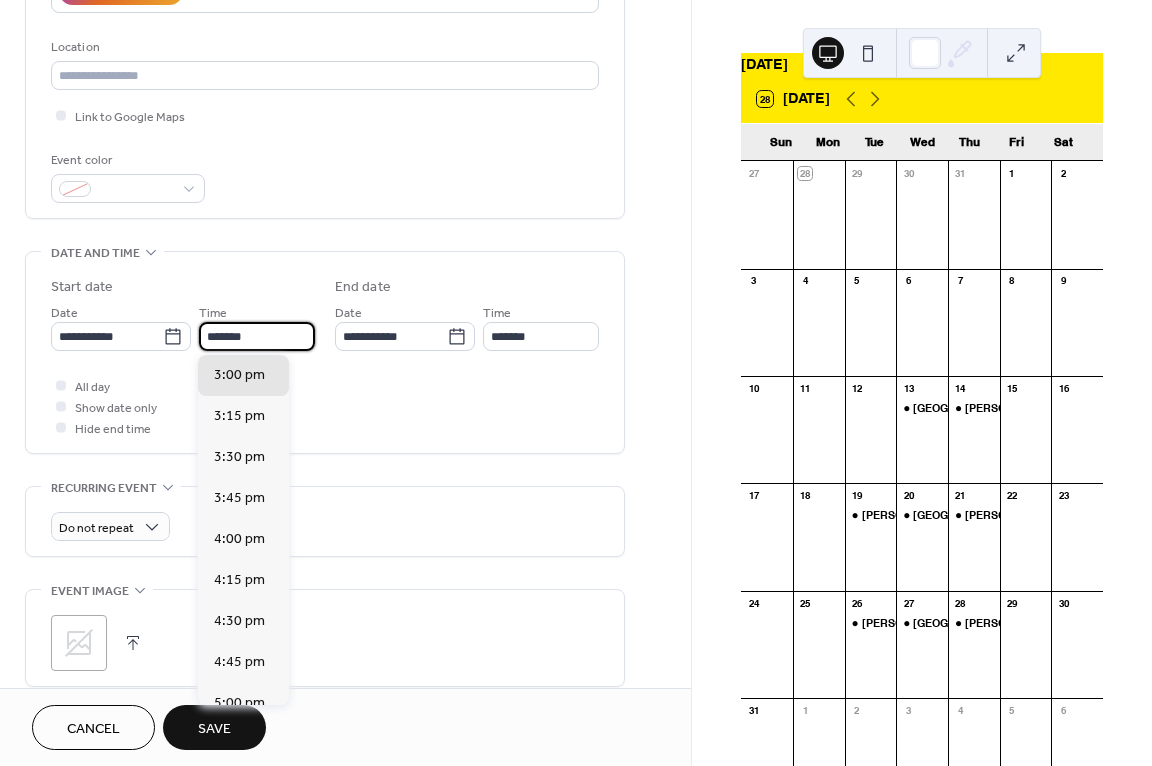 click on "*******" at bounding box center (257, 336) 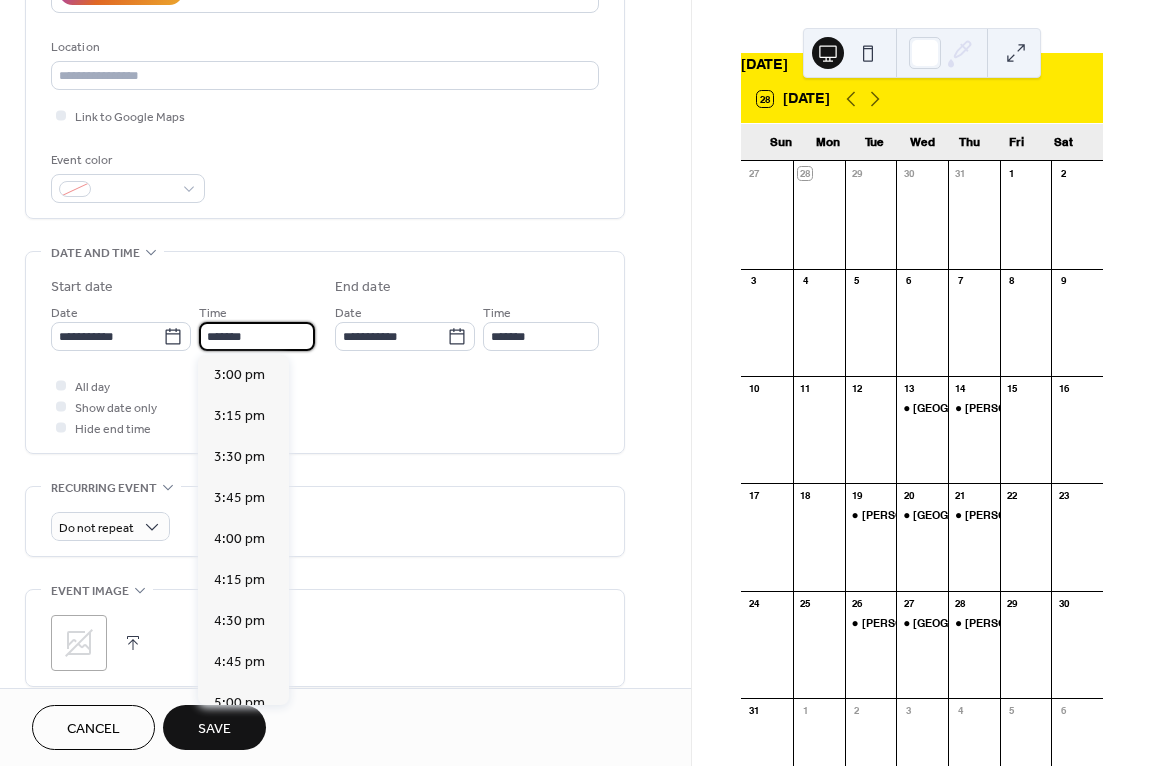 type on "*******" 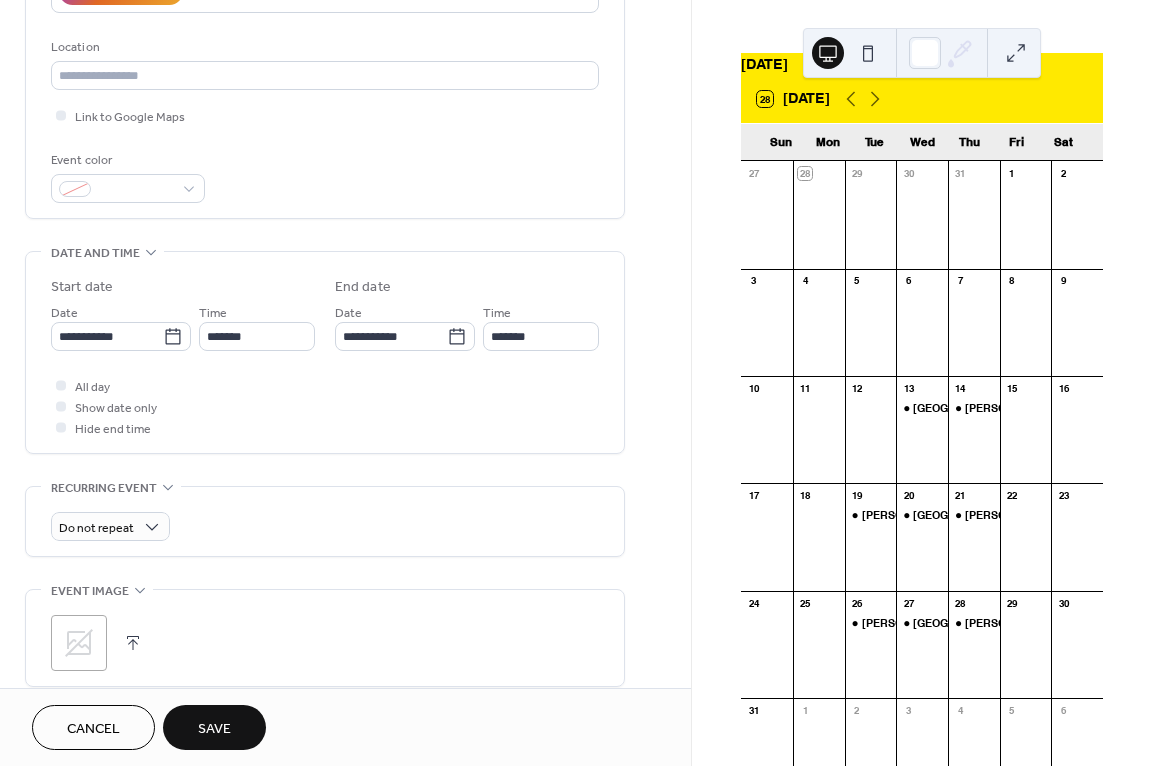 click on "Save" at bounding box center [214, 729] 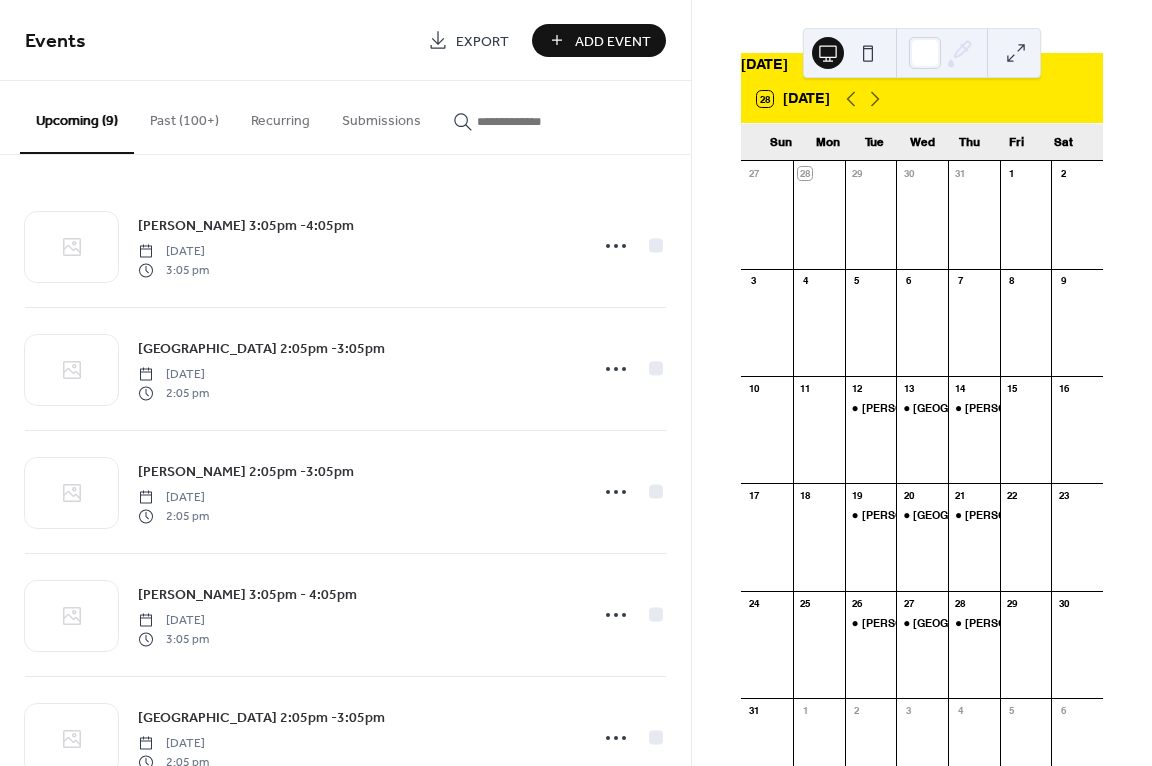click on "Add Event" at bounding box center (613, 41) 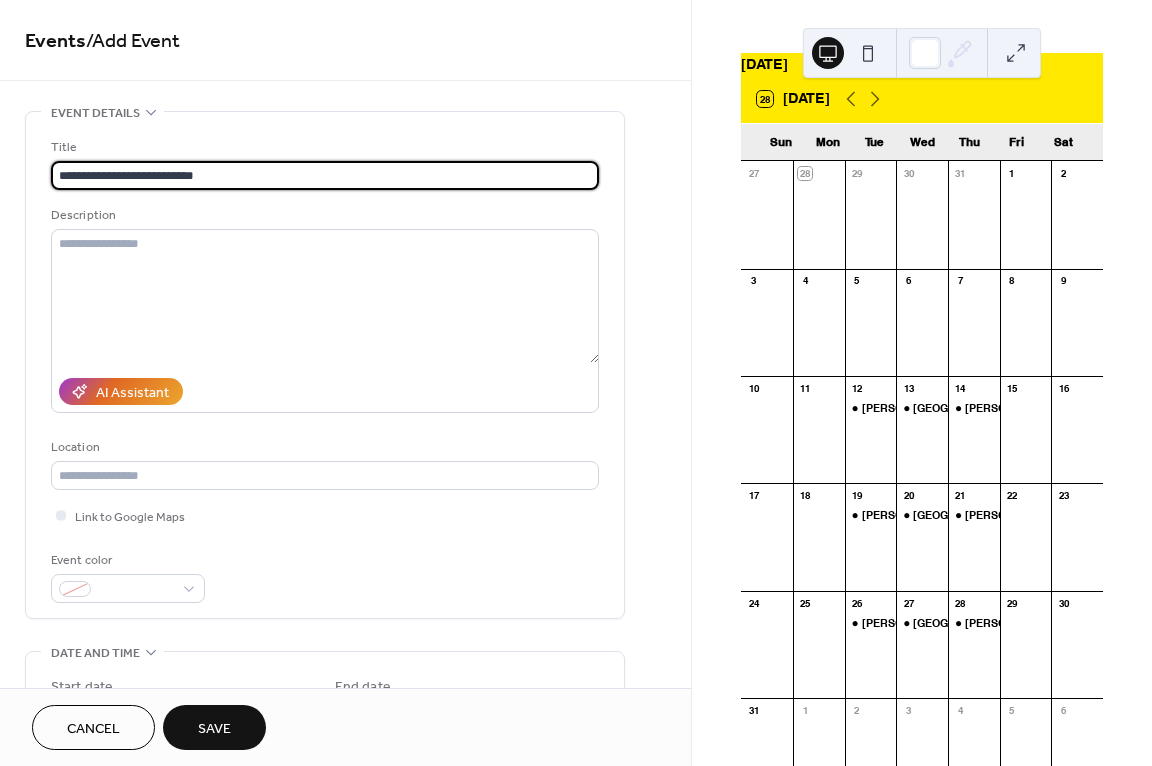 drag, startPoint x: 134, startPoint y: 177, endPoint x: 99, endPoint y: 177, distance: 35 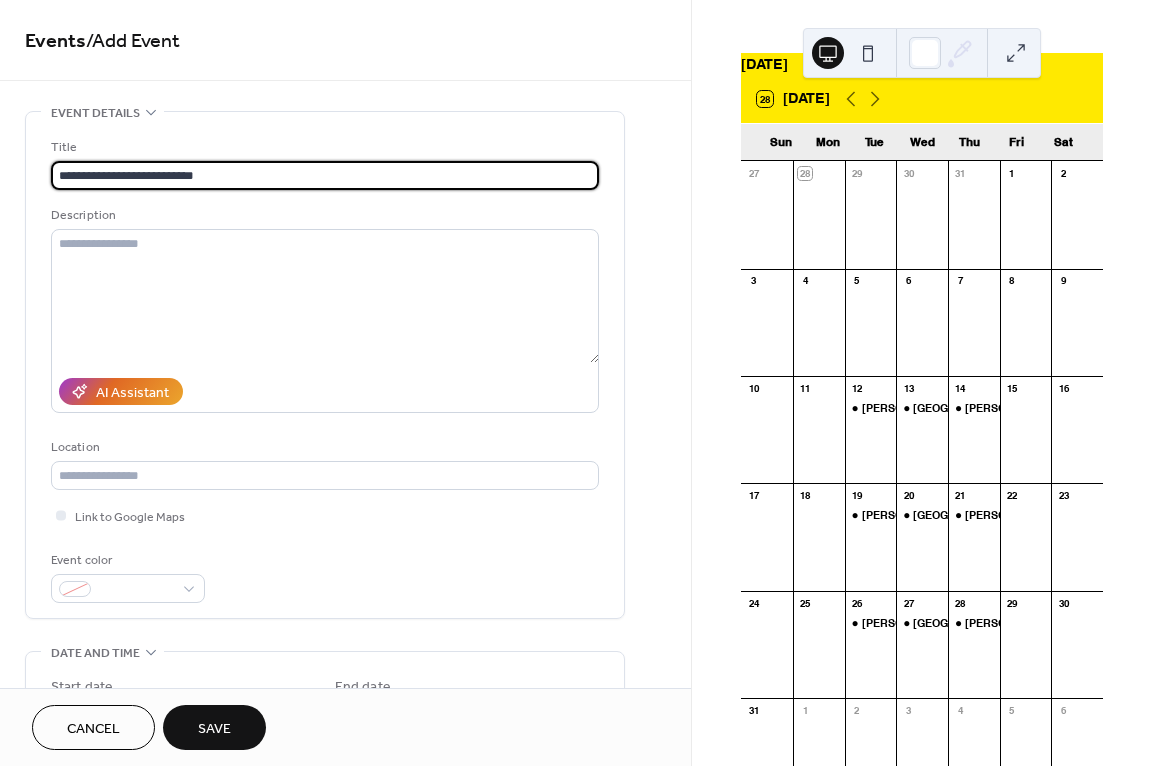 click on "**********" at bounding box center [325, 175] 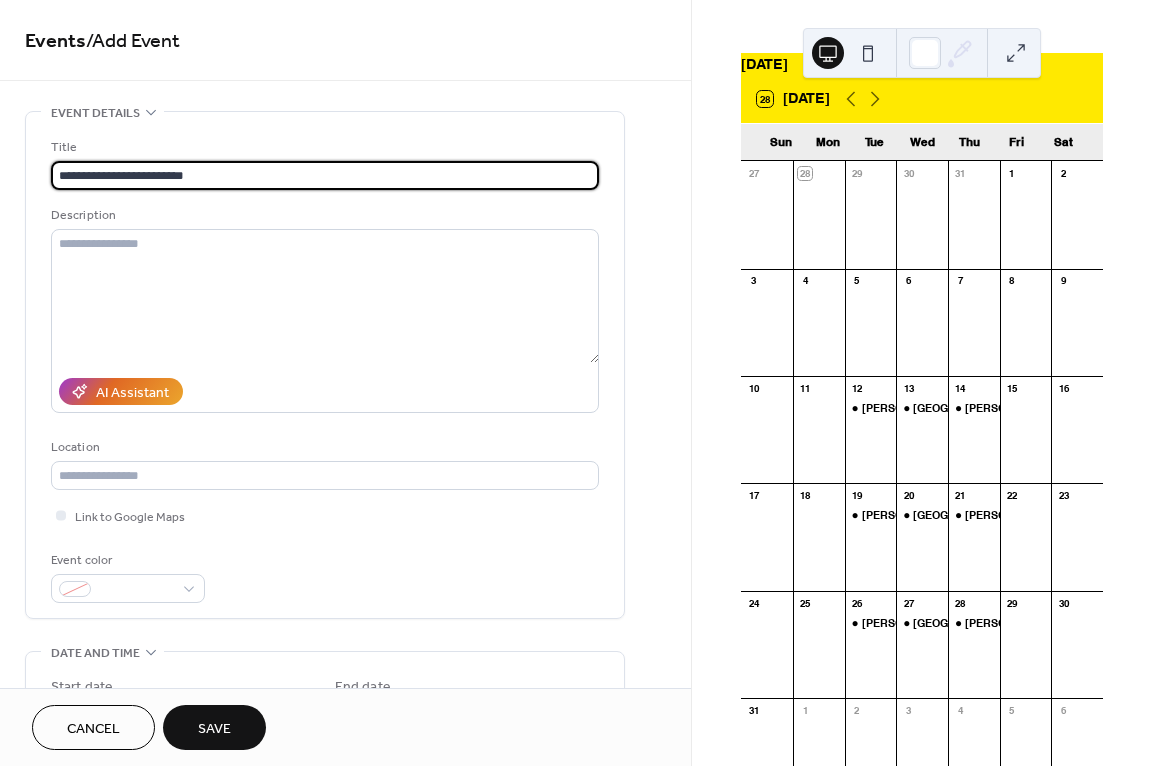 click on "**********" at bounding box center (325, 175) 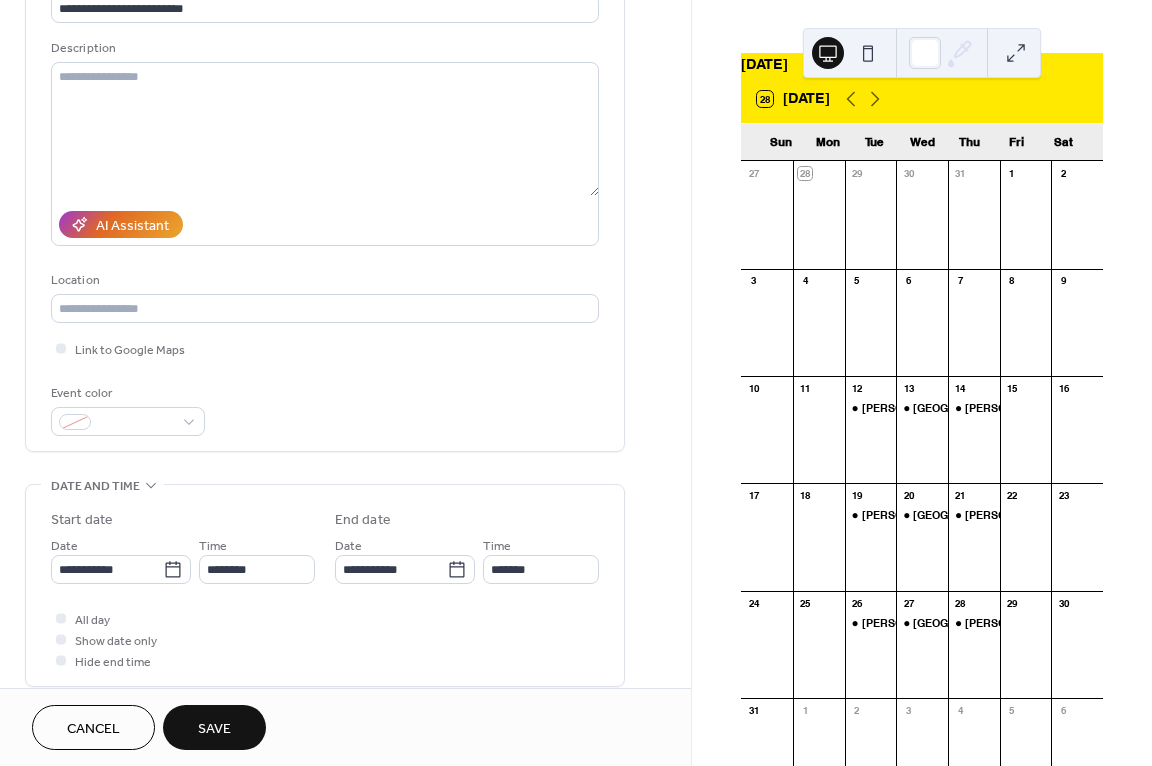 scroll, scrollTop: 300, scrollLeft: 0, axis: vertical 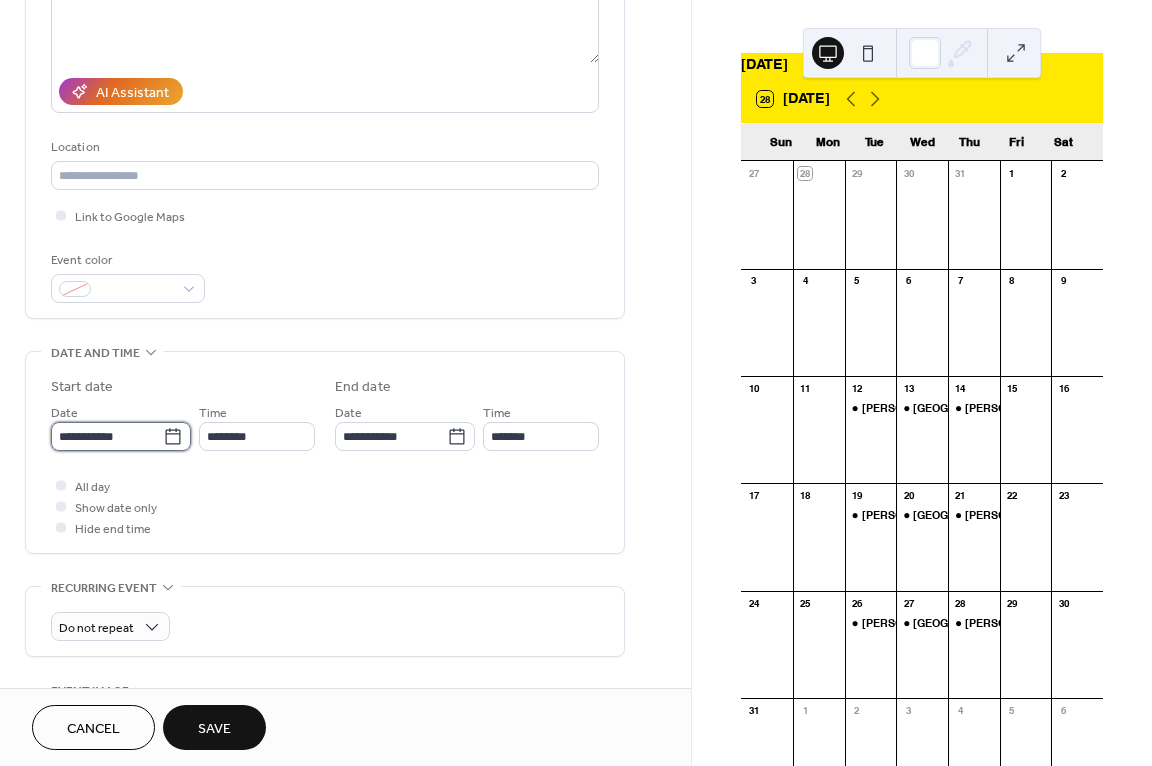 click on "**********" at bounding box center (107, 436) 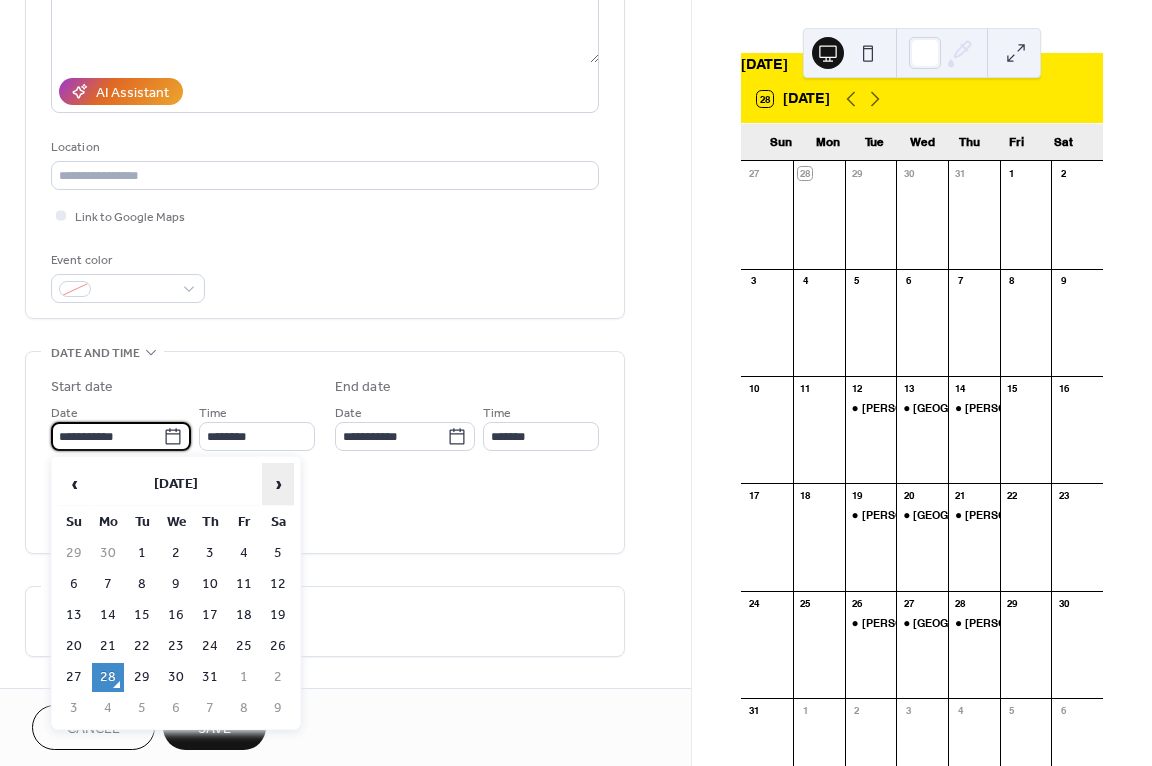click on "›" at bounding box center [278, 484] 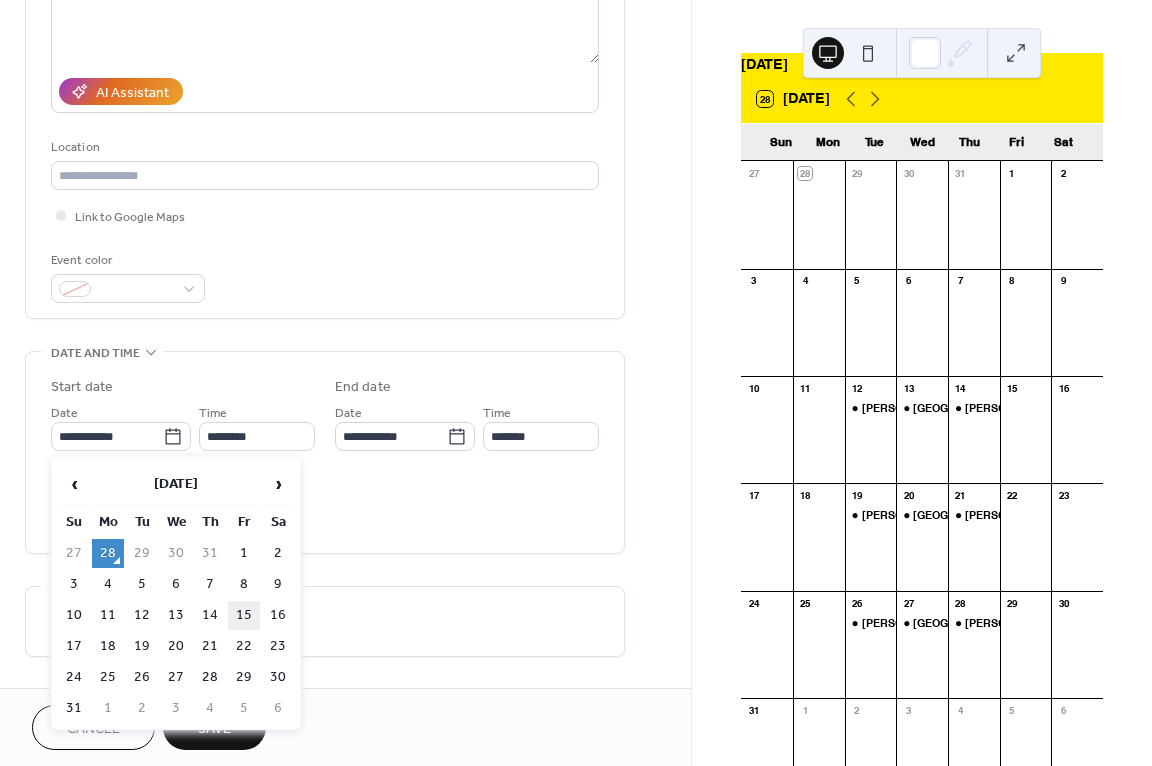 click on "15" at bounding box center [244, 615] 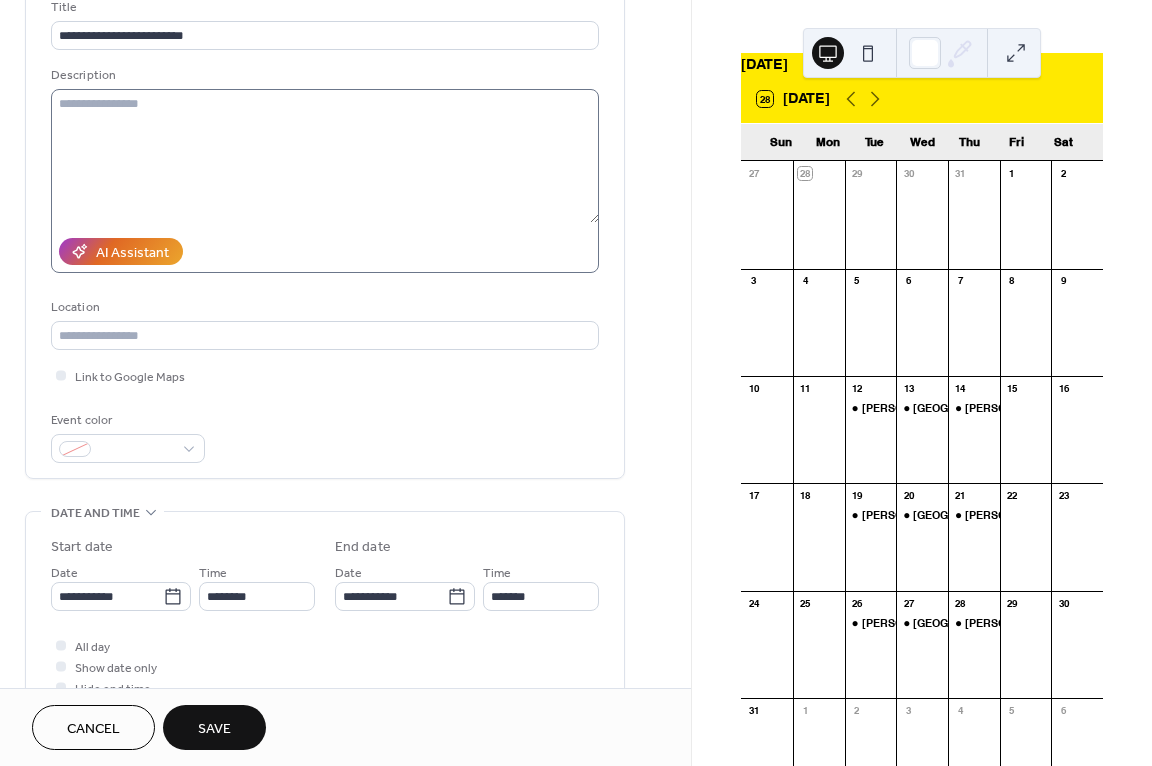 scroll, scrollTop: 100, scrollLeft: 0, axis: vertical 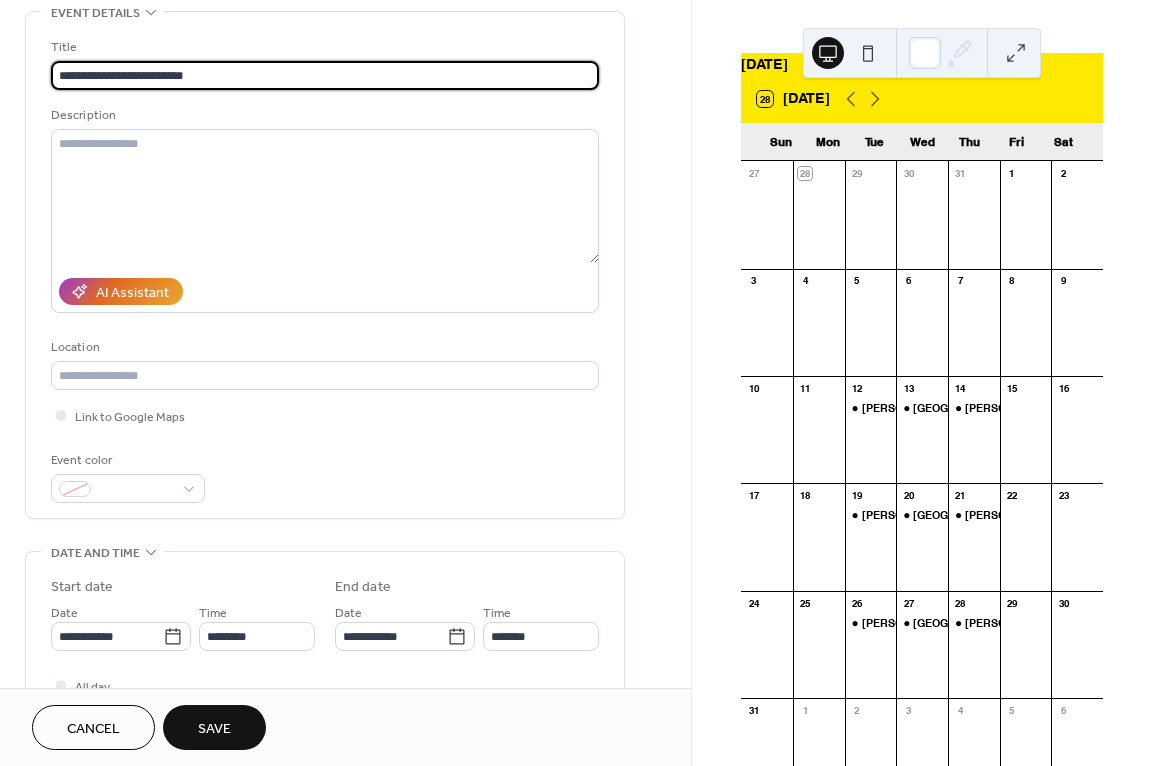 drag, startPoint x: 212, startPoint y: 76, endPoint x: 58, endPoint y: 75, distance: 154.00325 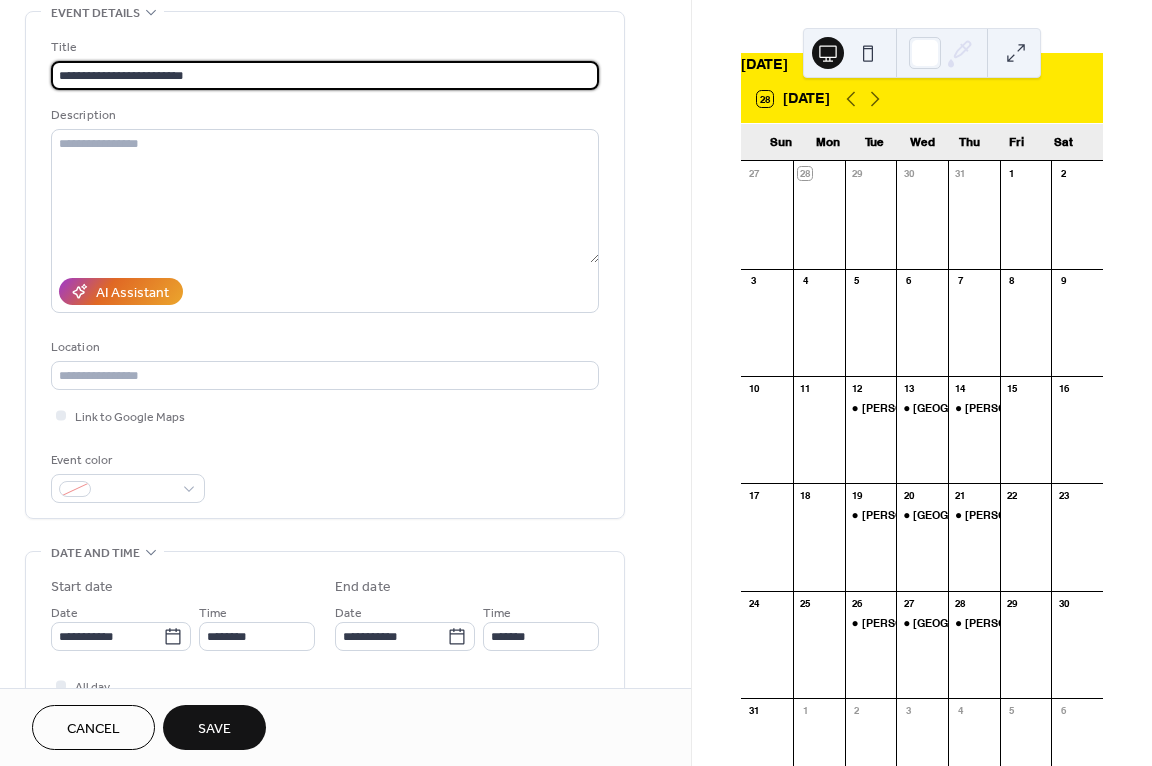 click on "**********" at bounding box center (325, 75) 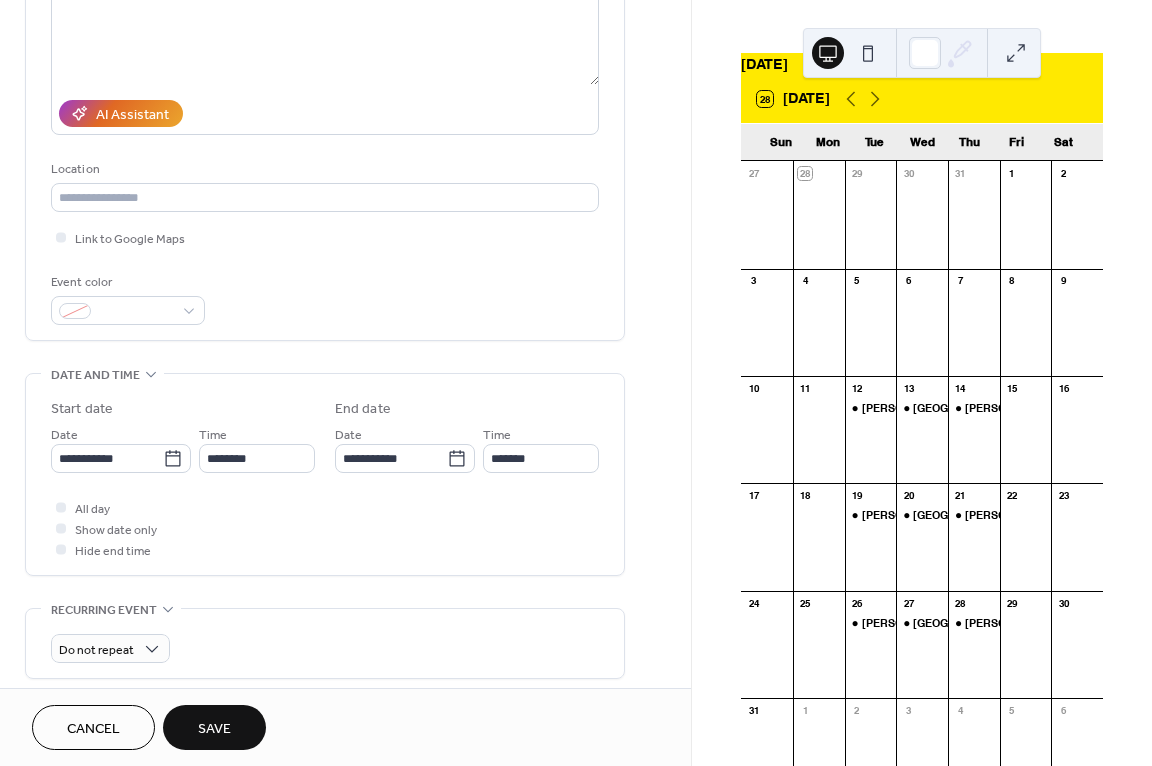 scroll, scrollTop: 300, scrollLeft: 0, axis: vertical 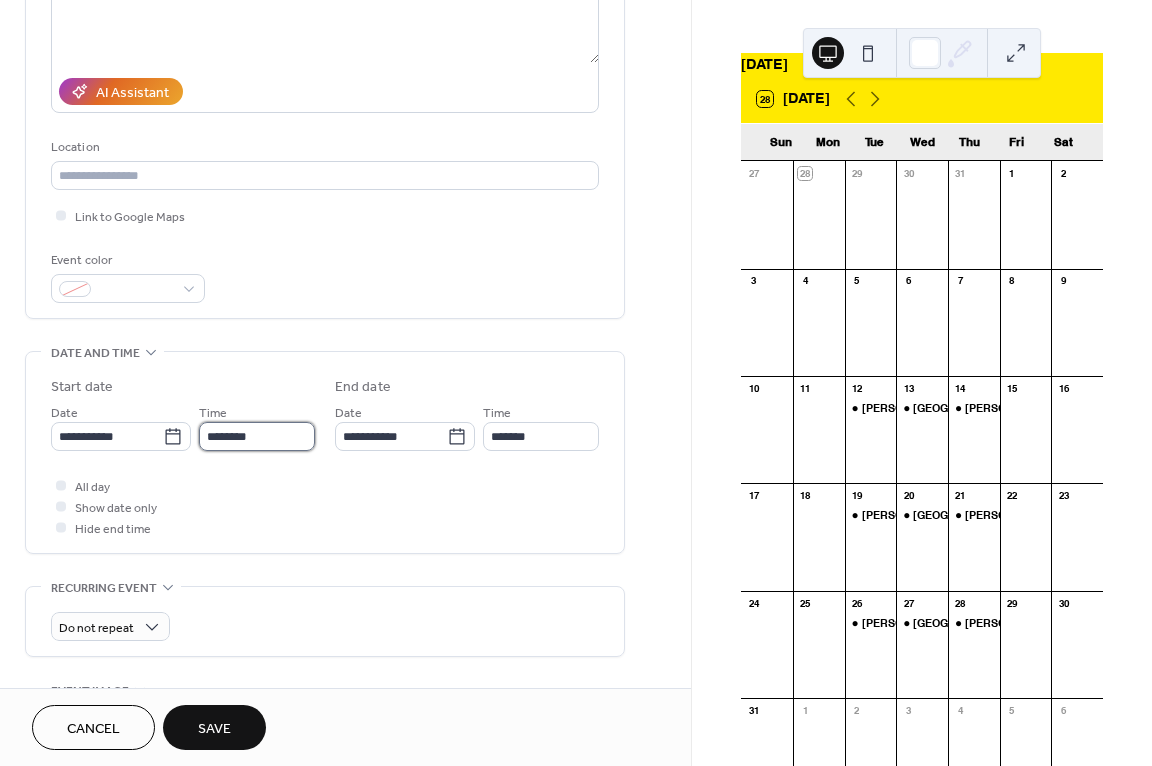 click on "********" at bounding box center [257, 436] 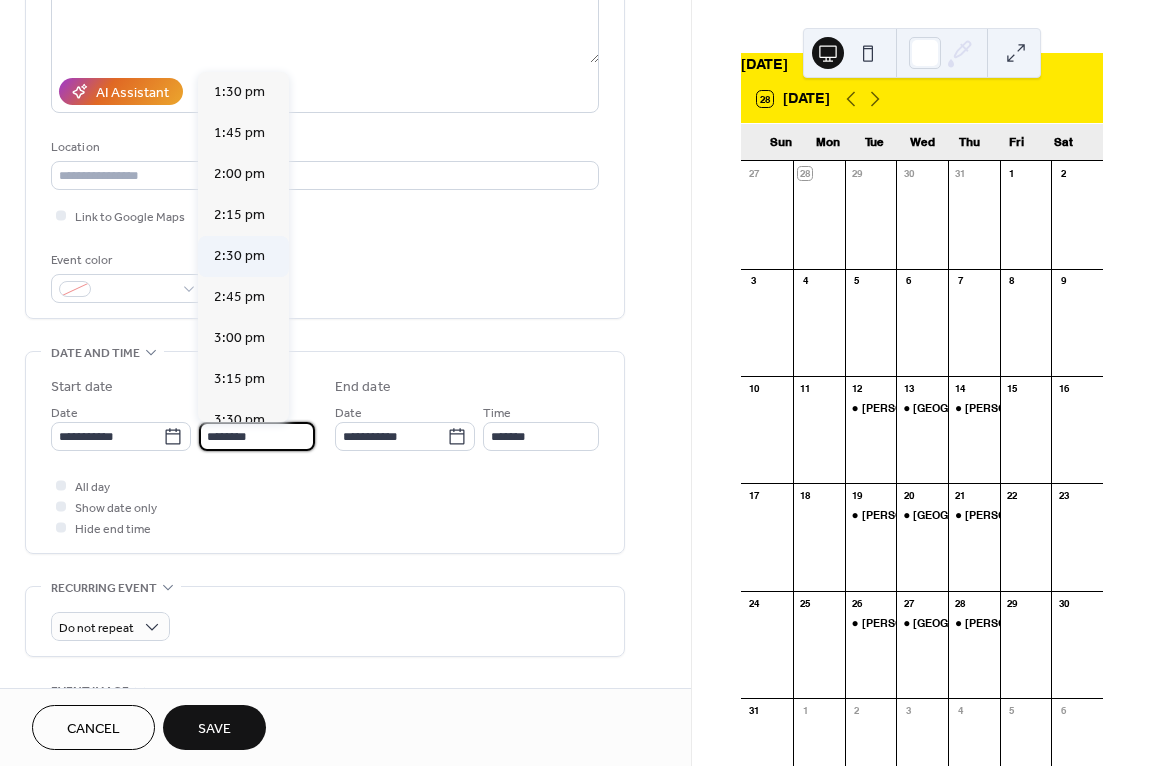scroll, scrollTop: 2268, scrollLeft: 0, axis: vertical 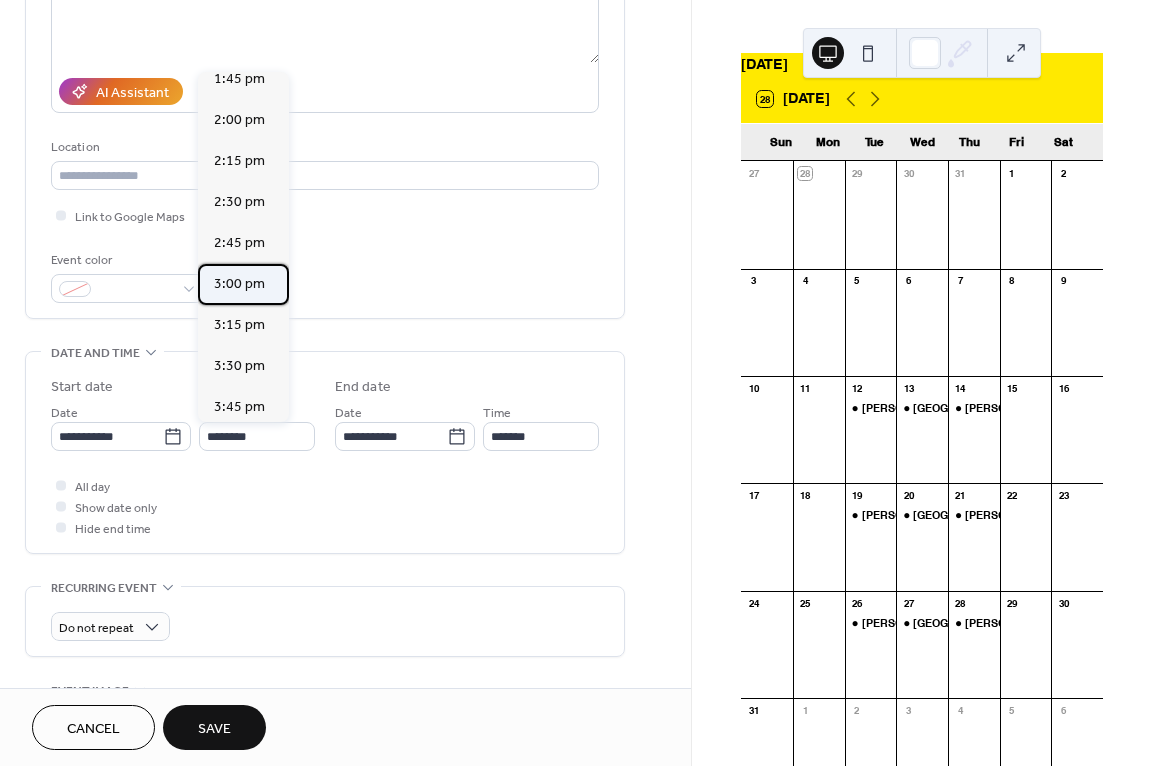 click on "3:00 pm" at bounding box center [239, 284] 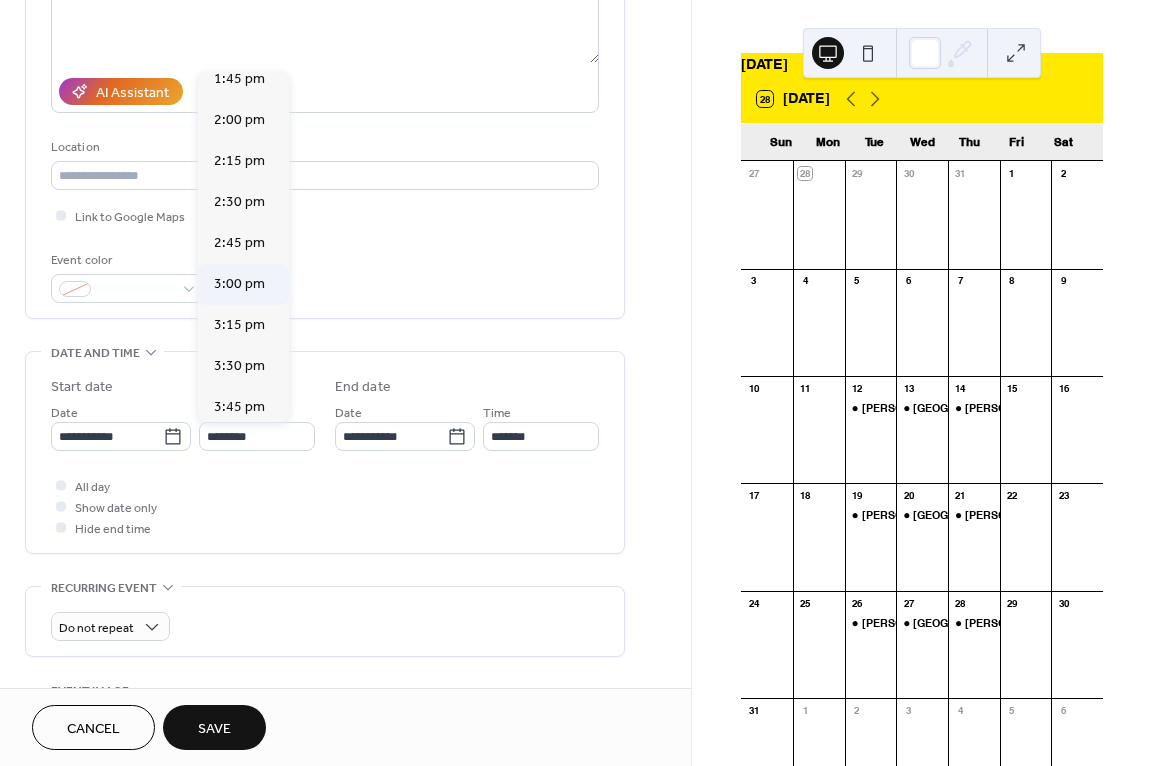 type on "*******" 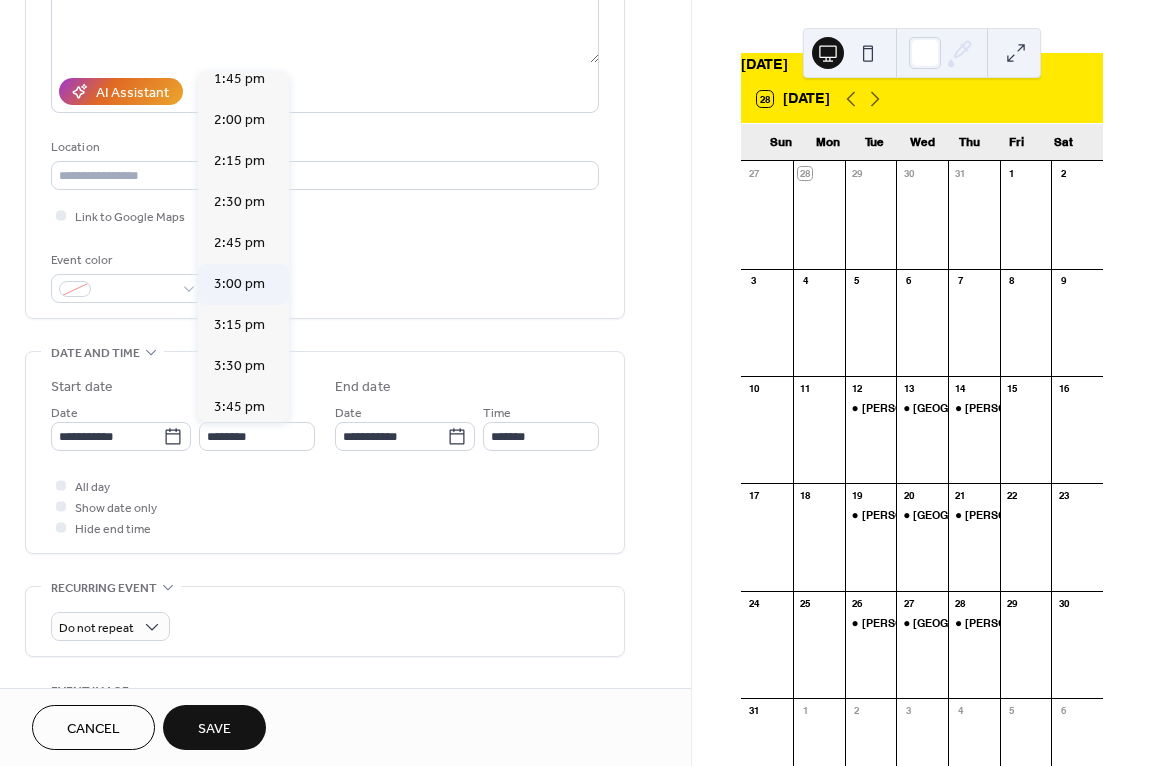 type on "*******" 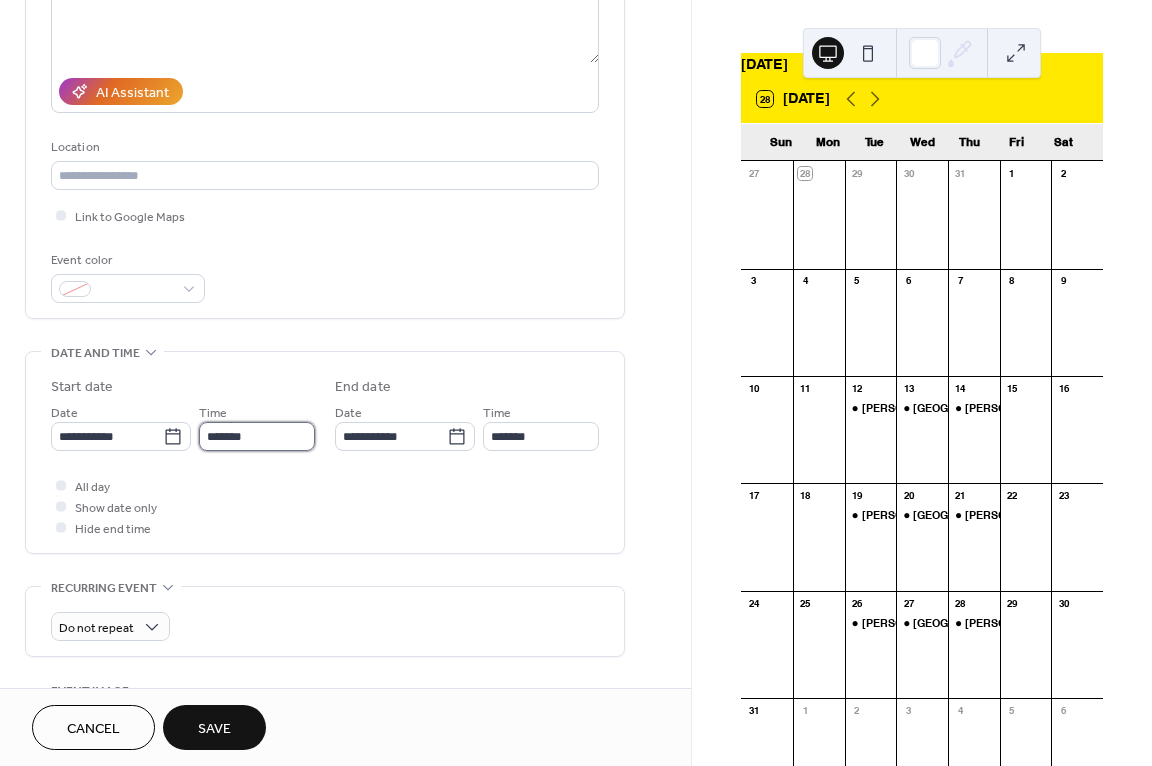 click on "*******" at bounding box center [257, 436] 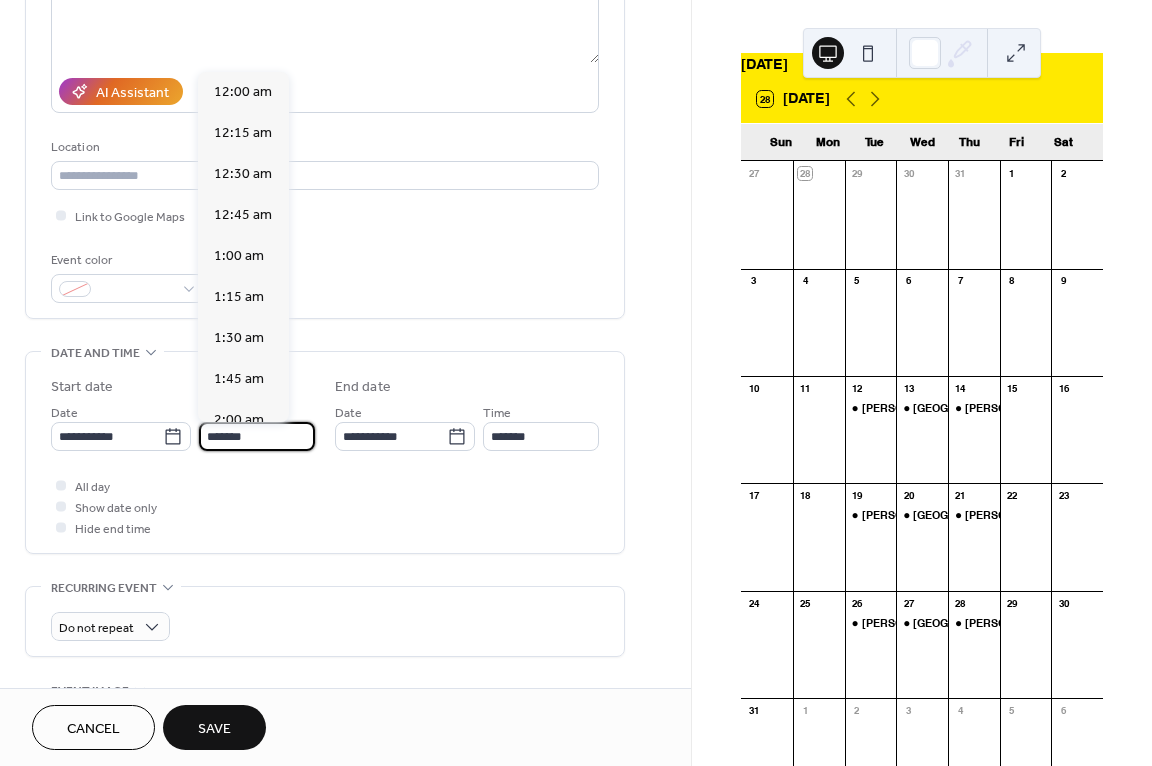 scroll, scrollTop: 2460, scrollLeft: 0, axis: vertical 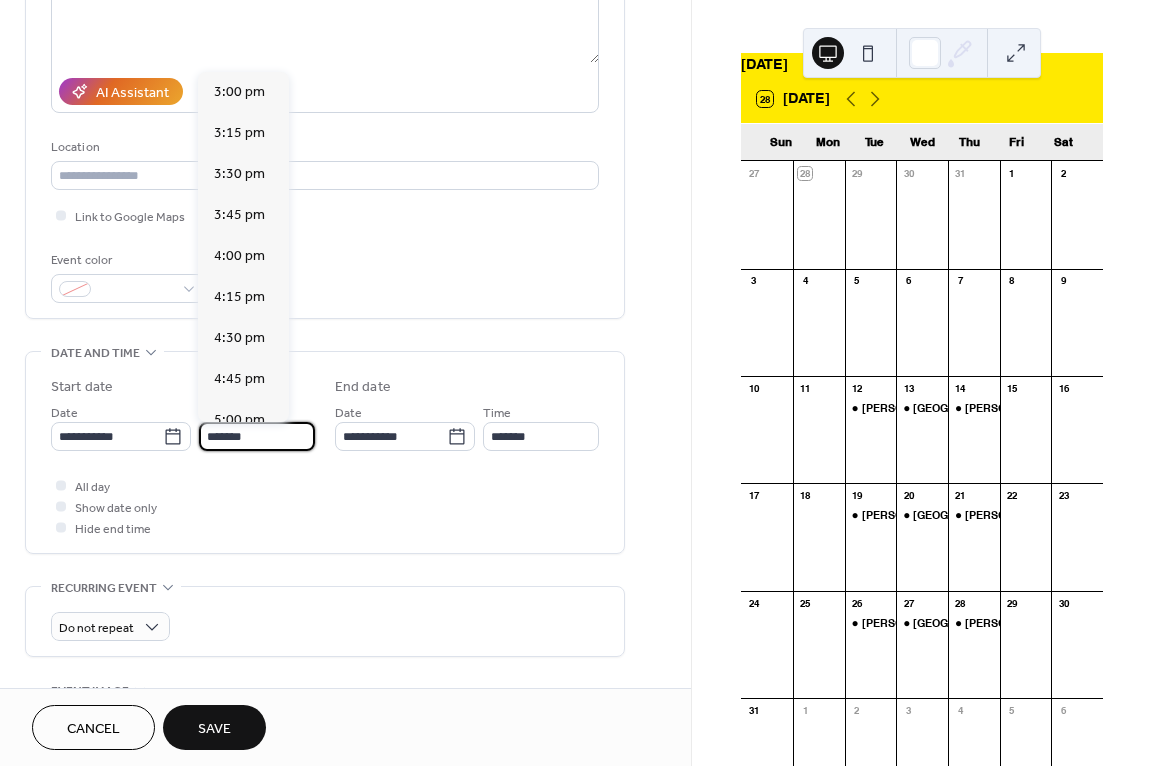 type on "*******" 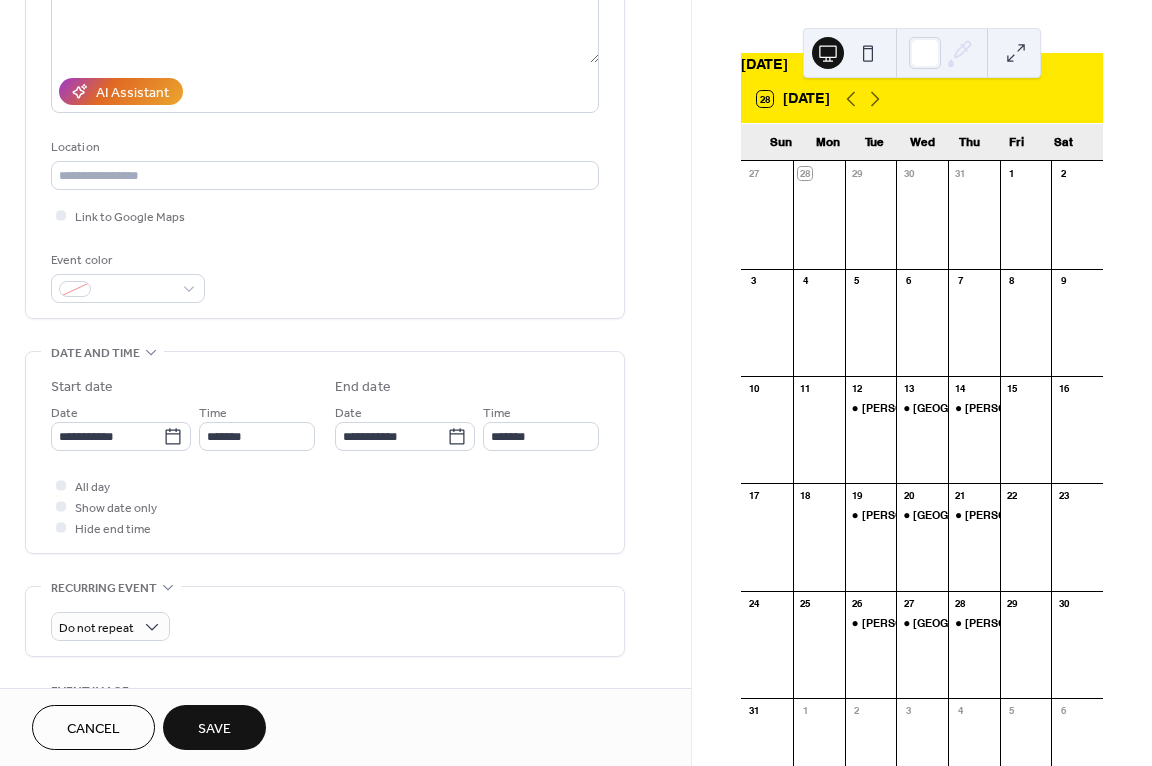 click on "Save" at bounding box center (214, 729) 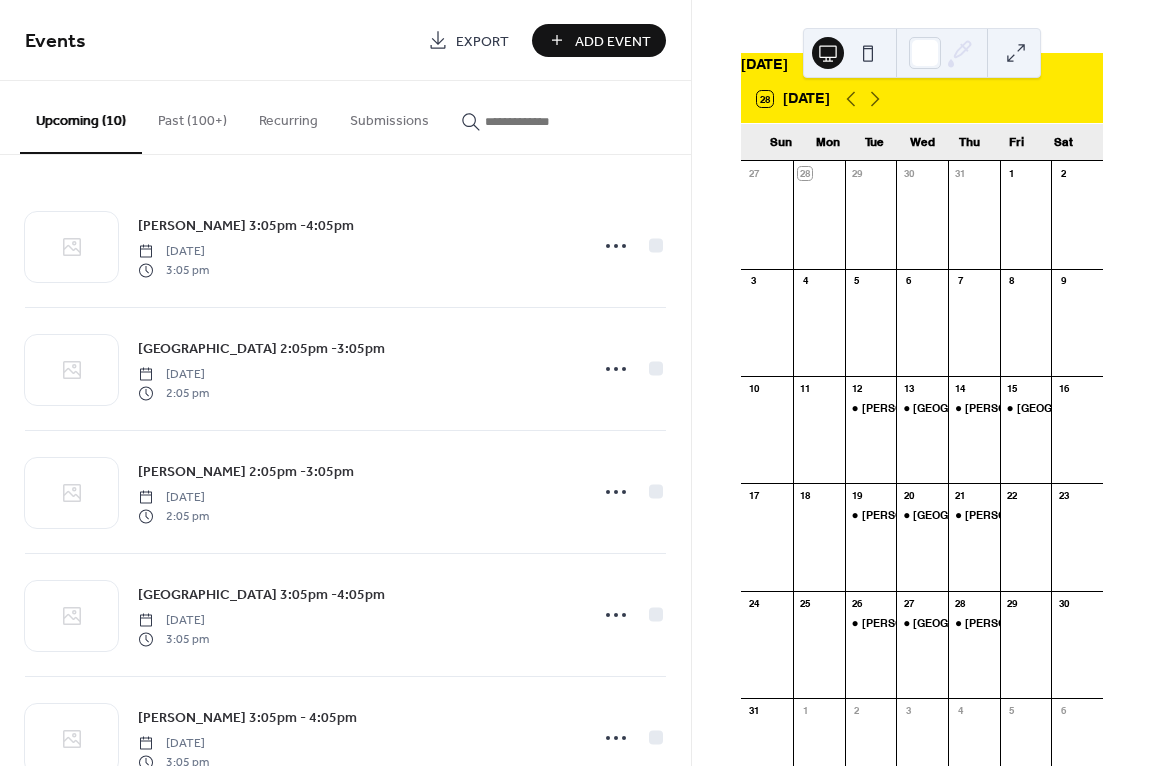 click on "Add Event" at bounding box center [599, 40] 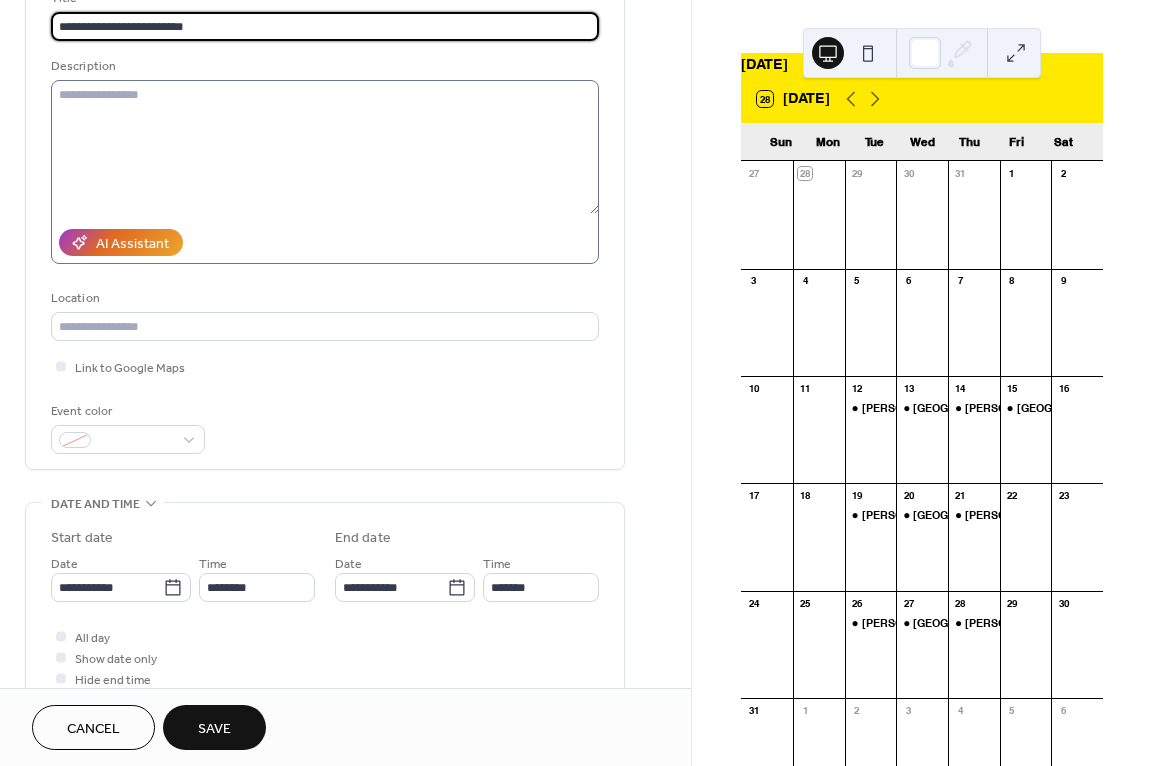 scroll, scrollTop: 200, scrollLeft: 0, axis: vertical 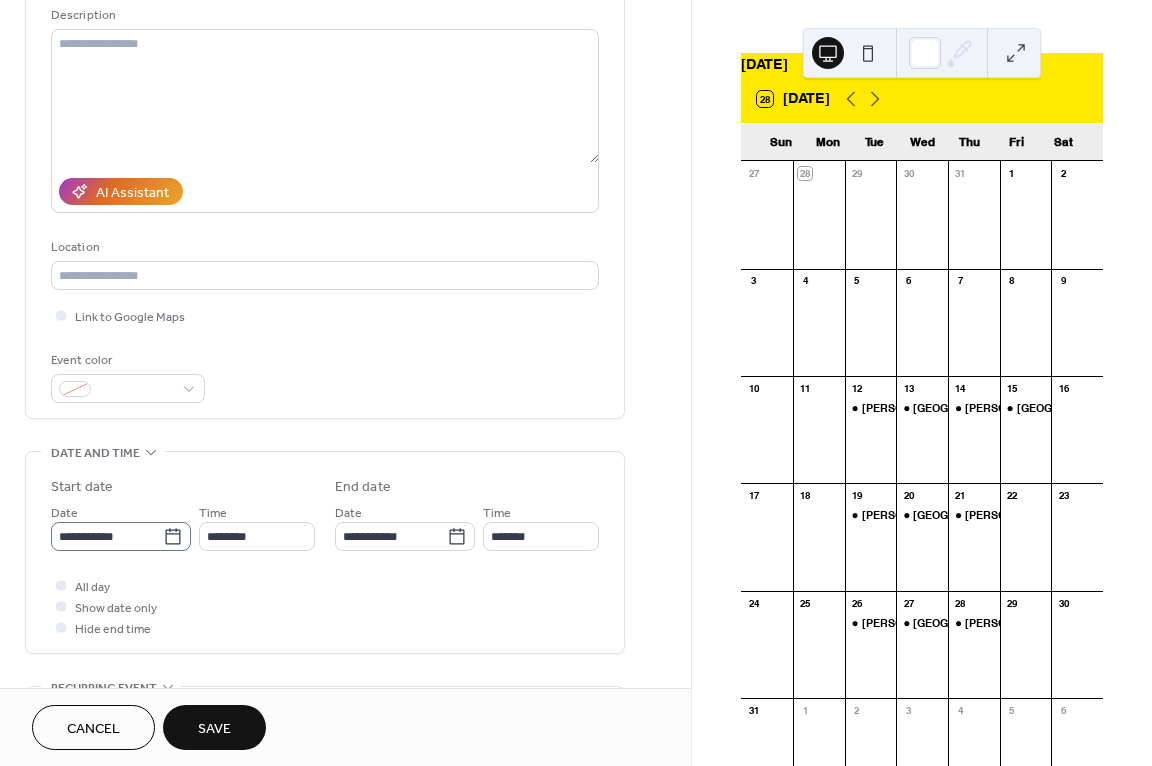 type on "**********" 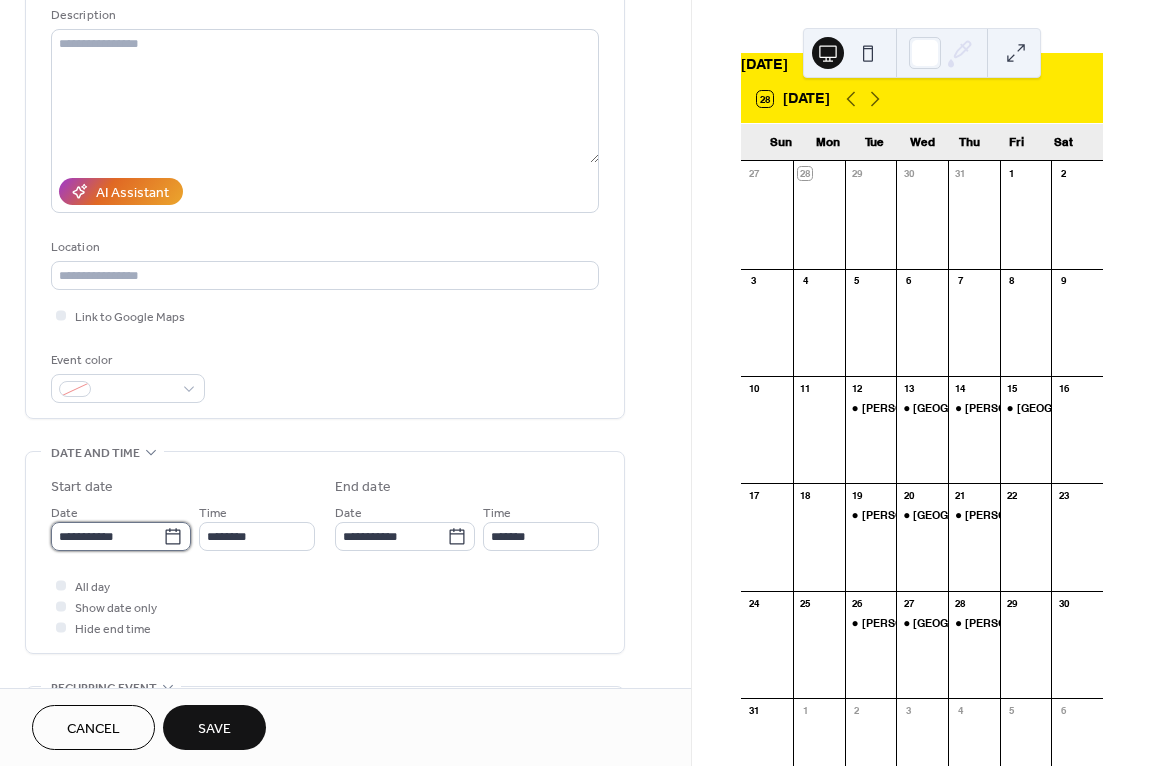 click on "**********" at bounding box center [107, 536] 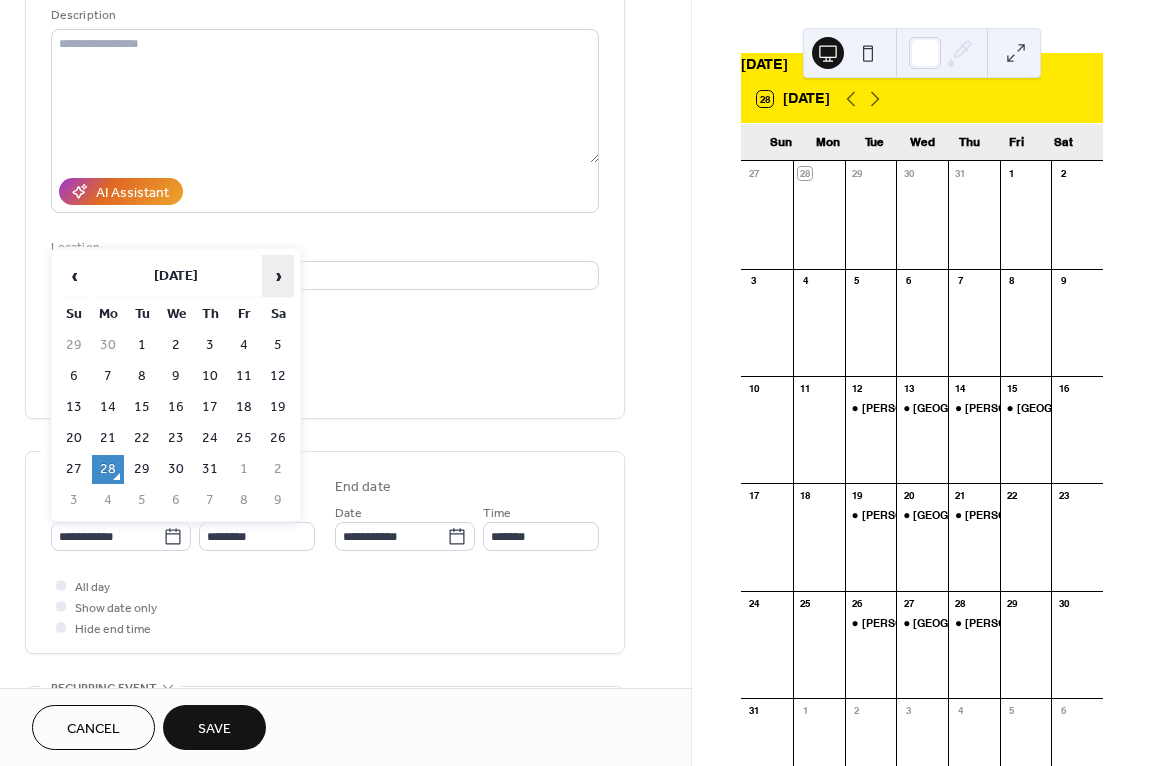 click on "›" at bounding box center [278, 276] 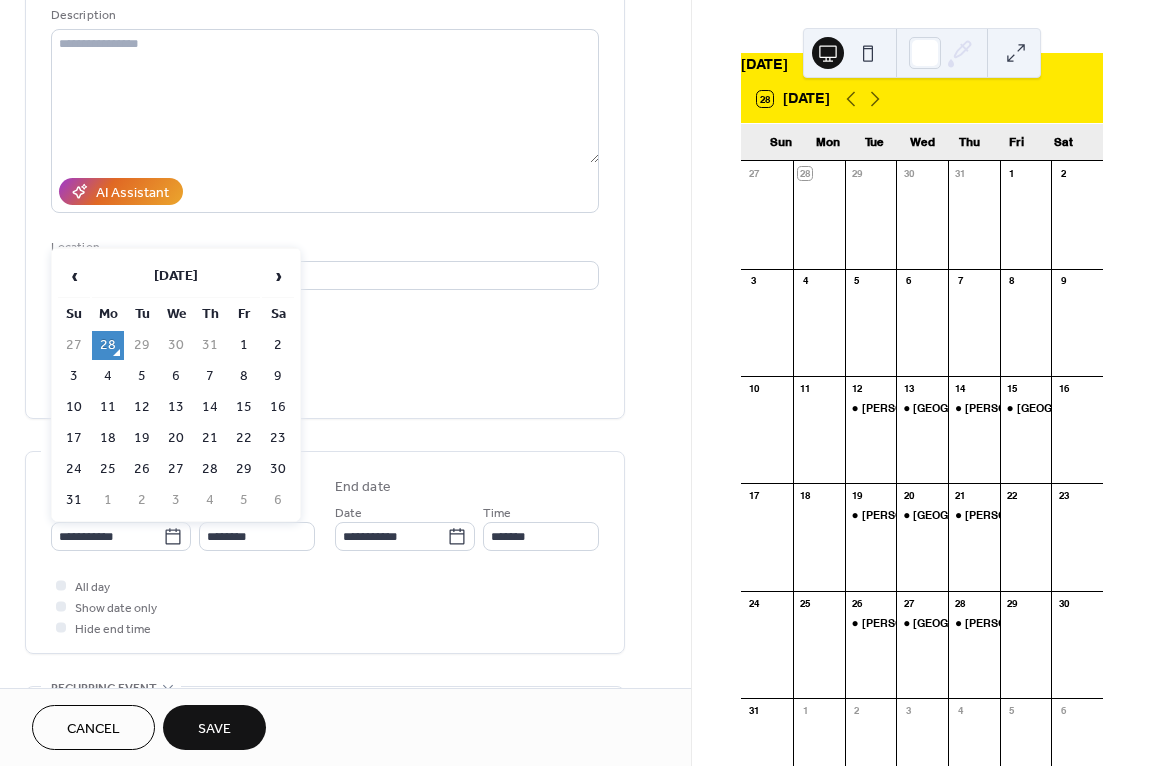 click on "22" at bounding box center [244, 438] 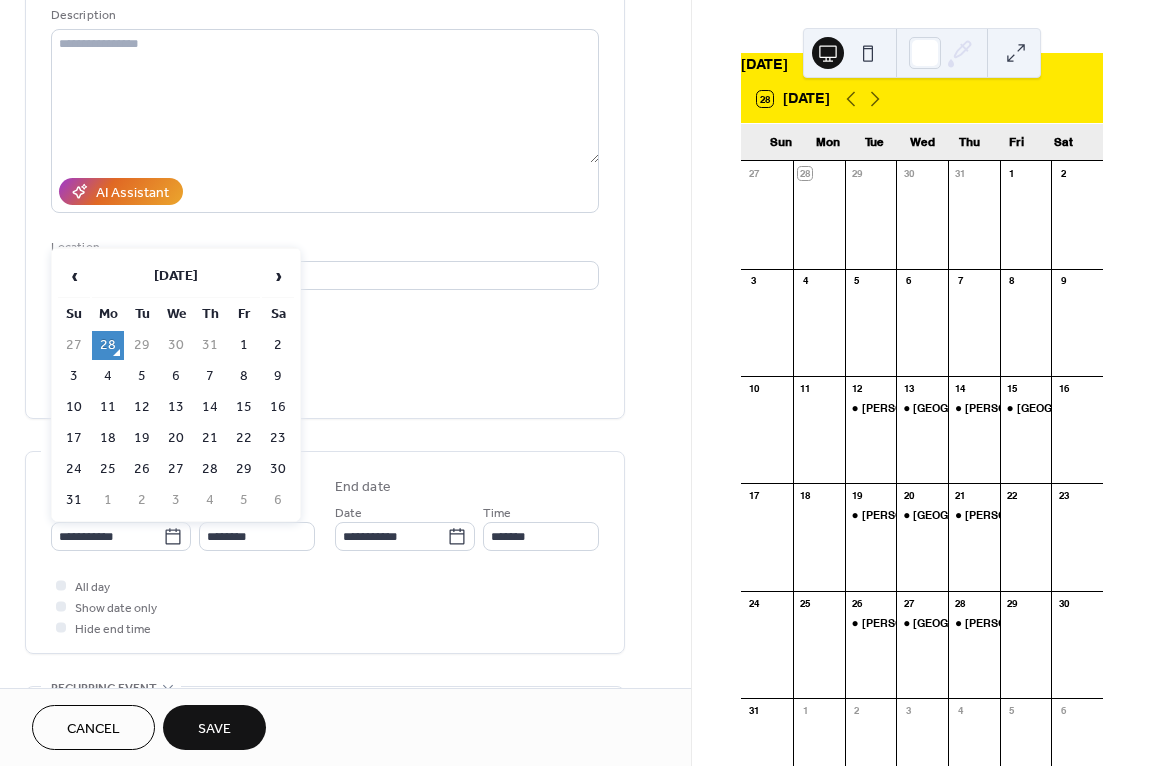 type on "**********" 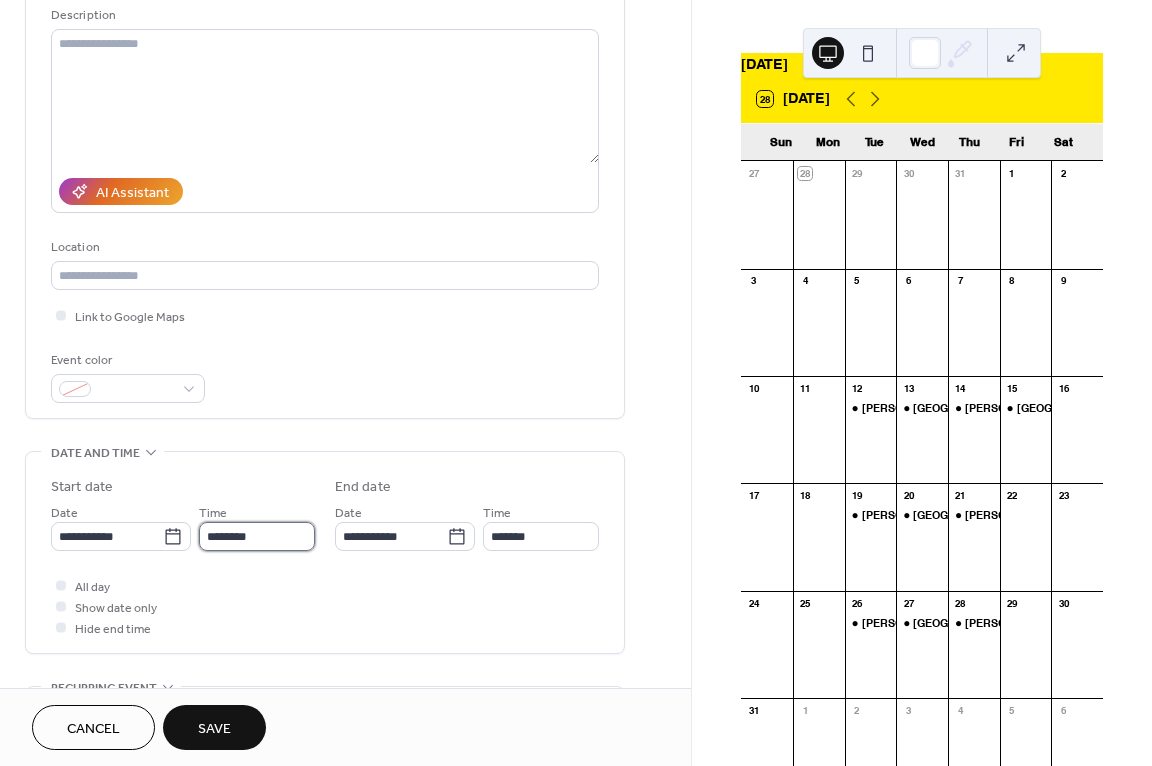 click on "********" at bounding box center (257, 536) 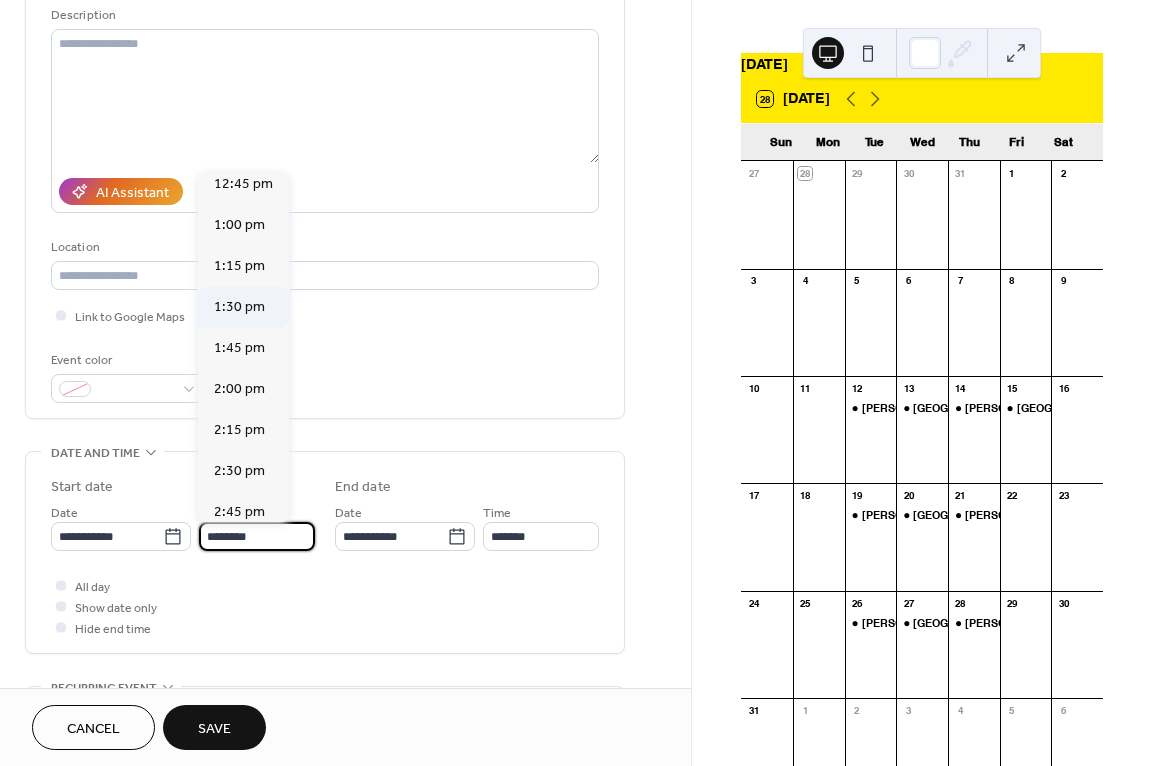 scroll, scrollTop: 2168, scrollLeft: 0, axis: vertical 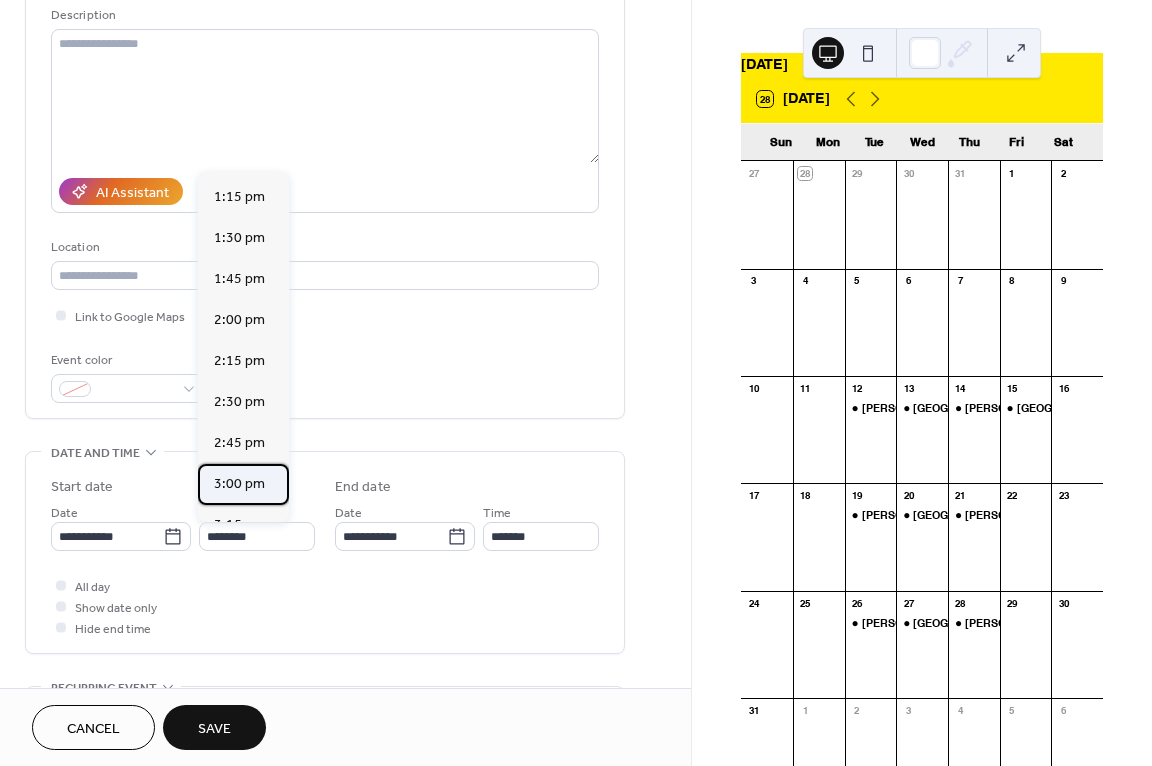 click on "3:00 pm" at bounding box center [239, 484] 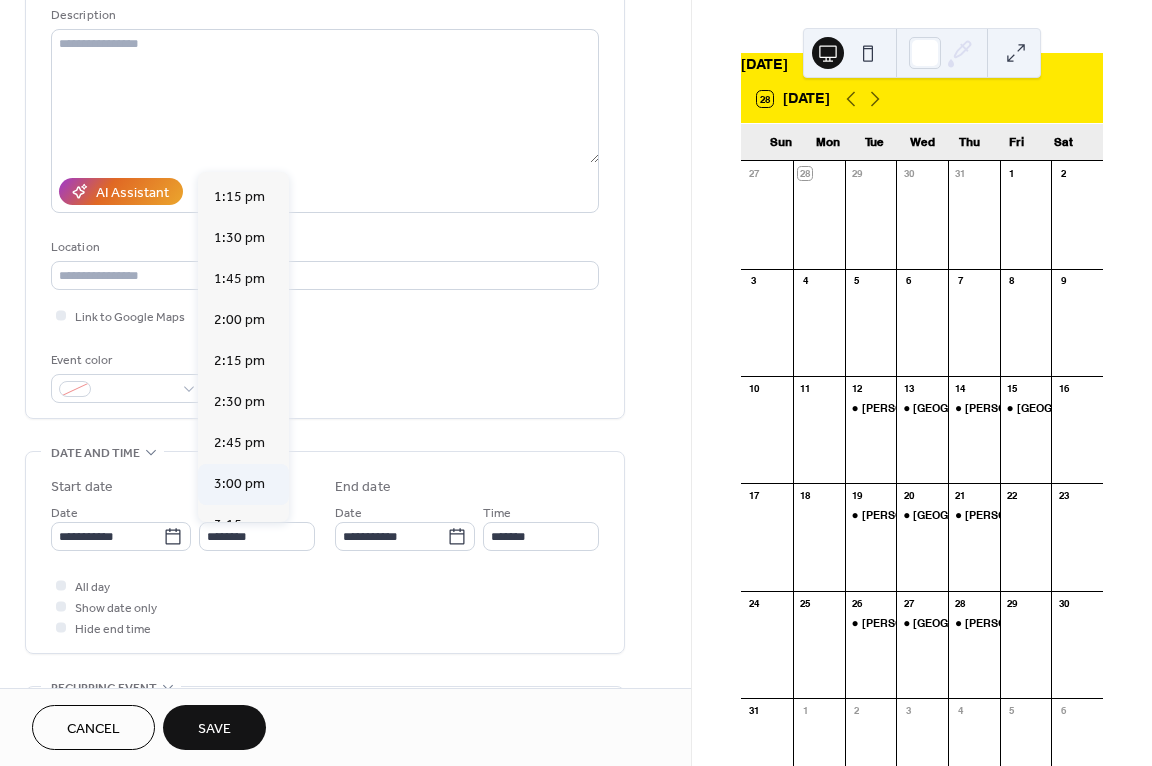 type on "*******" 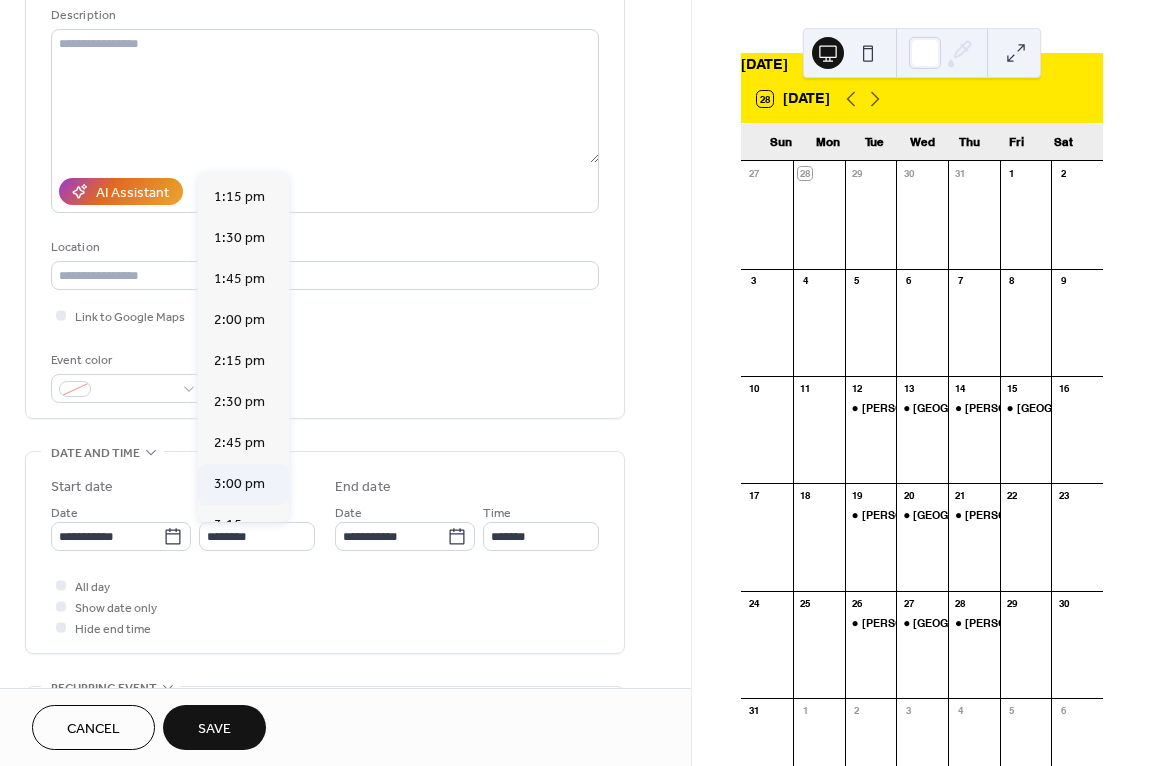 type on "*******" 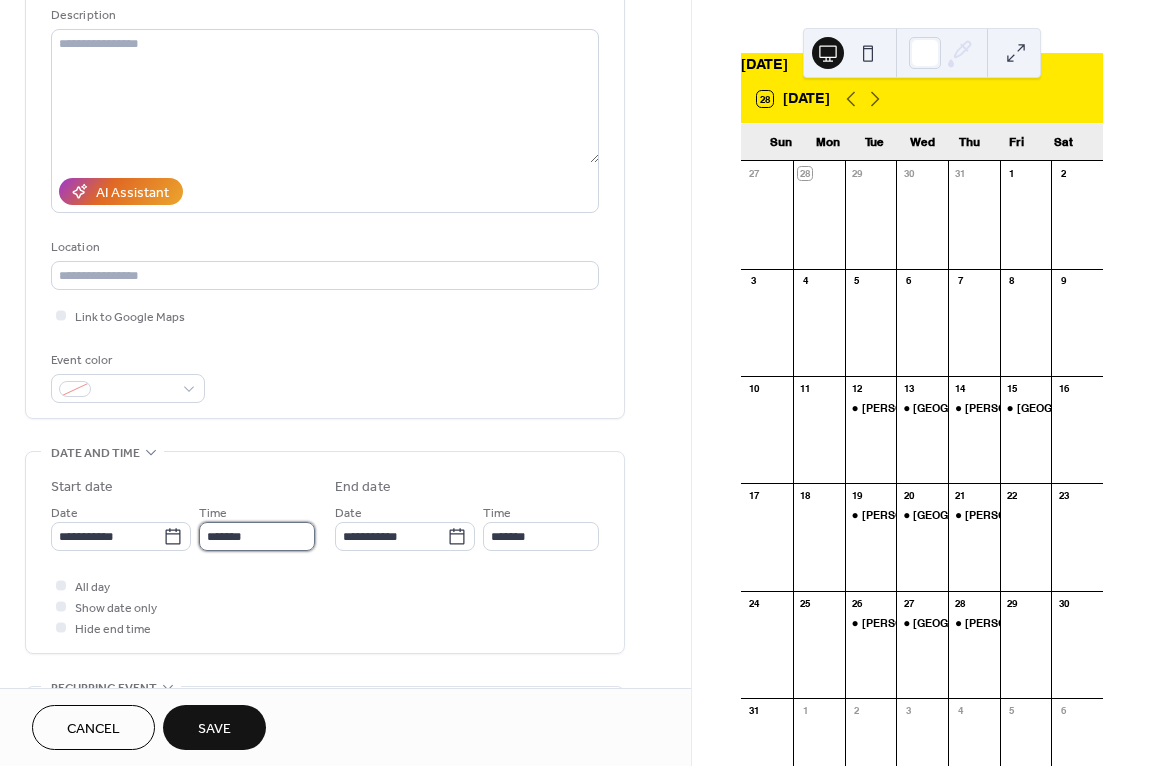 click on "*******" at bounding box center [257, 536] 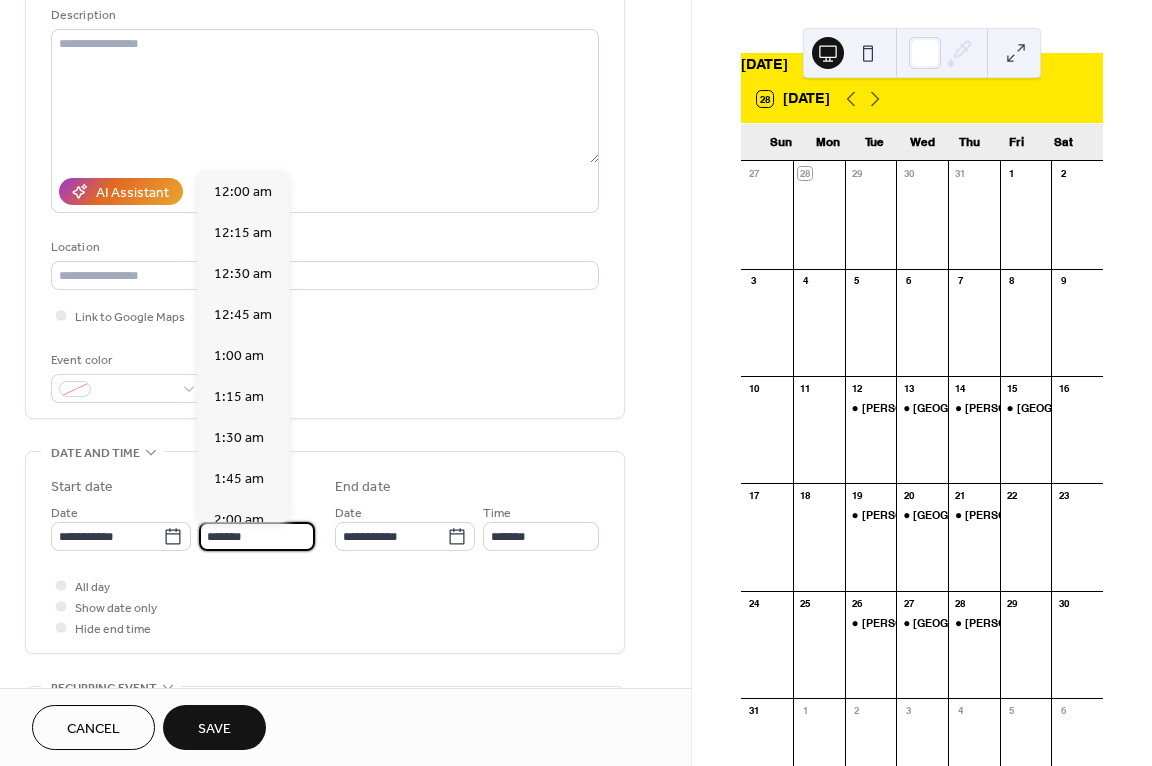 scroll, scrollTop: 2460, scrollLeft: 0, axis: vertical 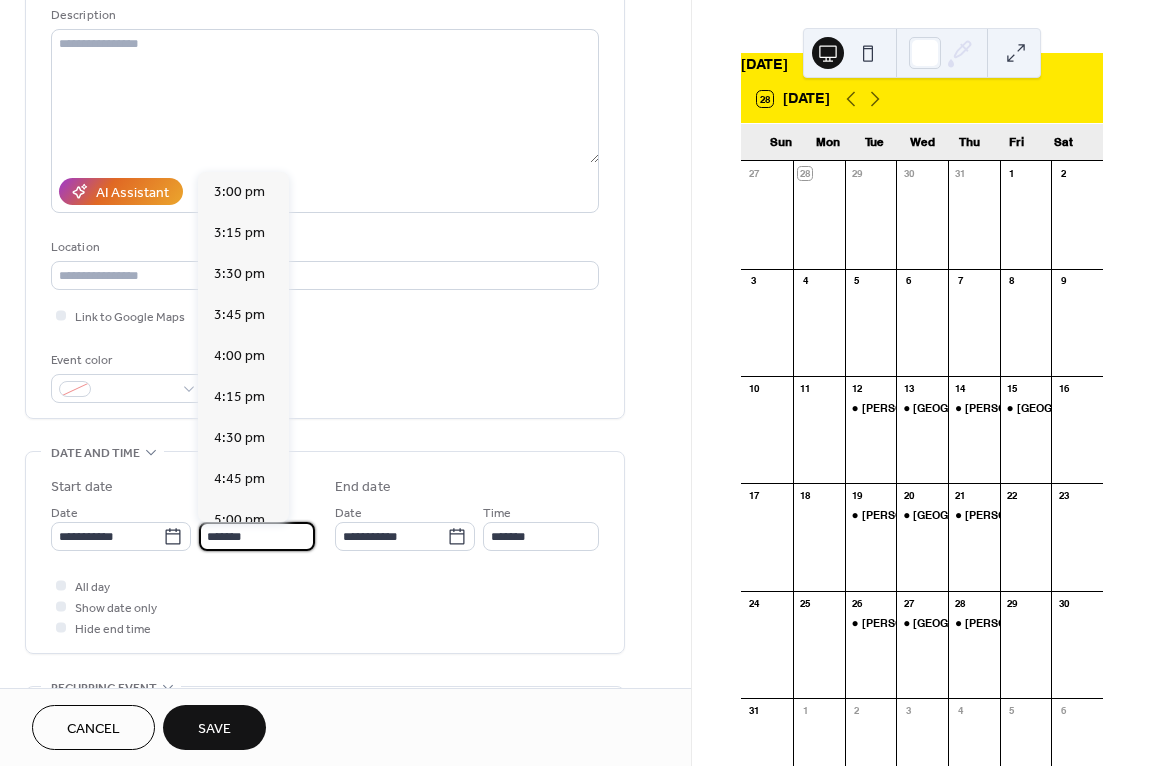 type on "*******" 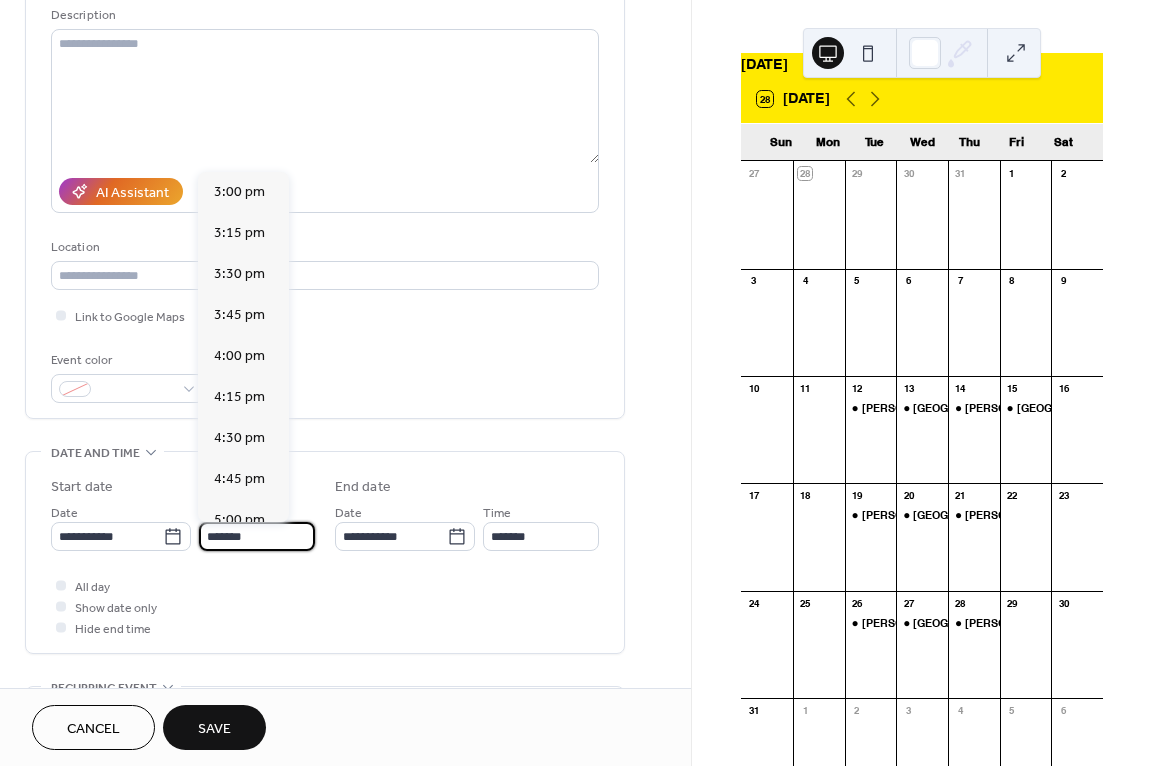 type on "*******" 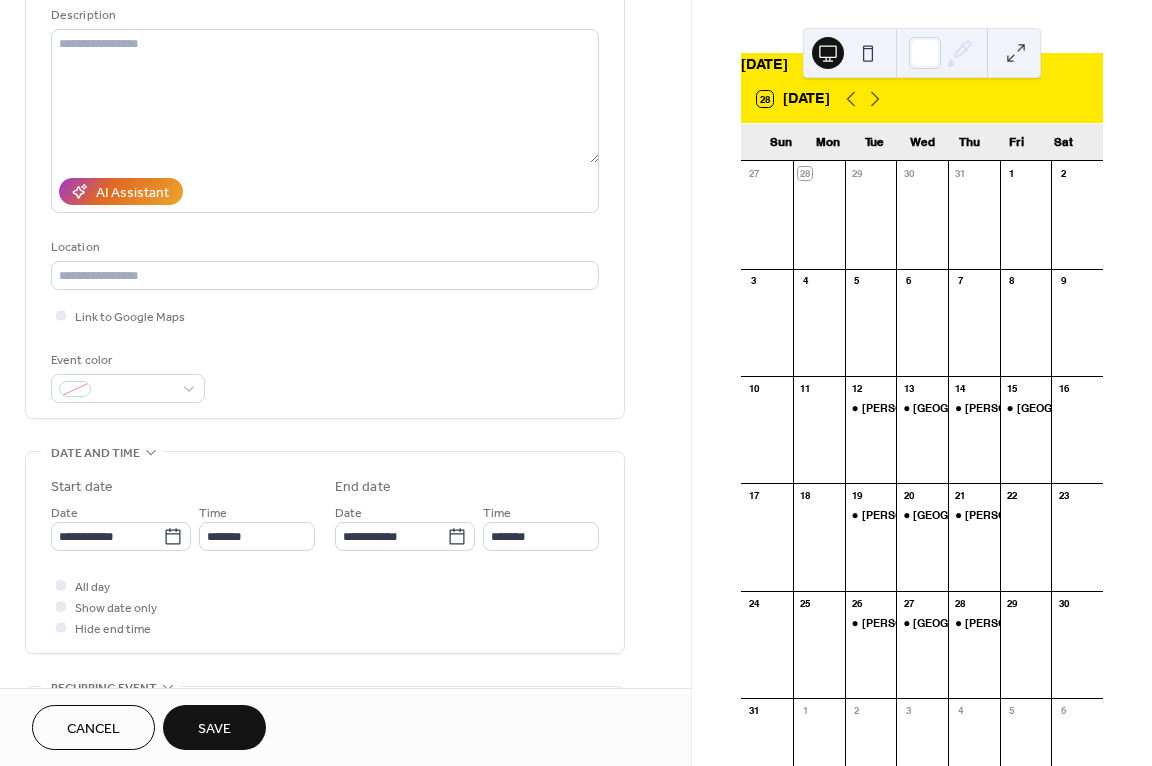 click on "Save" at bounding box center (214, 727) 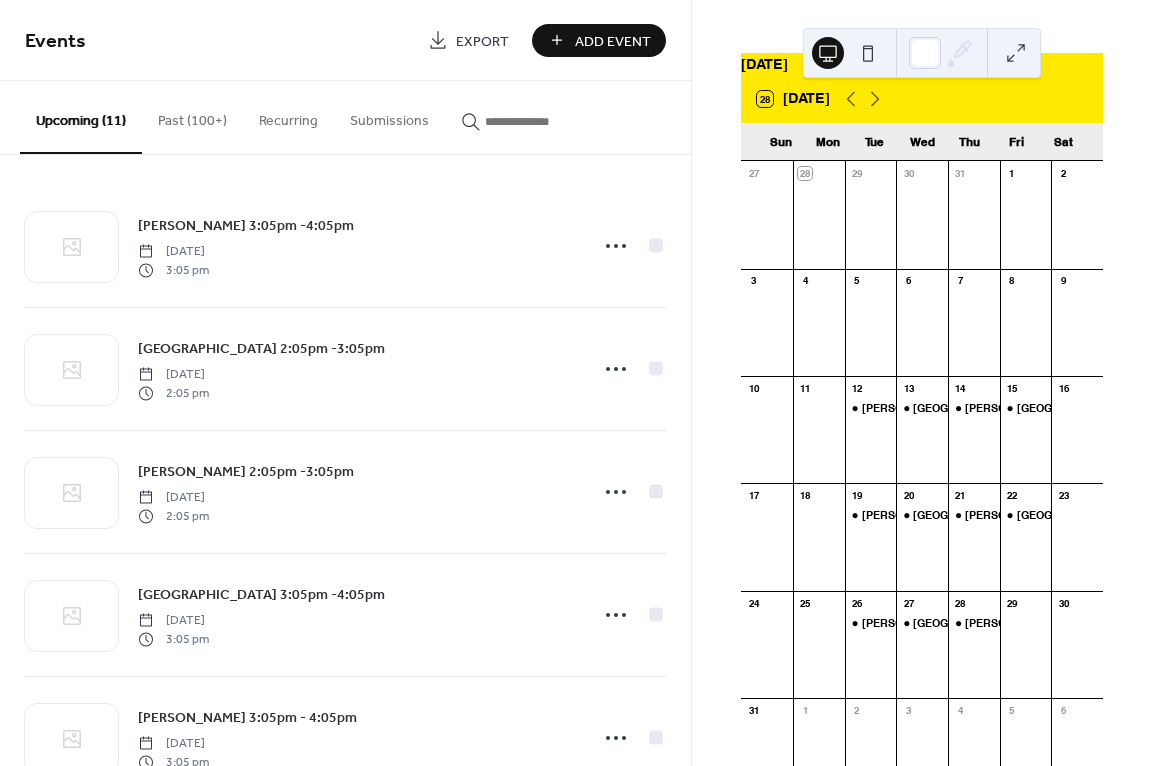 click on "Add Event" at bounding box center (599, 40) 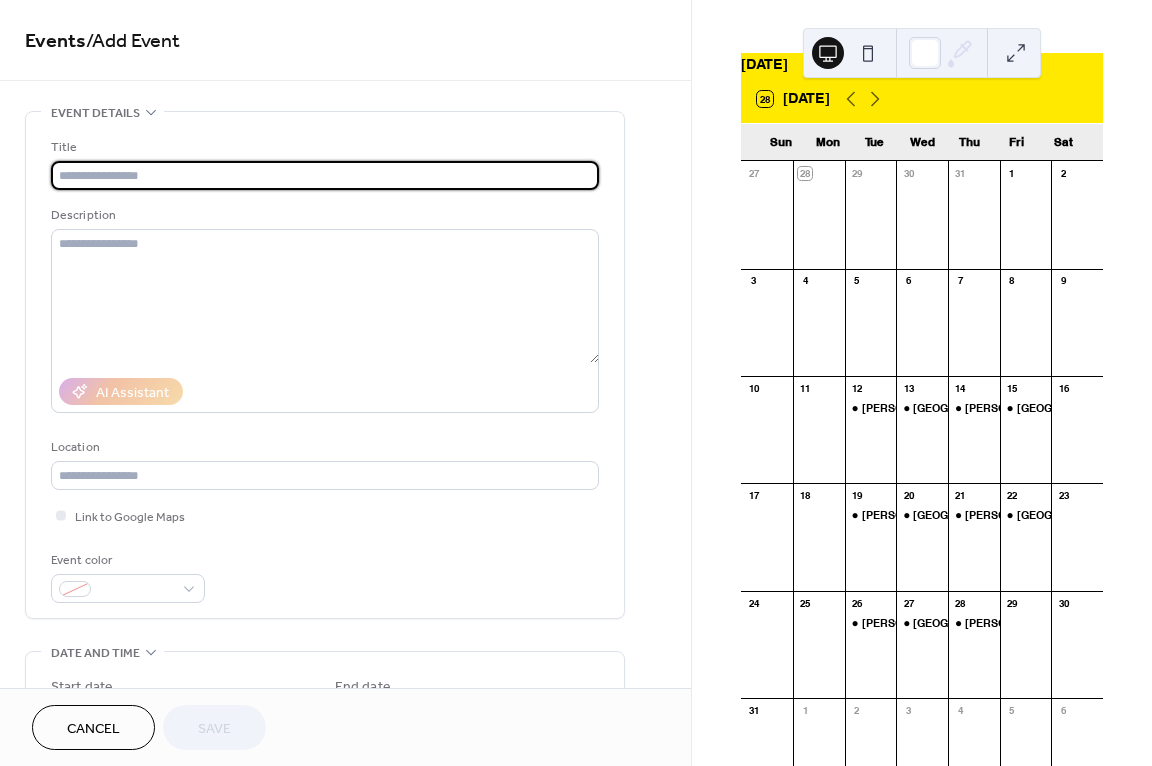click at bounding box center [325, 175] 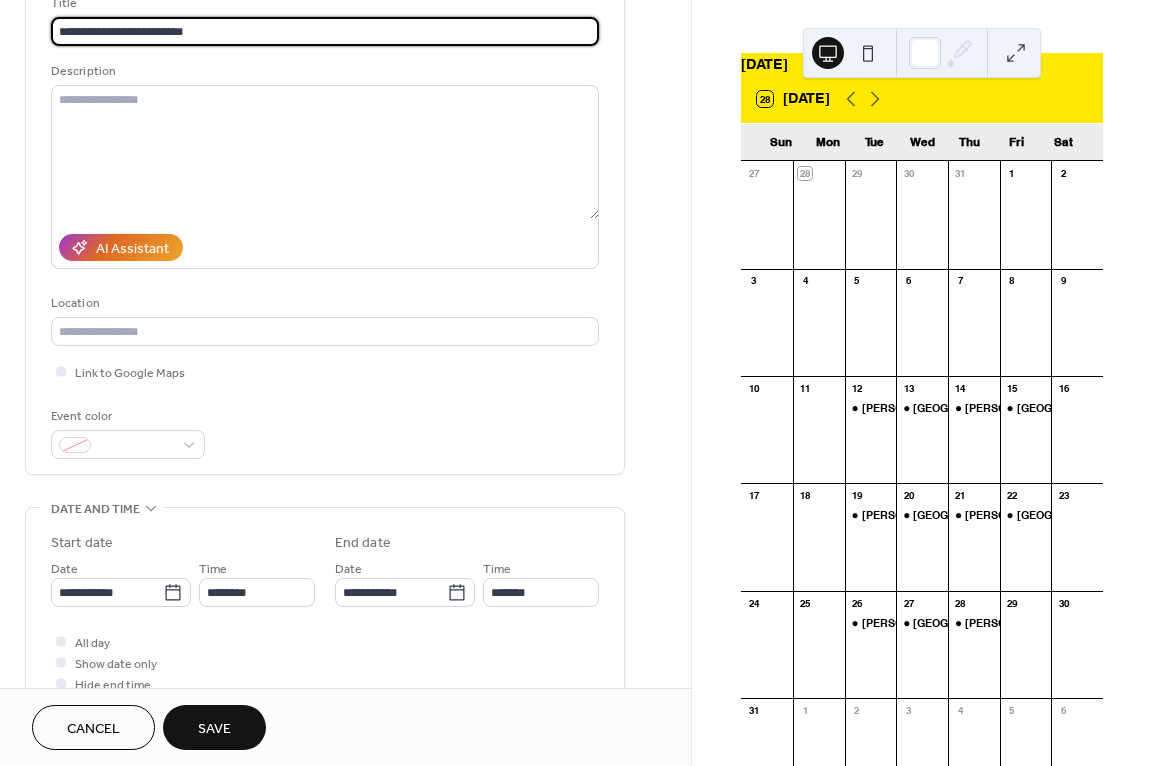 scroll, scrollTop: 200, scrollLeft: 0, axis: vertical 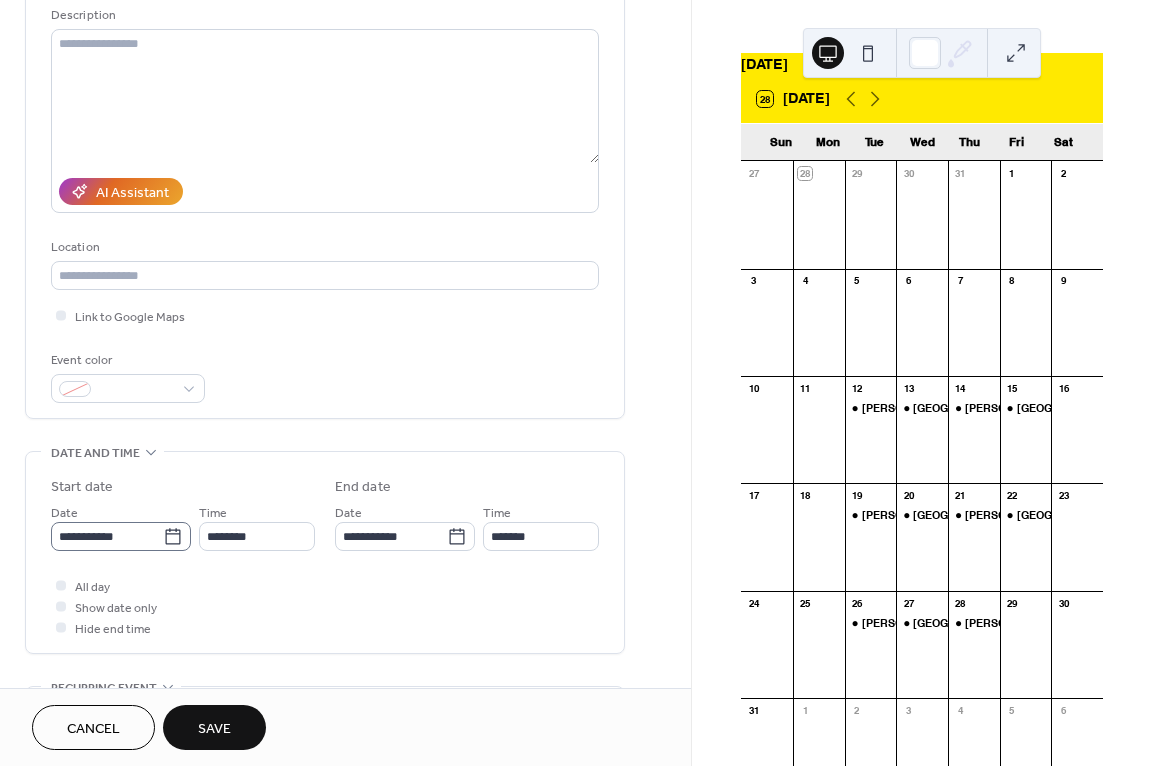 type on "**********" 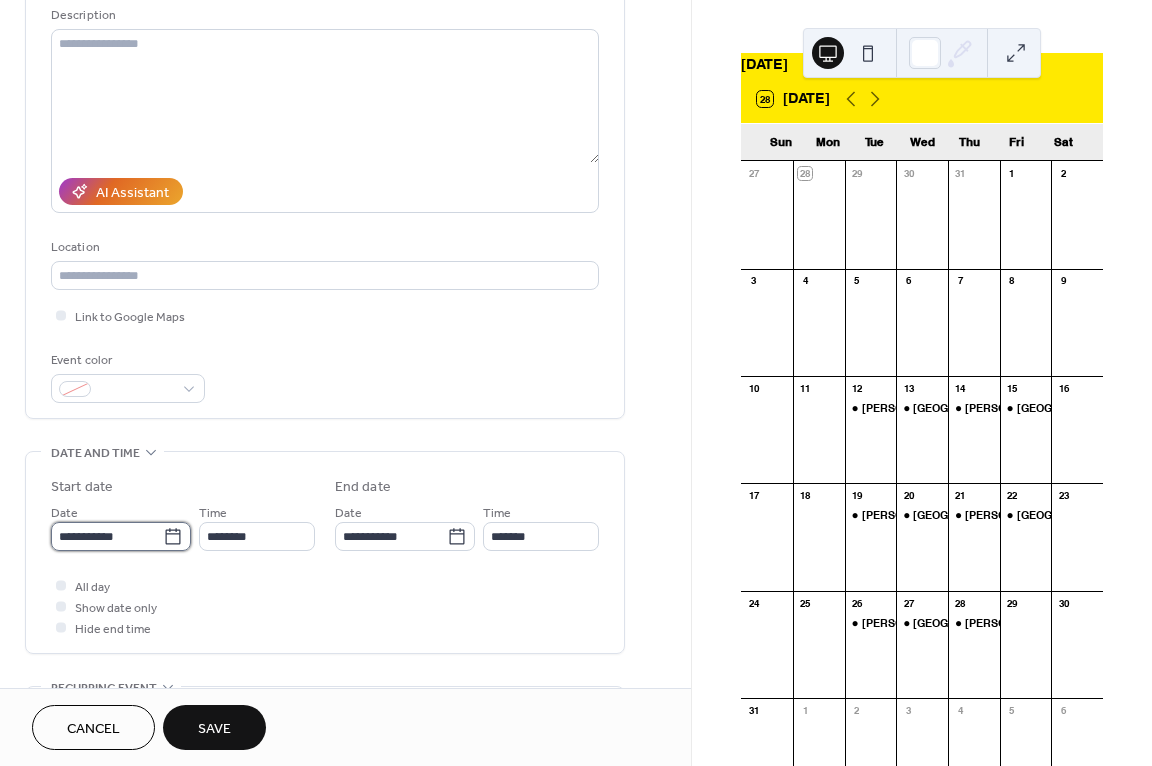click on "**********" at bounding box center [107, 536] 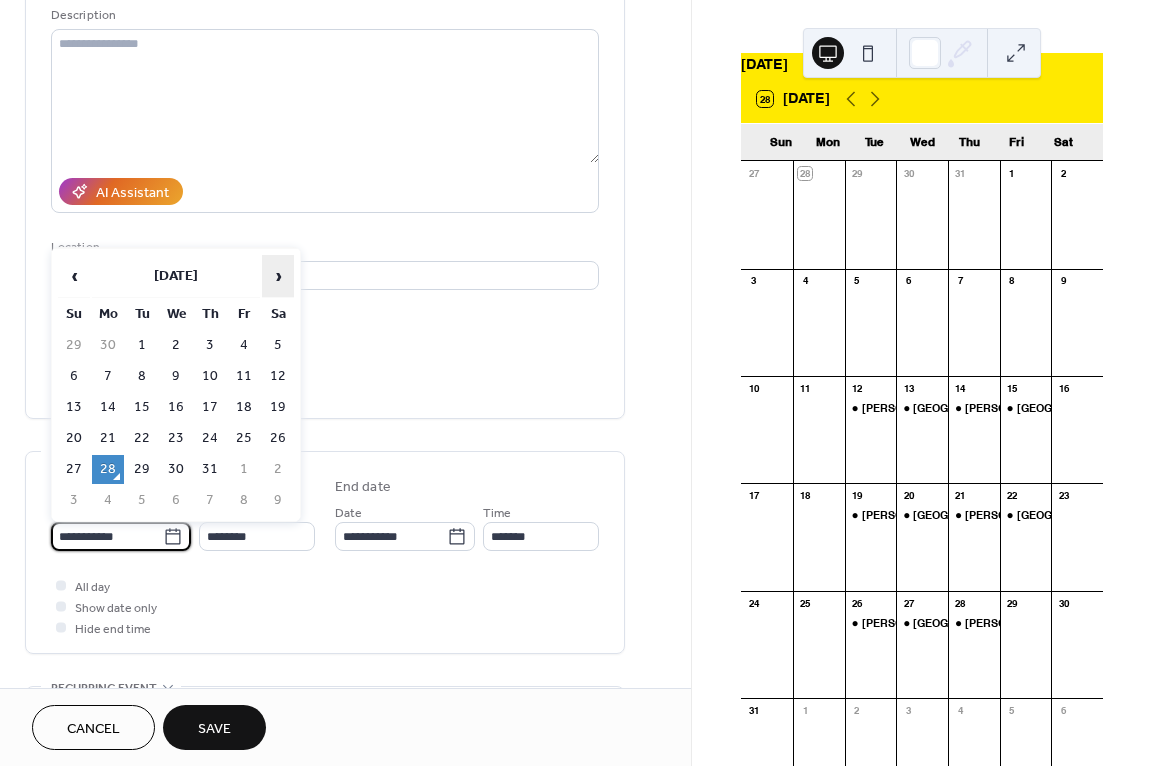 click on "›" at bounding box center (278, 276) 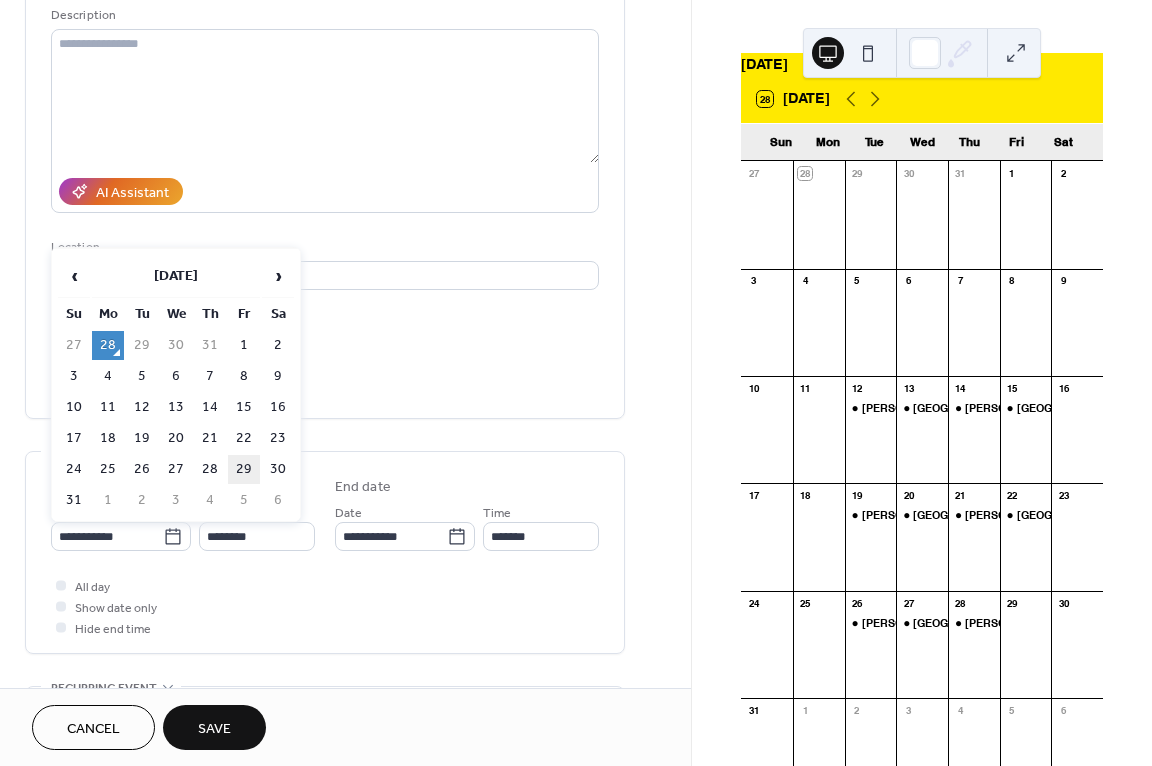 click on "29" at bounding box center (244, 469) 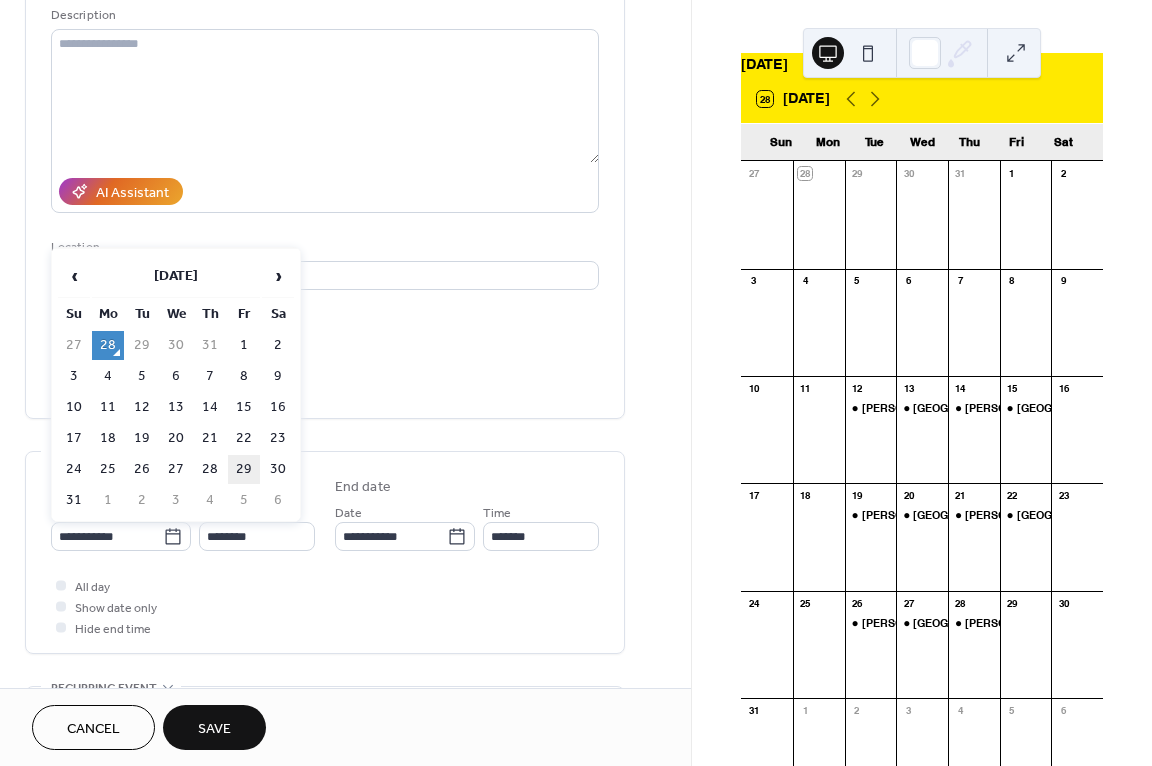 type on "**********" 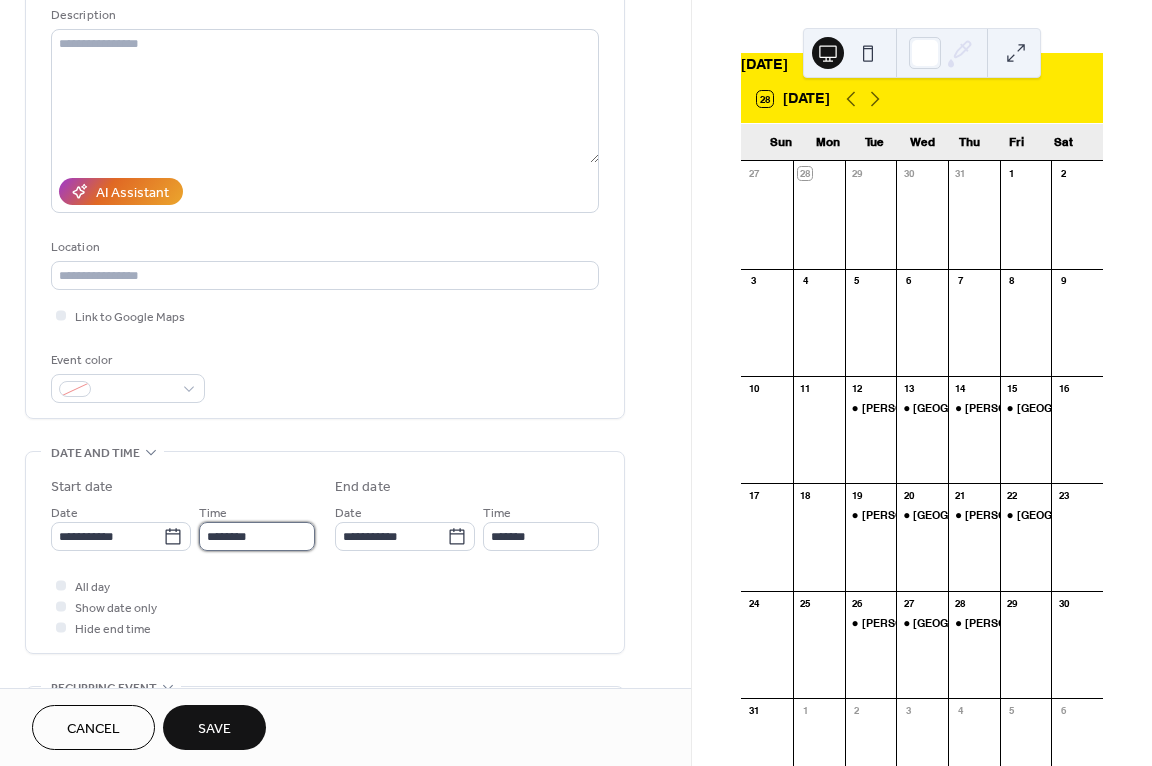 click on "********" at bounding box center [257, 536] 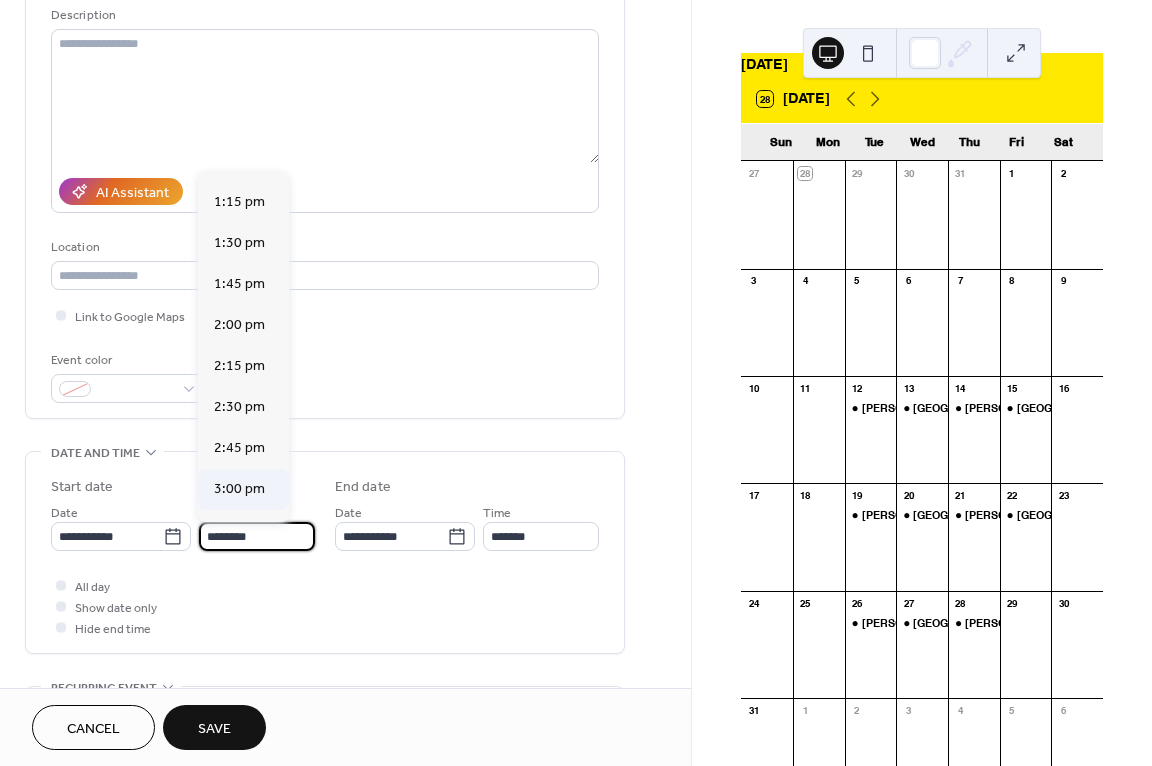 scroll, scrollTop: 2168, scrollLeft: 0, axis: vertical 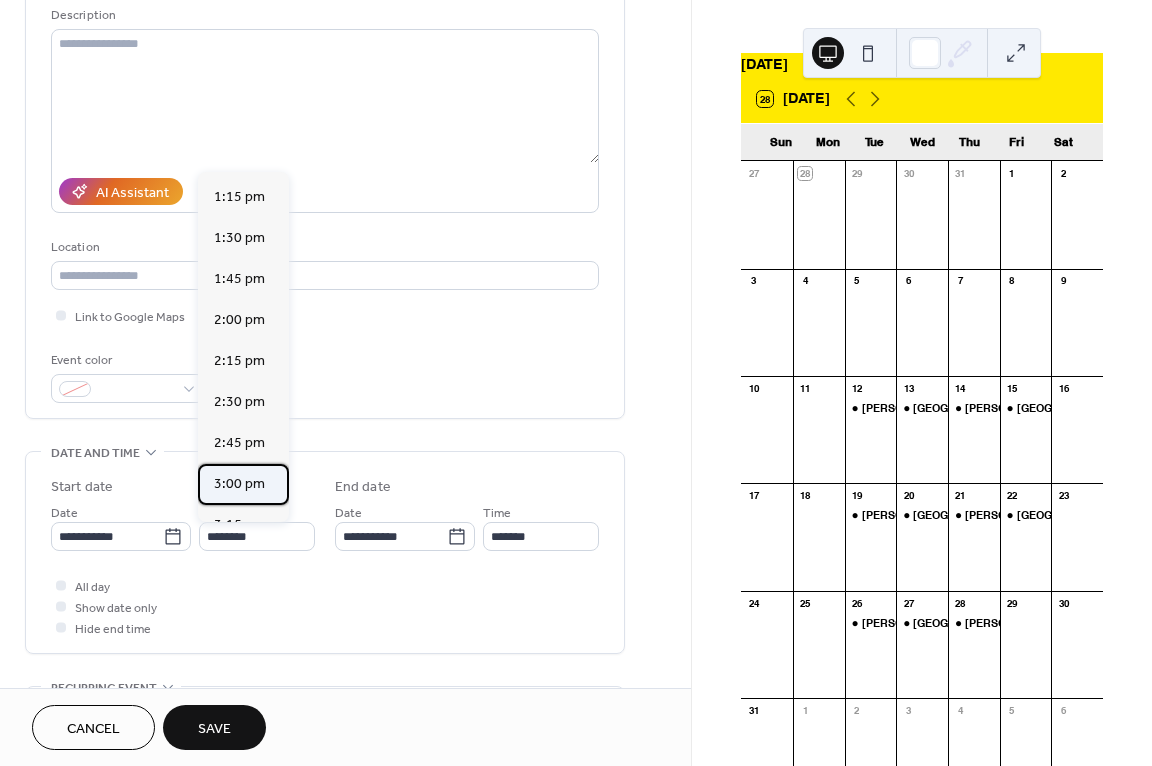 click on "3:00 pm" at bounding box center (239, 484) 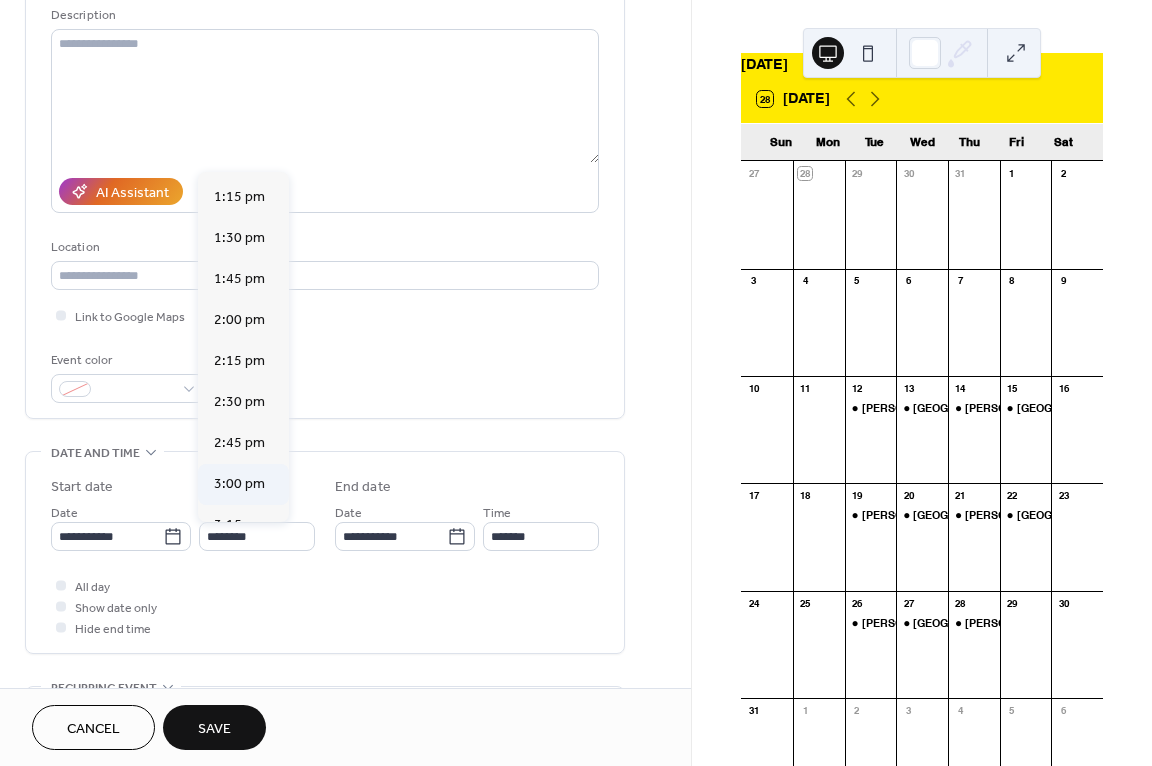 type on "*******" 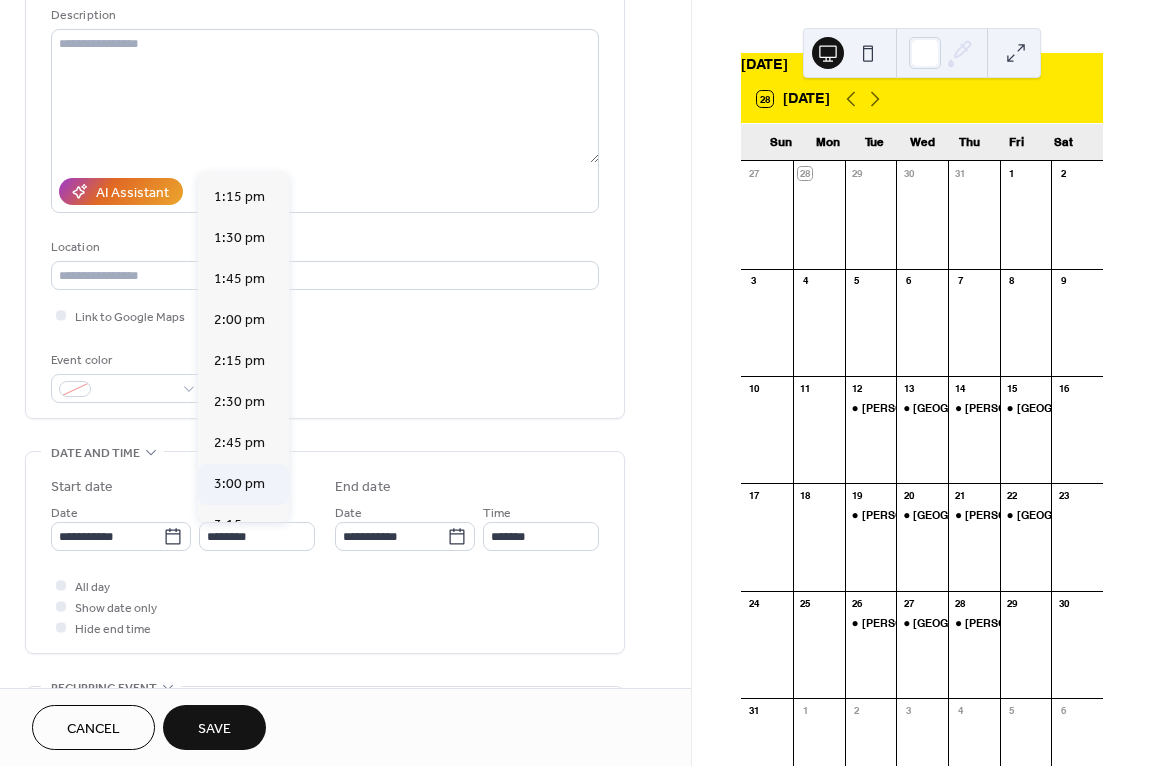 type on "*******" 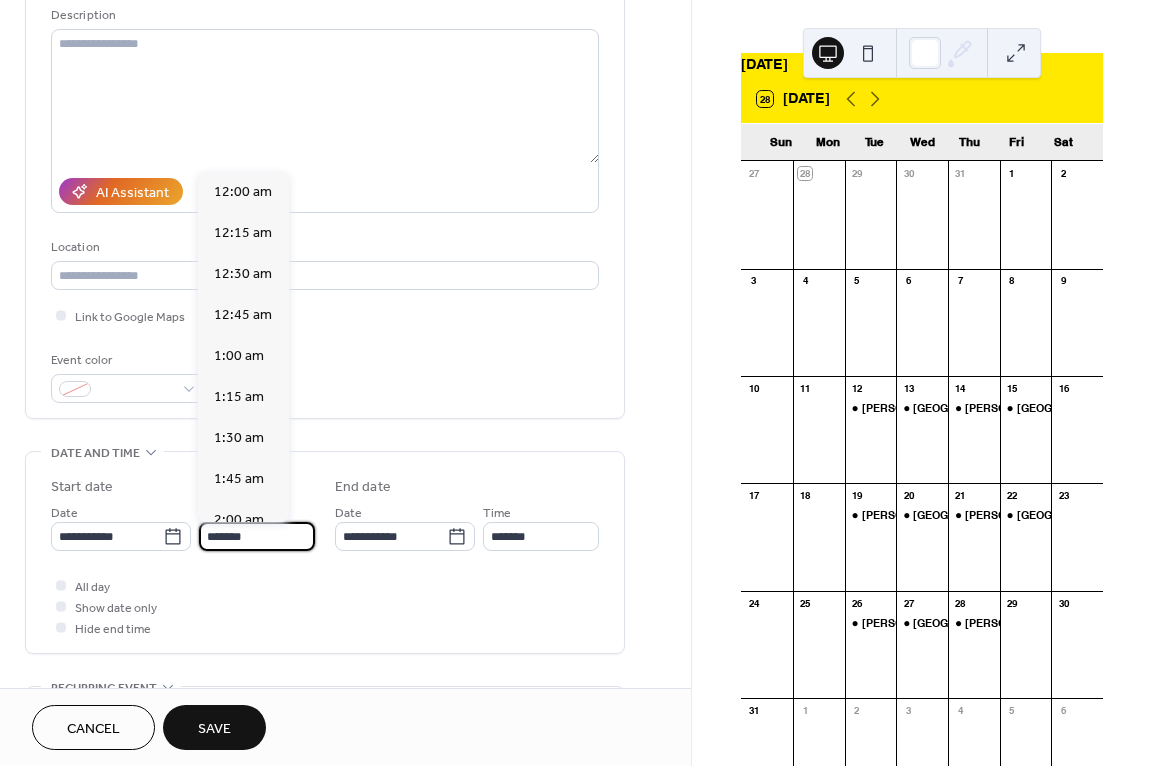 click on "*******" at bounding box center [257, 536] 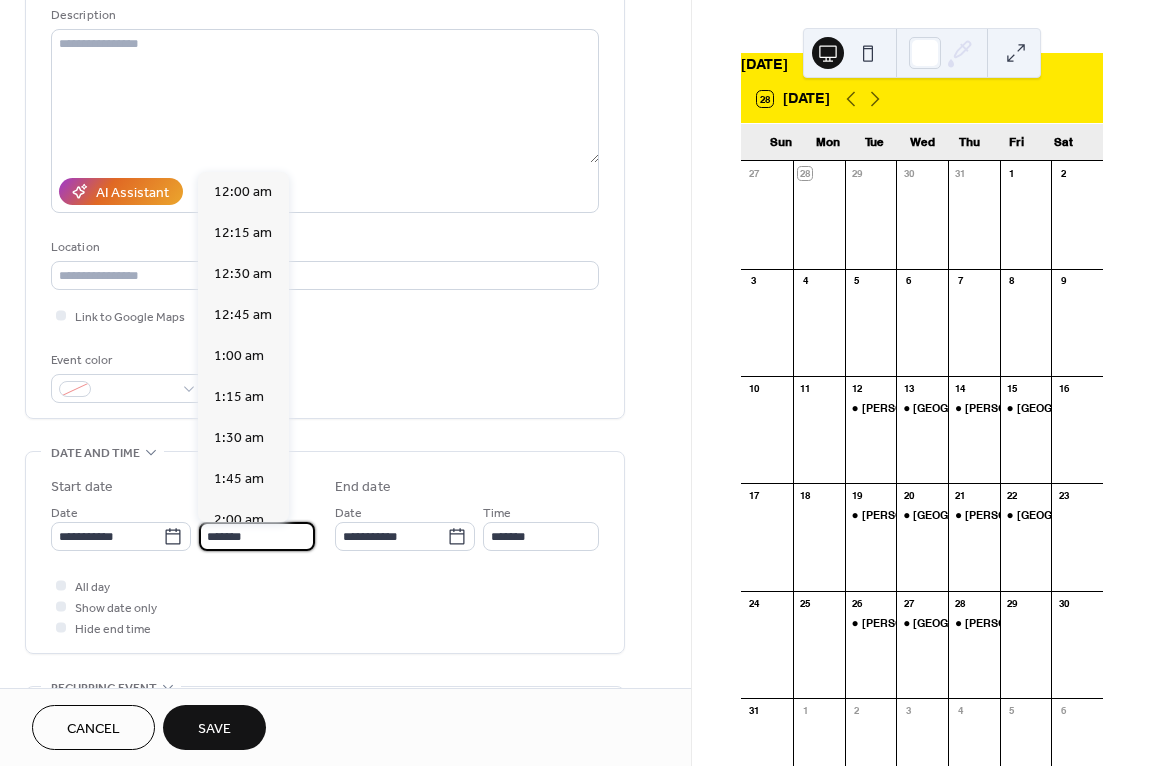 scroll, scrollTop: 2460, scrollLeft: 0, axis: vertical 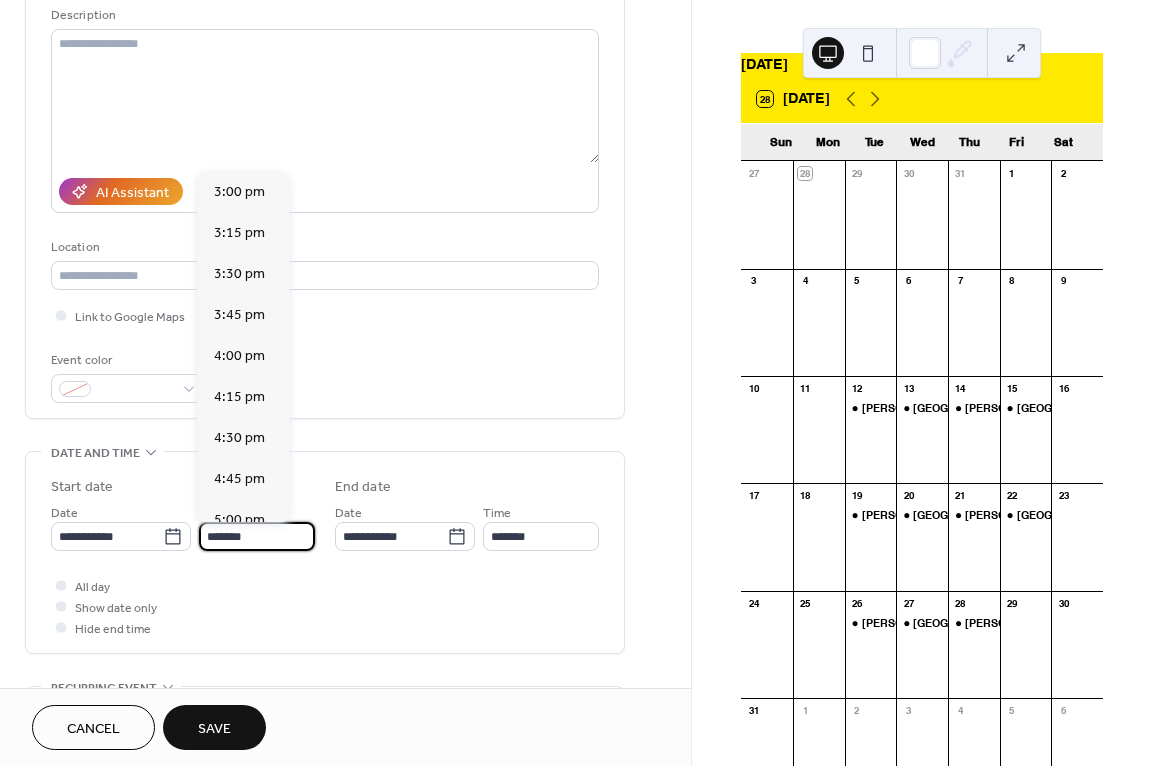 type on "*******" 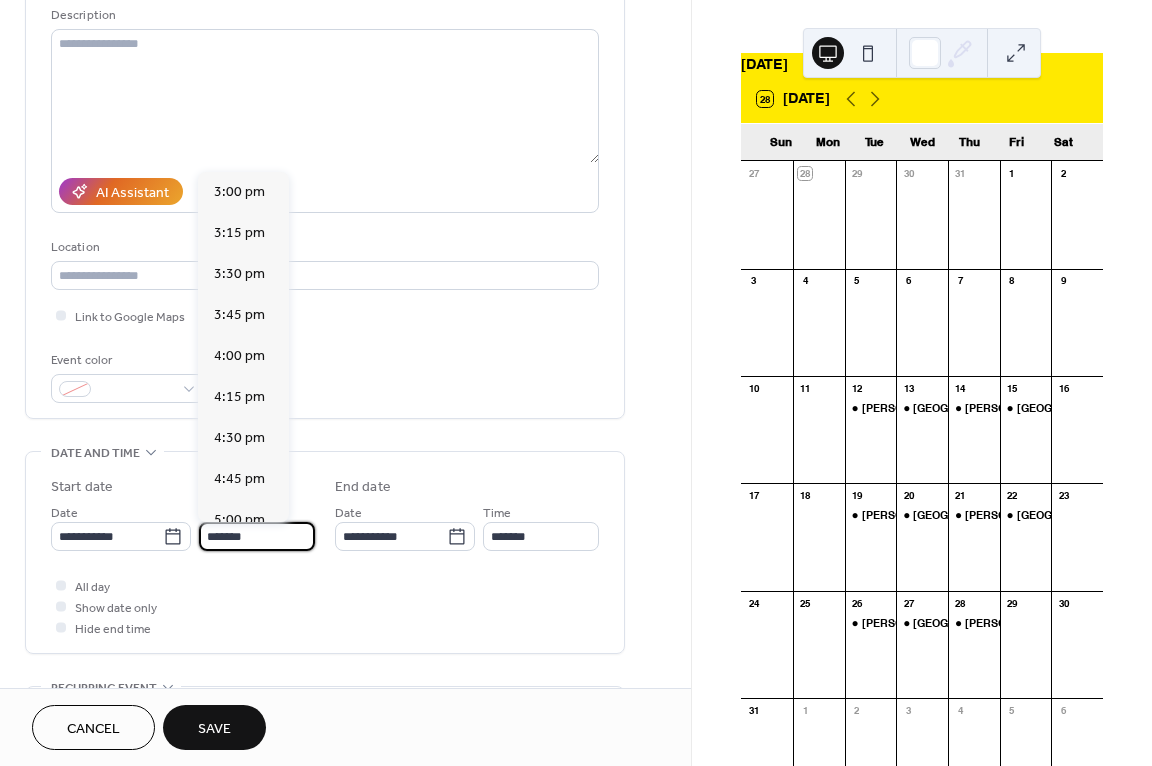 type on "*******" 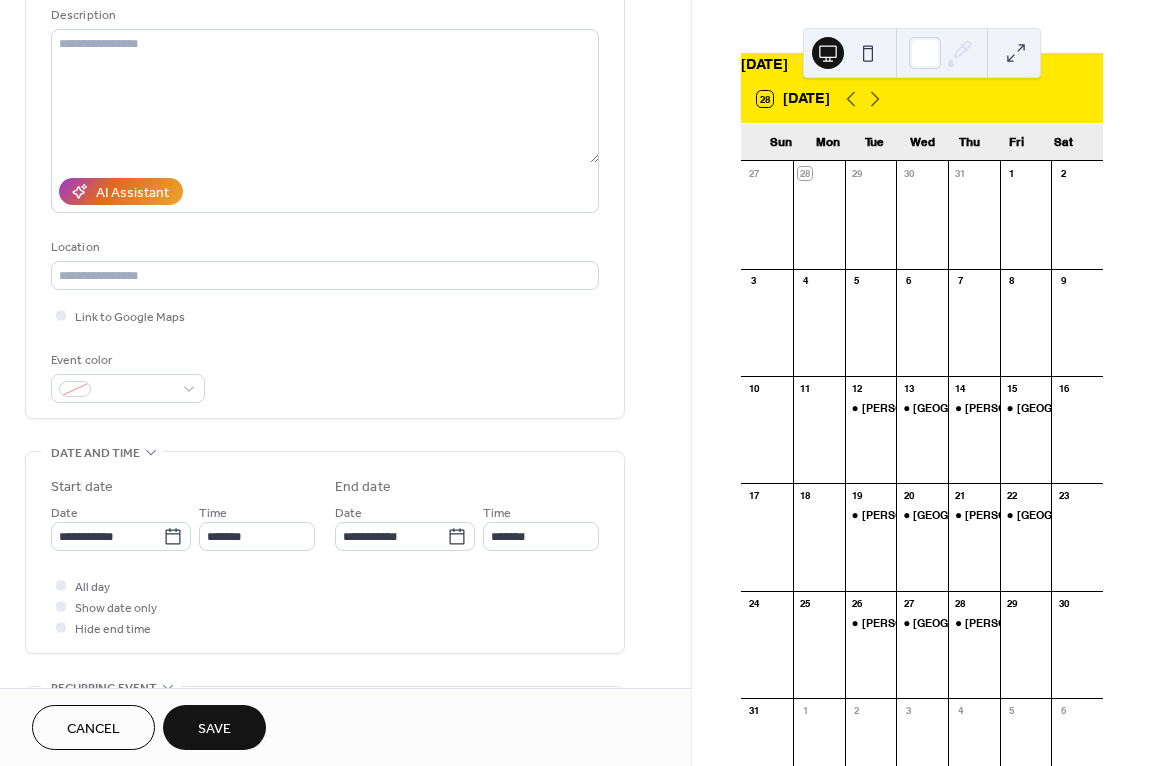 click on "Save" at bounding box center (214, 727) 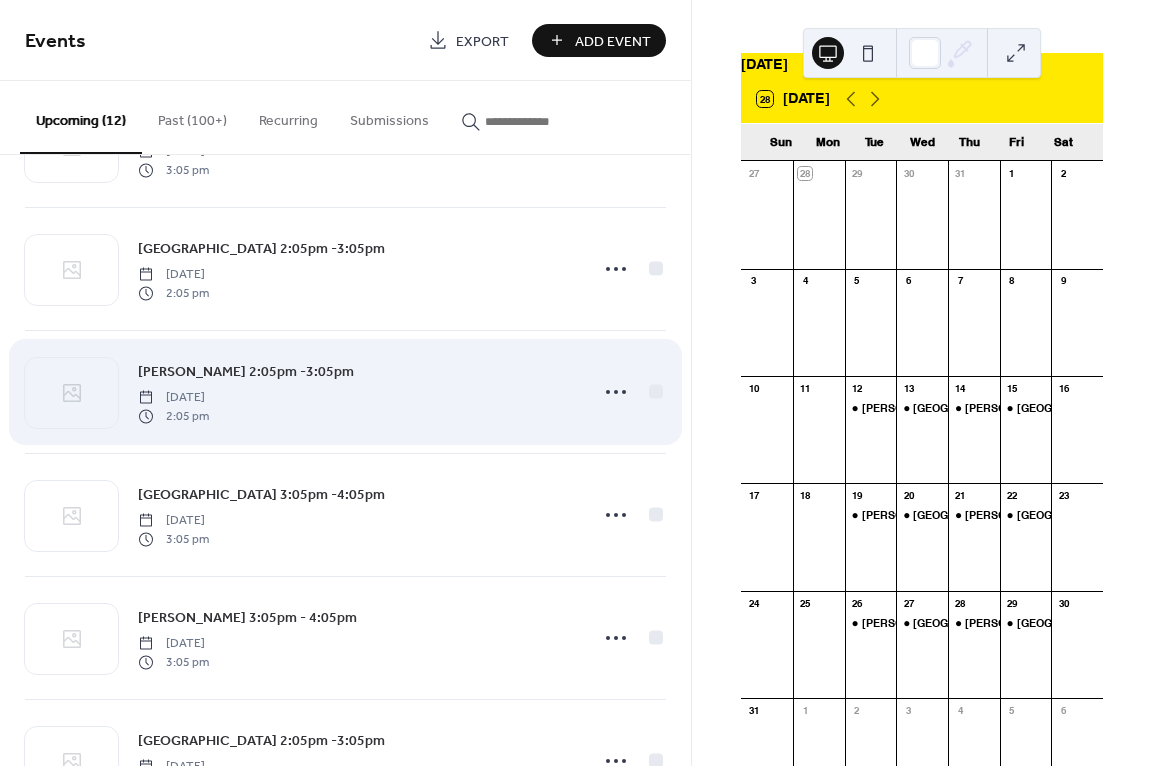 scroll, scrollTop: 0, scrollLeft: 0, axis: both 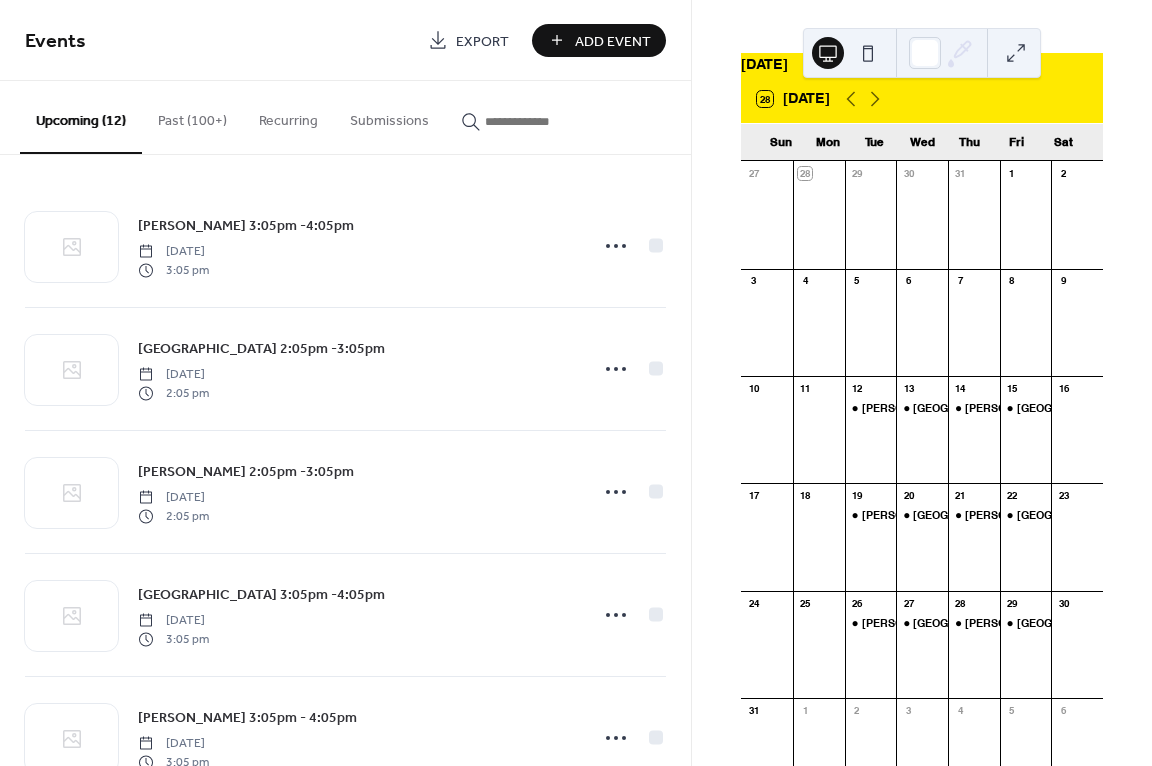 click at bounding box center (1016, 53) 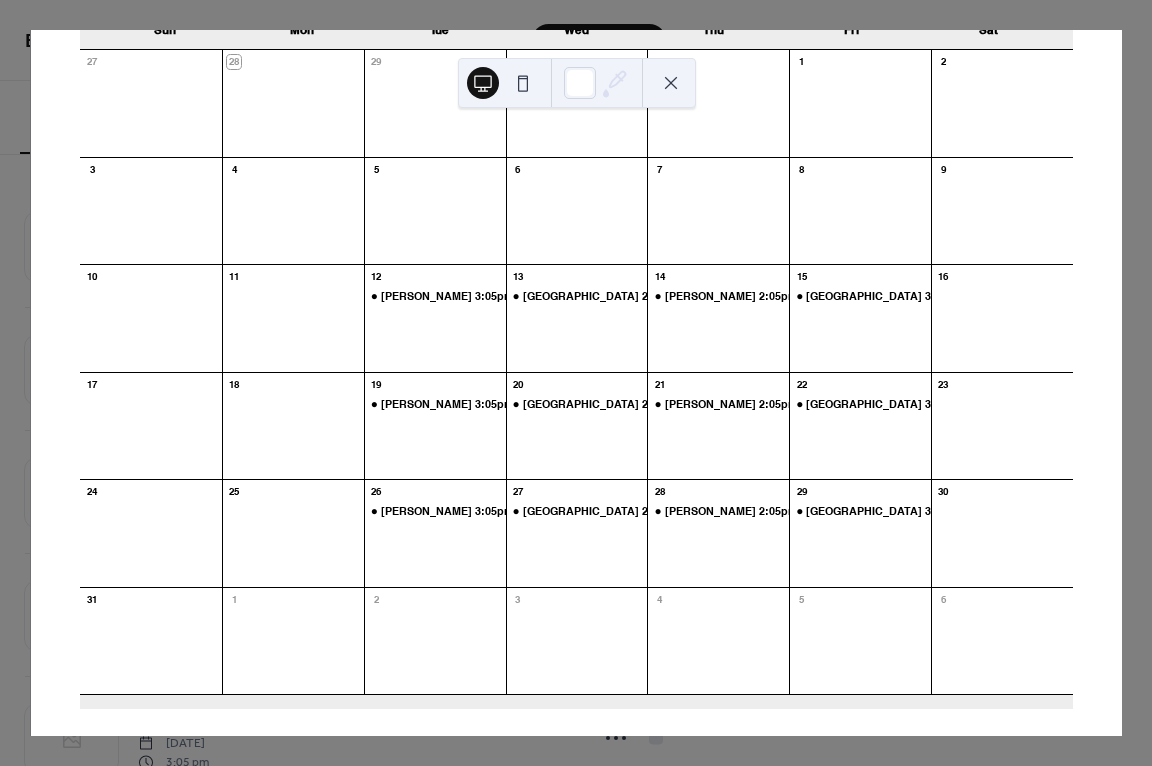 scroll, scrollTop: 180, scrollLeft: 0, axis: vertical 